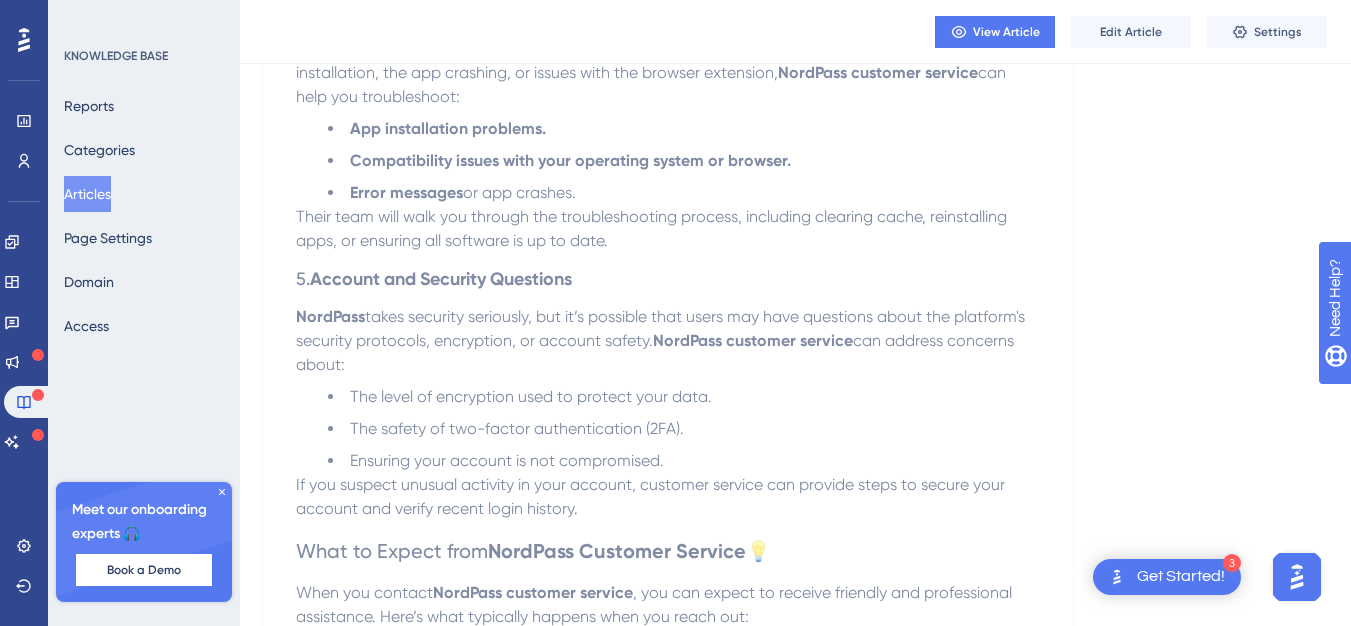 scroll, scrollTop: 0, scrollLeft: 0, axis: both 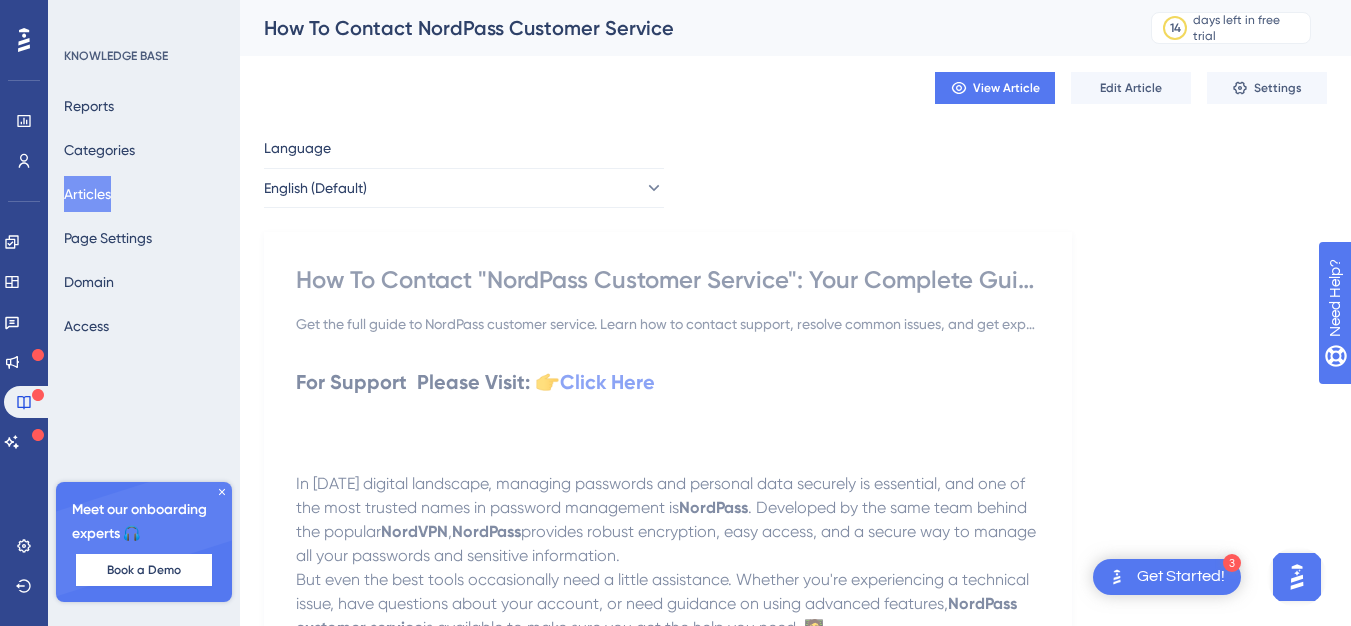 click on "Articles" at bounding box center [87, 194] 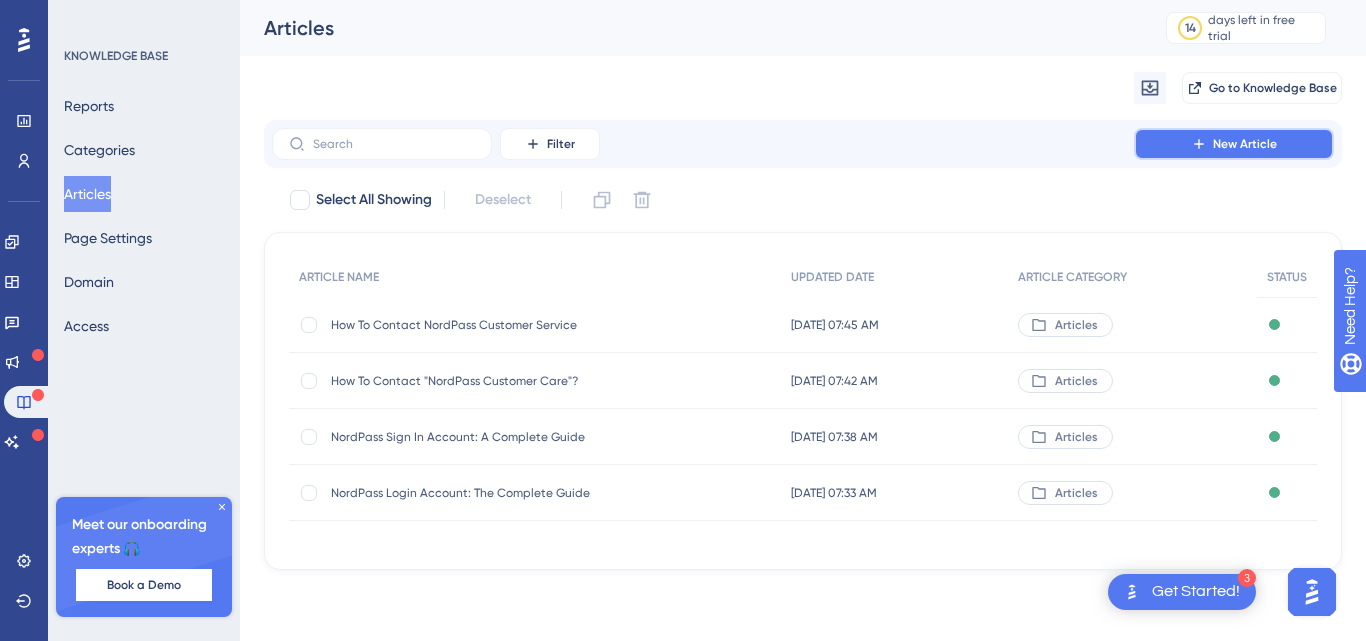 click on "New Article" at bounding box center (1234, 144) 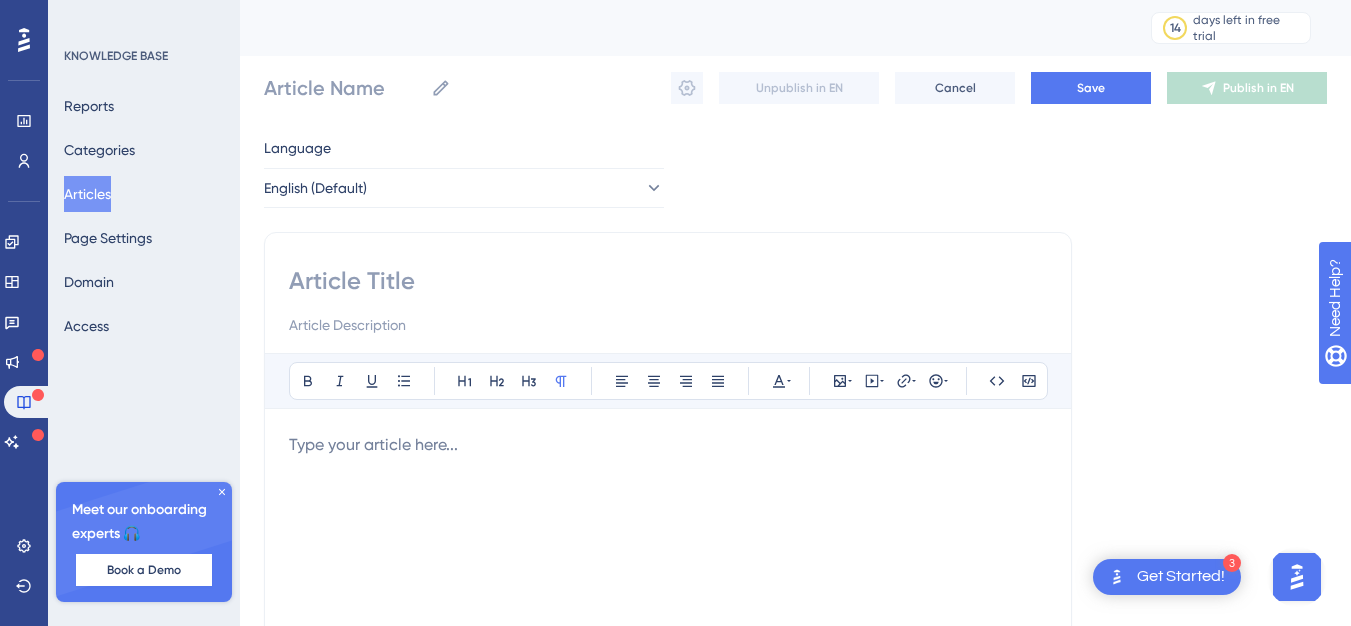 click at bounding box center [668, 281] 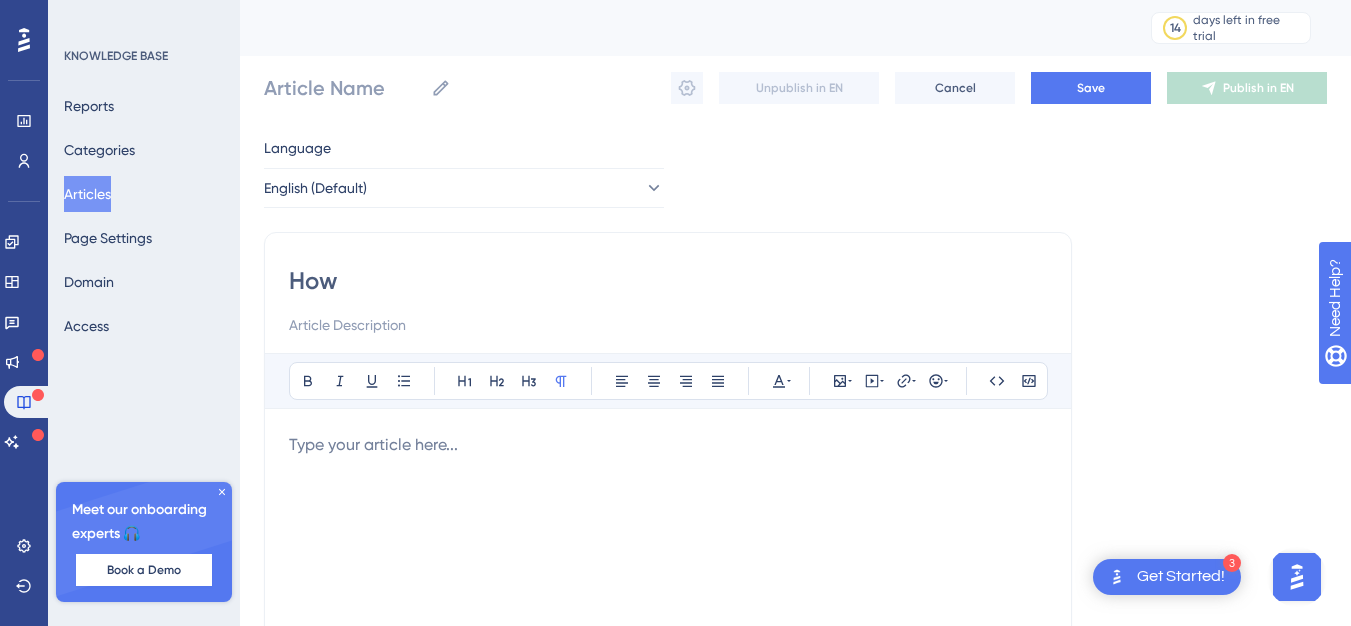 type on "How" 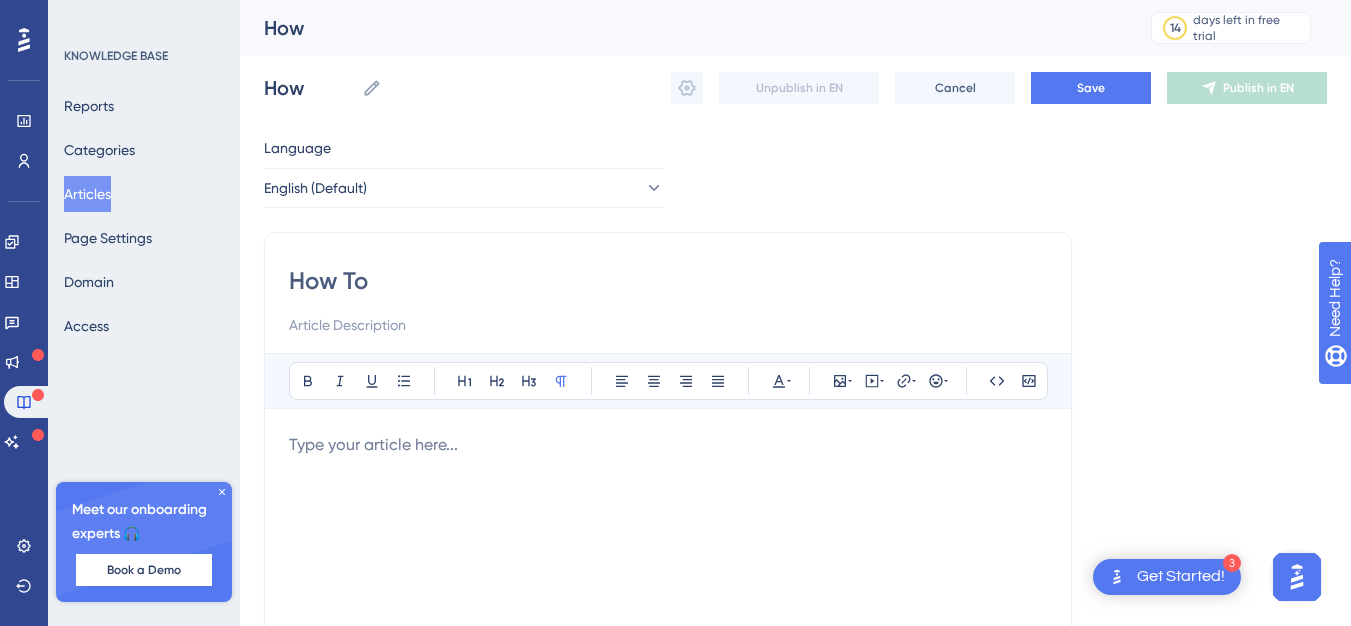 type on "How To" 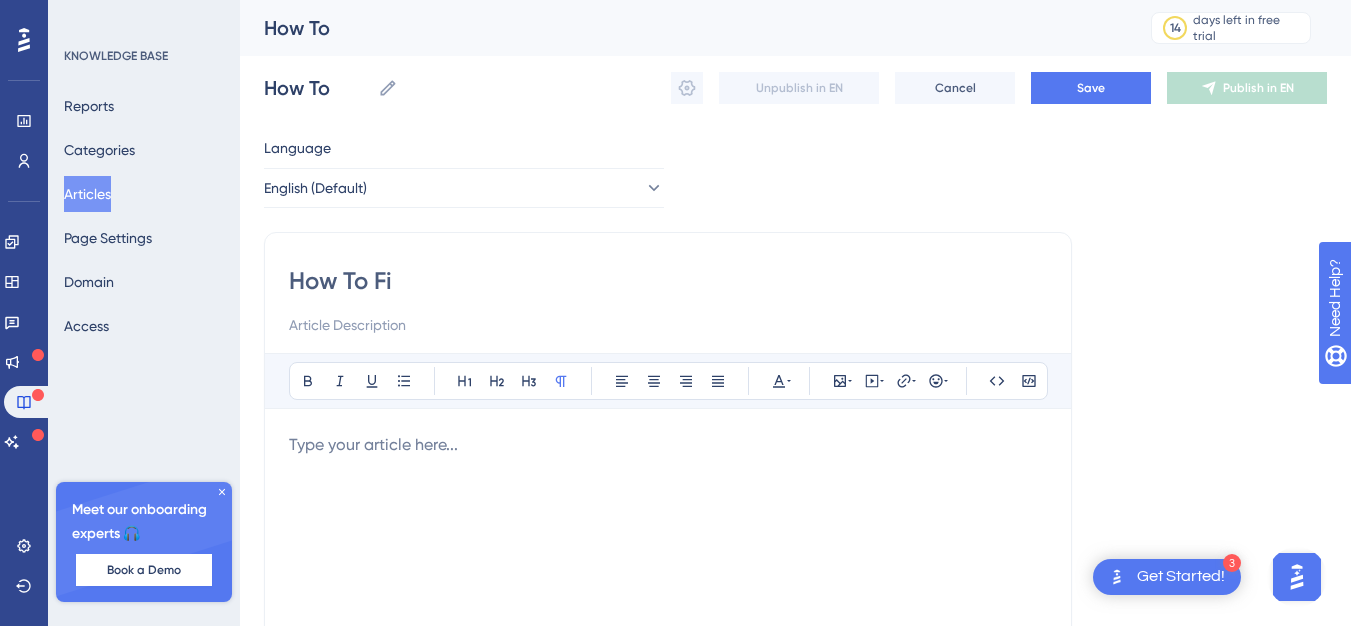 type on "How To Fix" 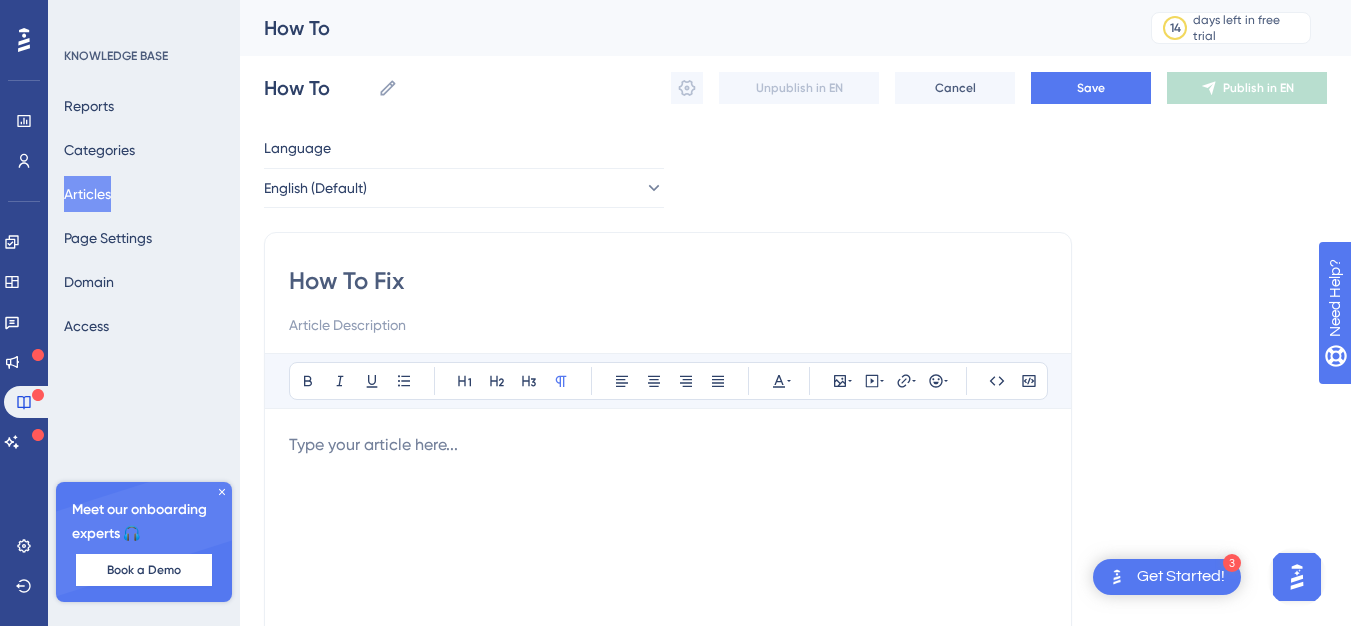 type on "How To Fix" 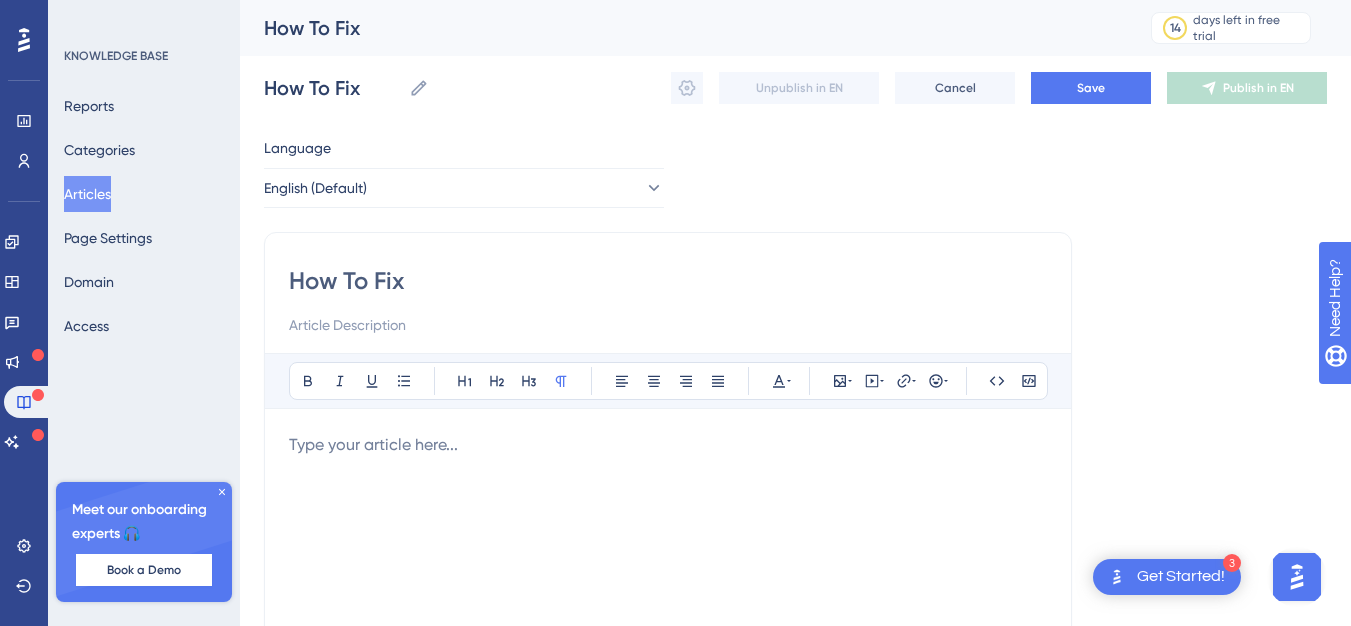 type on "How To Fix" 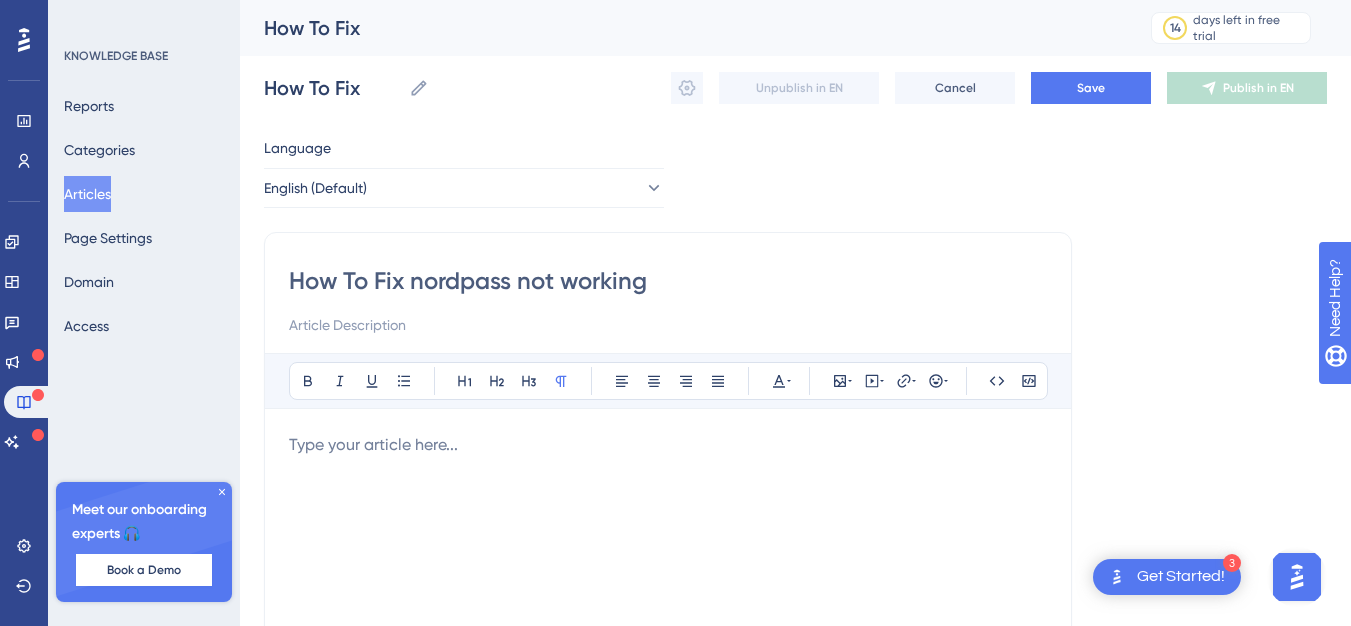 type on "How To Fix nordpass not working" 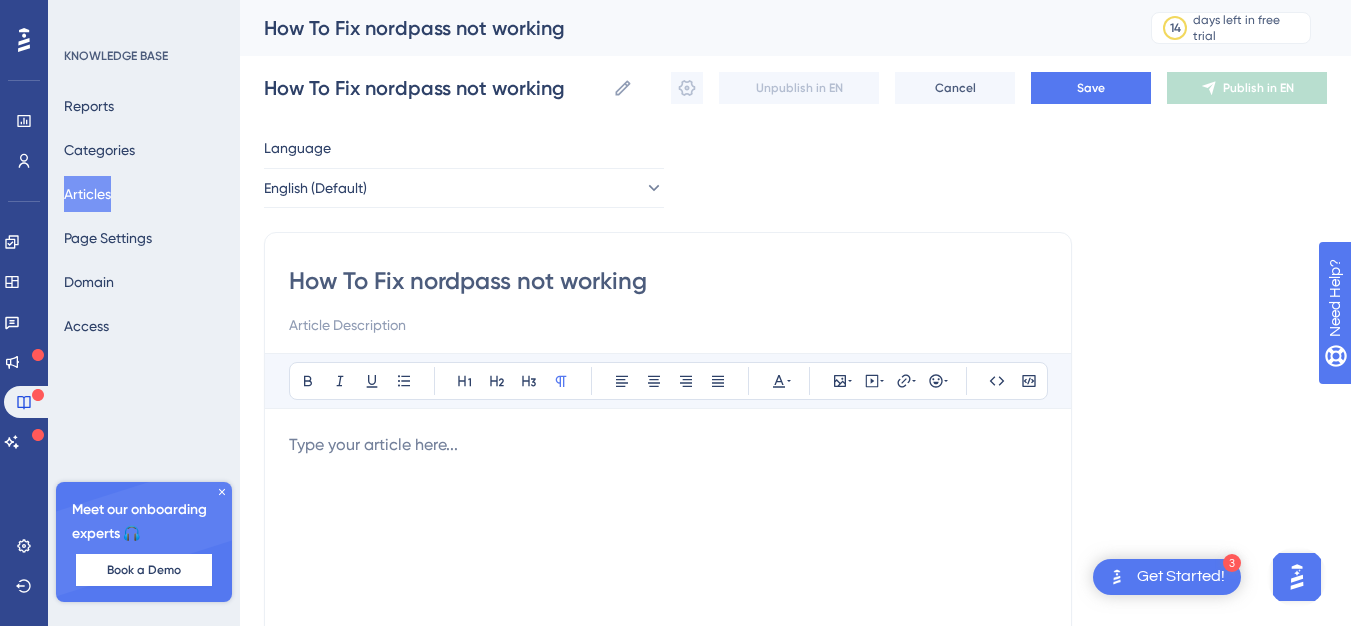 drag, startPoint x: 428, startPoint y: 288, endPoint x: 416, endPoint y: 285, distance: 12.369317 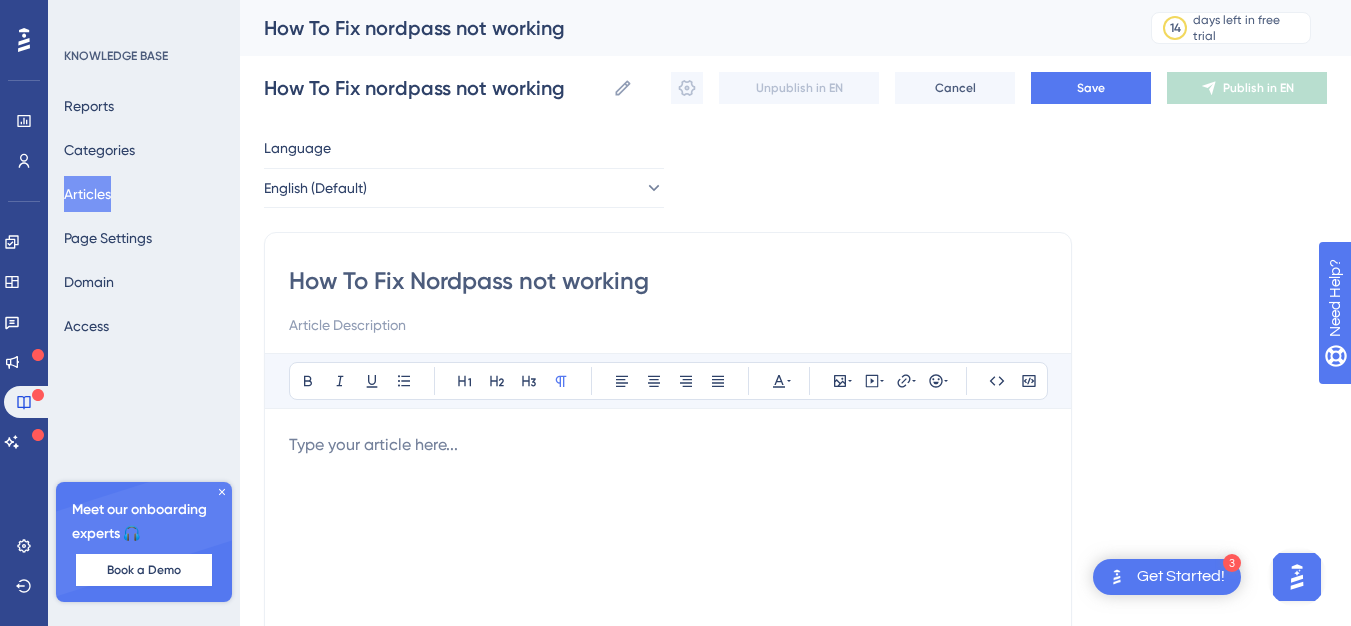 type on "How To Fix Nordpass not working" 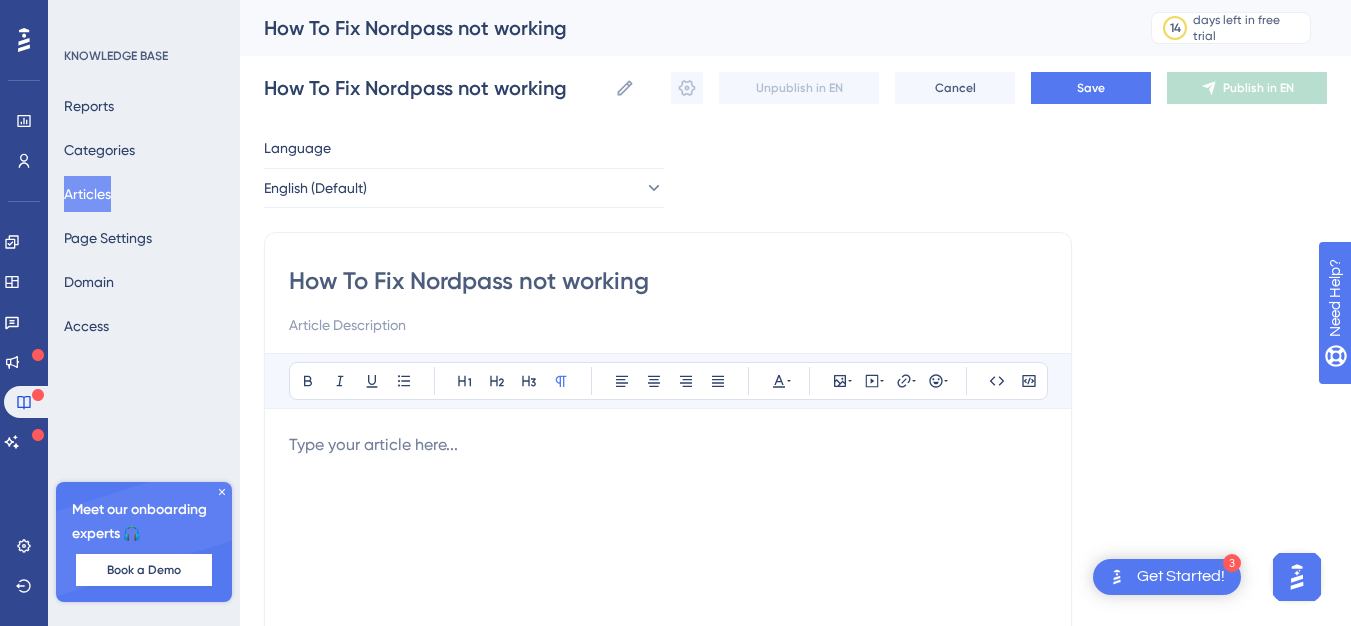 click on "How To Fix Nordpass not working" at bounding box center (668, 281) 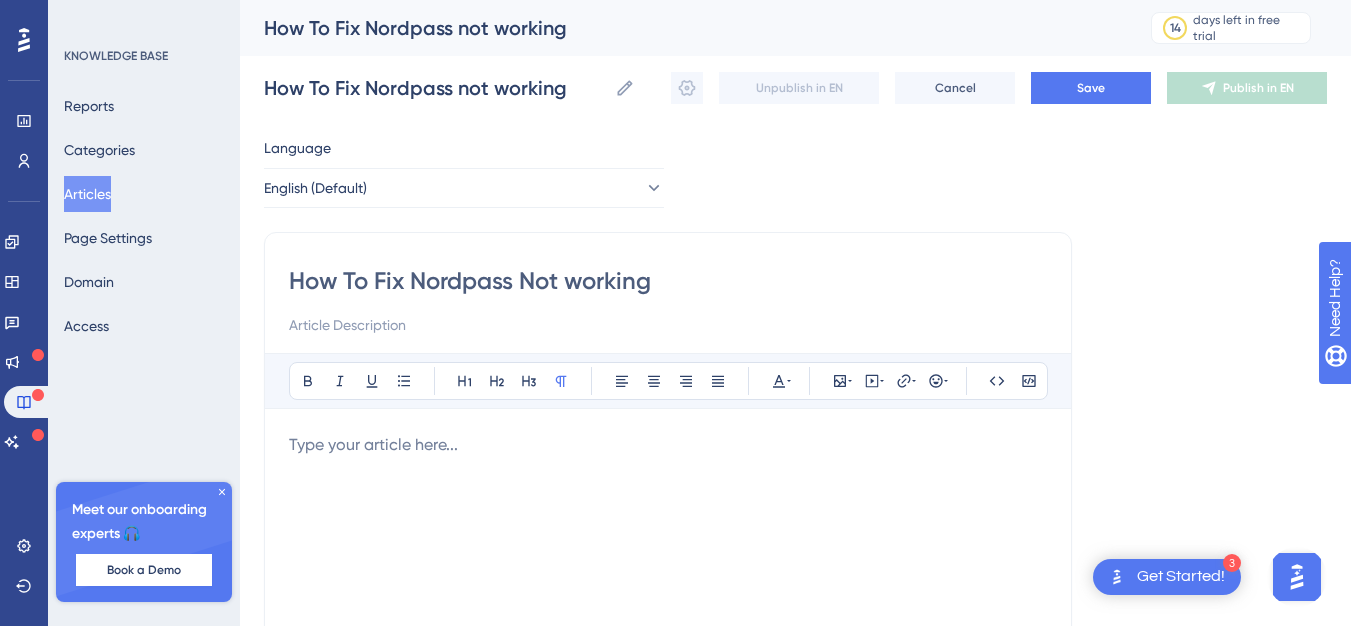 type on "How To Fix Nordpass Not working" 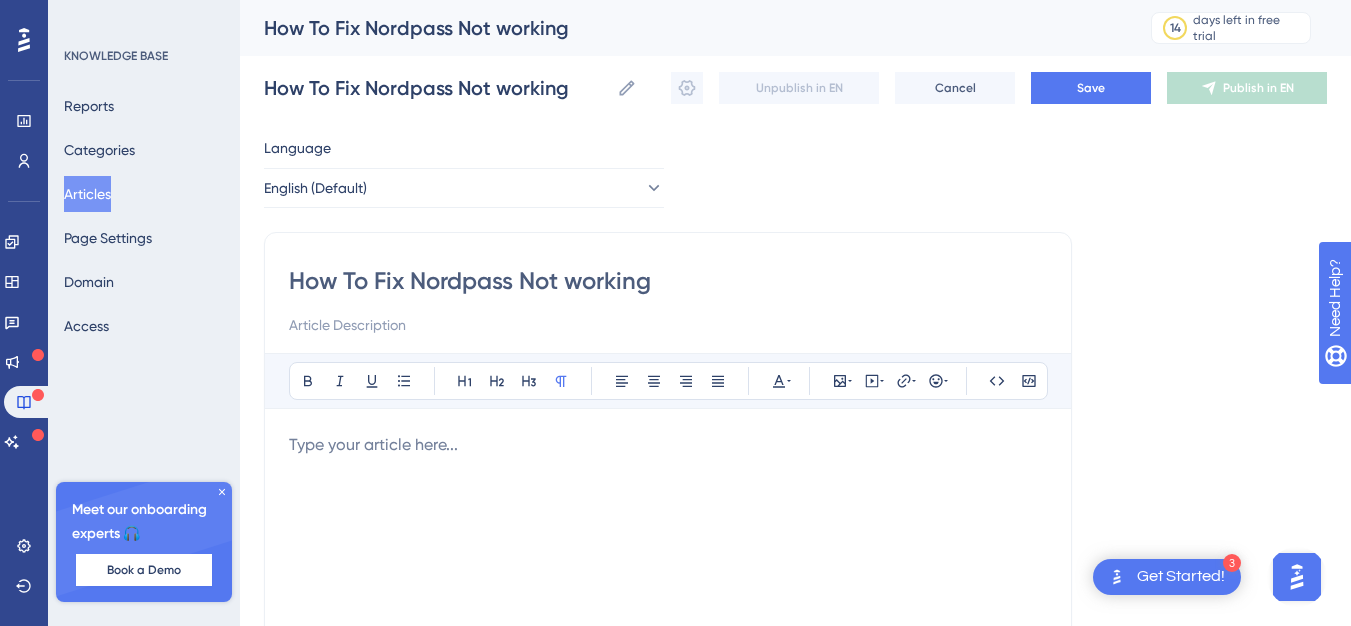 drag, startPoint x: 586, startPoint y: 282, endPoint x: 575, endPoint y: 278, distance: 11.7046995 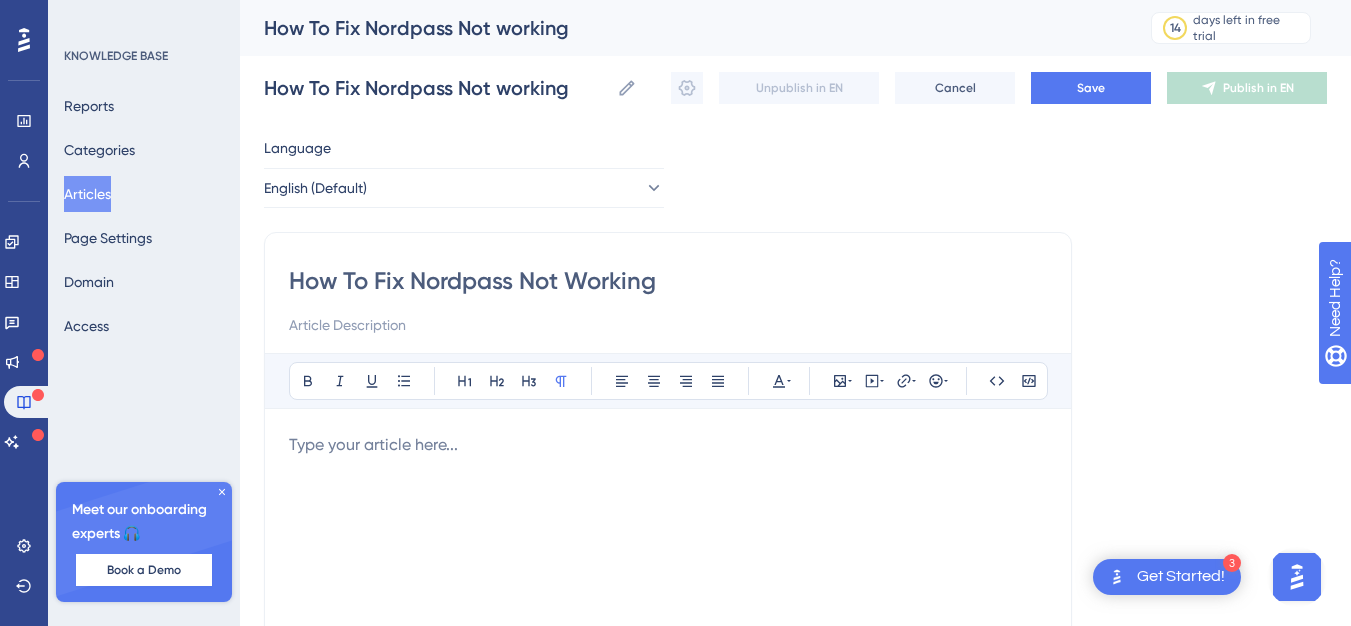 type on "How To Fix Nordpass Not Working" 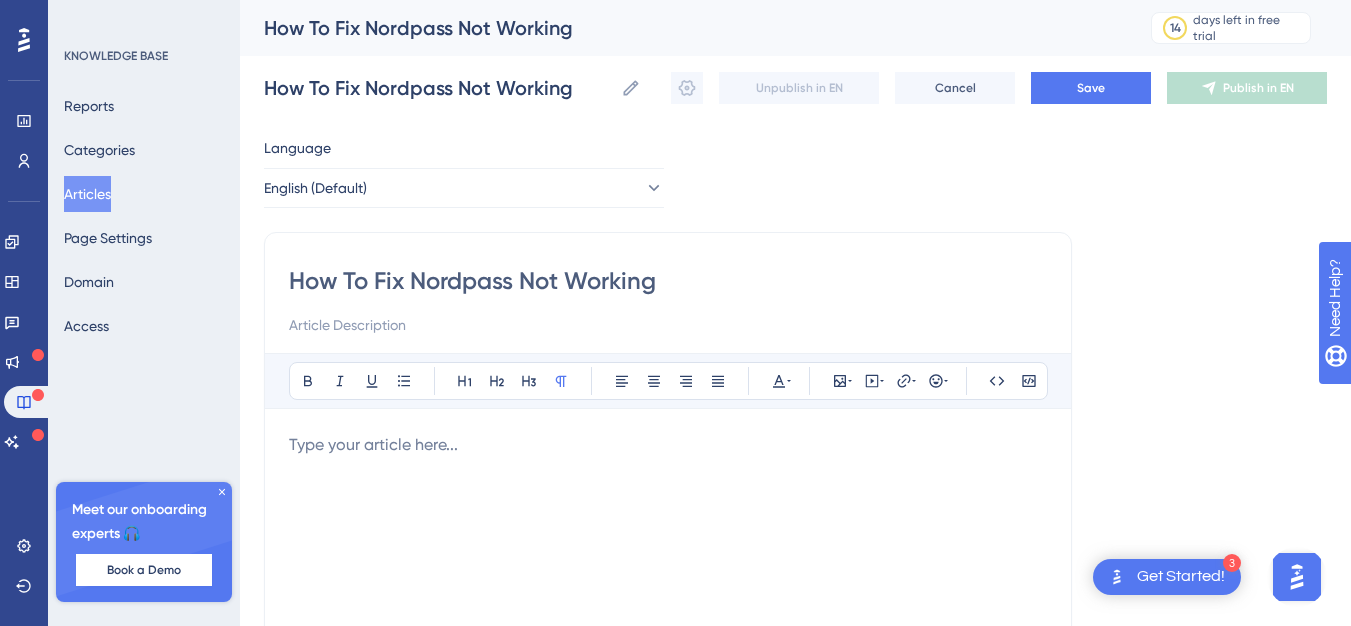 click on "How To Fix Nordpass Not Working" at bounding box center (668, 281) 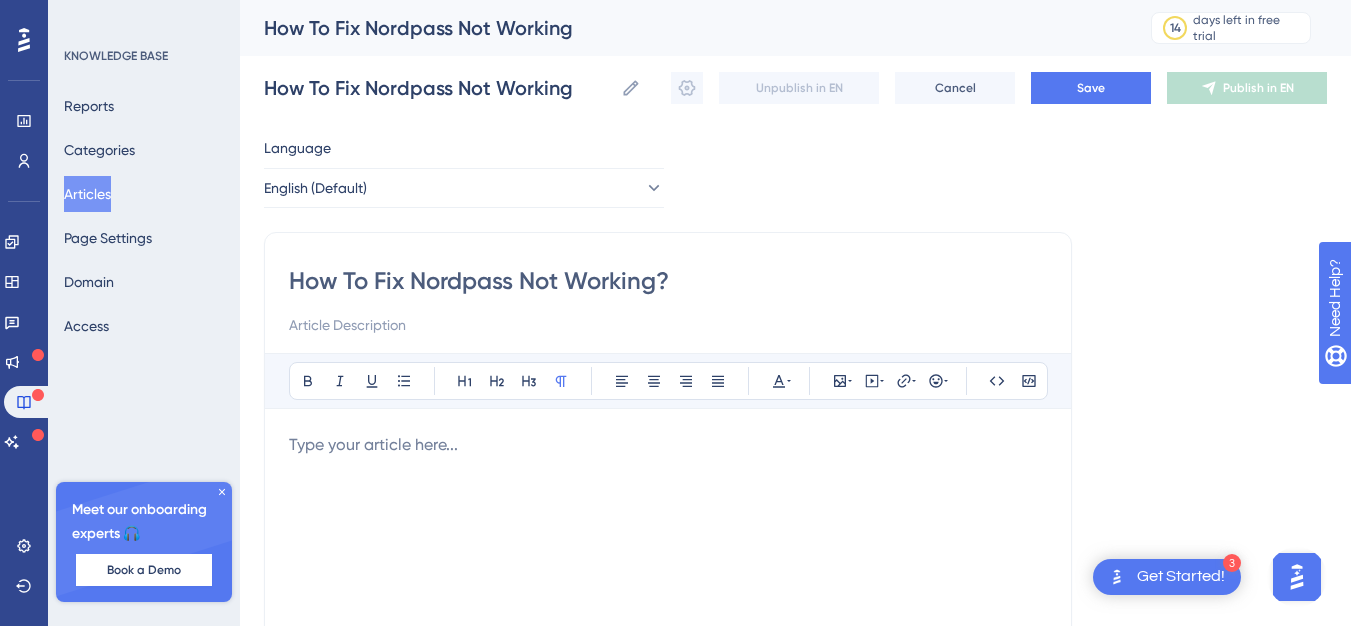 type on "How To Fix Nordpass Not Working?" 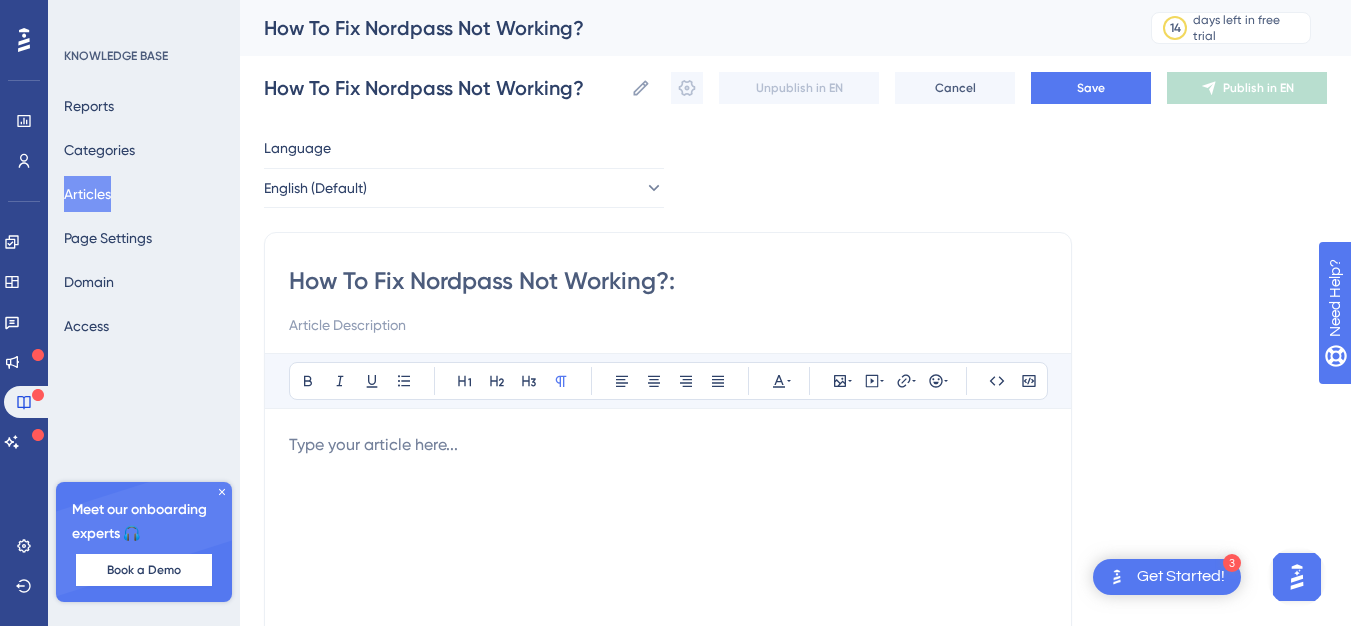 type on "How To Fix Nordpass Not Working?:" 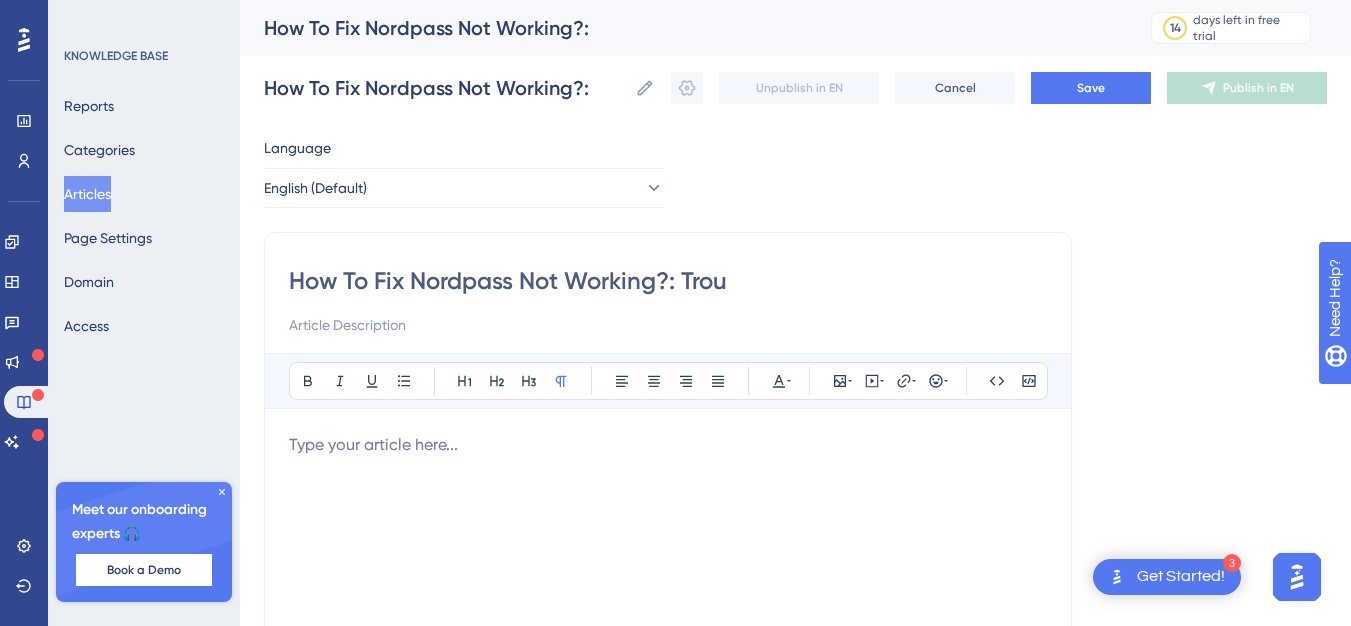 type on "How To Fix Nordpass Not Working?: Troub" 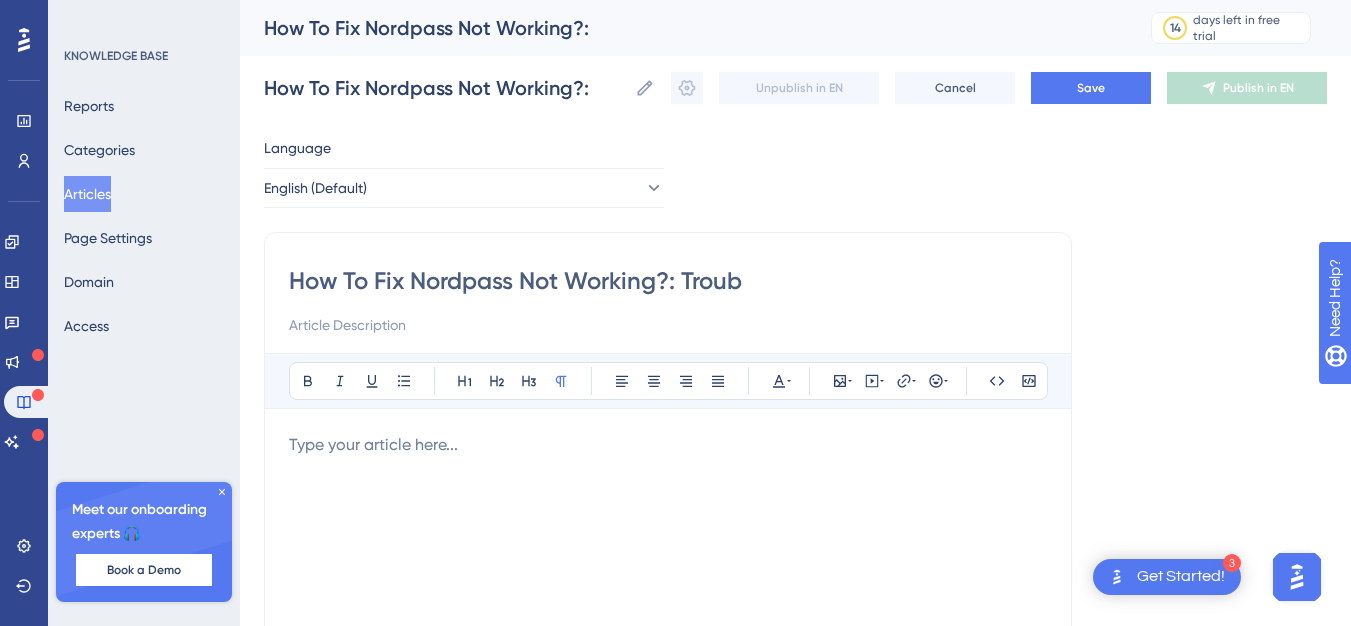 type on "How To Fix Nordpass Not Working?: Troub" 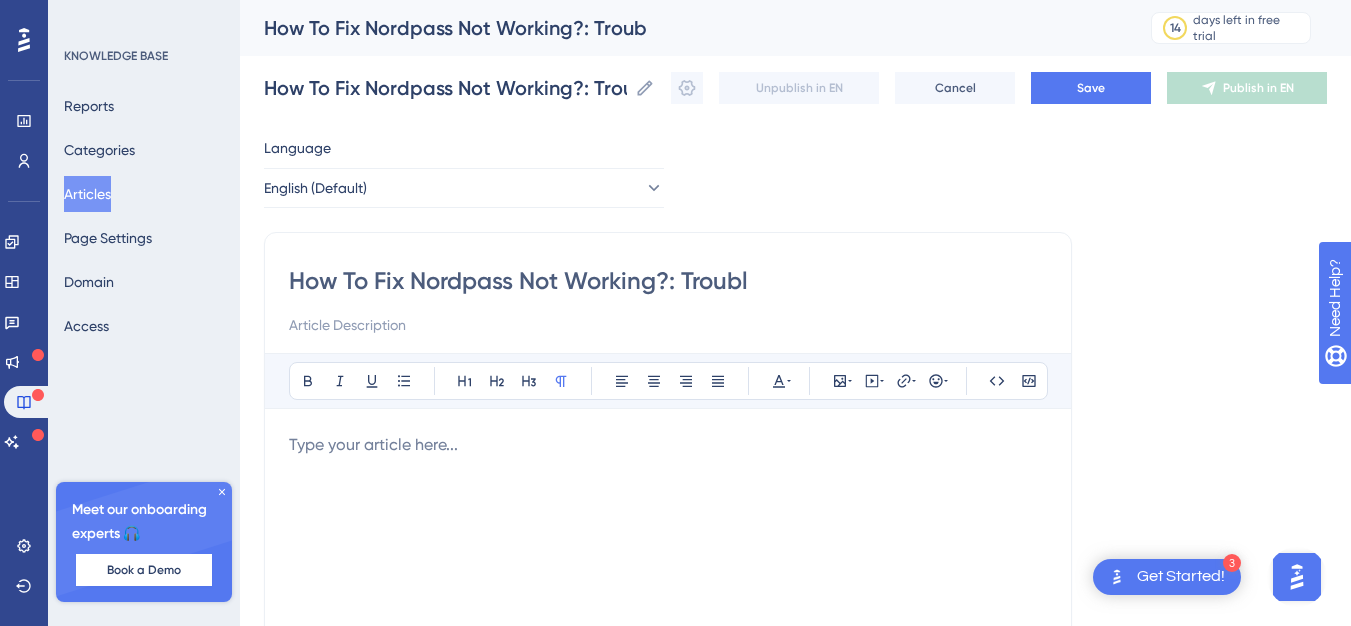 type on "How To Fix Nordpass Not Working?: Trouble" 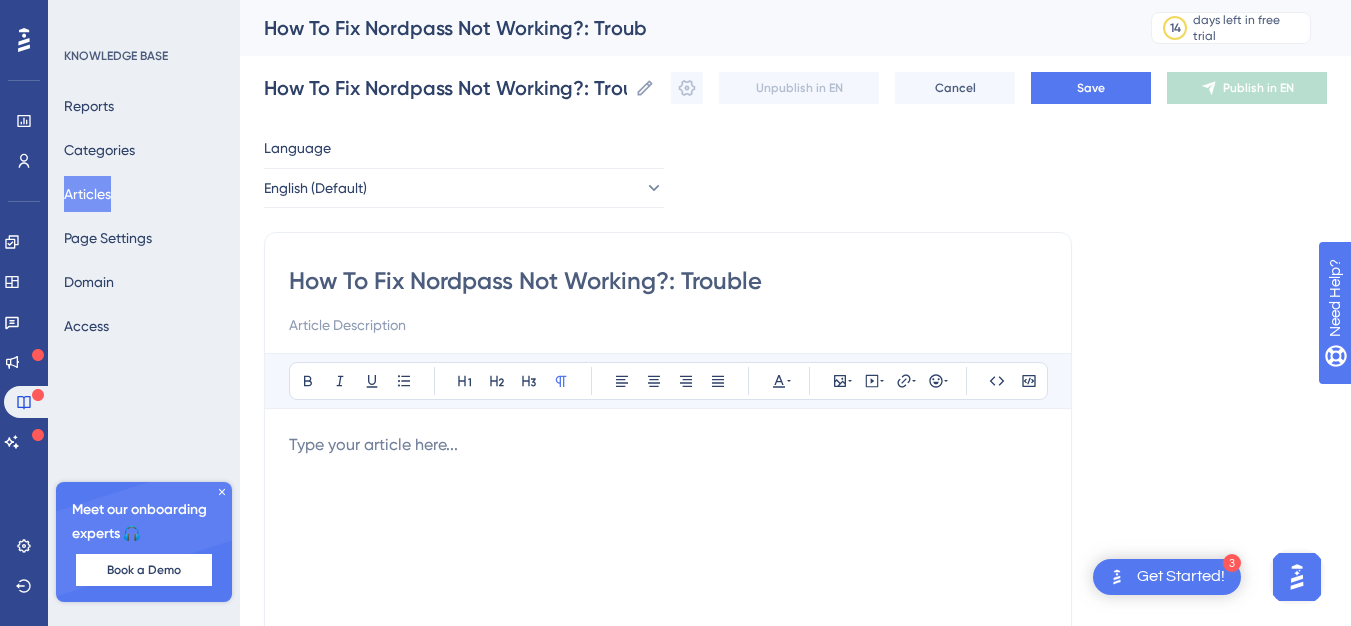 type on "How To Fix Nordpass Not Working?: Trouble" 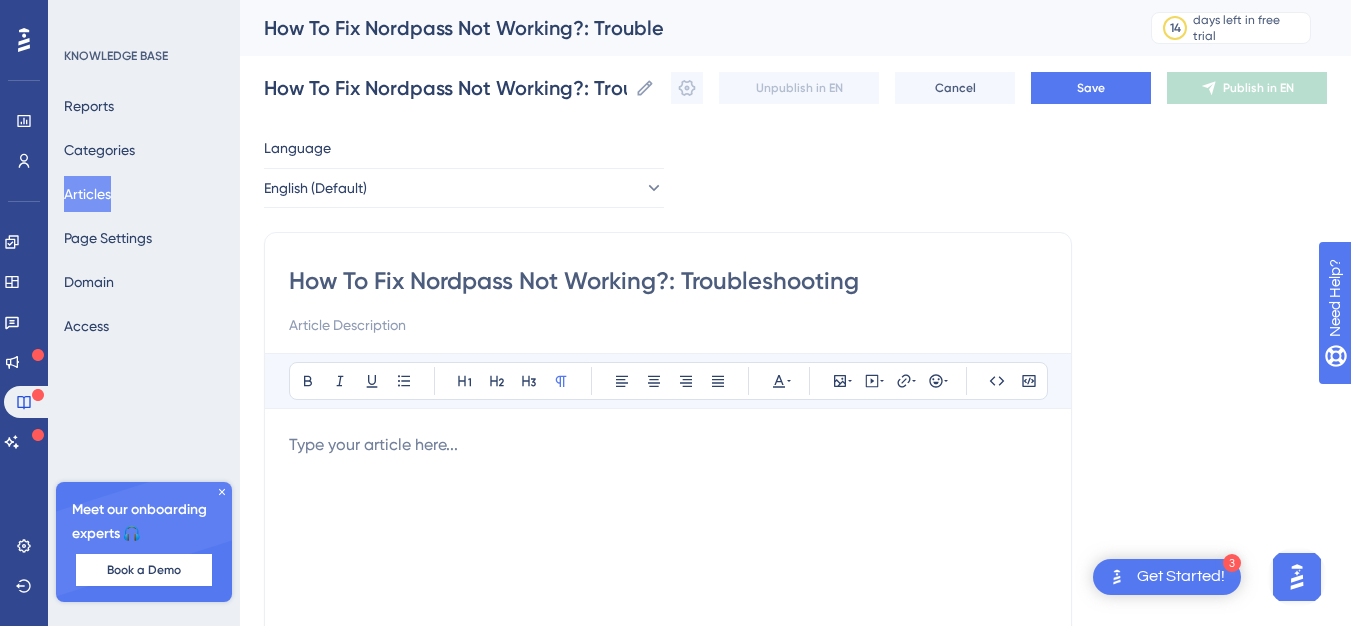 type on "How To Fix Nordpass Not Working?: Troubleshooting" 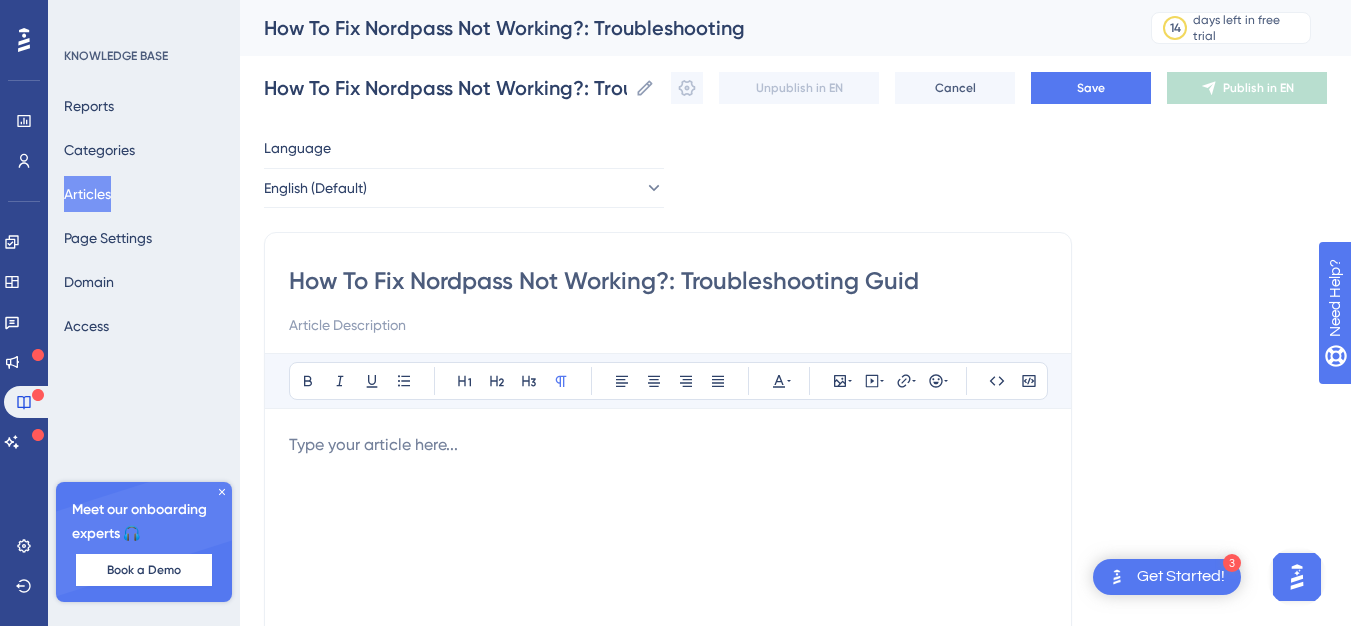 type on "How To Fix Nordpass Not Working?: Troubleshooting Guide" 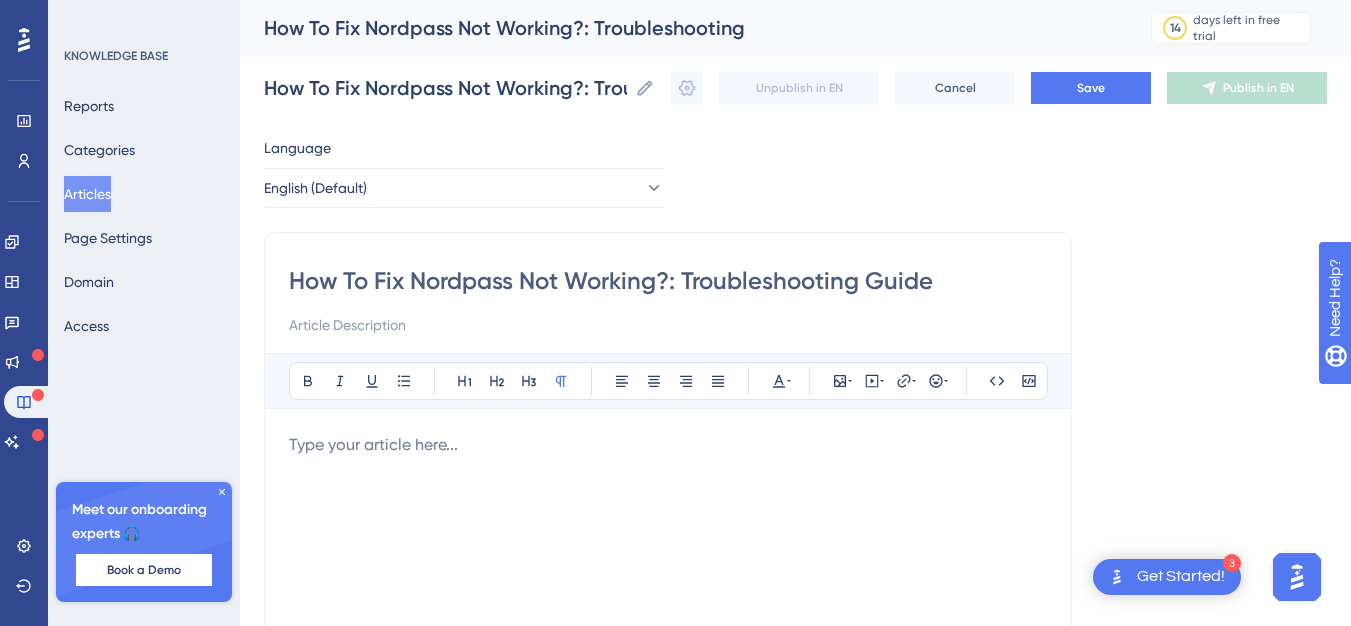 type on "How To Fix Nordpass Not Working?: Troubleshooting Guide" 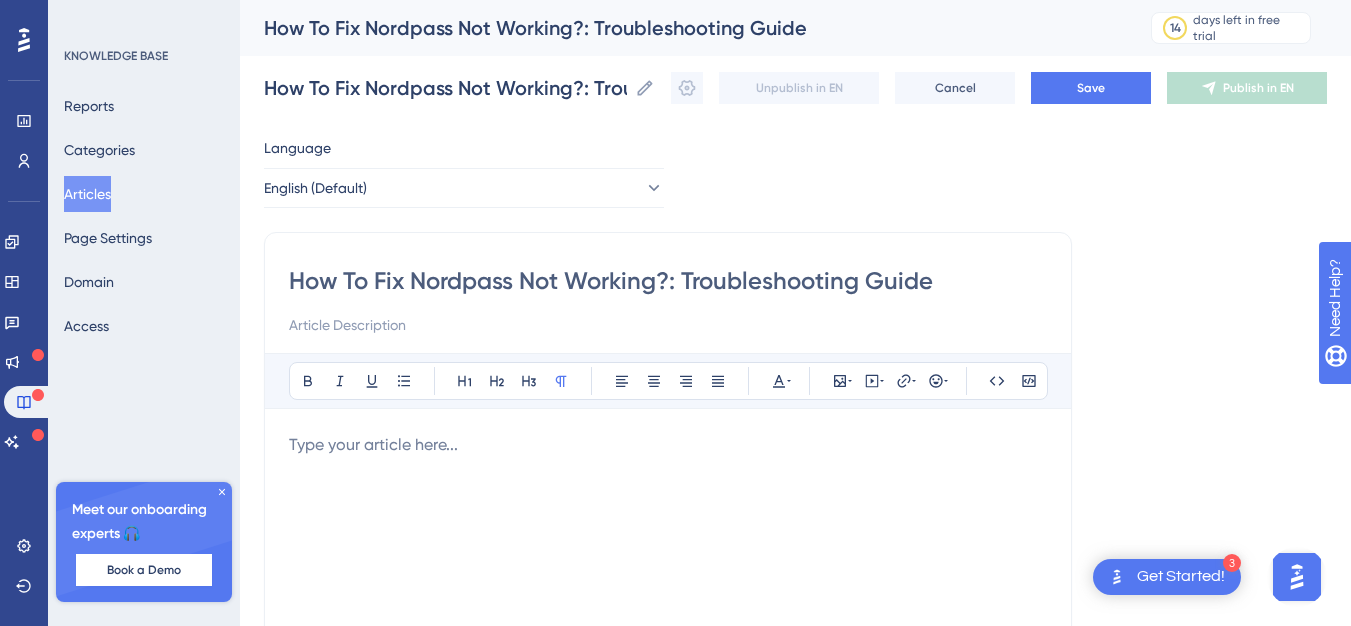 type on "How To Fix Nordpass Not Working?: Troubleshooting Guide" 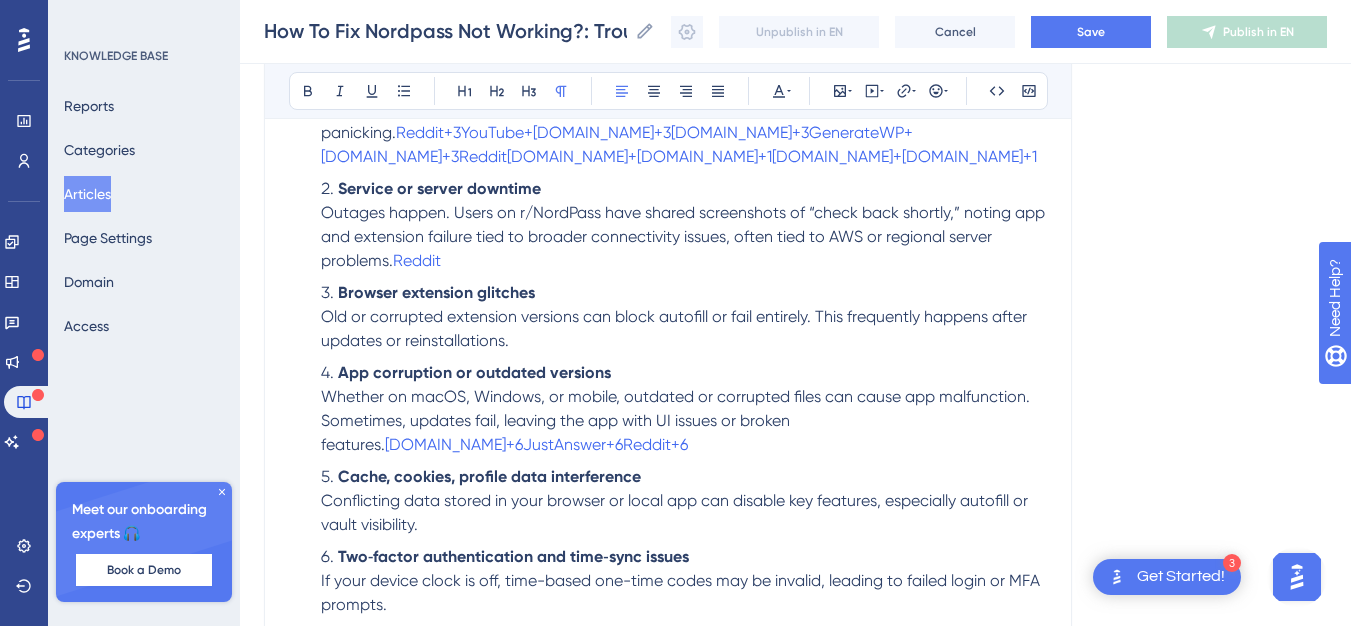 scroll, scrollTop: 1001, scrollLeft: 0, axis: vertical 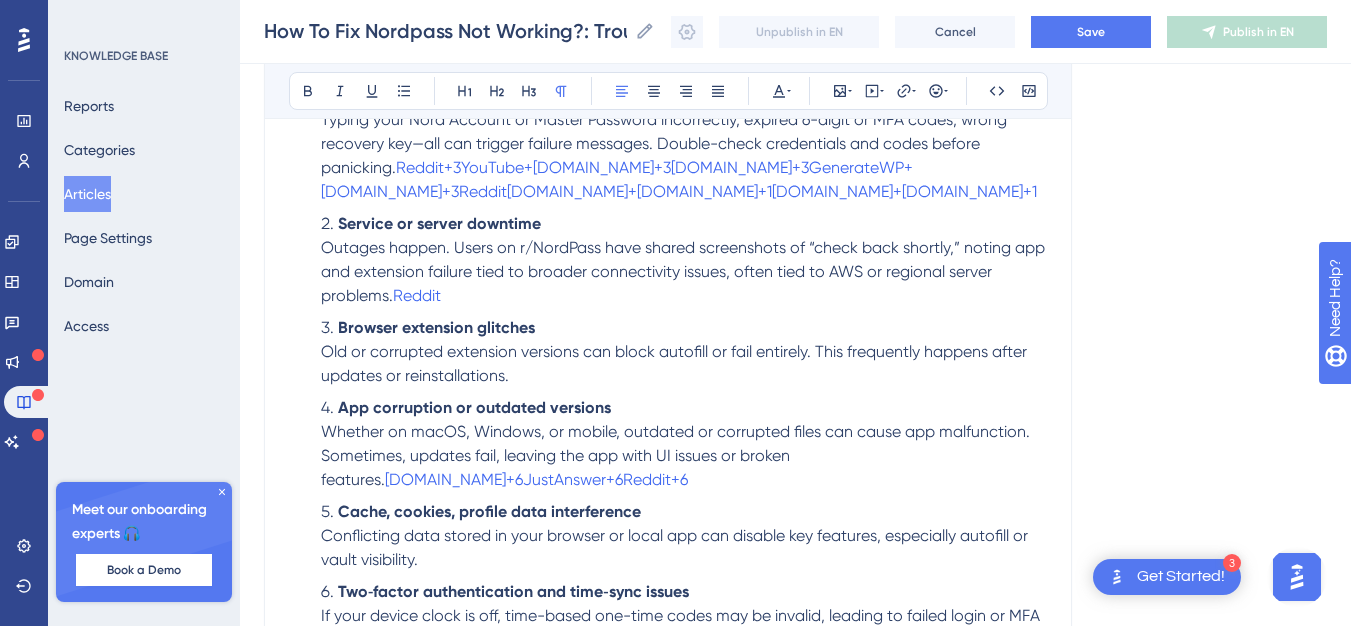 click on "Browser extension glitches" at bounding box center (436, 327) 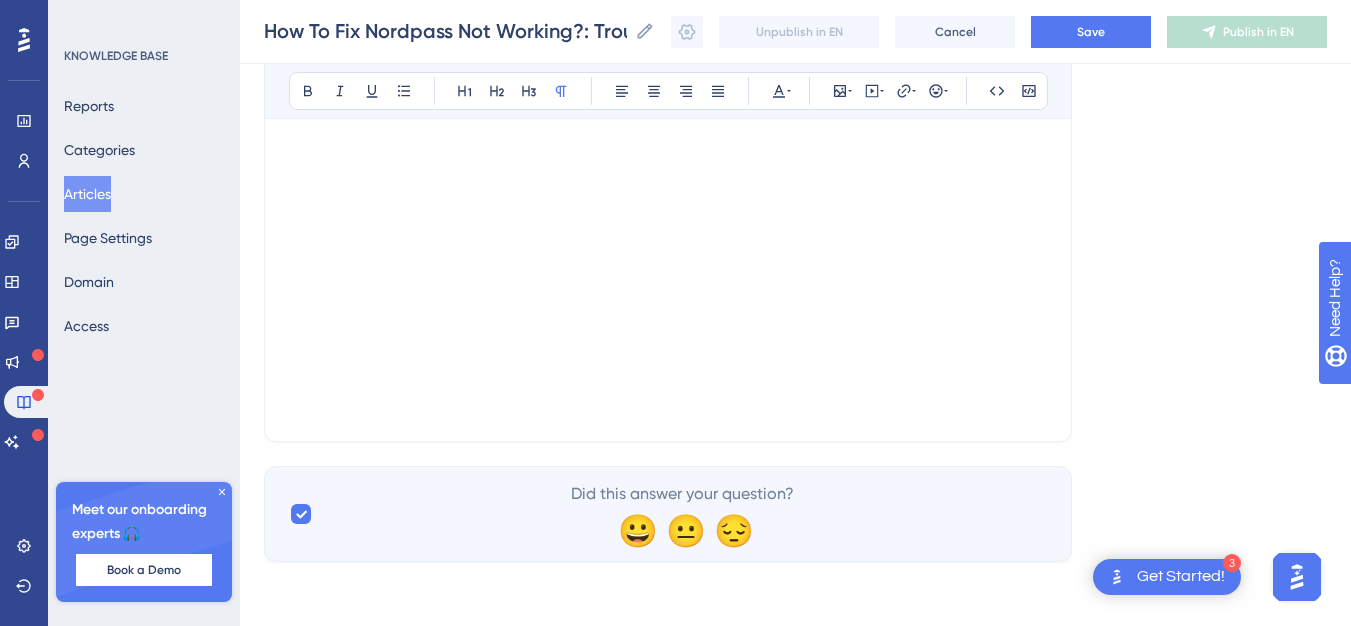 scroll, scrollTop: 427, scrollLeft: 0, axis: vertical 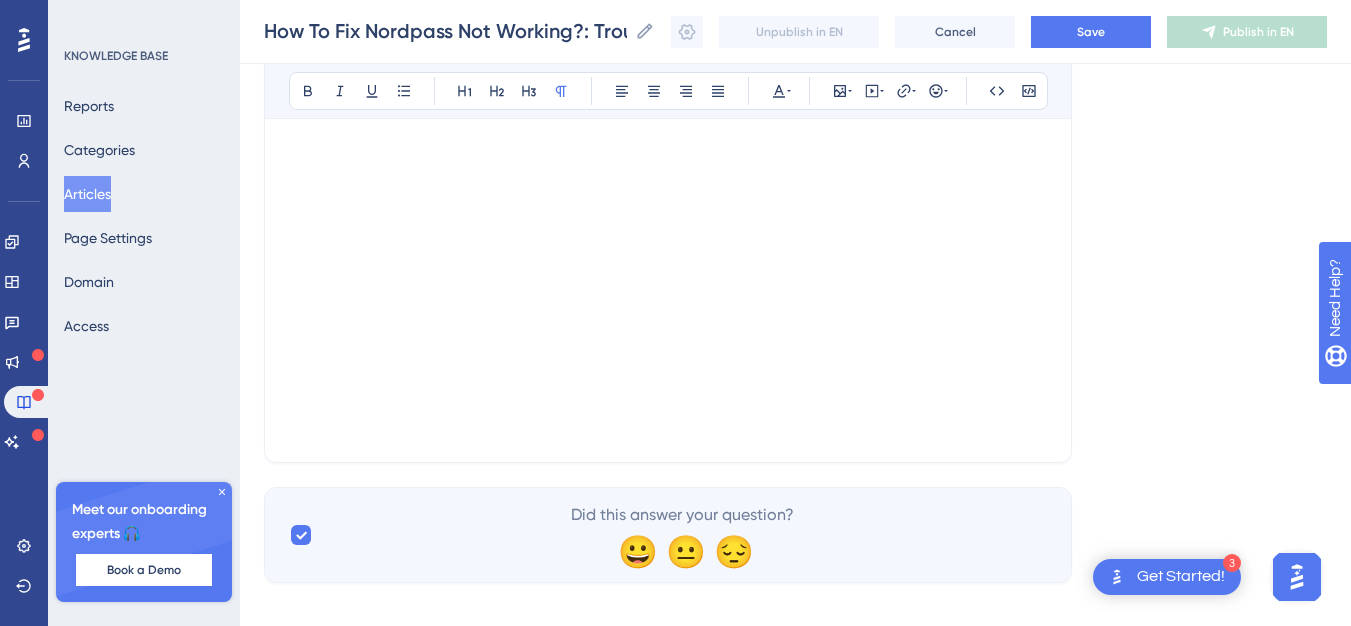 click at bounding box center [668, 218] 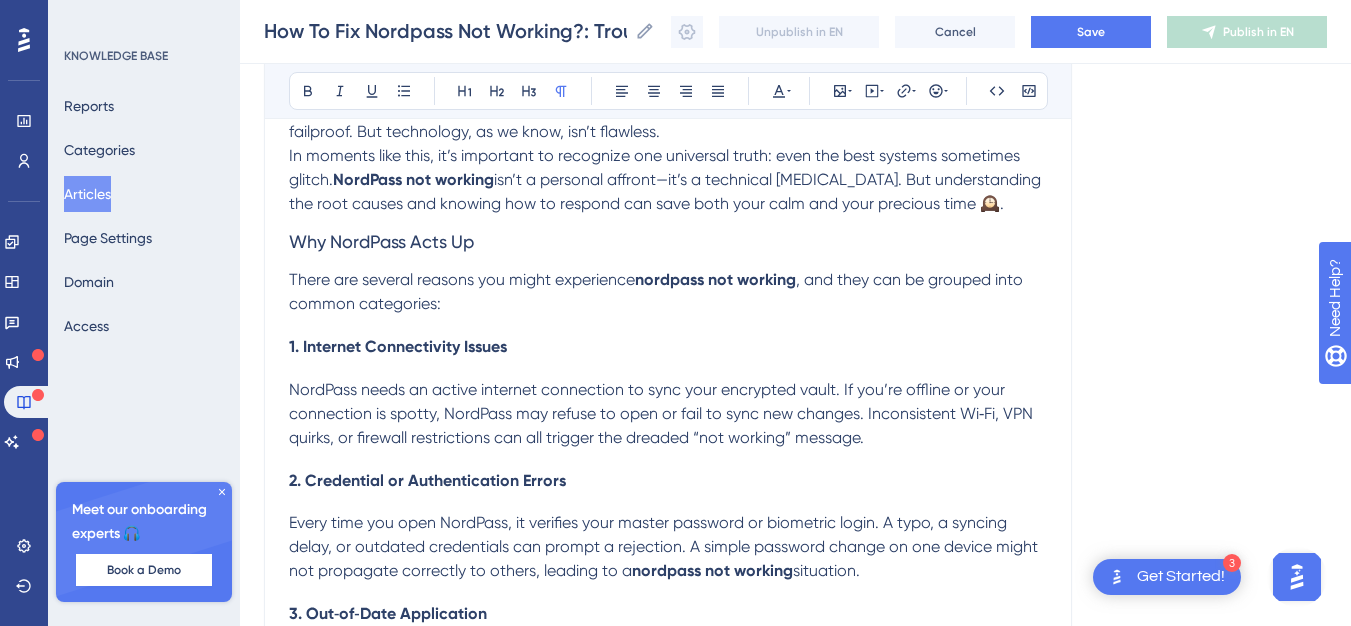 scroll, scrollTop: 0, scrollLeft: 0, axis: both 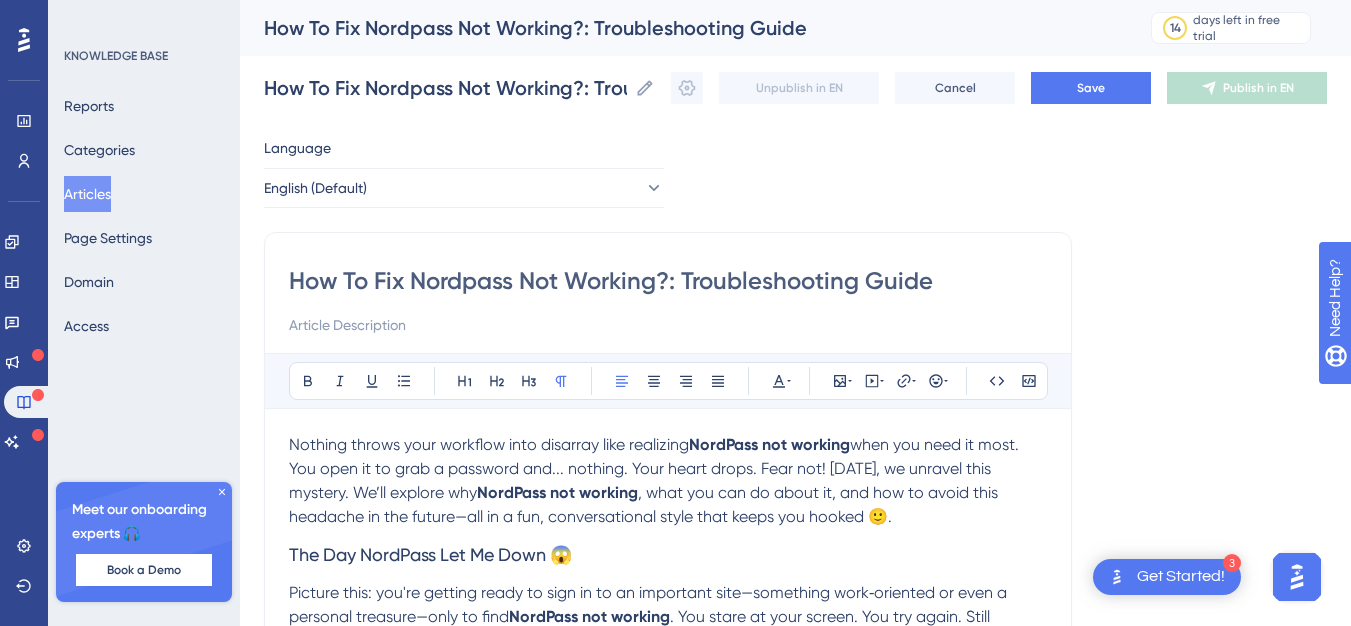 click on "Nothing throws your workflow into disarray like realizing" at bounding box center [489, 444] 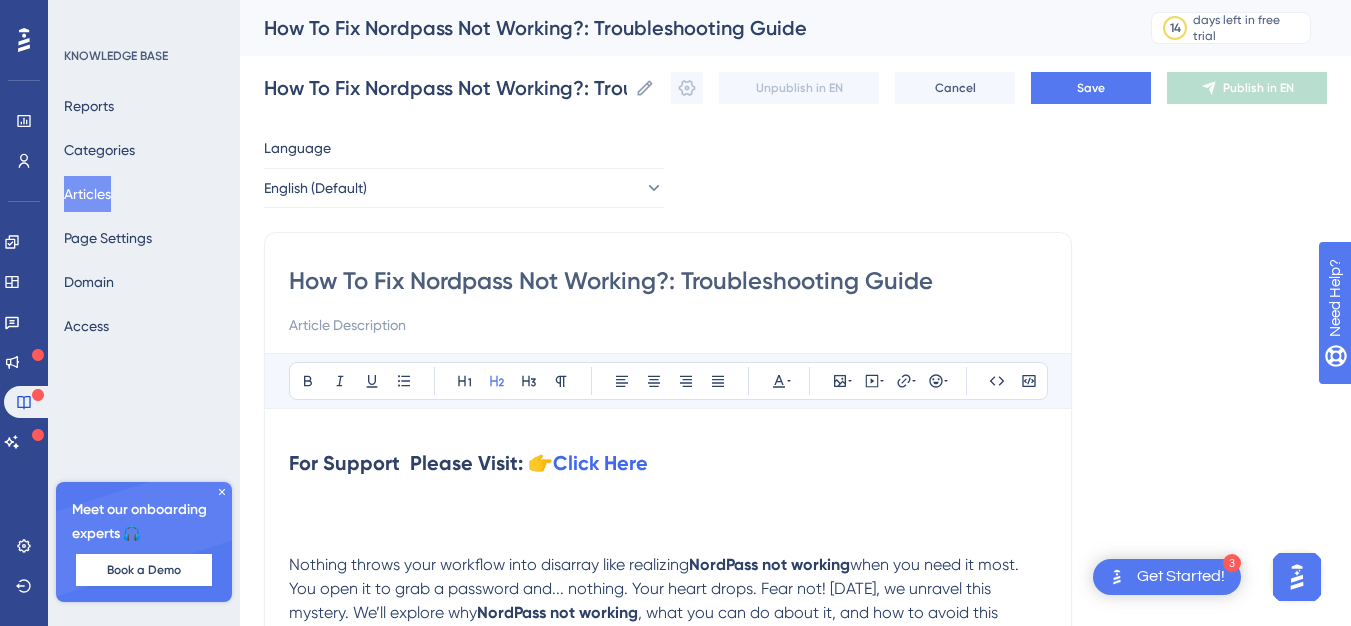 click on "How To Fix Nordpass Not Working?: Troubleshooting Guide" at bounding box center (668, 281) 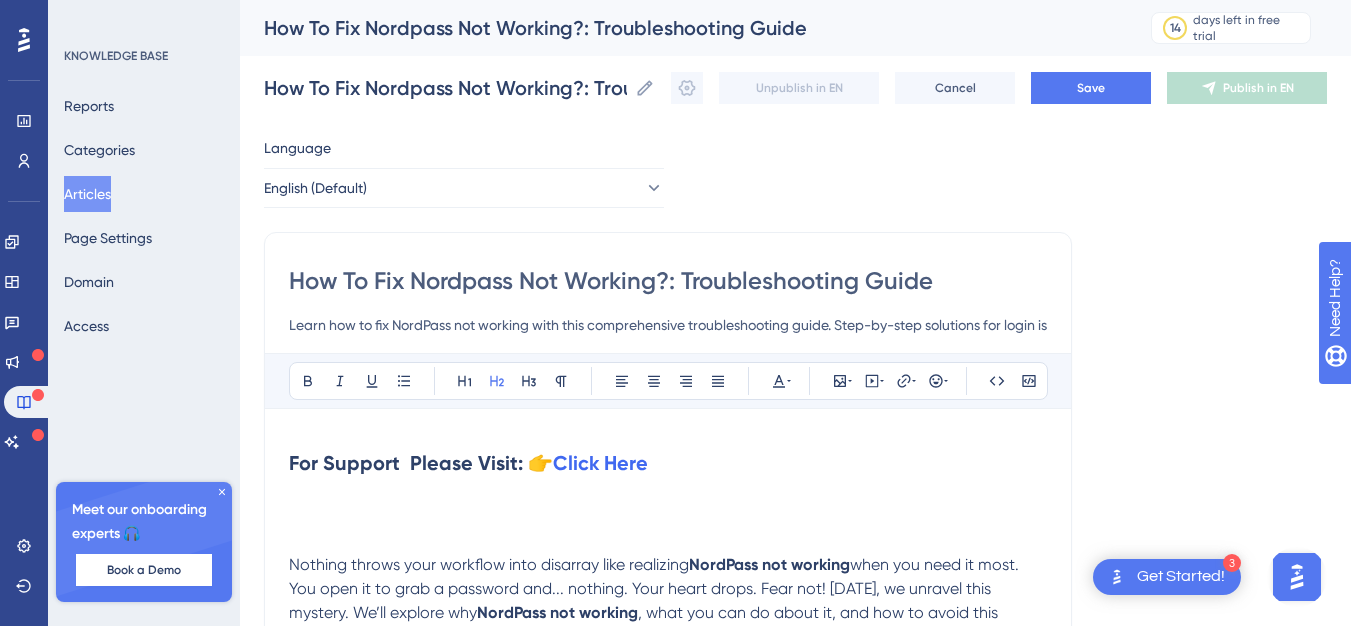 scroll, scrollTop: 0, scrollLeft: 206, axis: horizontal 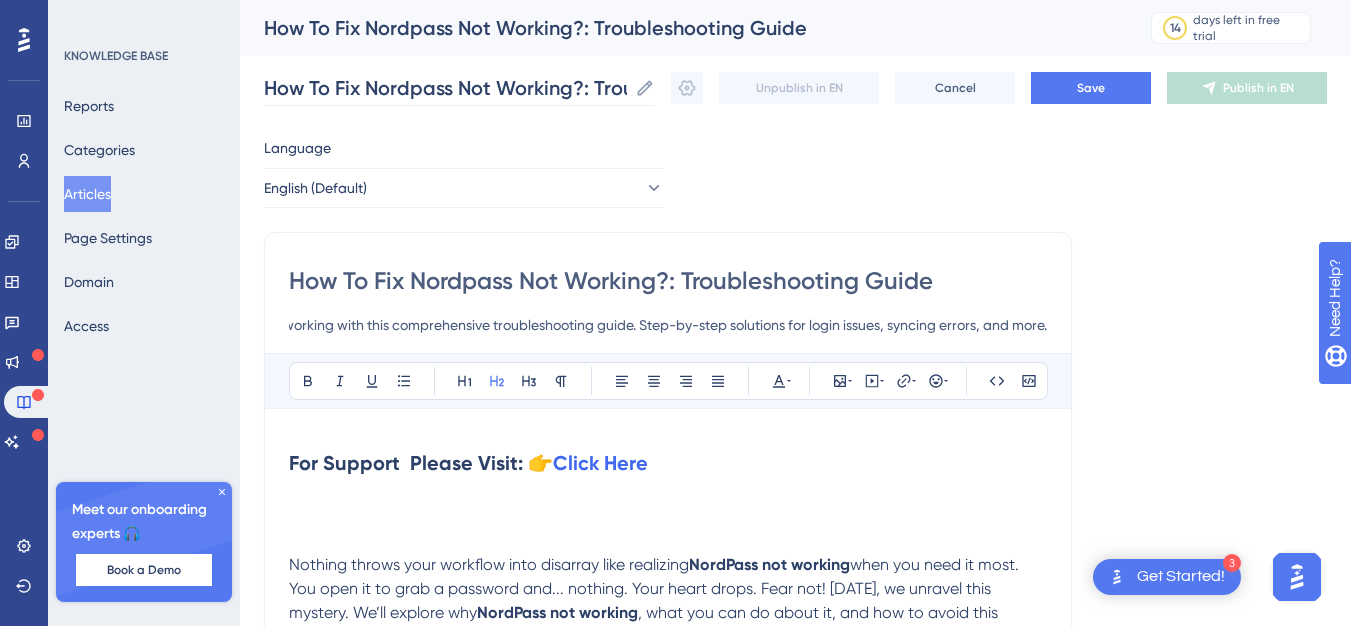 type on "Learn how to fix NordPass not working with this comprehensive troubleshooting guide. Step-by-step solutions for login issues, syncing errors, and more." 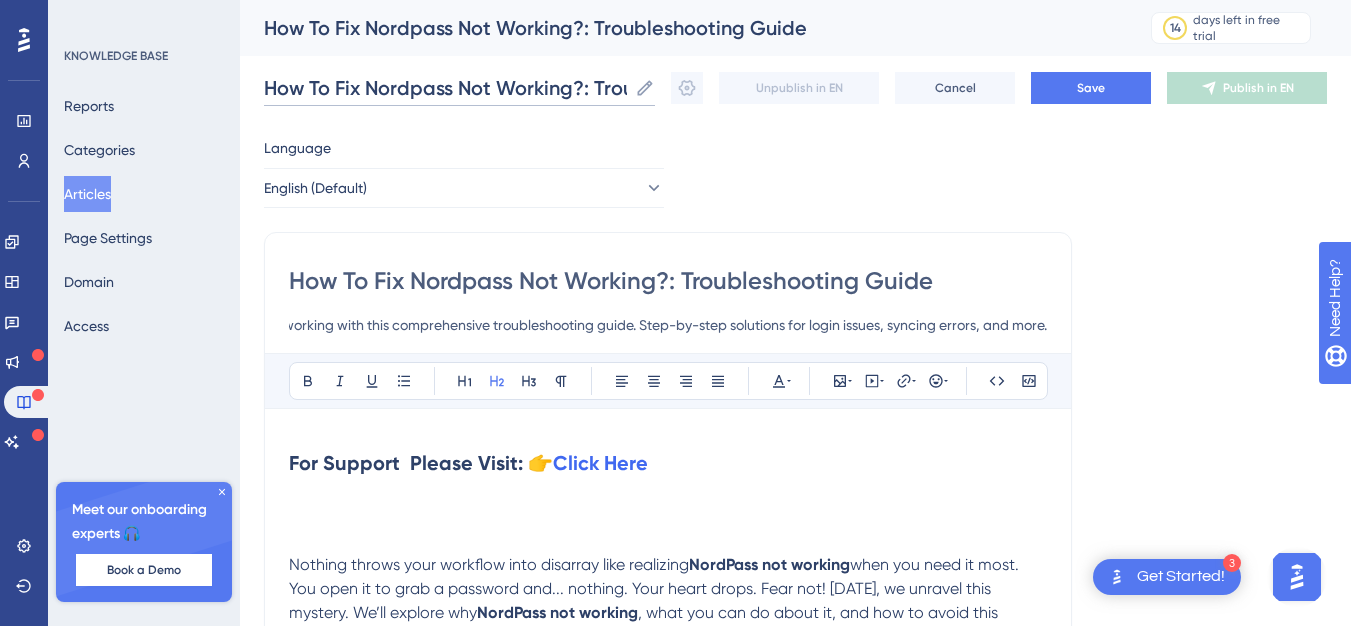 scroll, scrollTop: 0, scrollLeft: 0, axis: both 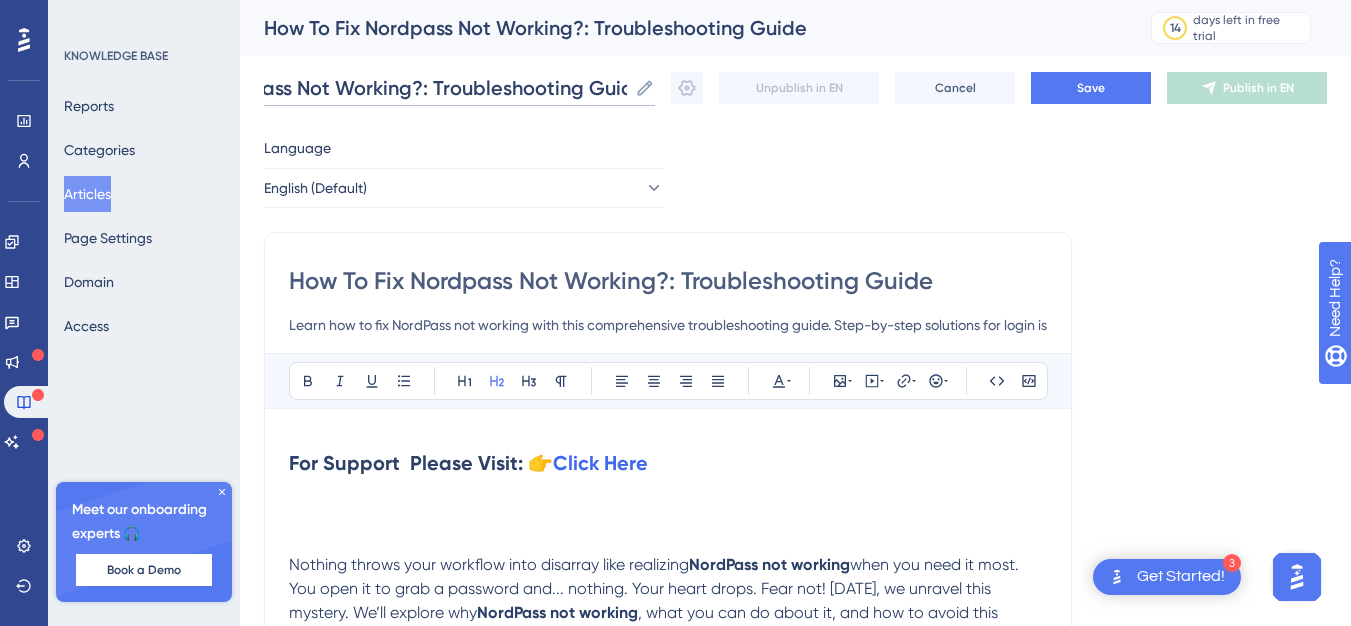 drag, startPoint x: 577, startPoint y: 89, endPoint x: 910, endPoint y: 106, distance: 333.43365 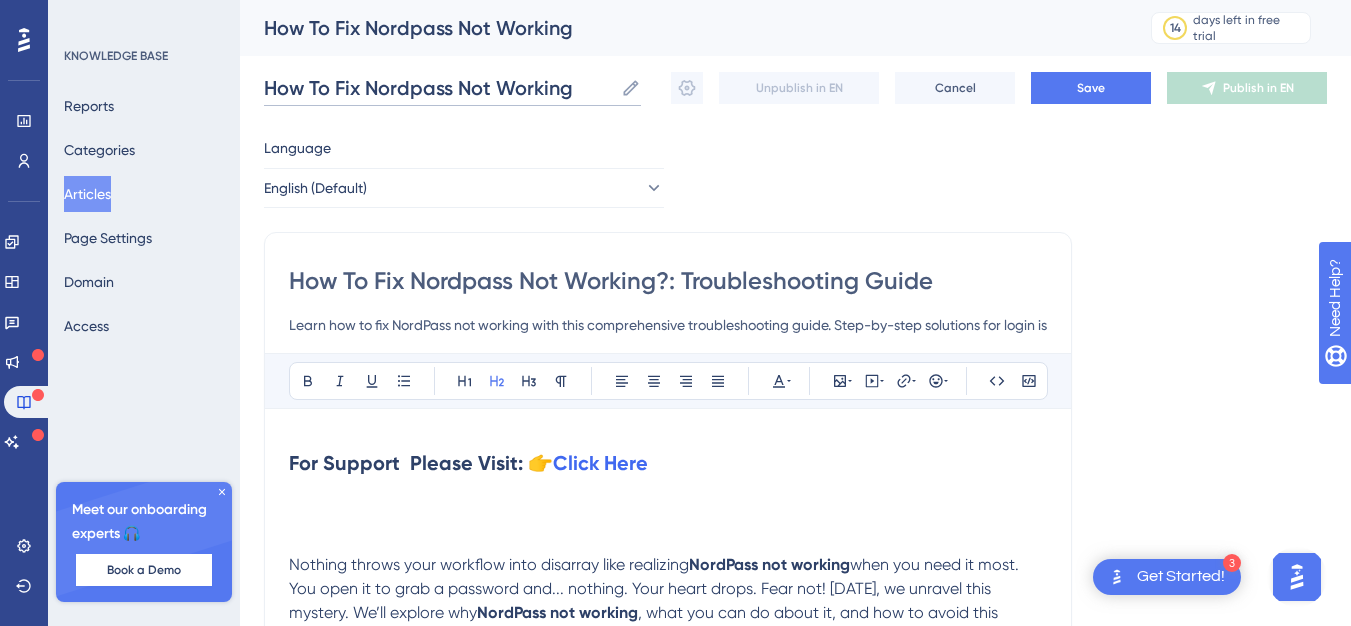 scroll, scrollTop: 0, scrollLeft: 0, axis: both 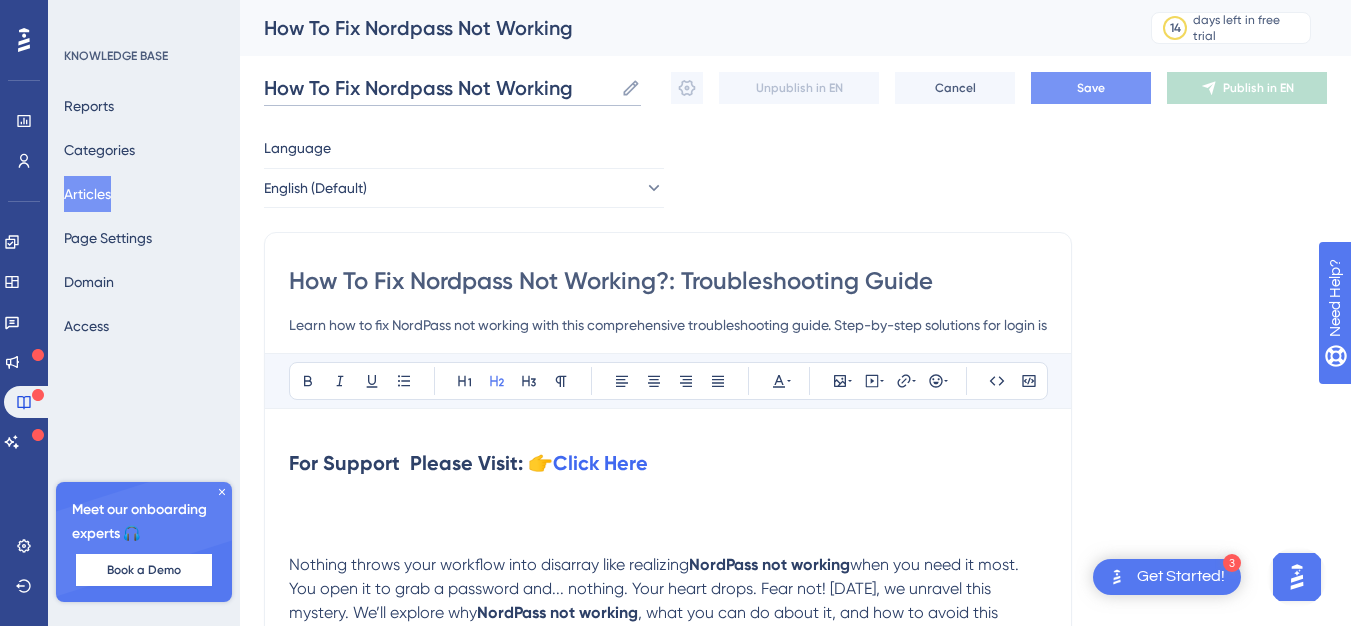 type on "How To Fix Nordpass Not Working" 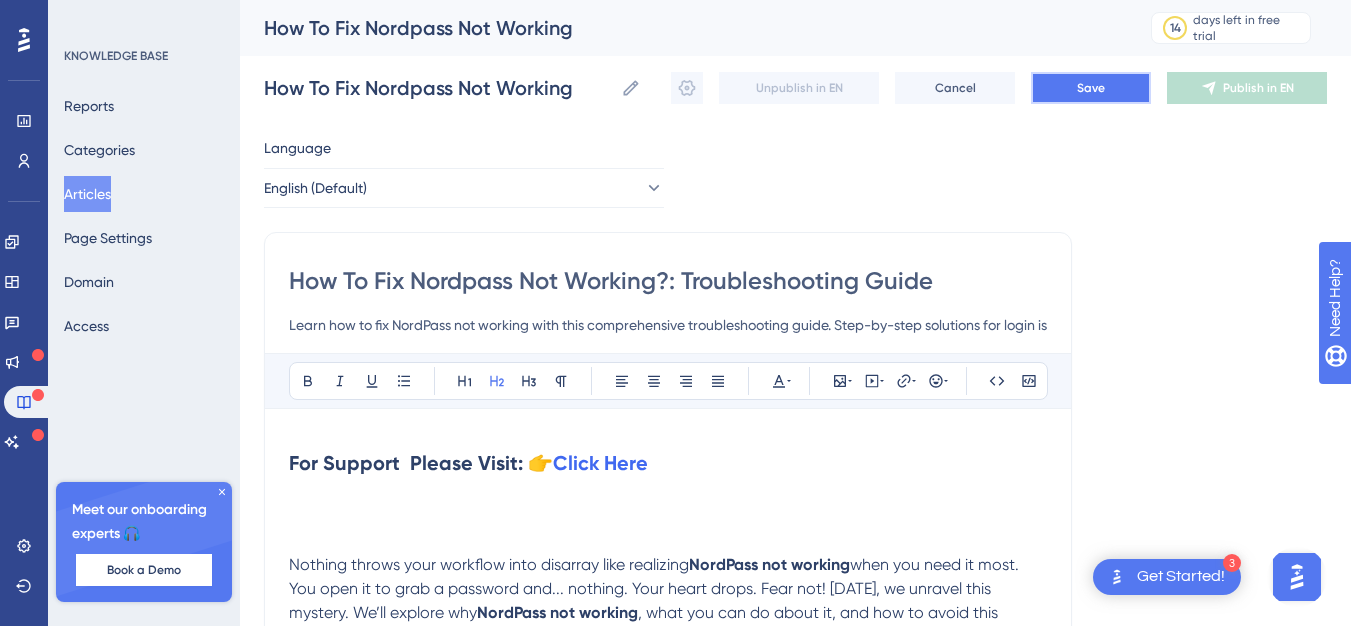 click on "Save" at bounding box center (1091, 88) 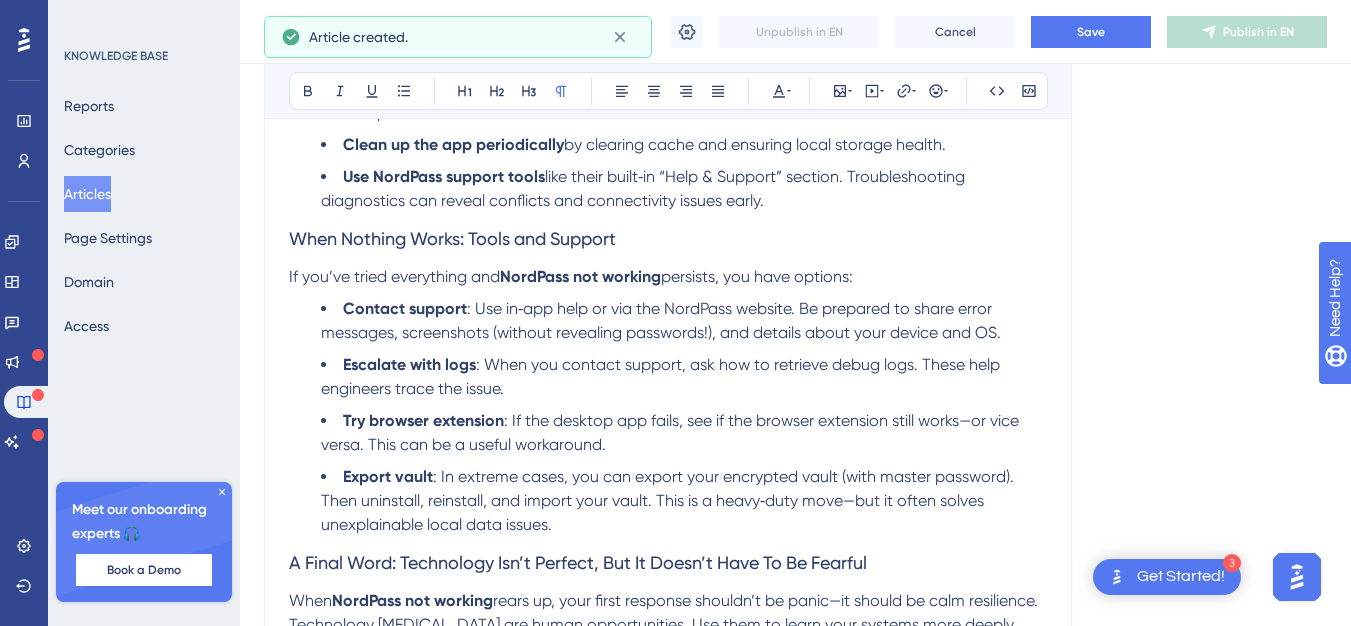 scroll, scrollTop: 3319, scrollLeft: 0, axis: vertical 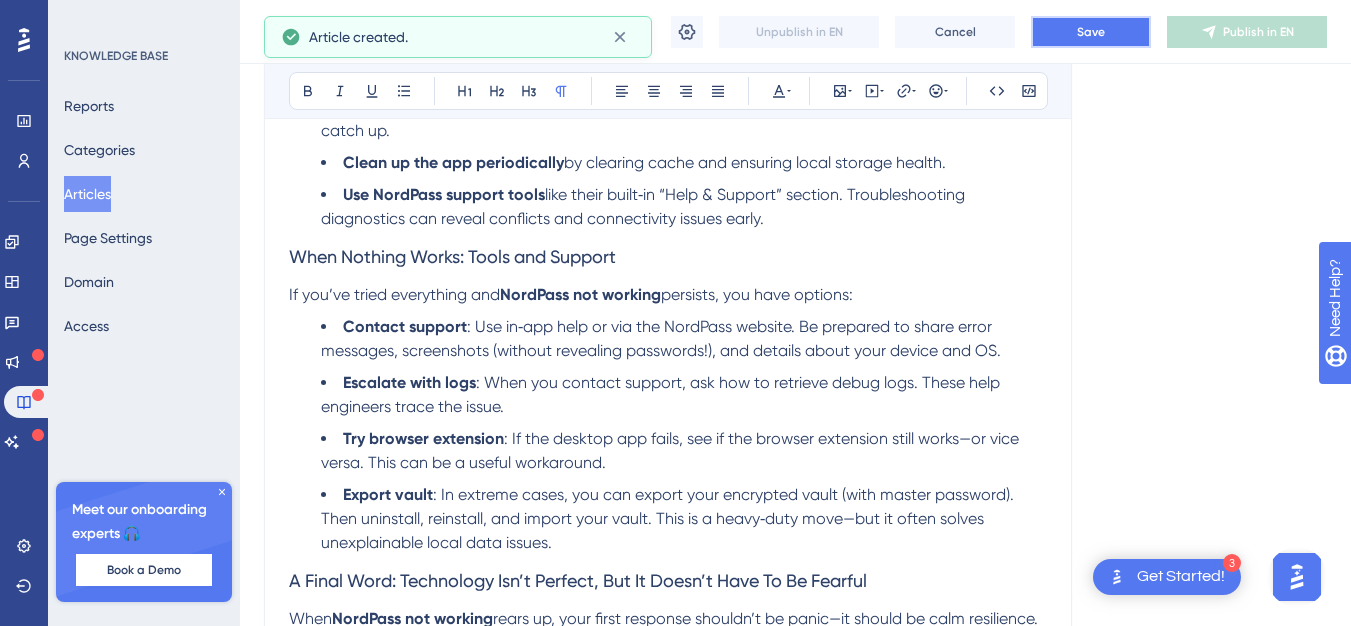 click on "Save" at bounding box center [1091, 32] 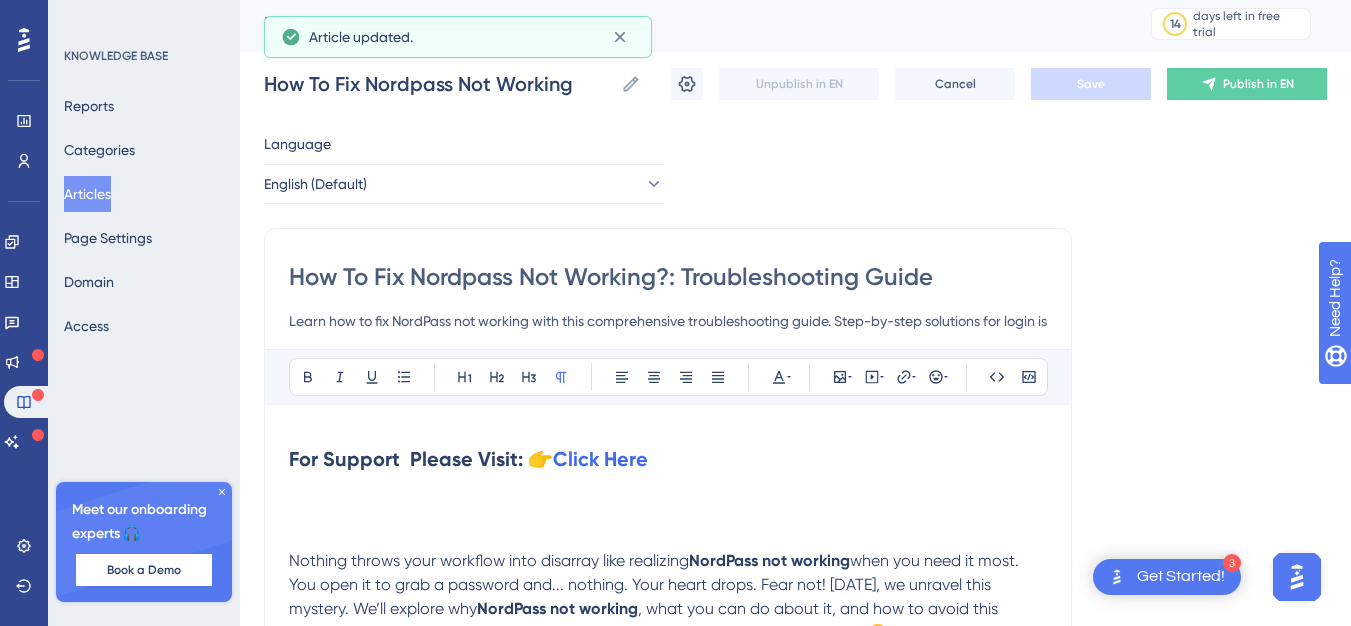 scroll, scrollTop: 0, scrollLeft: 0, axis: both 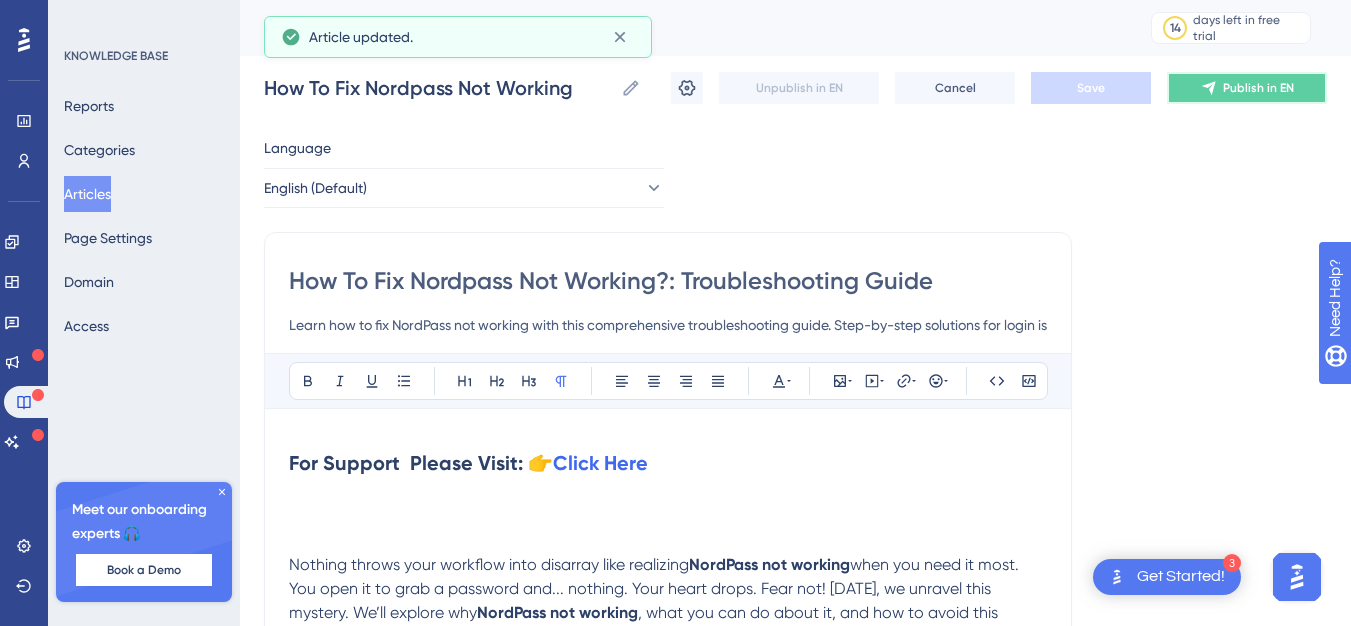 click on "Publish in EN" at bounding box center [1258, 88] 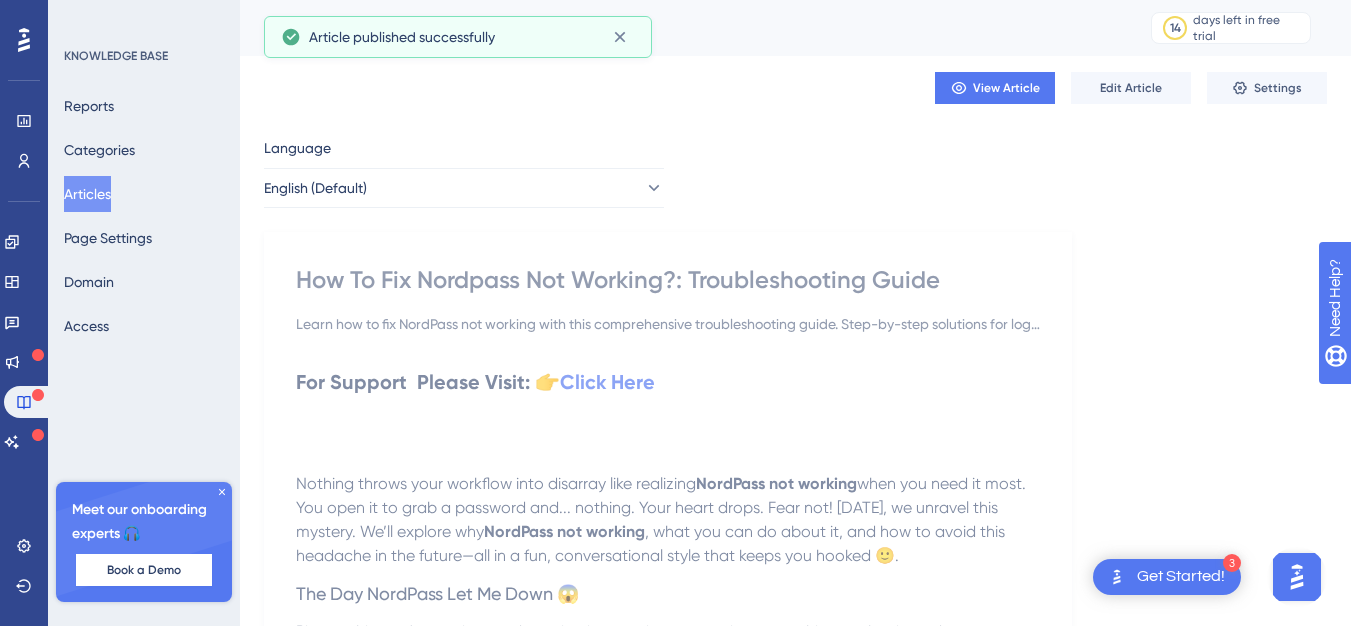 click on "Language" at bounding box center [464, 152] 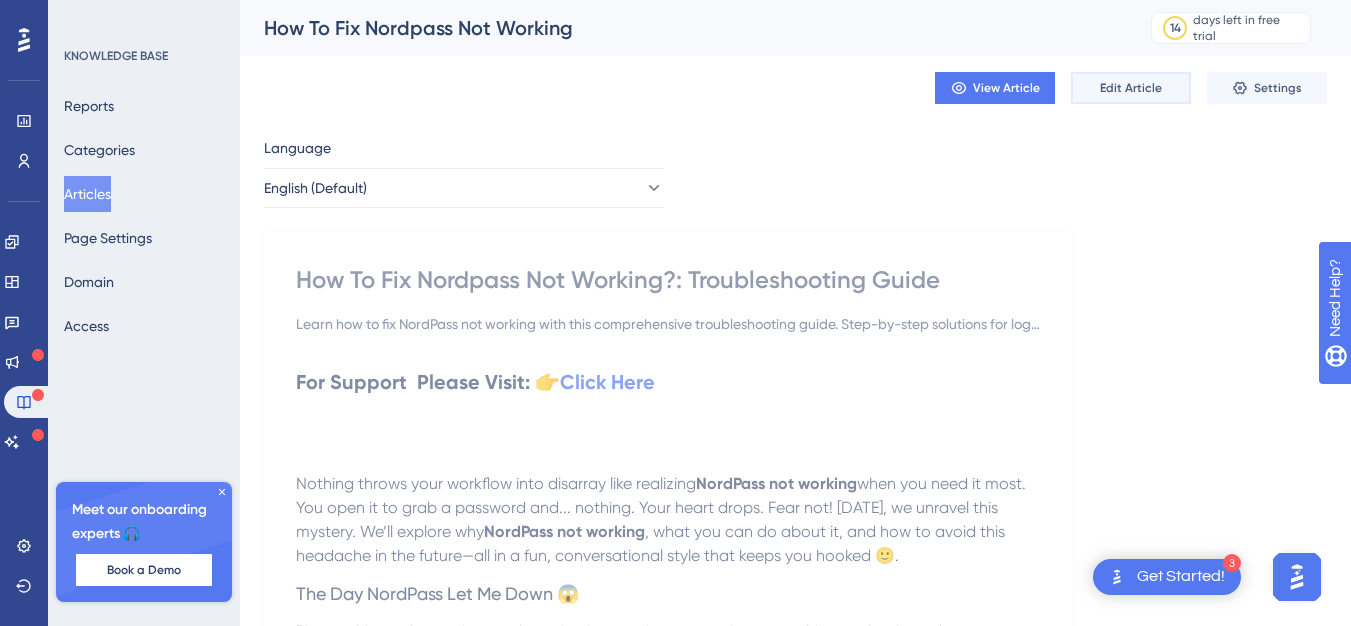 click on "Edit Article" at bounding box center (1131, 88) 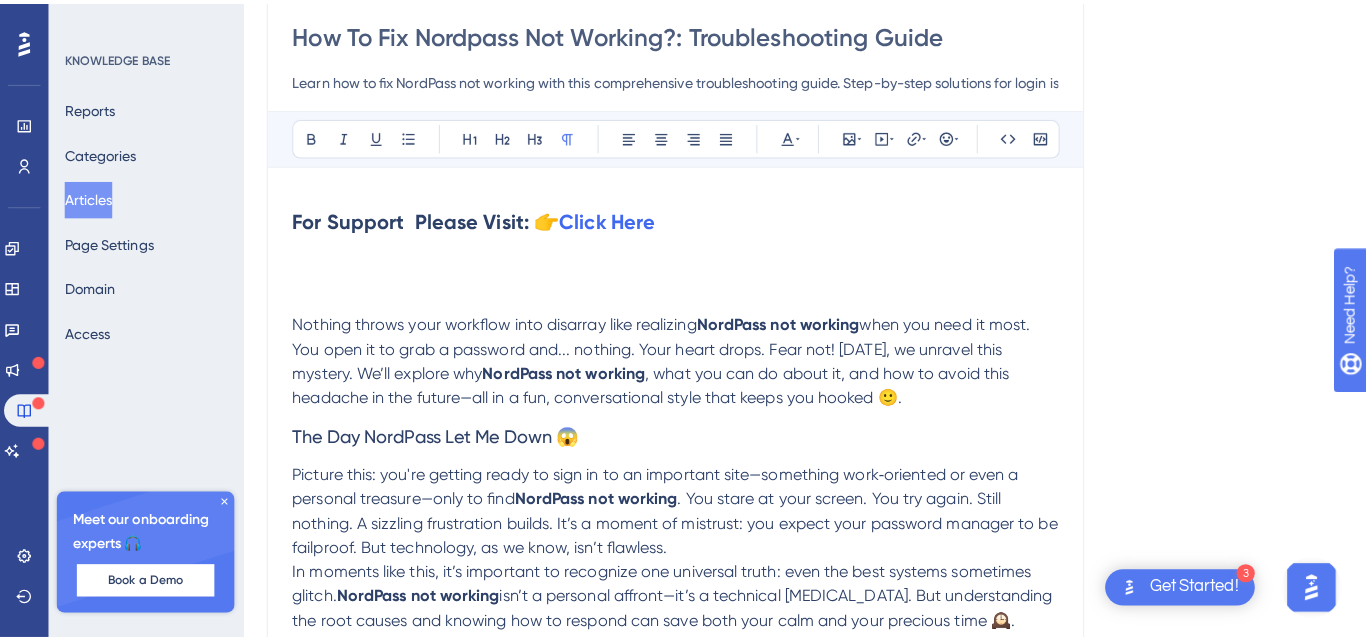 scroll, scrollTop: 0, scrollLeft: 0, axis: both 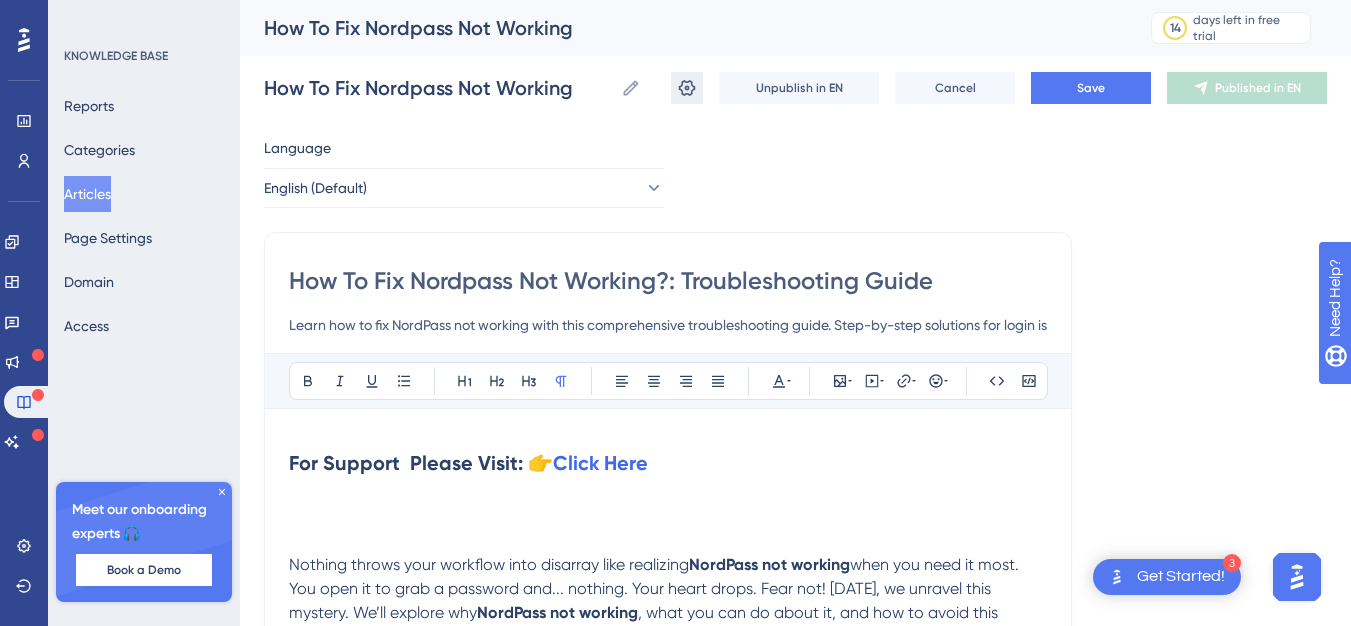 click 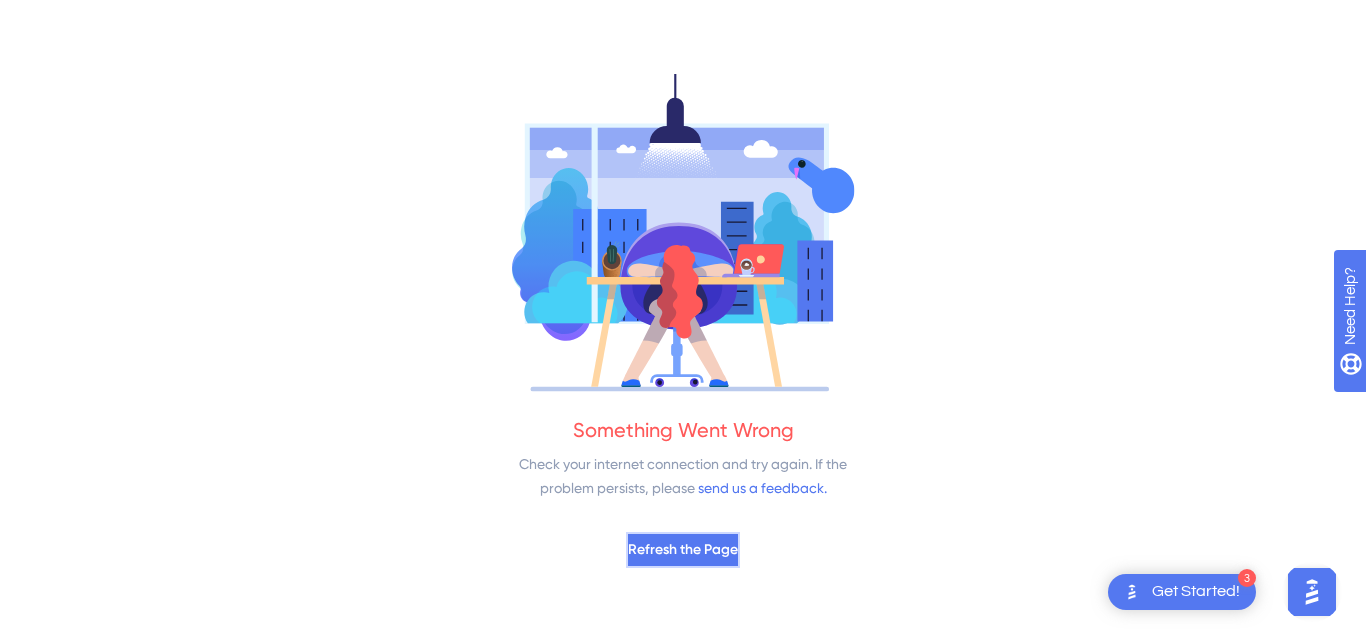 click on "Refresh the Page" at bounding box center [683, 550] 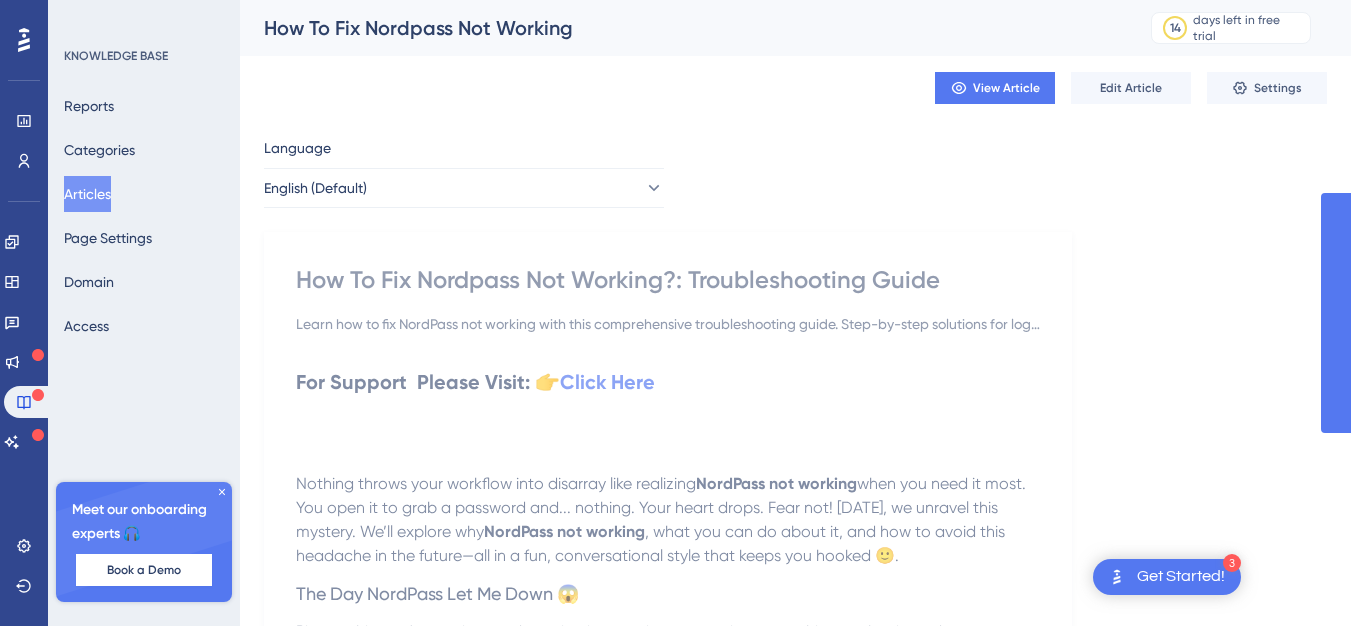 scroll, scrollTop: 0, scrollLeft: 0, axis: both 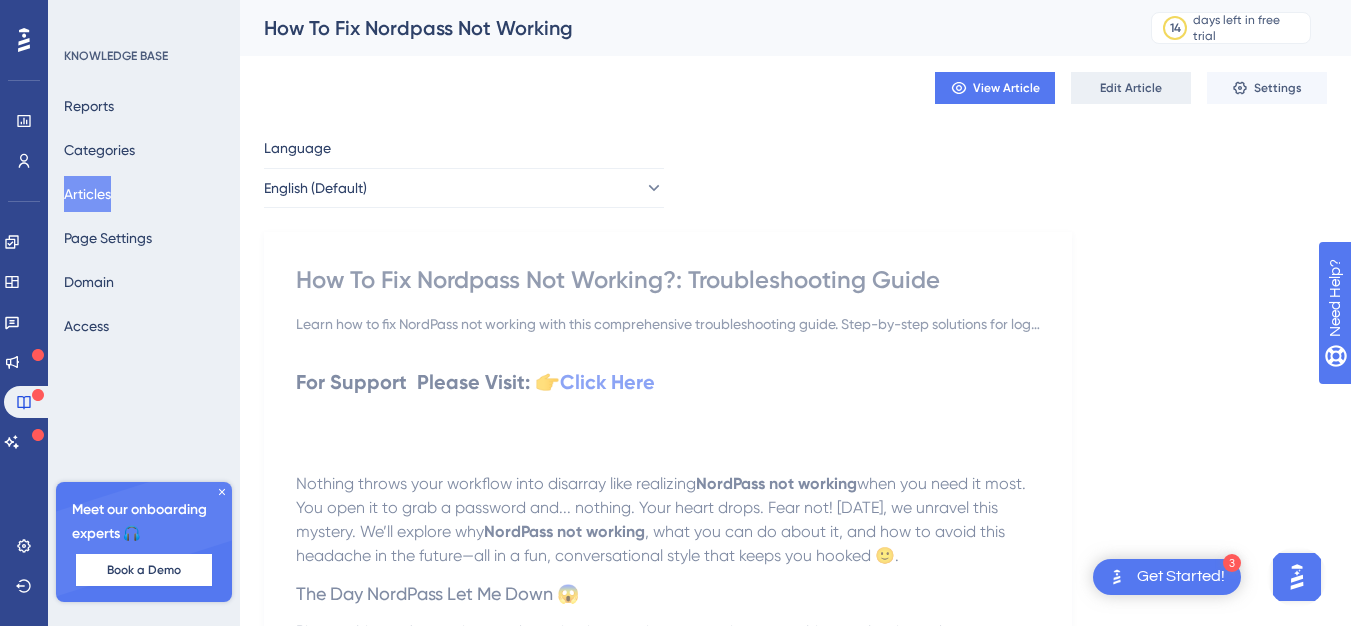 click on "Edit Article" at bounding box center (1131, 88) 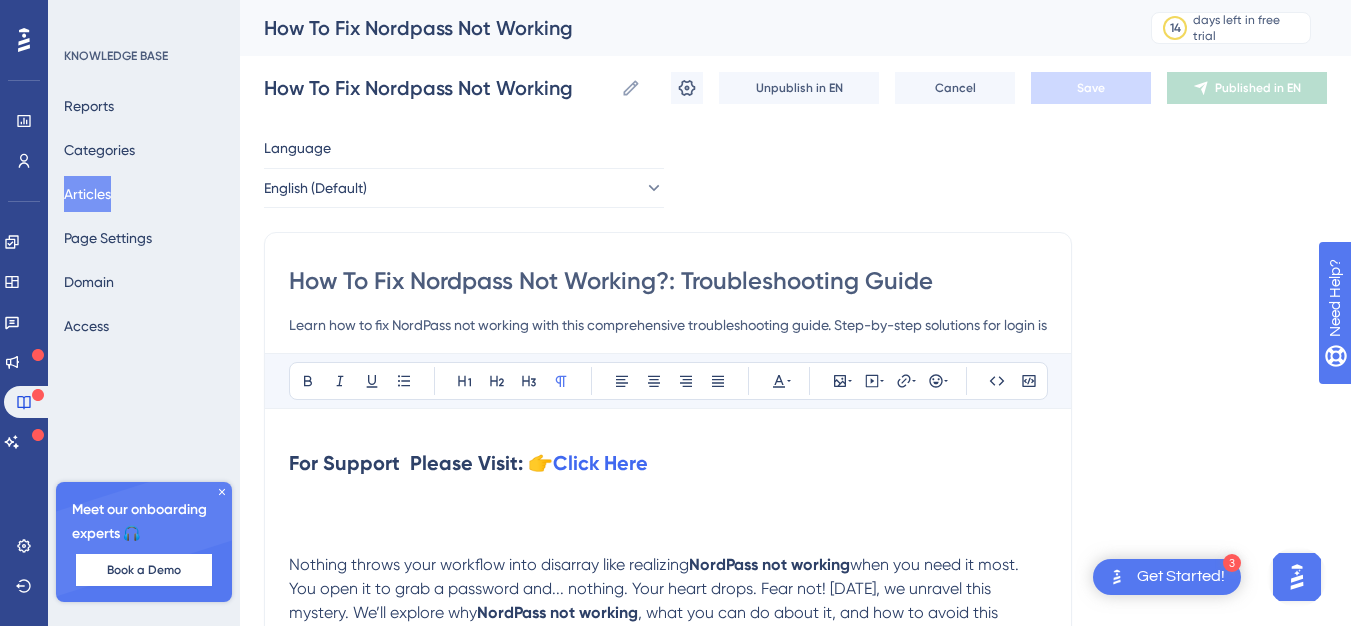 scroll, scrollTop: 3986, scrollLeft: 0, axis: vertical 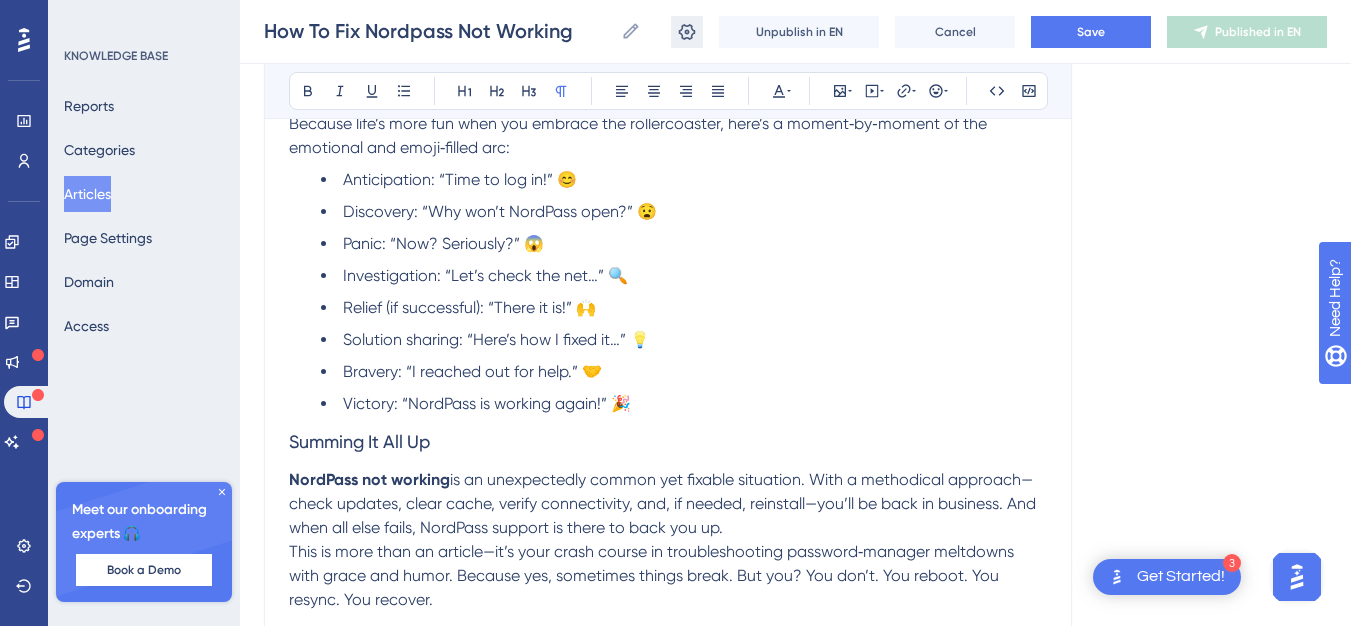 click 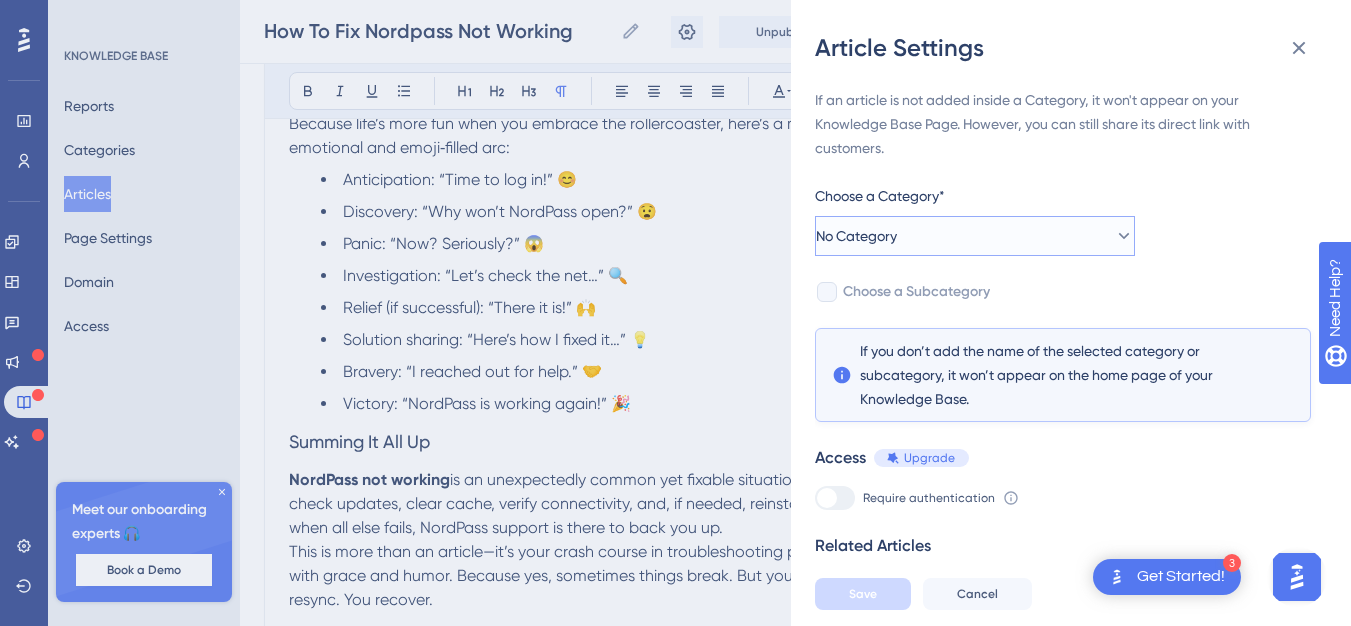 click on "No Category" at bounding box center [975, 236] 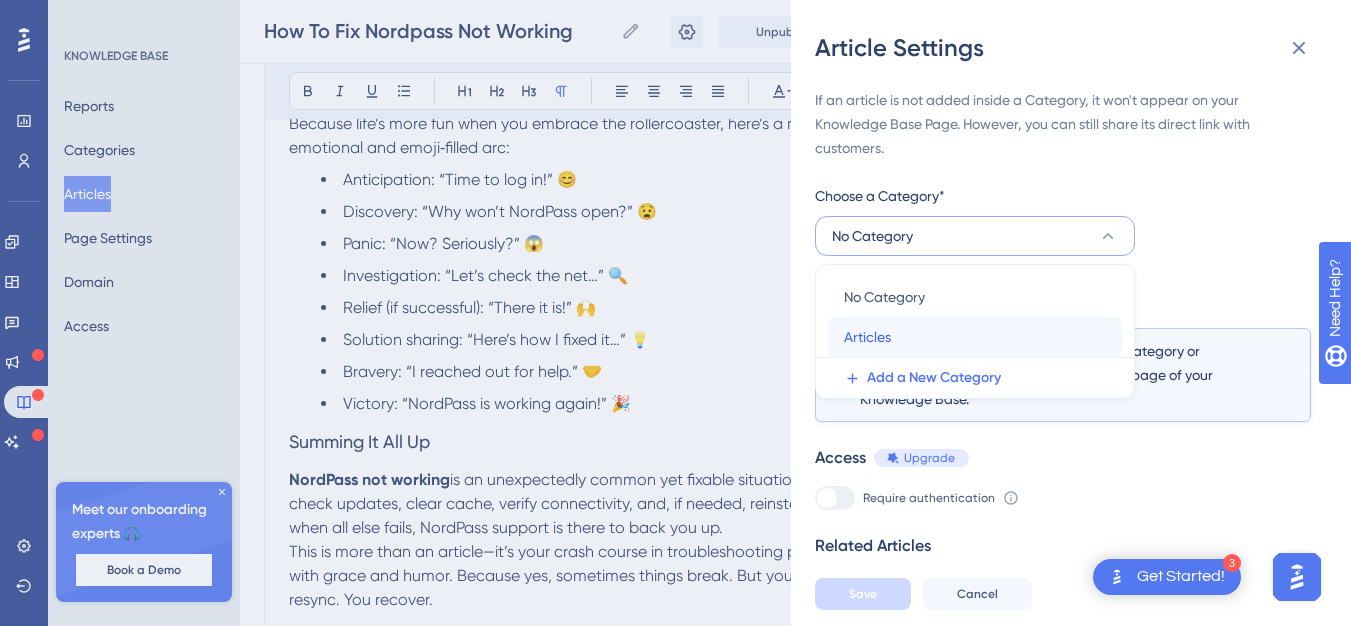 click on "Articles" at bounding box center (867, 337) 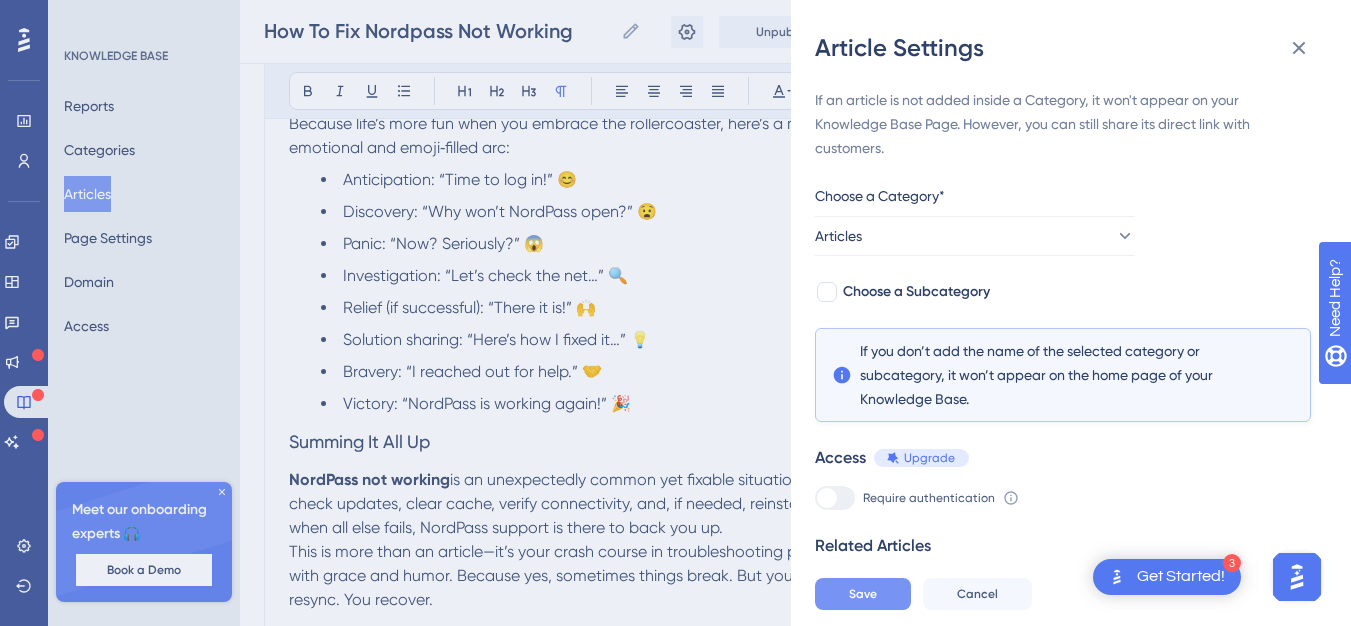 click on "Save" at bounding box center (863, 594) 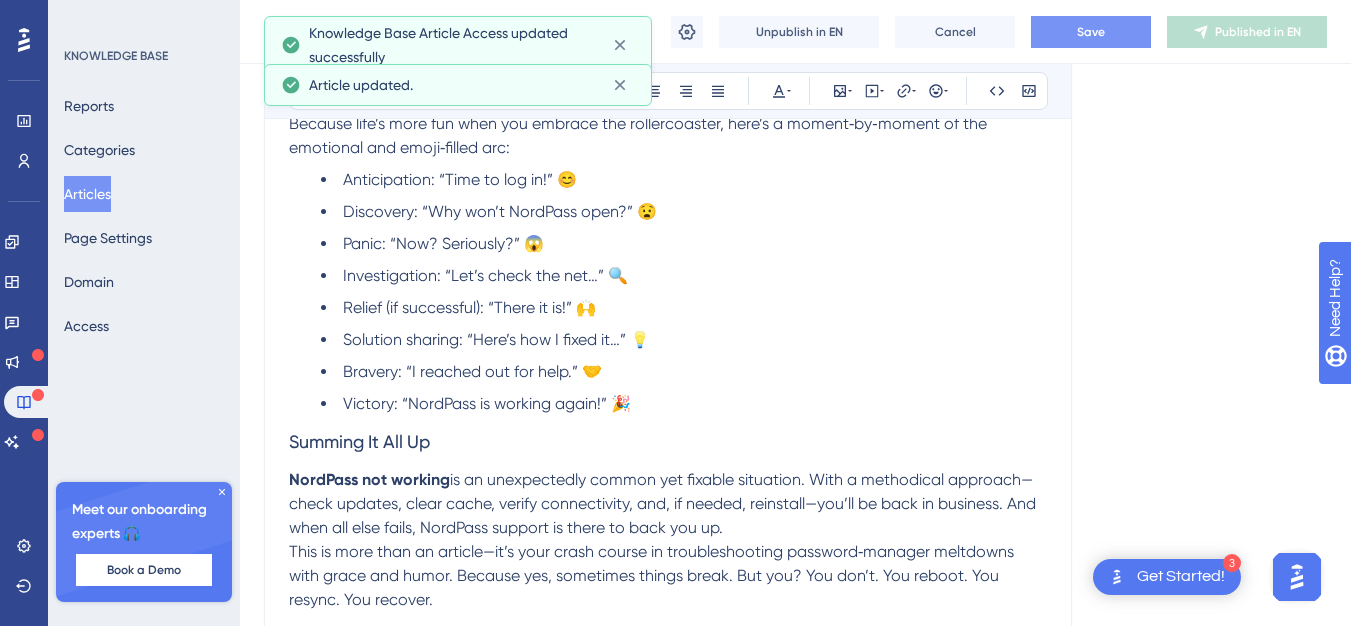 click on "Save" at bounding box center [1091, 32] 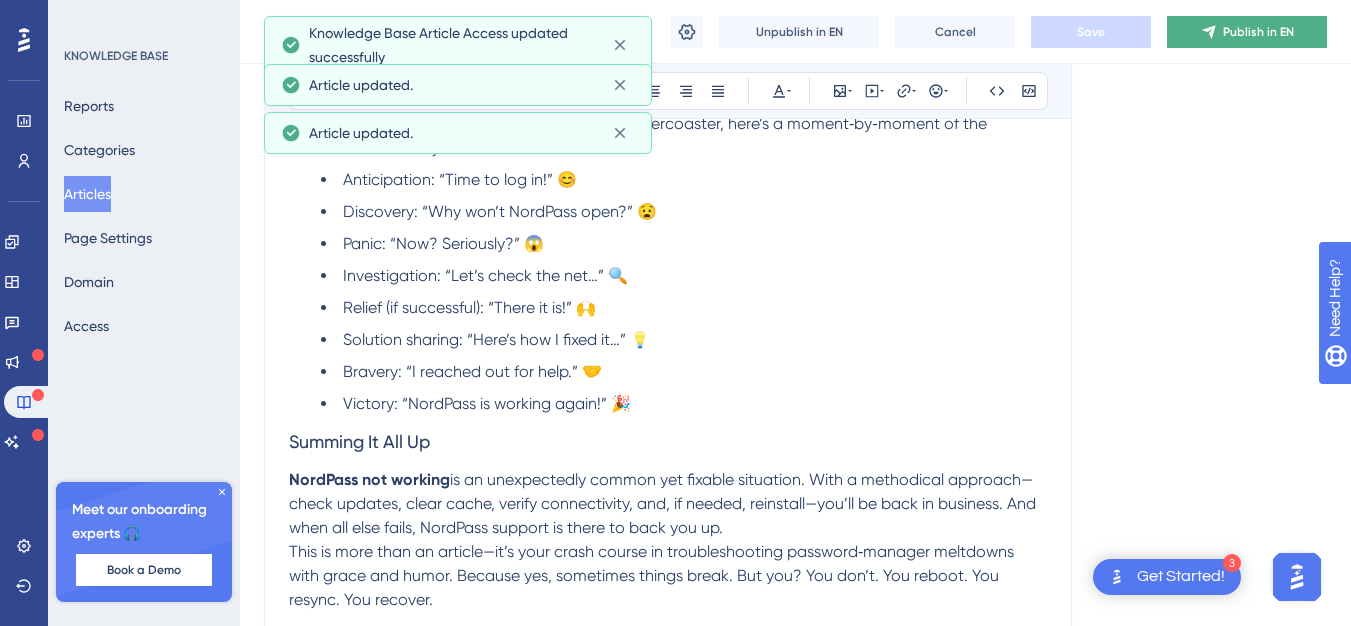 click on "Publish in EN" at bounding box center (1258, 32) 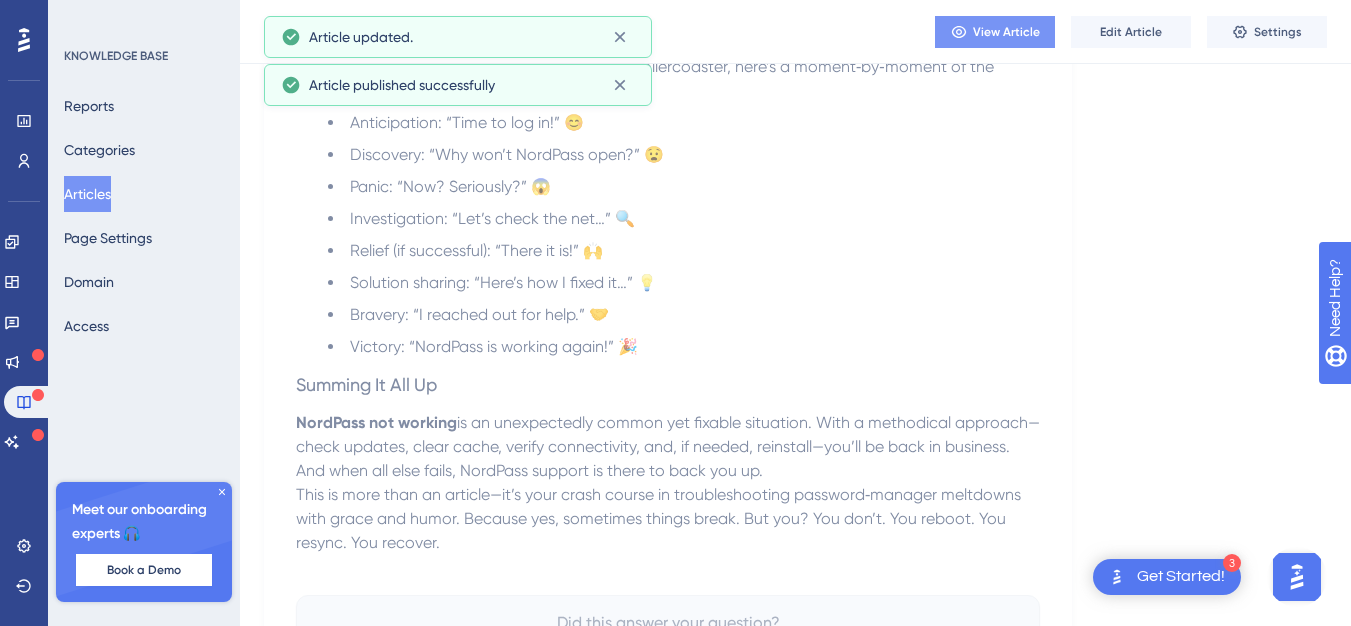 click on "View Article" at bounding box center [1006, 32] 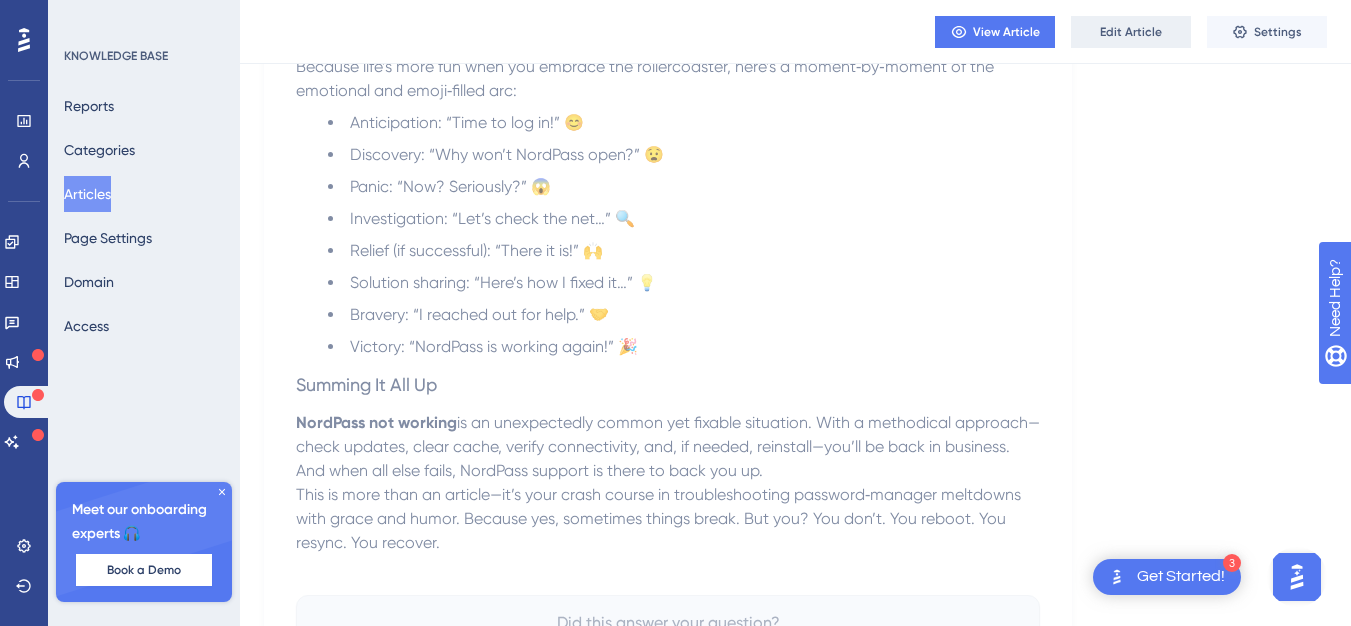 click on "Edit Article" at bounding box center [1131, 32] 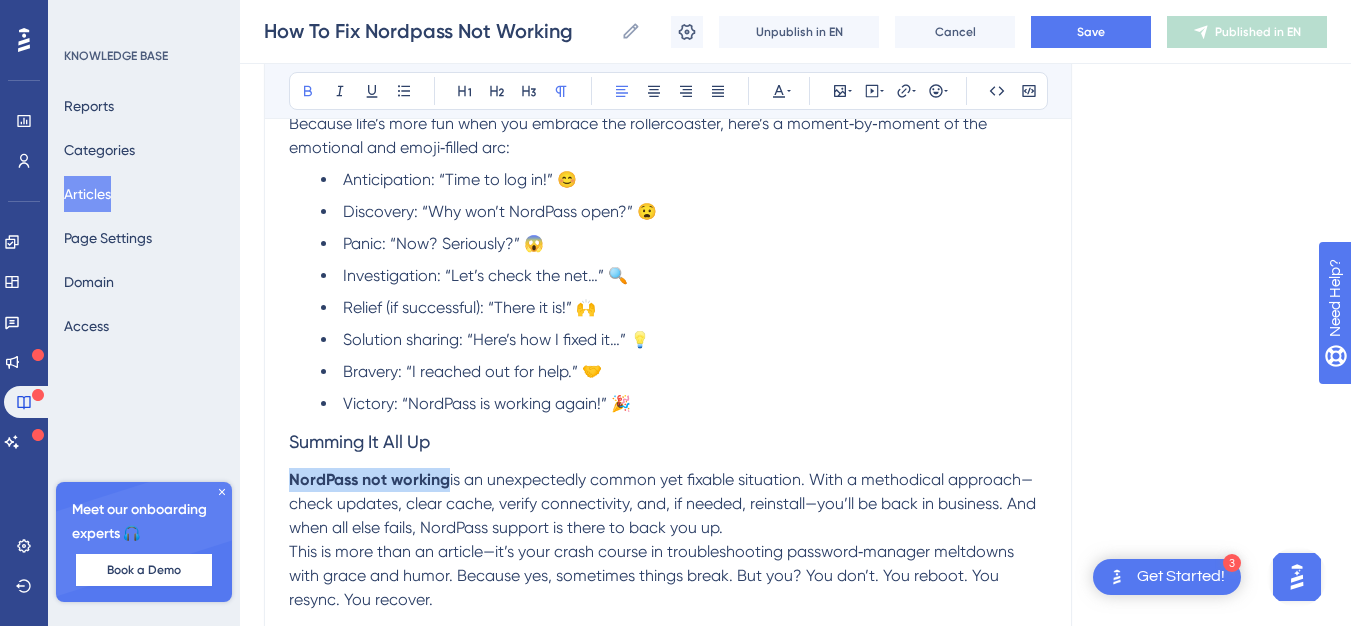 drag, startPoint x: 292, startPoint y: 483, endPoint x: 447, endPoint y: 480, distance: 155.02902 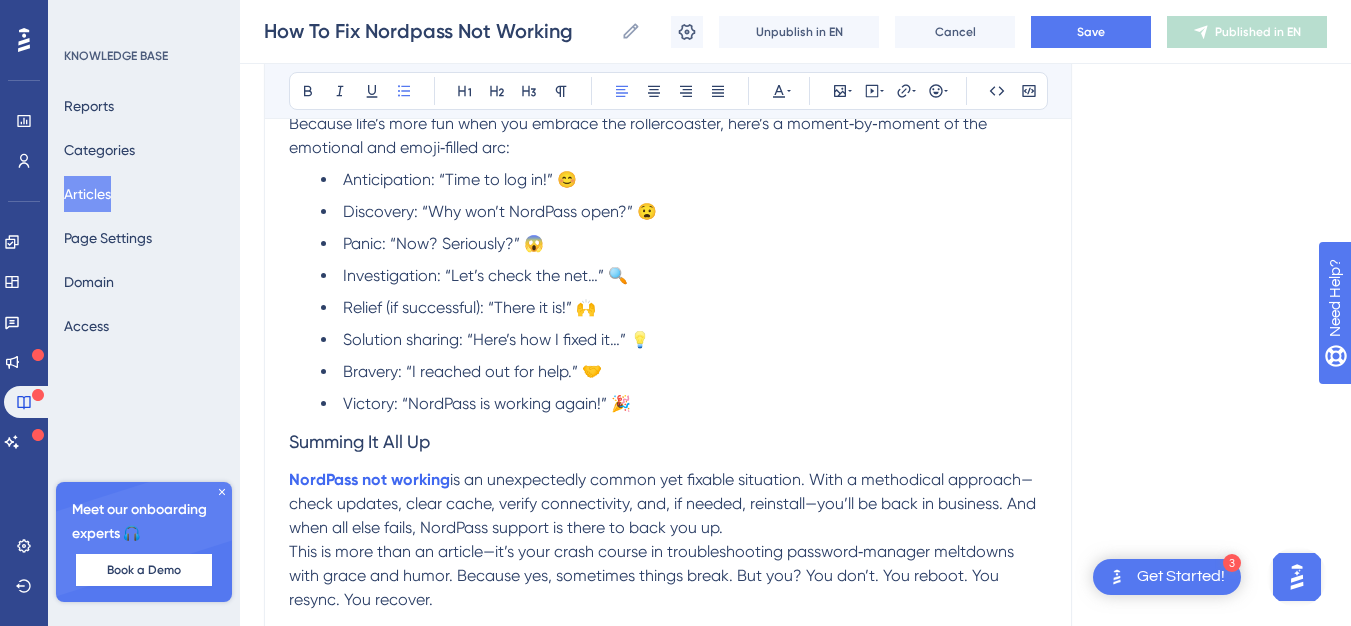 click on "Relief (if successful): “There it is!” 🙌" at bounding box center [684, 308] 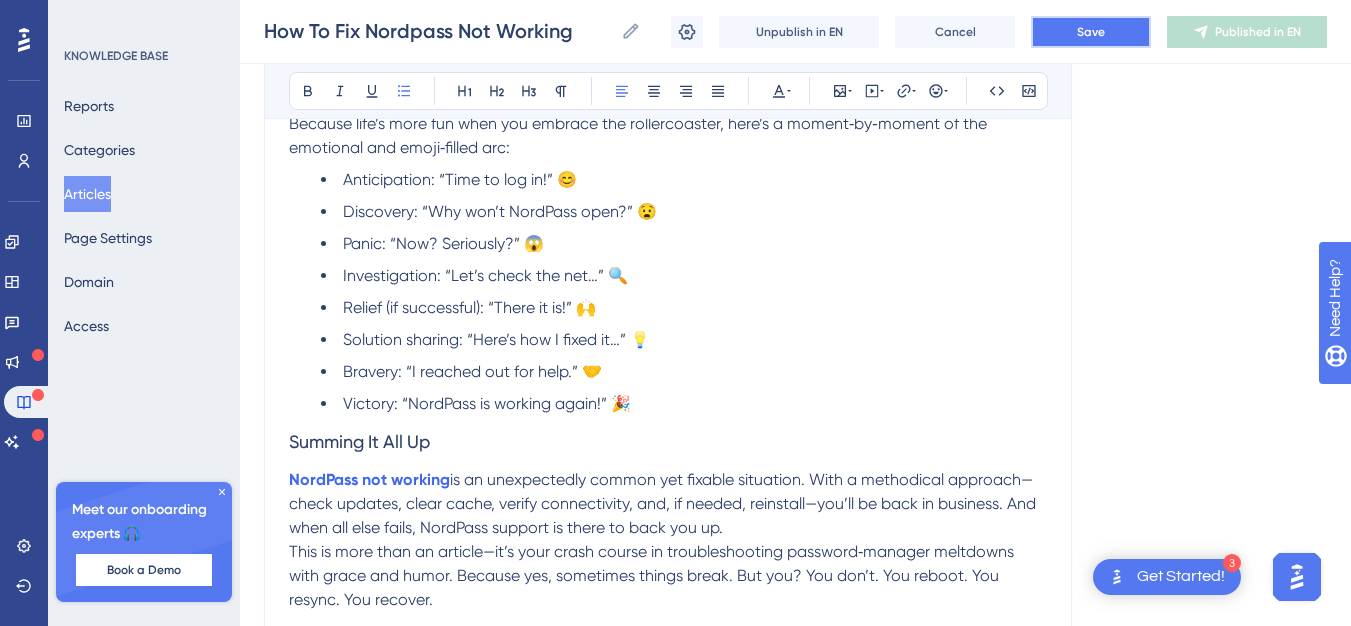 click on "Save" at bounding box center (1091, 32) 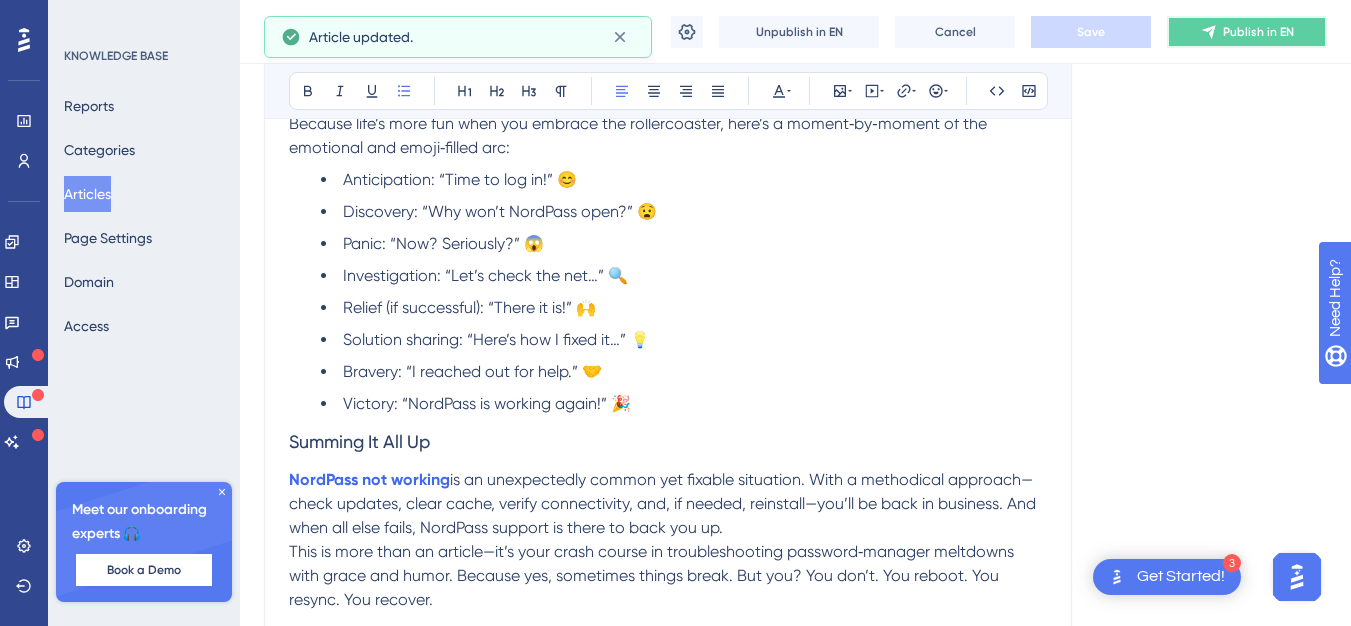 click on "Publish in EN" at bounding box center (1258, 32) 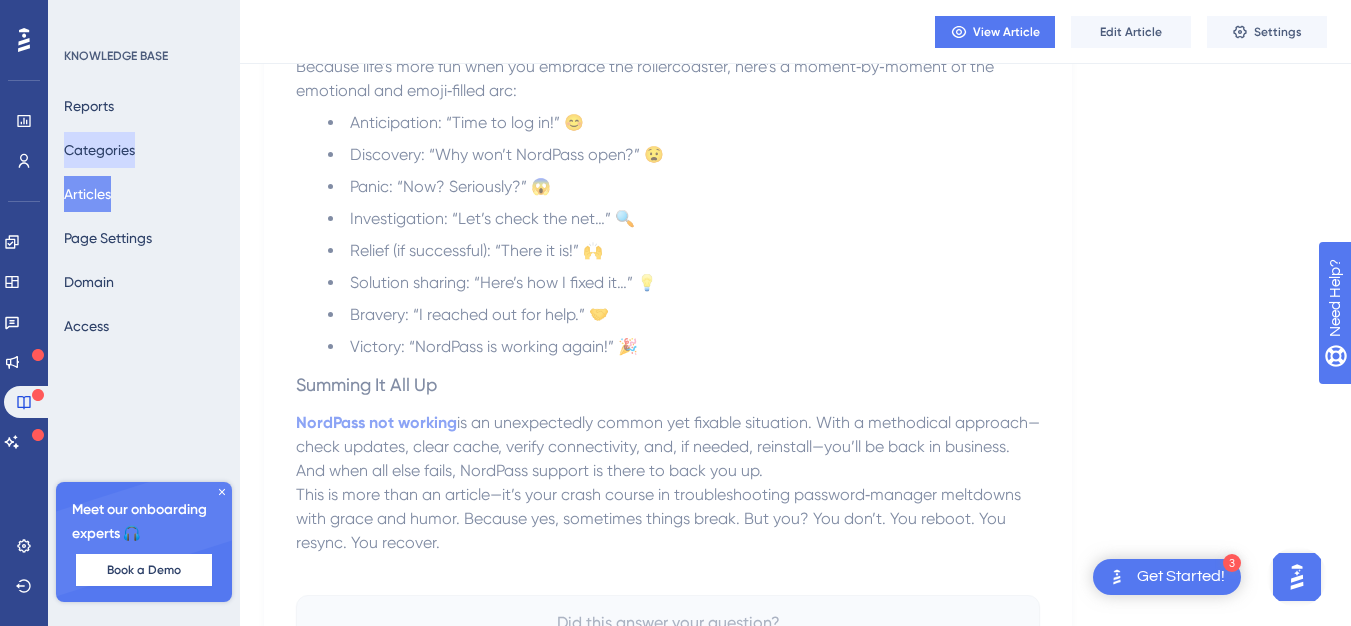 click on "Categories" at bounding box center (99, 150) 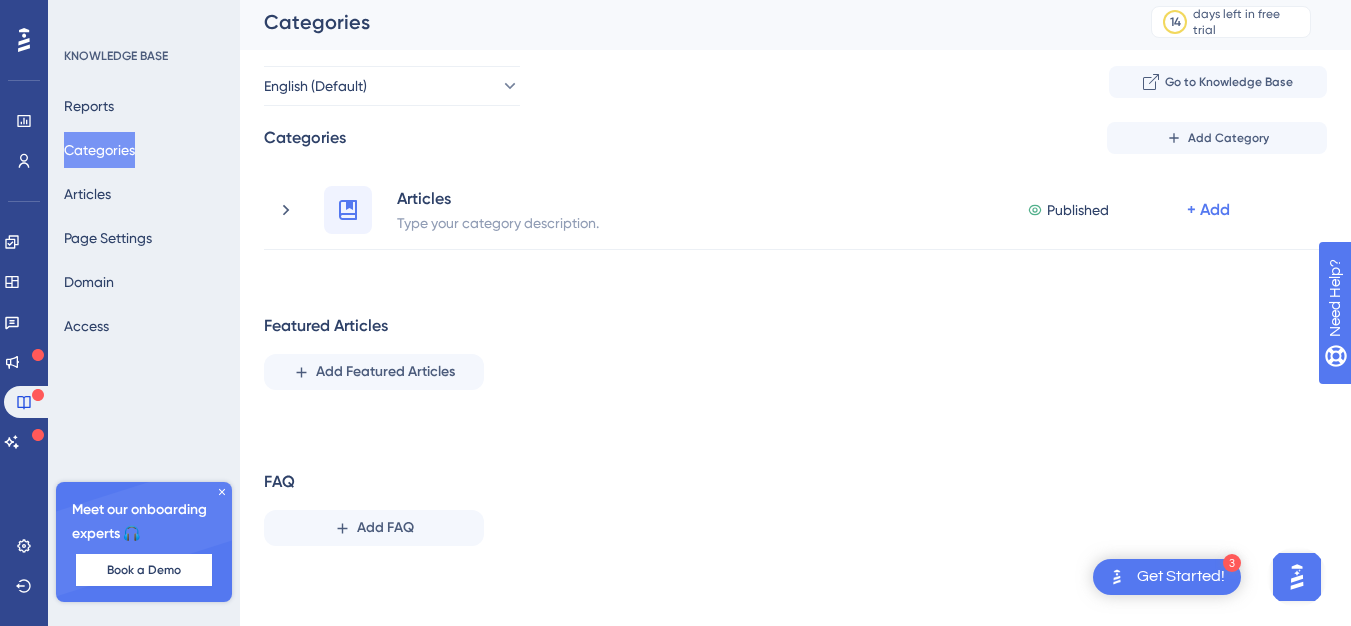 scroll, scrollTop: 0, scrollLeft: 0, axis: both 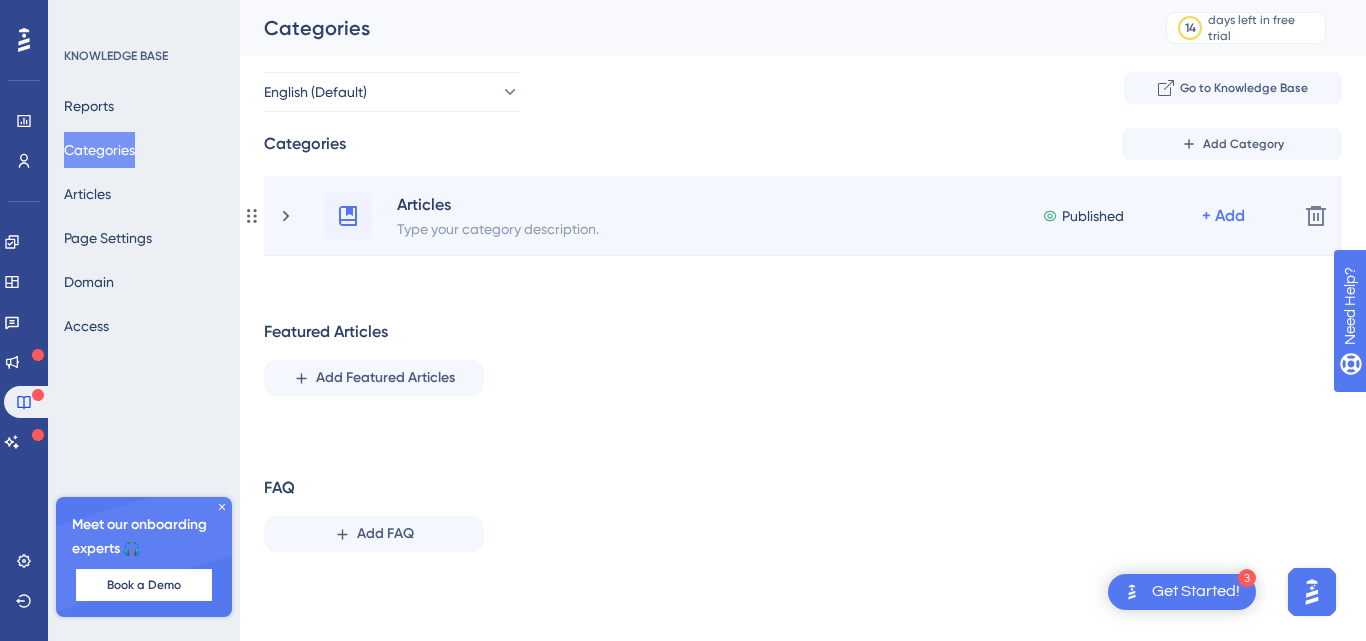 click 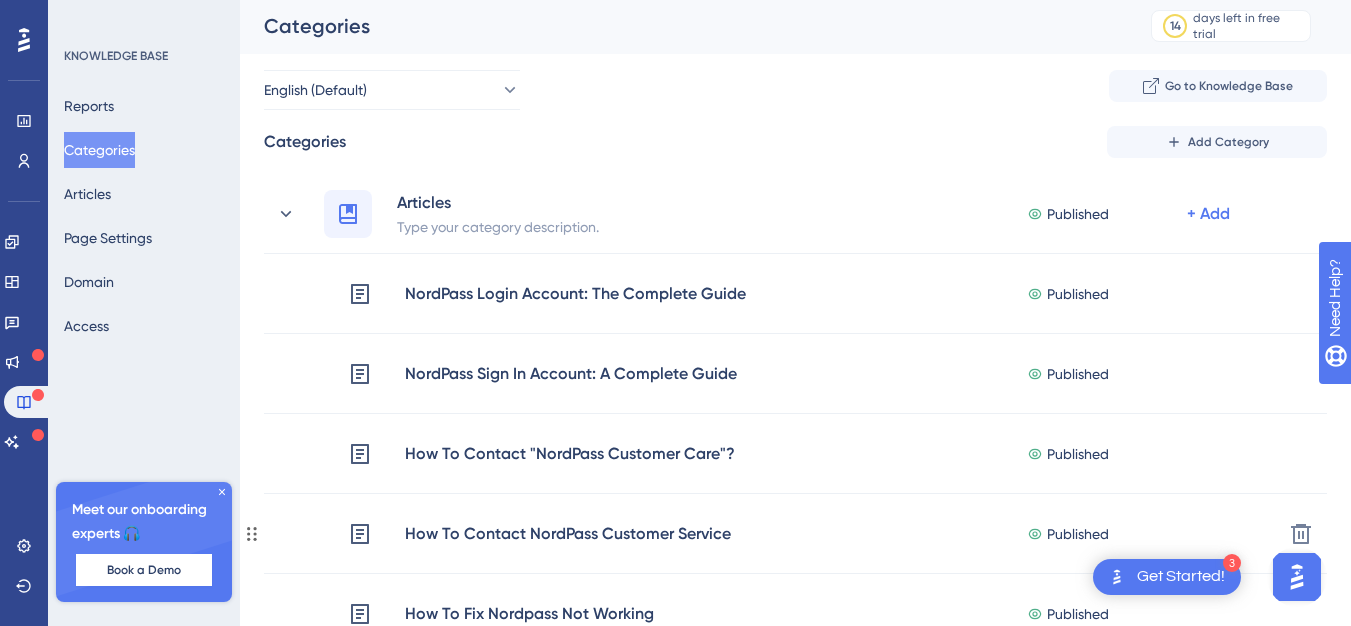 scroll, scrollTop: 0, scrollLeft: 0, axis: both 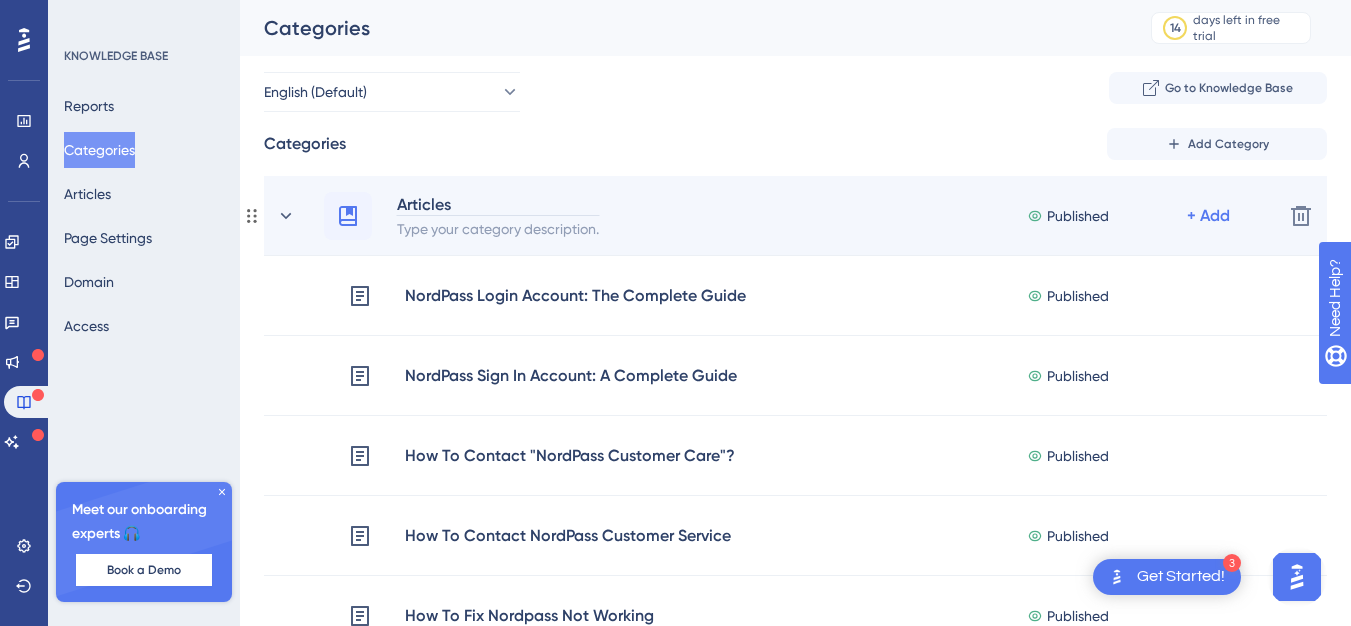click on "Articles" at bounding box center (498, 204) 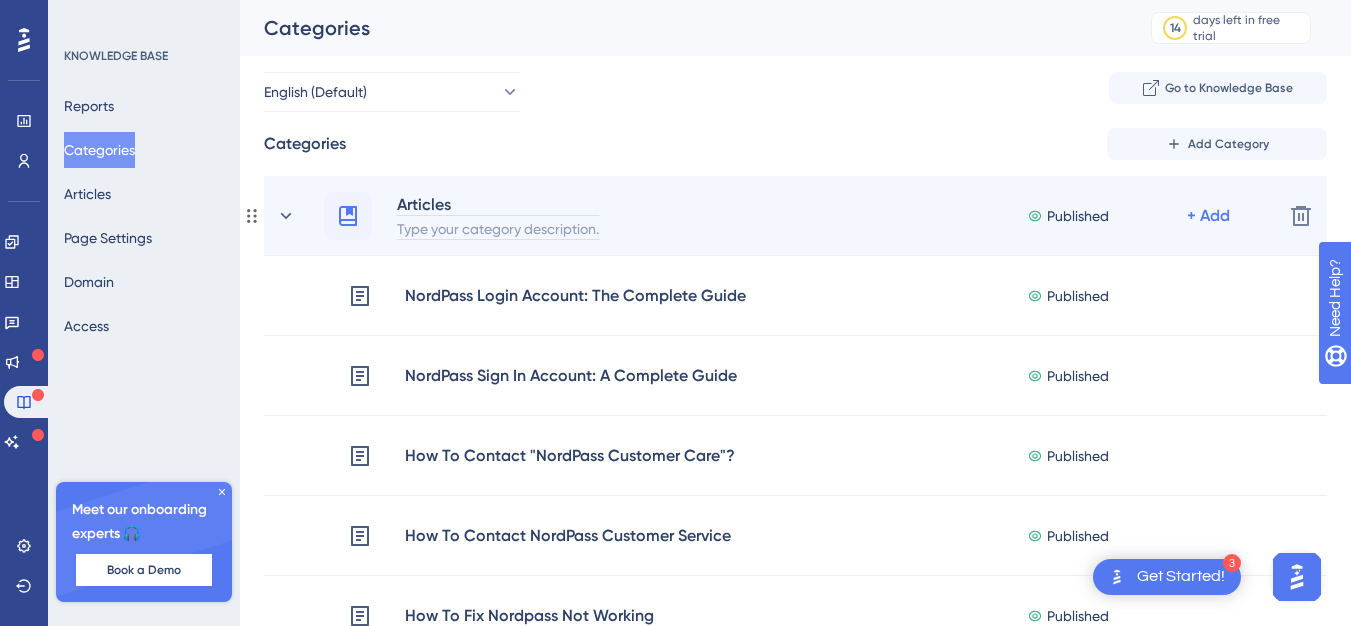 click on "Type your category description." at bounding box center [498, 228] 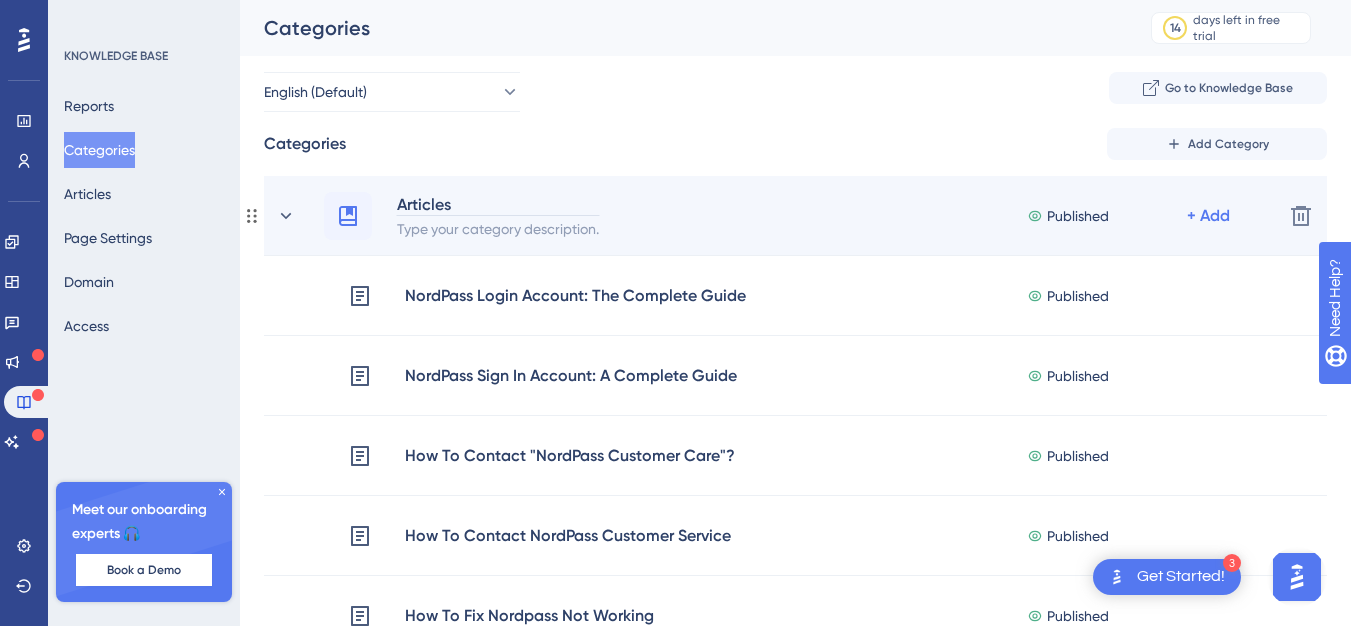click on "Articles" at bounding box center (498, 204) 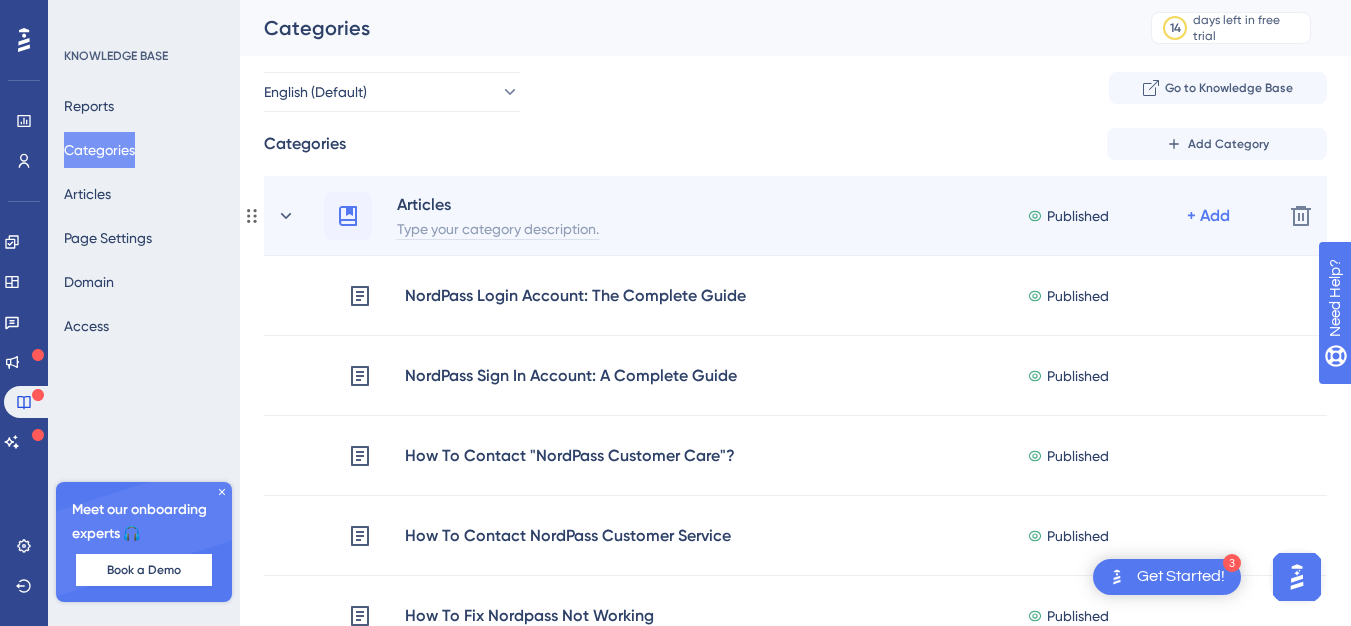 click on "Type your category description." at bounding box center (498, 228) 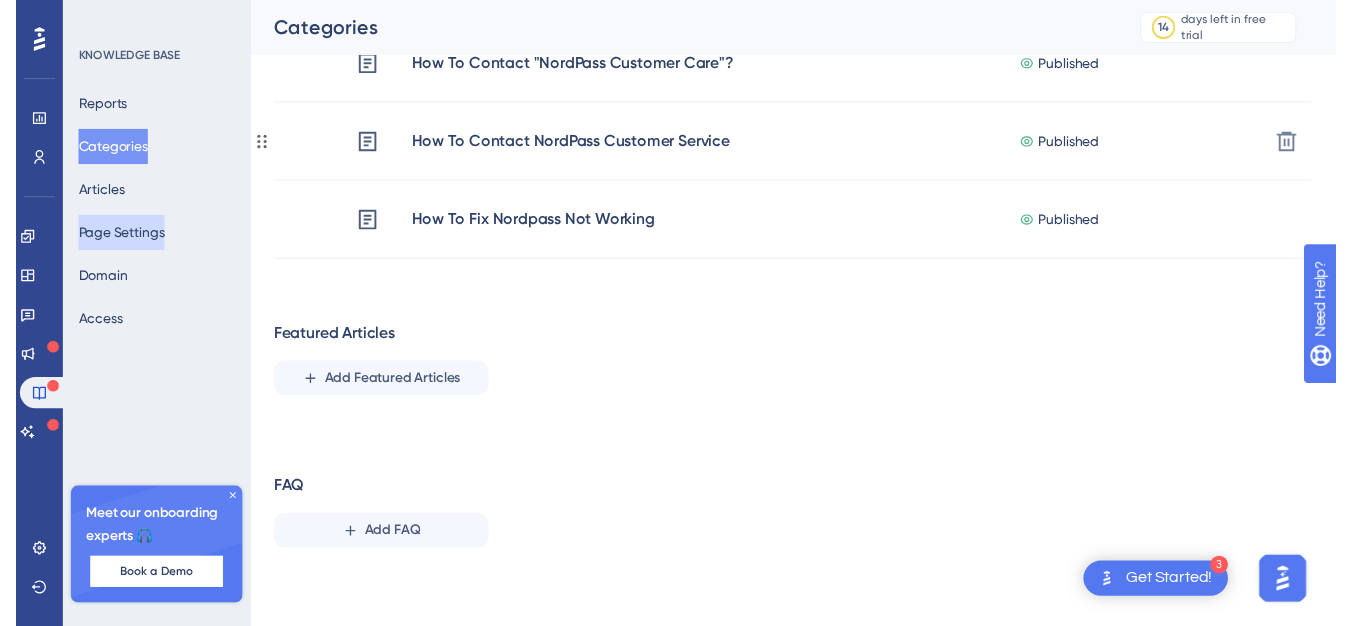 scroll, scrollTop: 0, scrollLeft: 0, axis: both 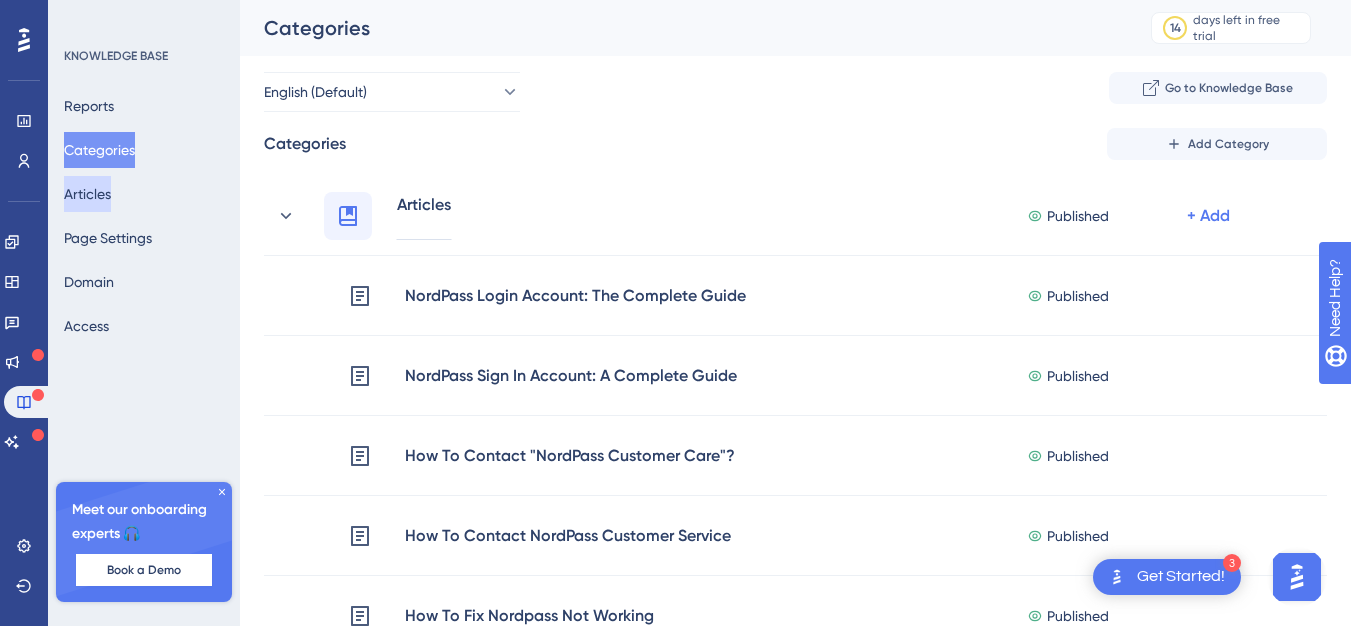 click on "Articles" at bounding box center [87, 194] 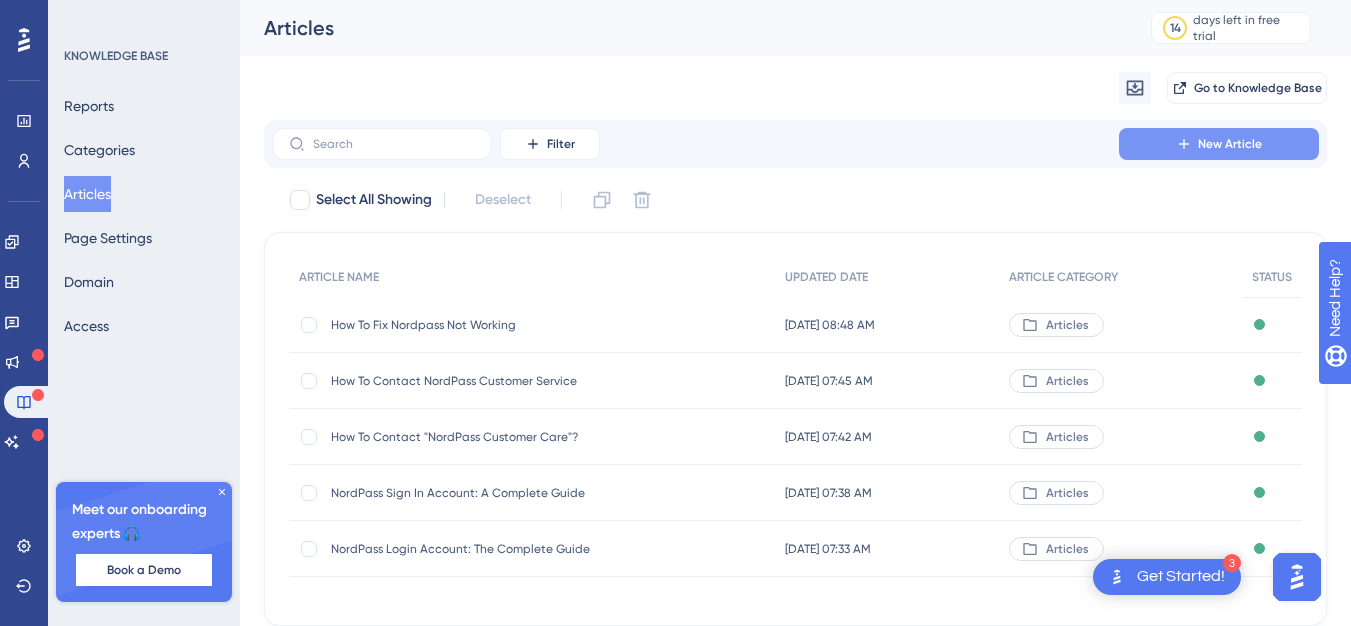 click on "New Article" at bounding box center [1230, 144] 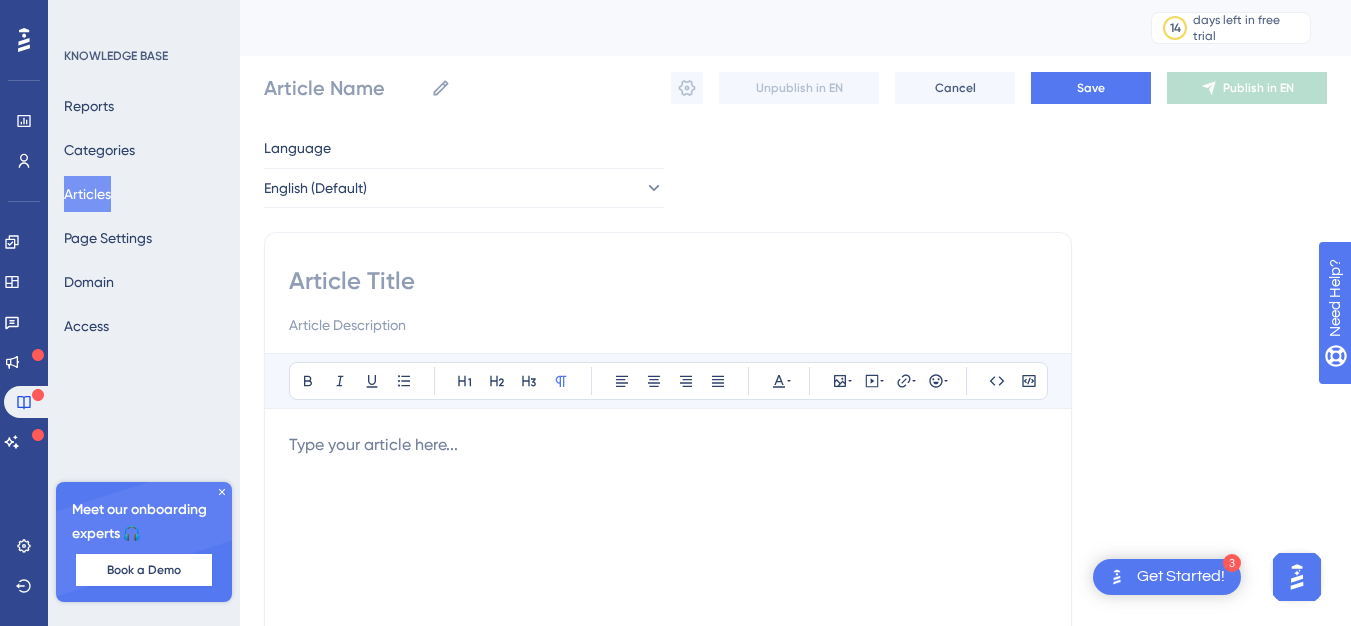 click at bounding box center [668, 281] 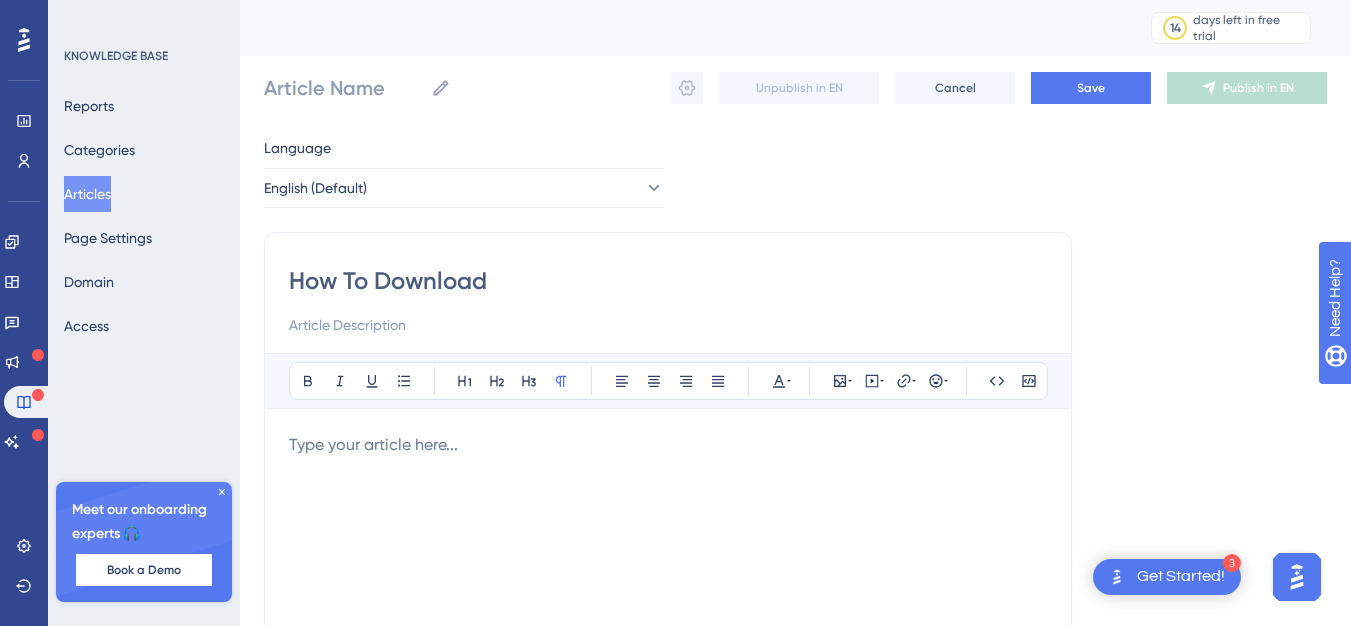 type on "How To Download" 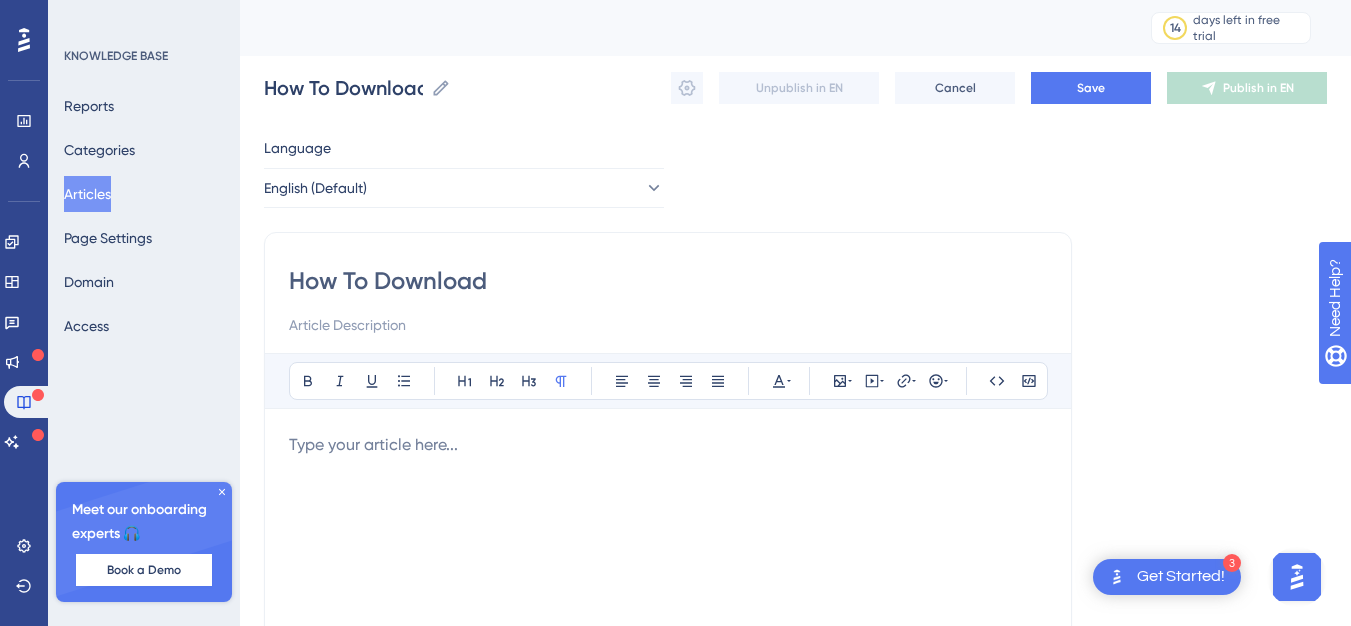 paste on "NordPass Download" 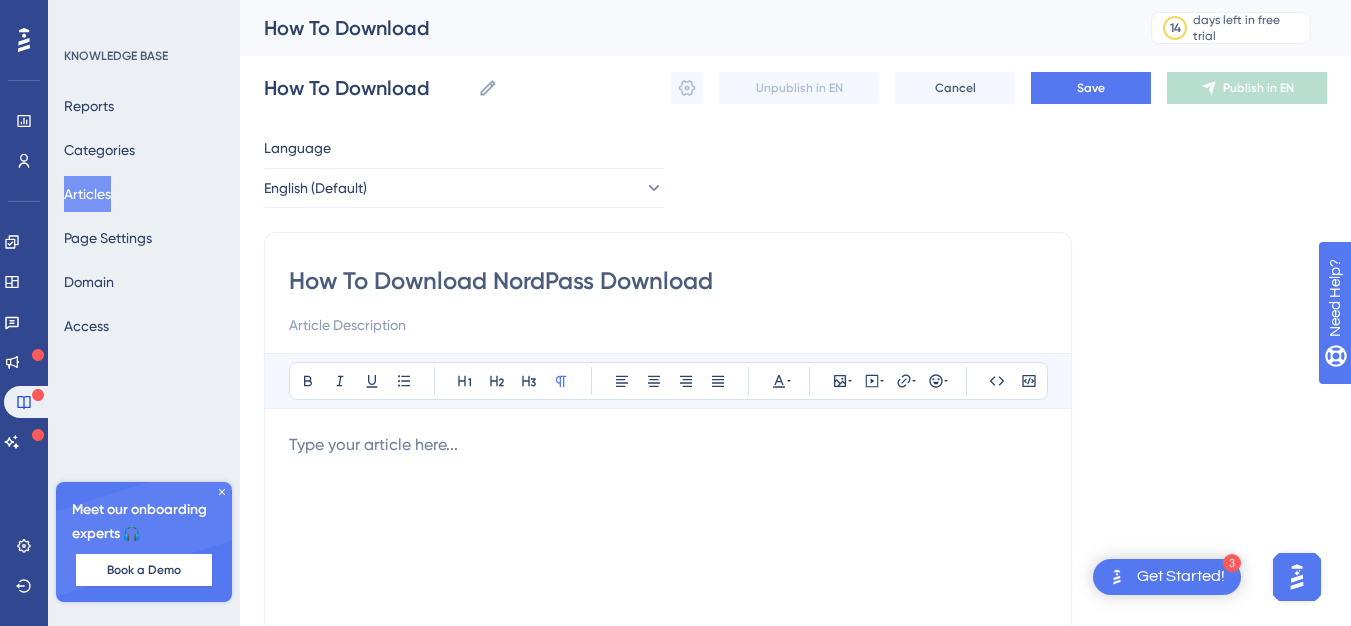 type on "How To Download NordPass Download" 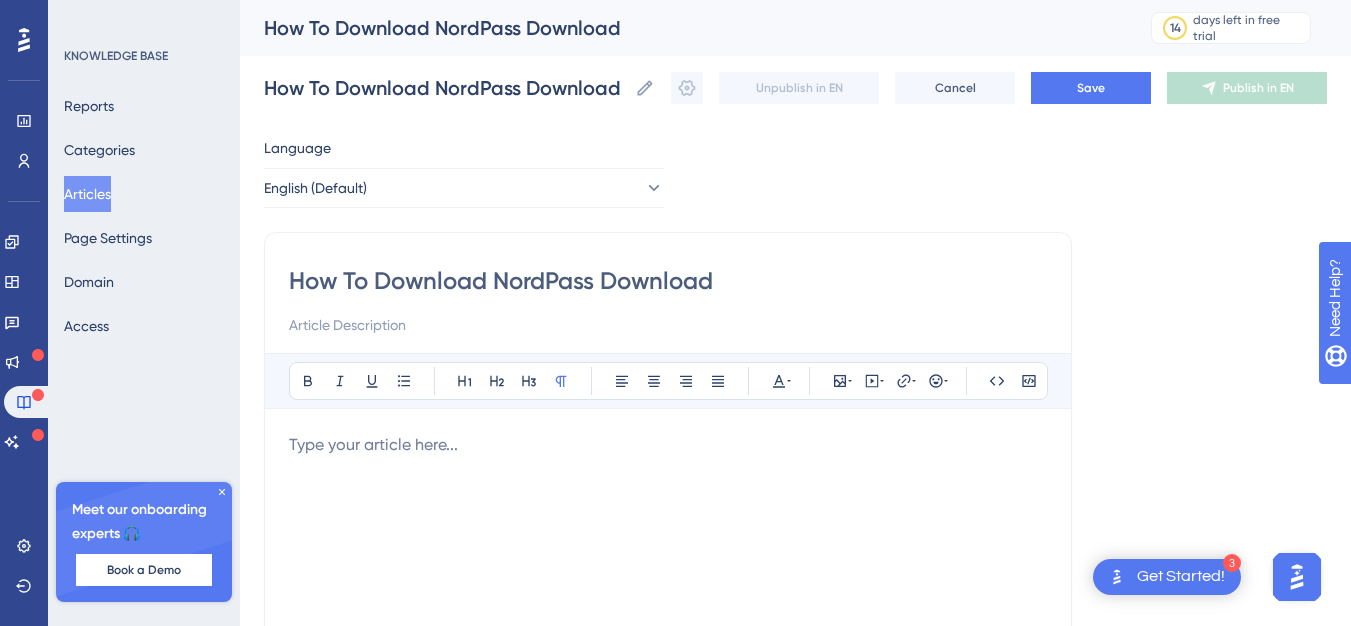 type on "How To Download NordPass Downloa" 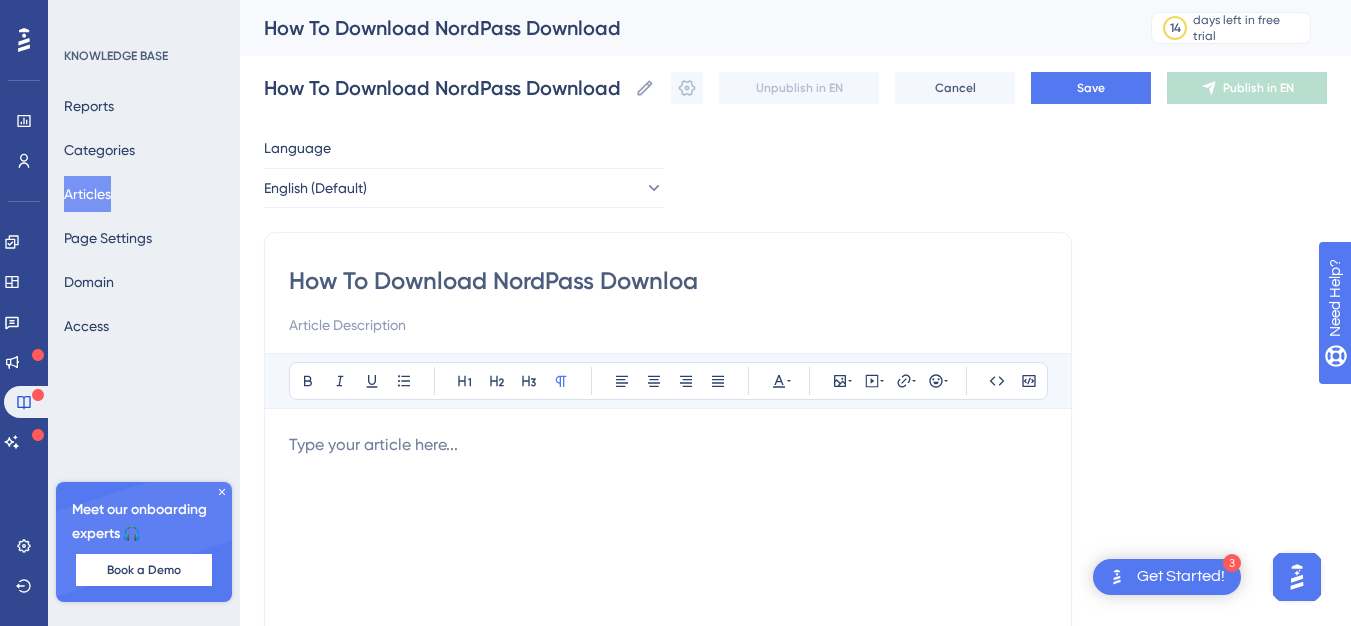 type on "How To Download NordPass Downloa" 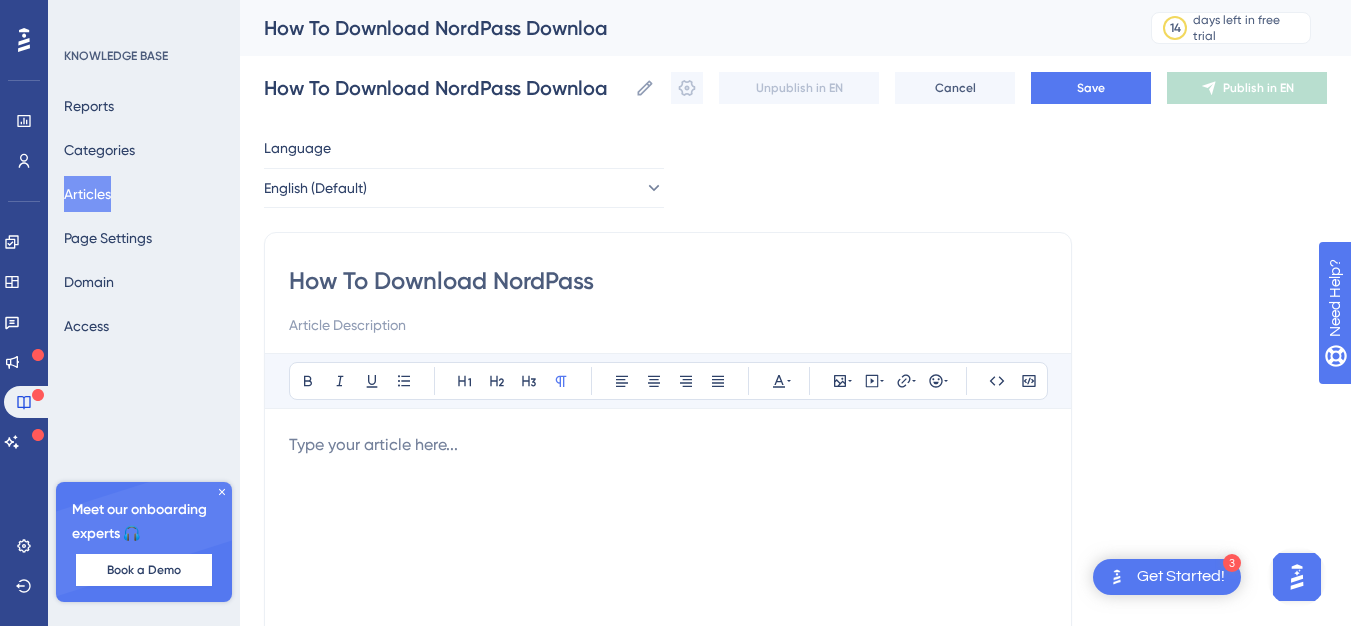 type on "How To Download NordPass" 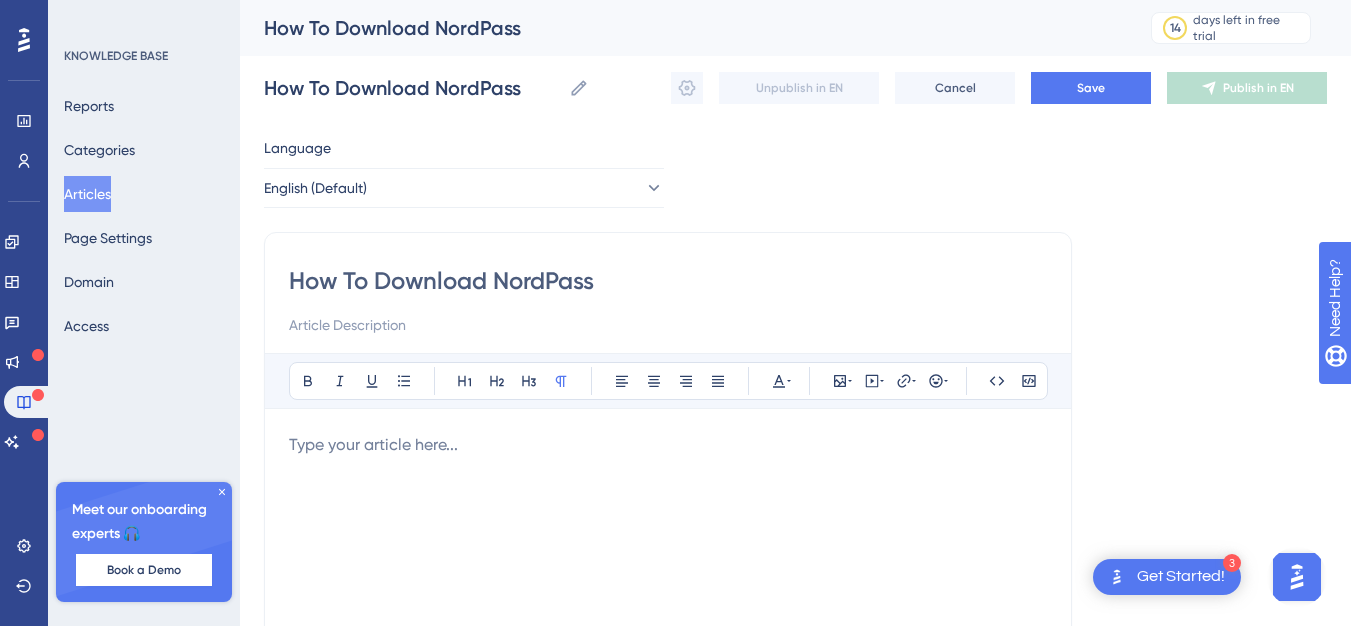 type on "How To Download NordPass?" 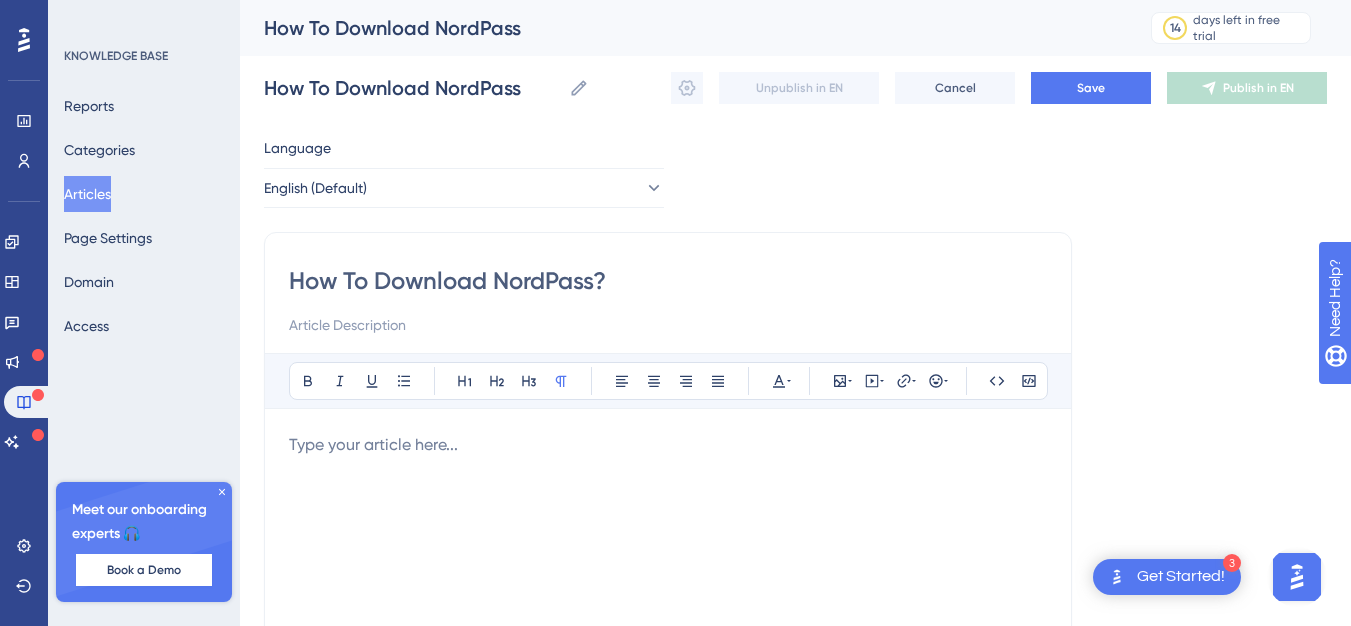type on "How To Download NordPass?" 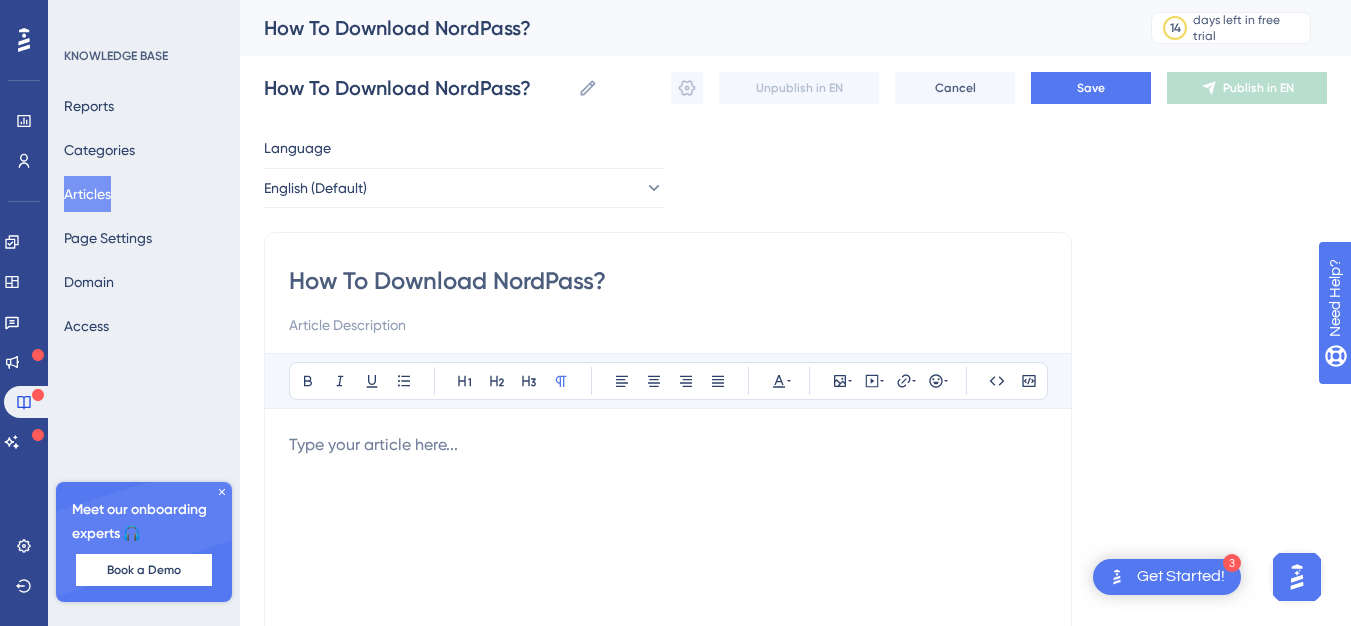 click on "How To Download NordPass?" at bounding box center [668, 281] 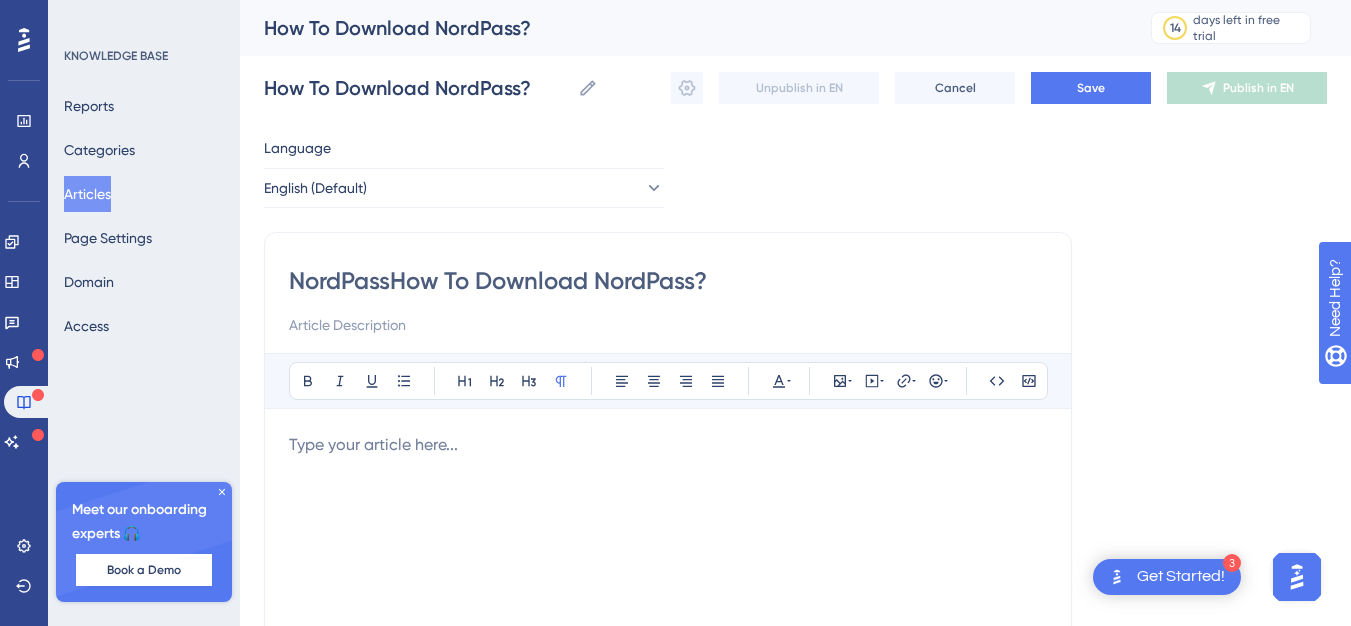 type on "NordPassHow To Download NordPass?" 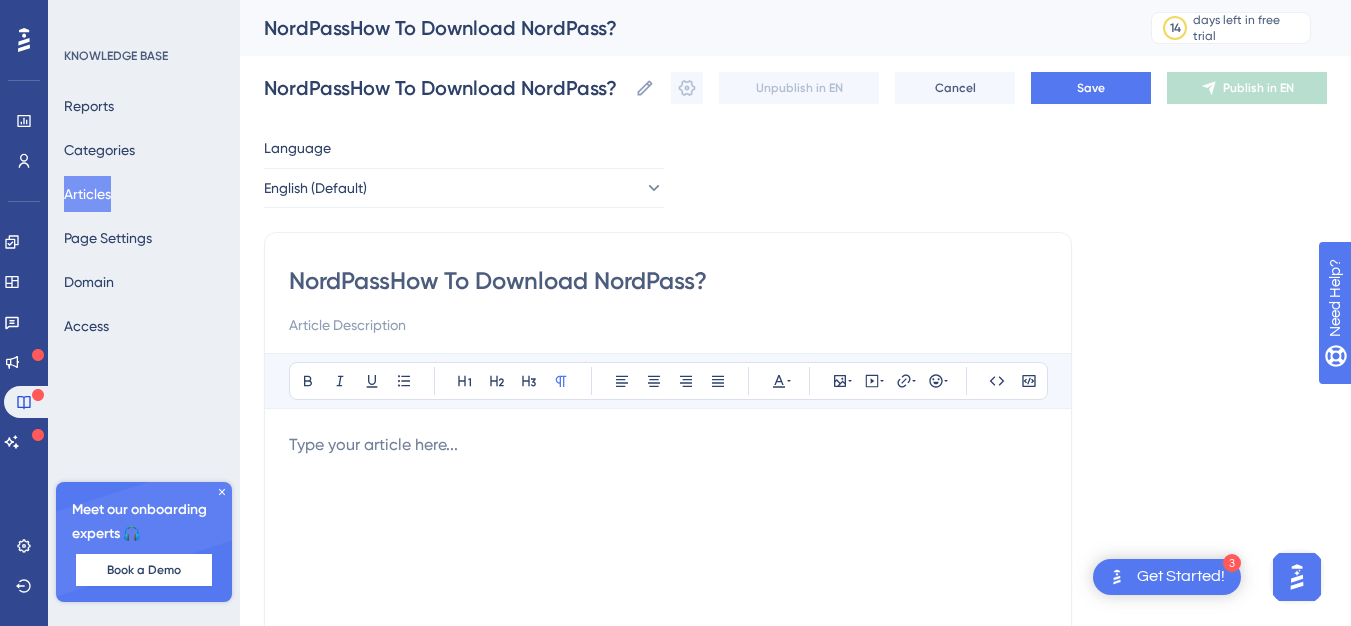 type on "NordPass How To Download NordPass?" 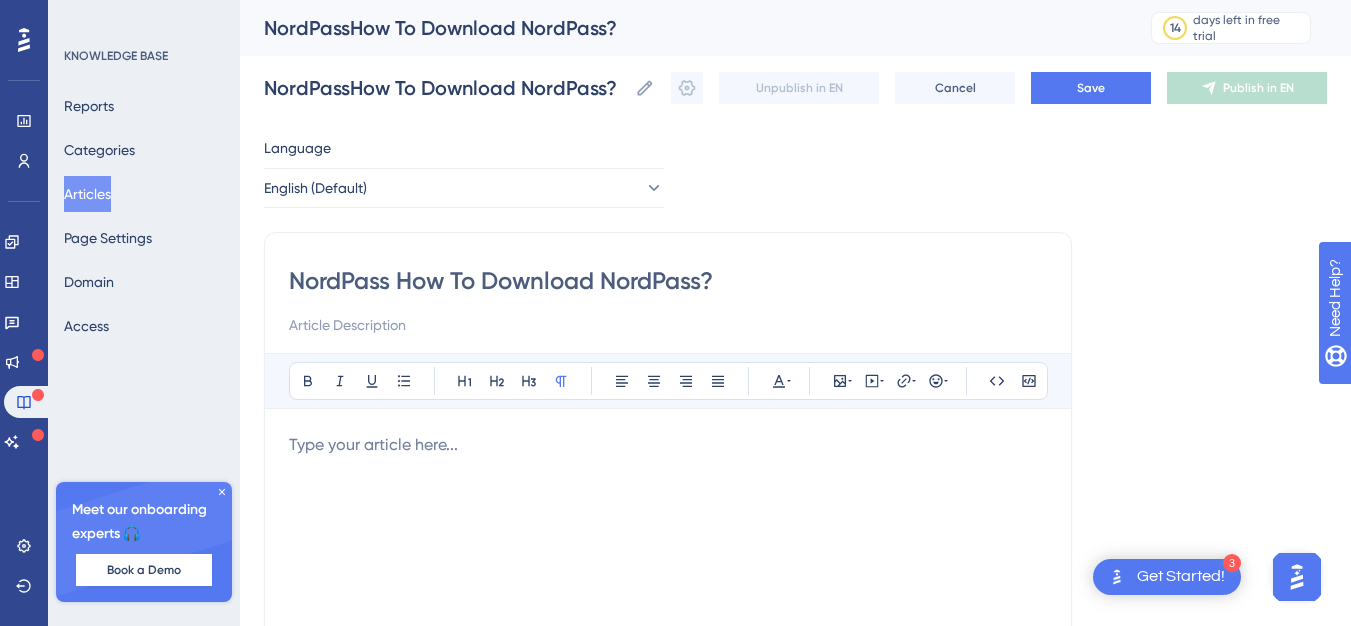 type on "NordPass How To Download NordPass?" 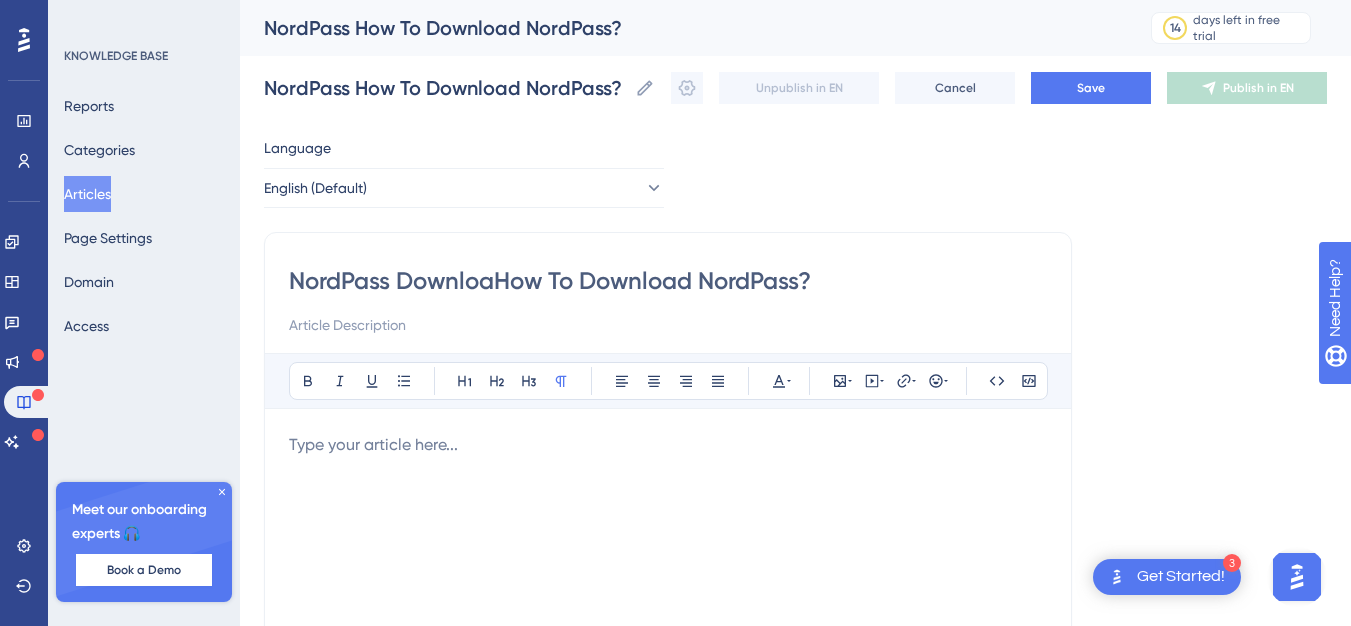 type on "NordPass DownloadHow To Download NordPass?" 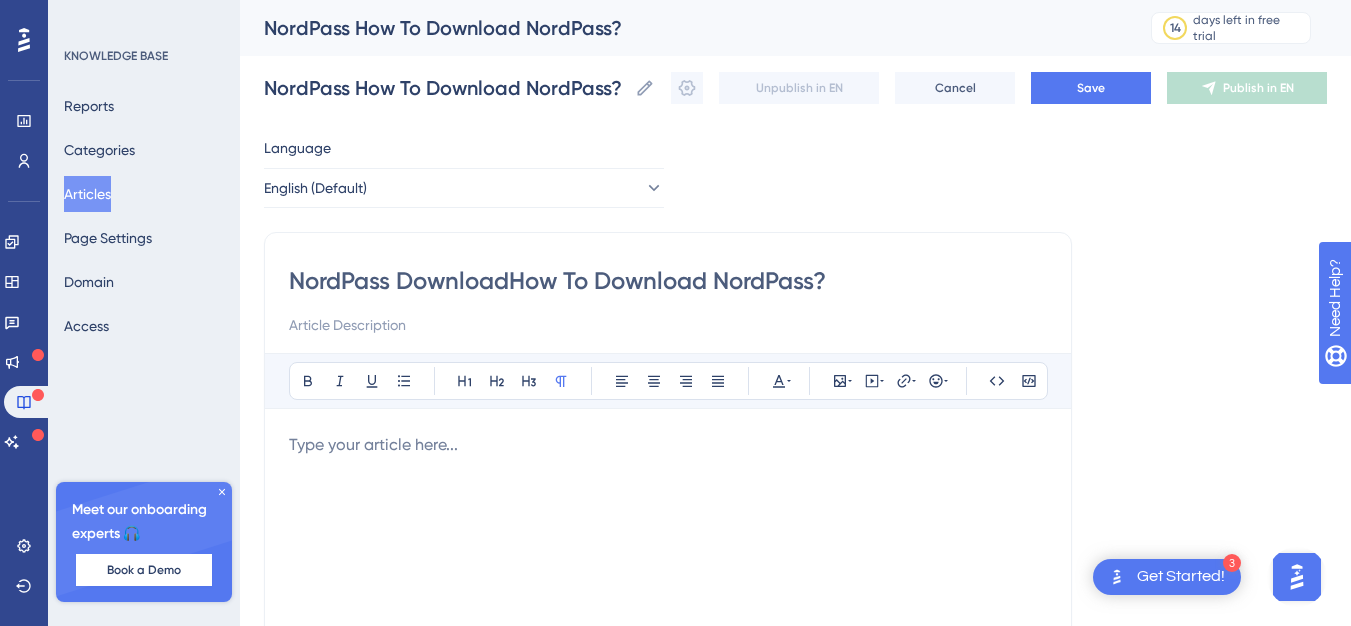 type on "NordPass DownloadHow To Download NordPass?" 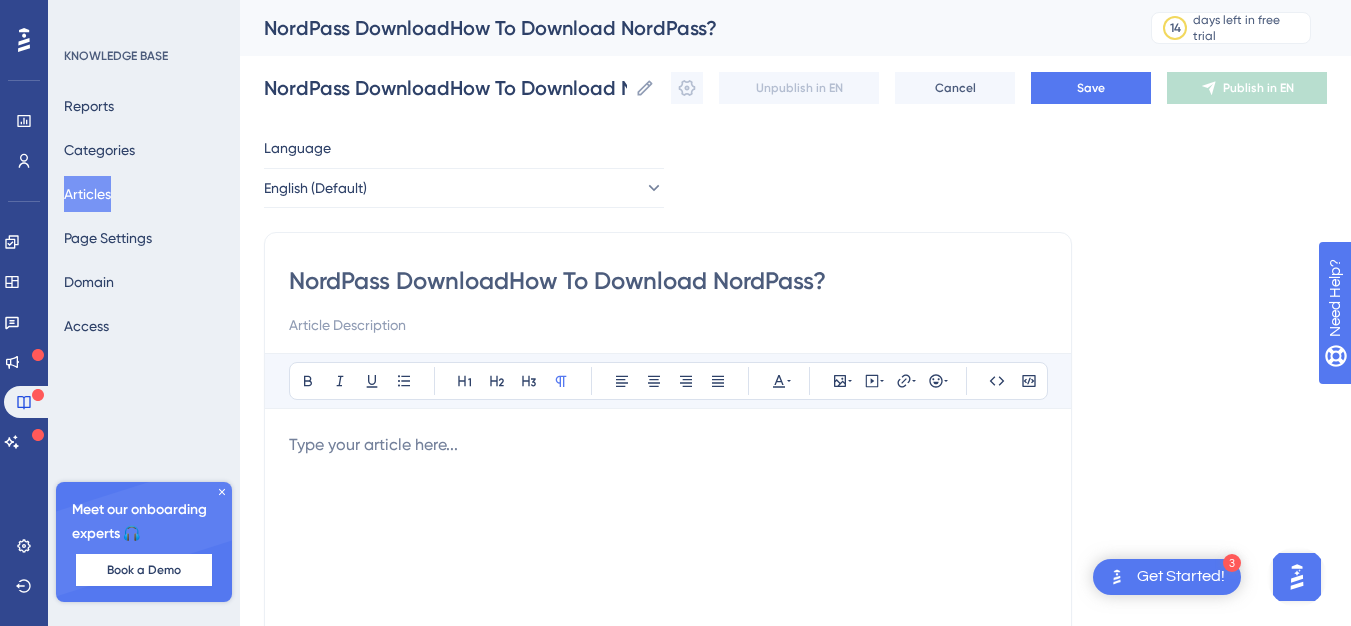 type on "NordPass Download How To Download NordPass?" 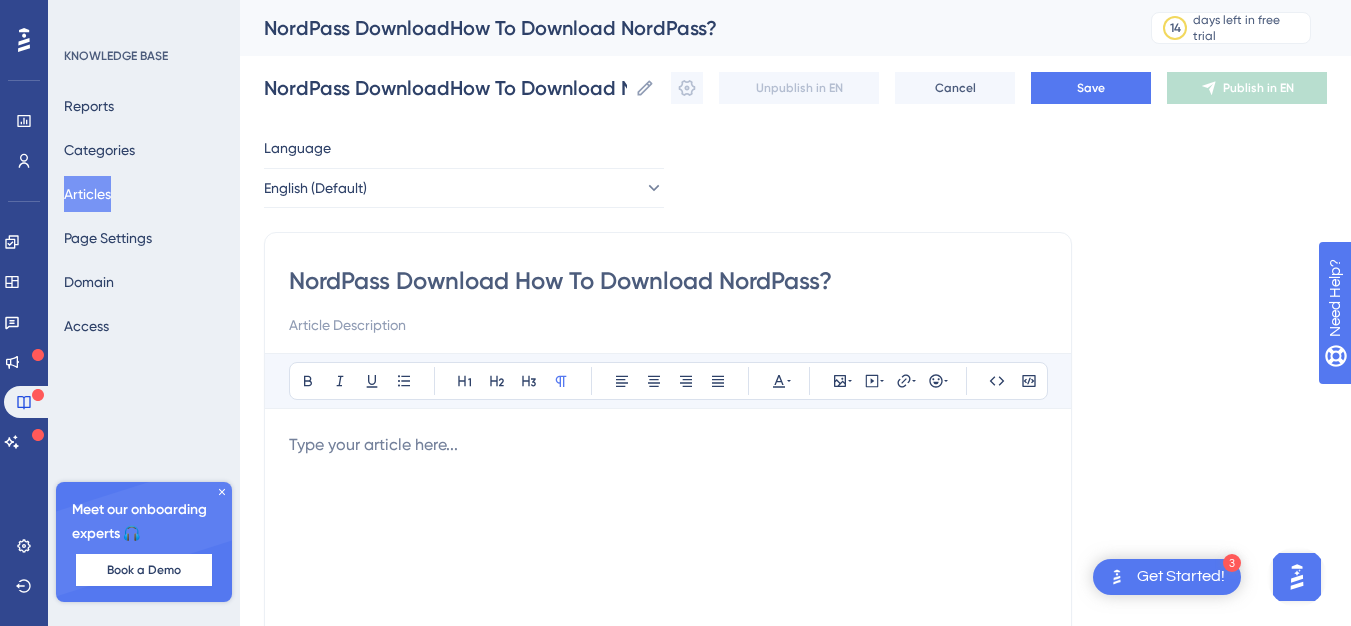 type on "NordPass Download How To Download NordPass?" 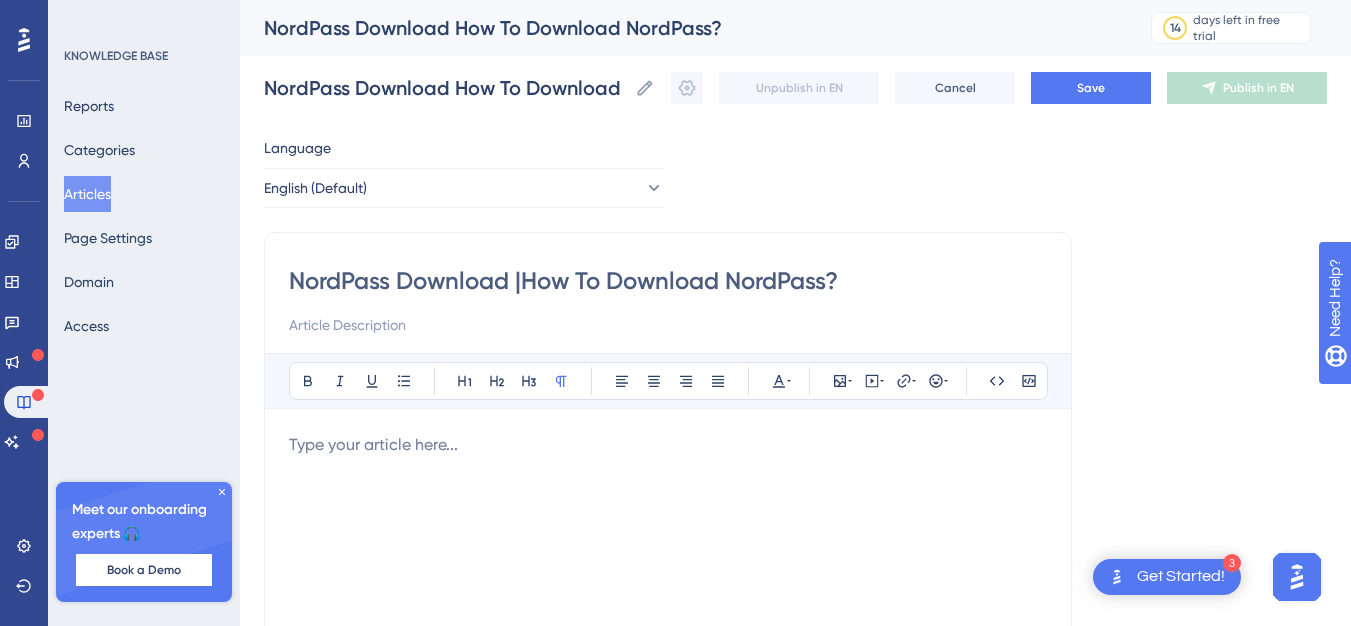 type on "NordPass Download | How To Download NordPass?" 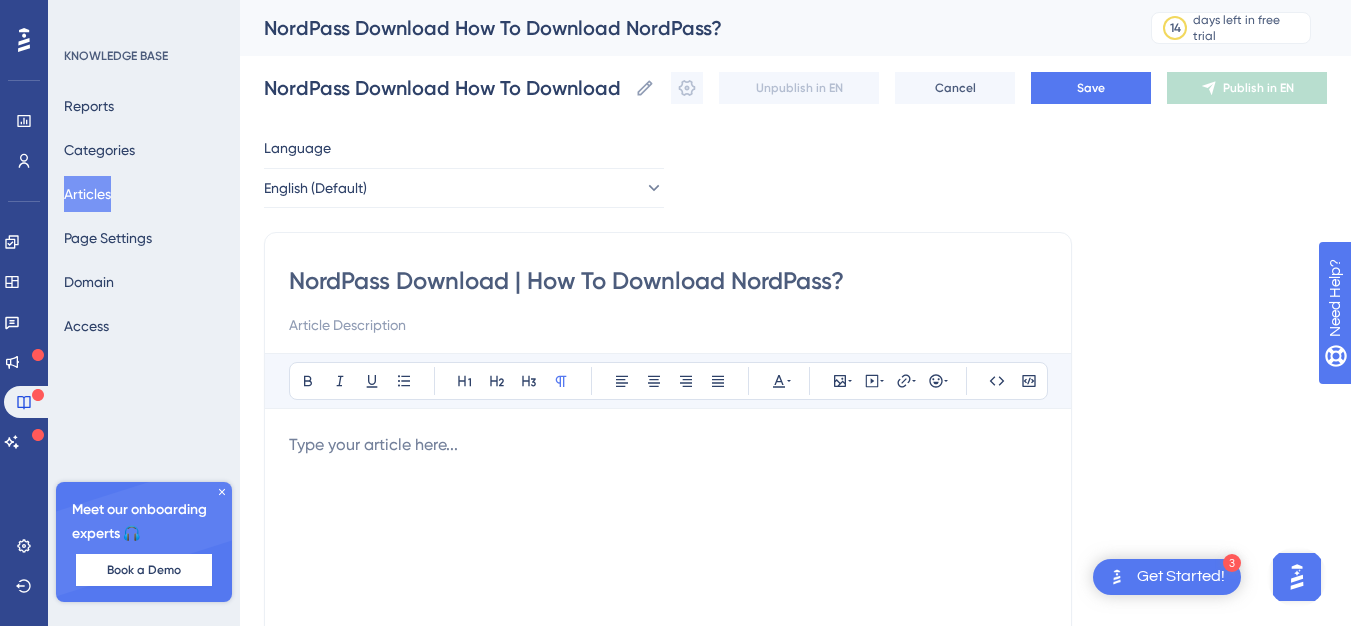 type on "NordPass Download | How To Download NordPass?" 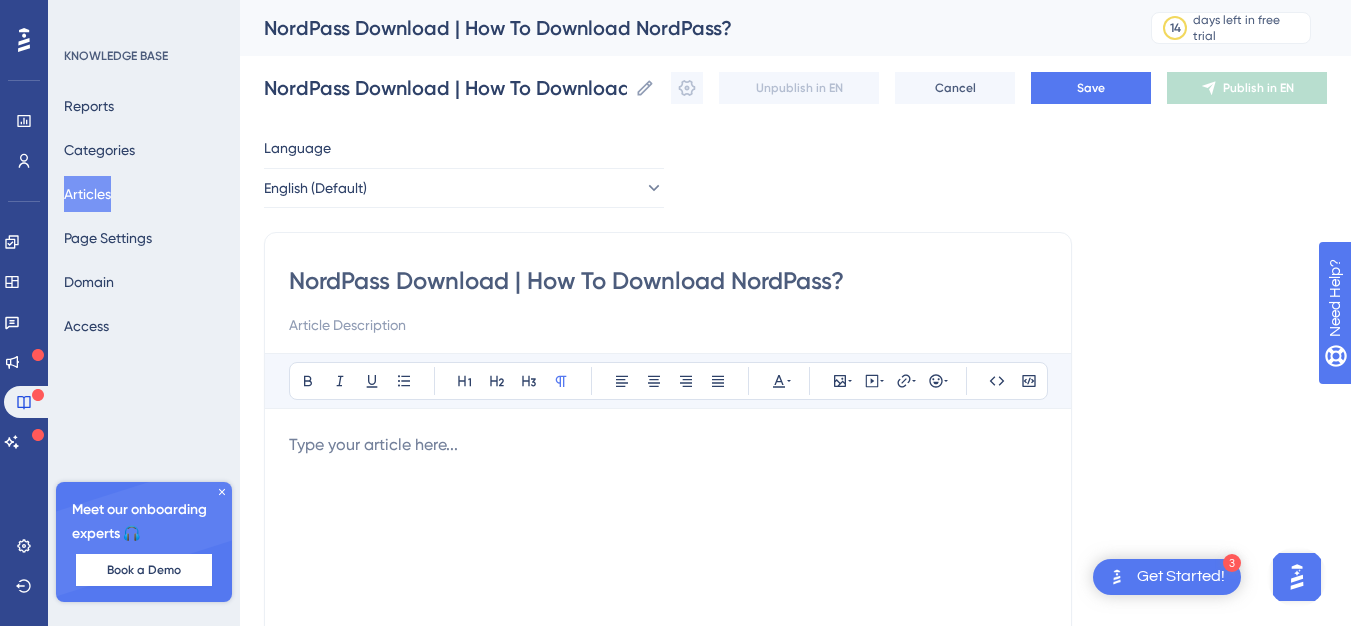 click on "NordPass Download | How To Download NordPass?" at bounding box center (668, 281) 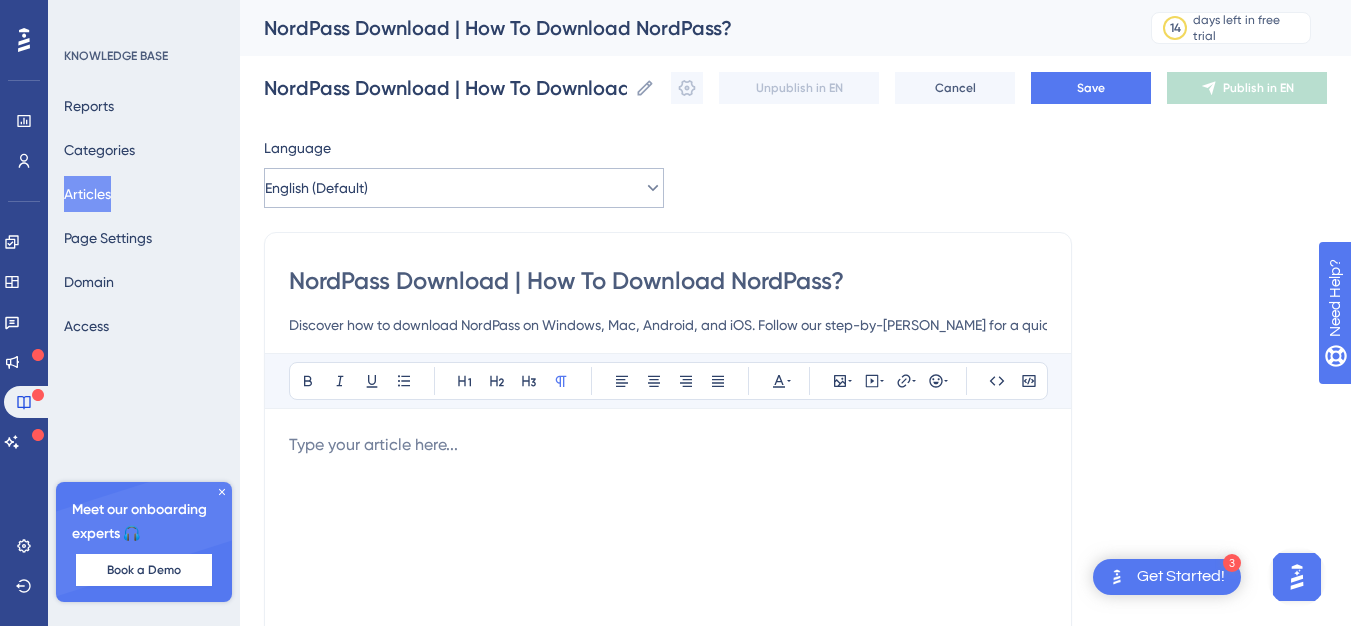 scroll, scrollTop: 0, scrollLeft: 195, axis: horizontal 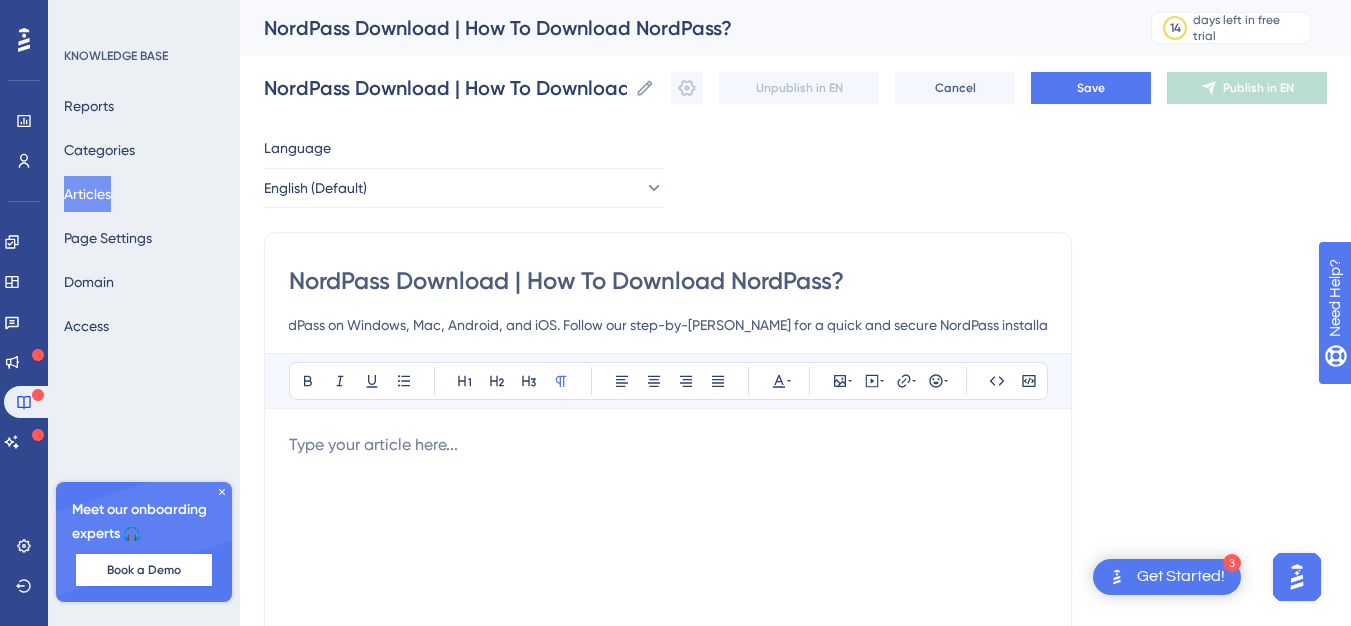 type on "Discover how to download NordPass on Windows, Mac, Android, and iOS. Follow our step-by-step guide for a quick and secure NordPass installation." 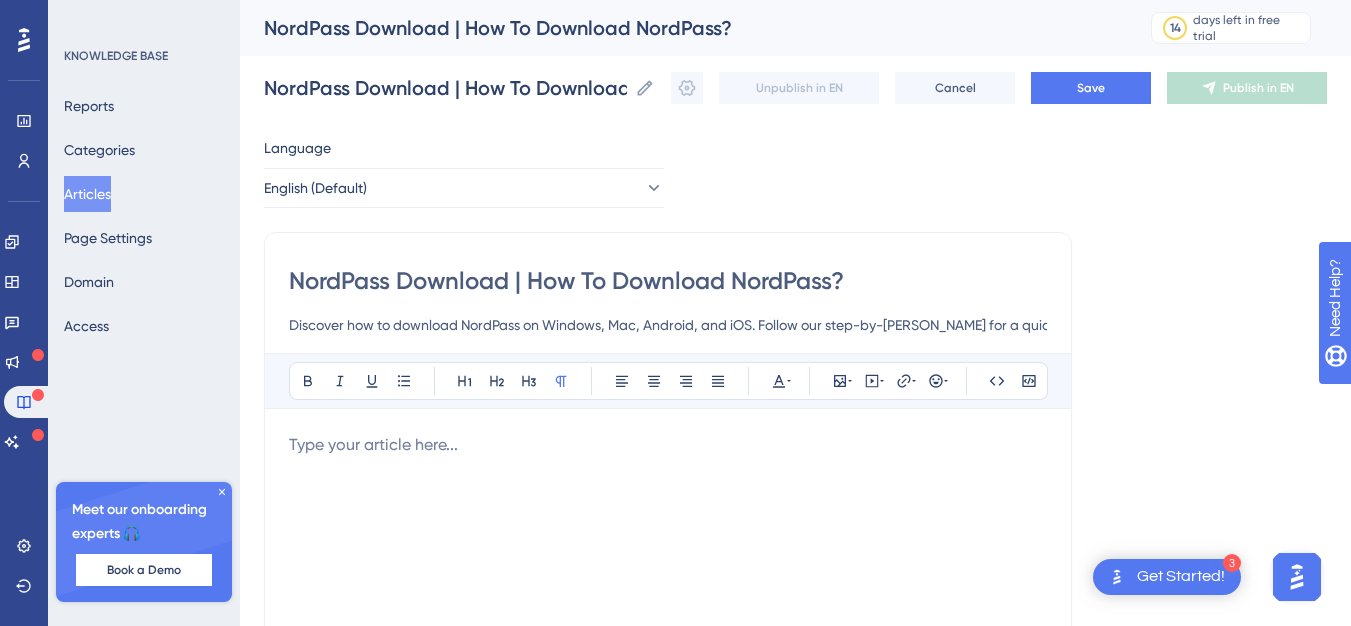 click at bounding box center (668, 445) 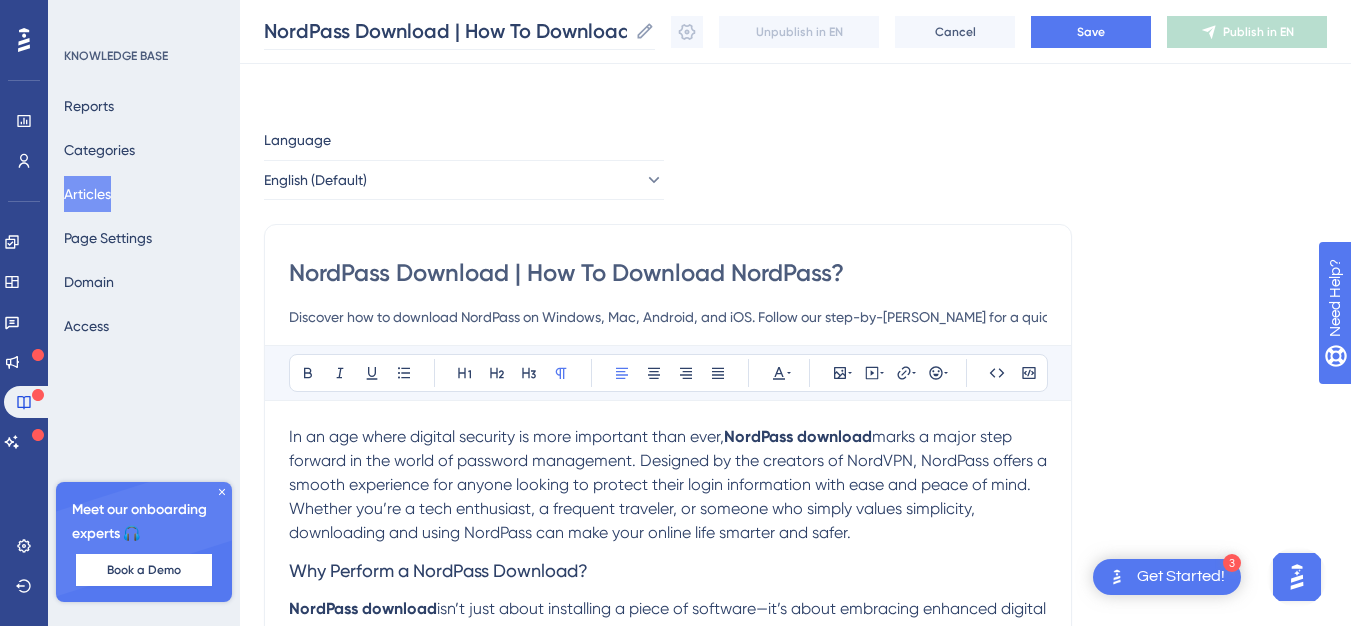 scroll, scrollTop: 4829, scrollLeft: 0, axis: vertical 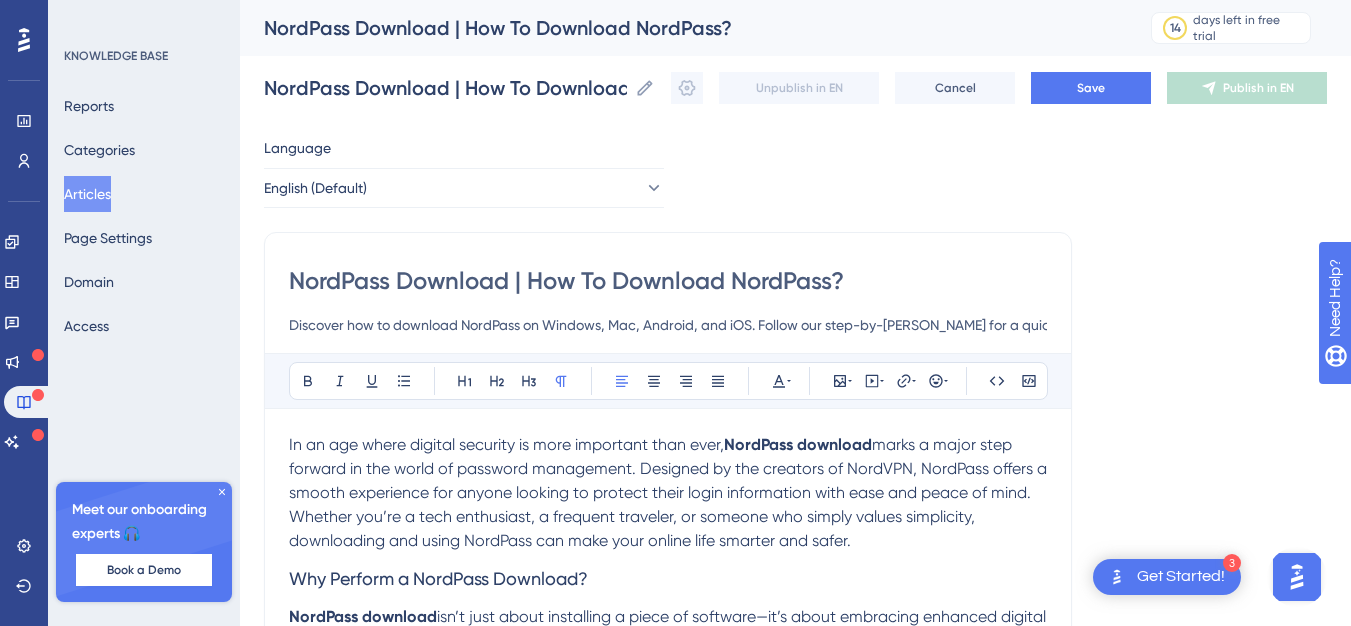 click on "In an age where digital security is more important than ever," at bounding box center (506, 444) 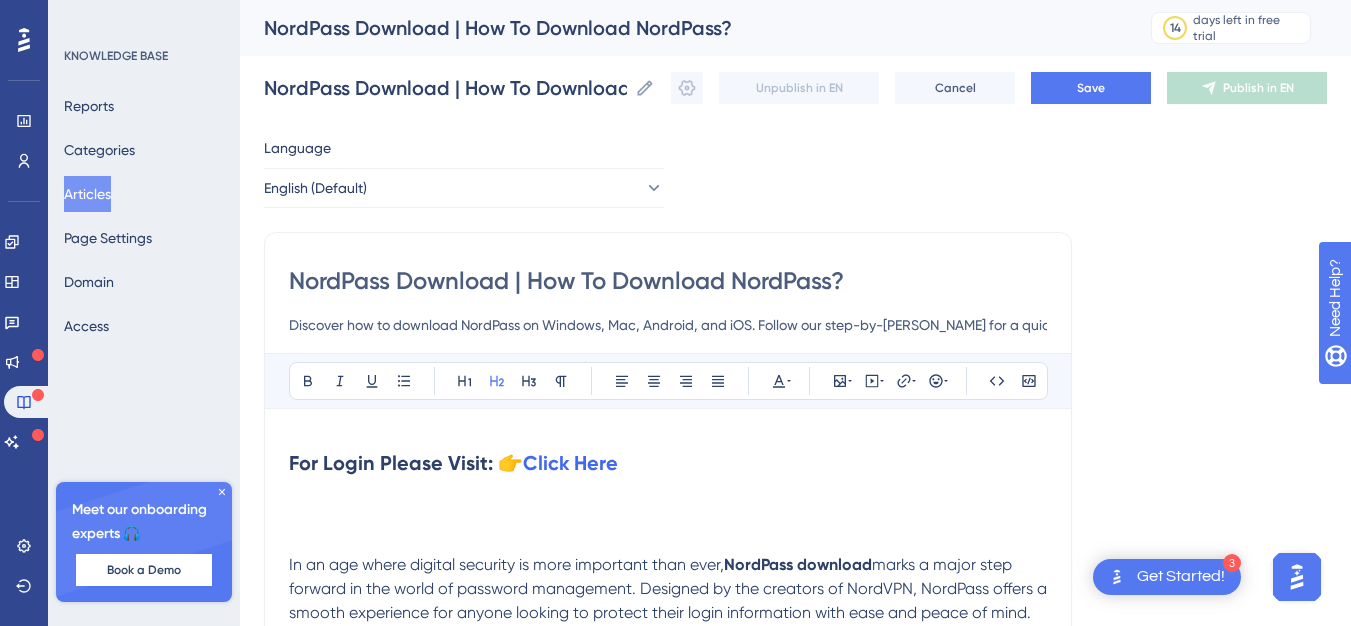 click on "For Login Please Visit: 👉" at bounding box center [406, 463] 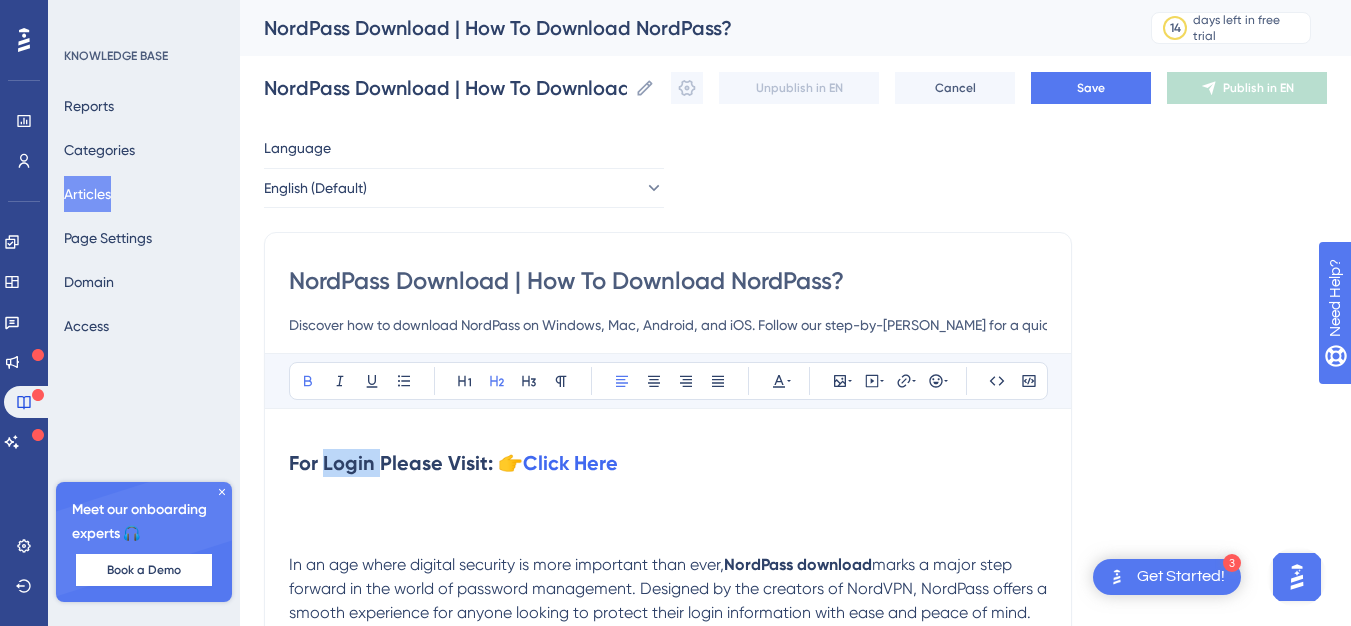 click on "For Login Please Visit: 👉" at bounding box center (406, 463) 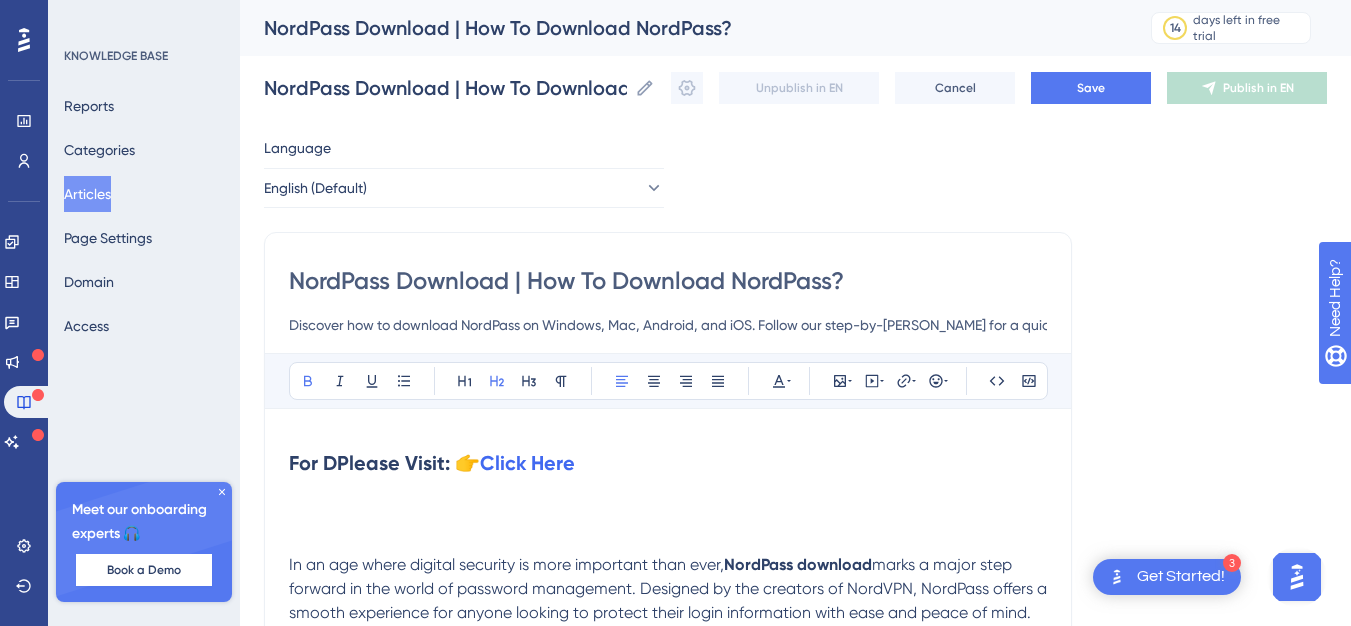 type 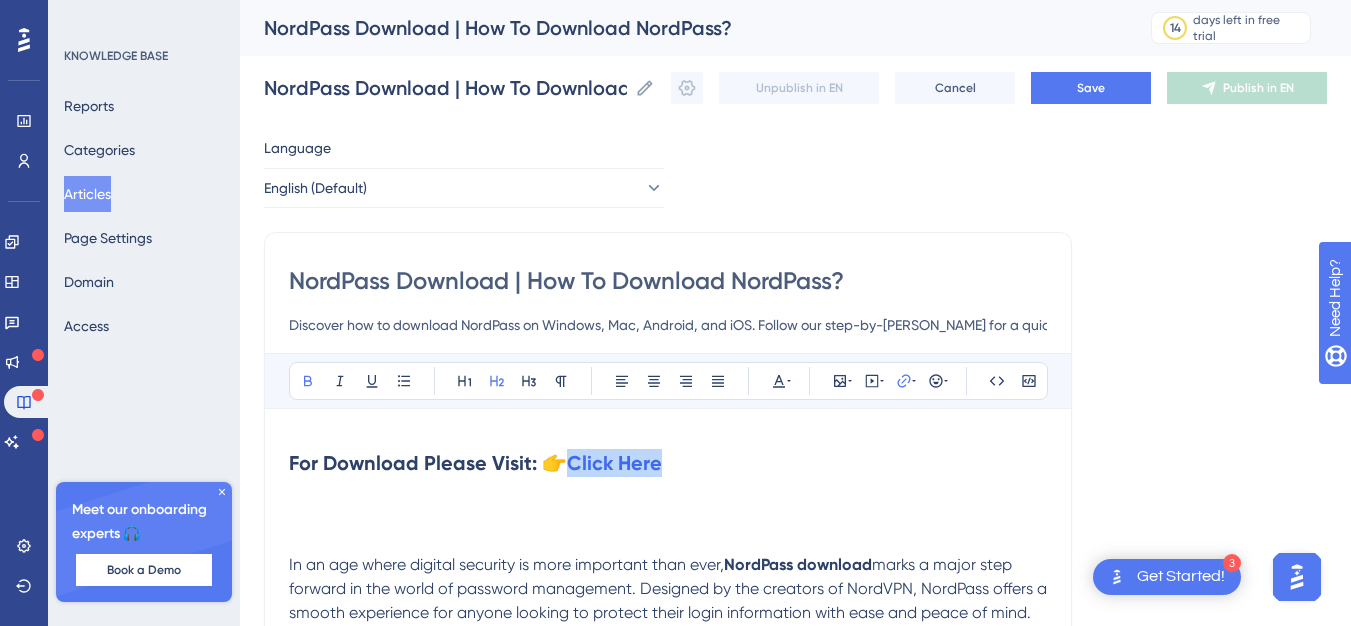 drag, startPoint x: 570, startPoint y: 470, endPoint x: 690, endPoint y: 450, distance: 121.65525 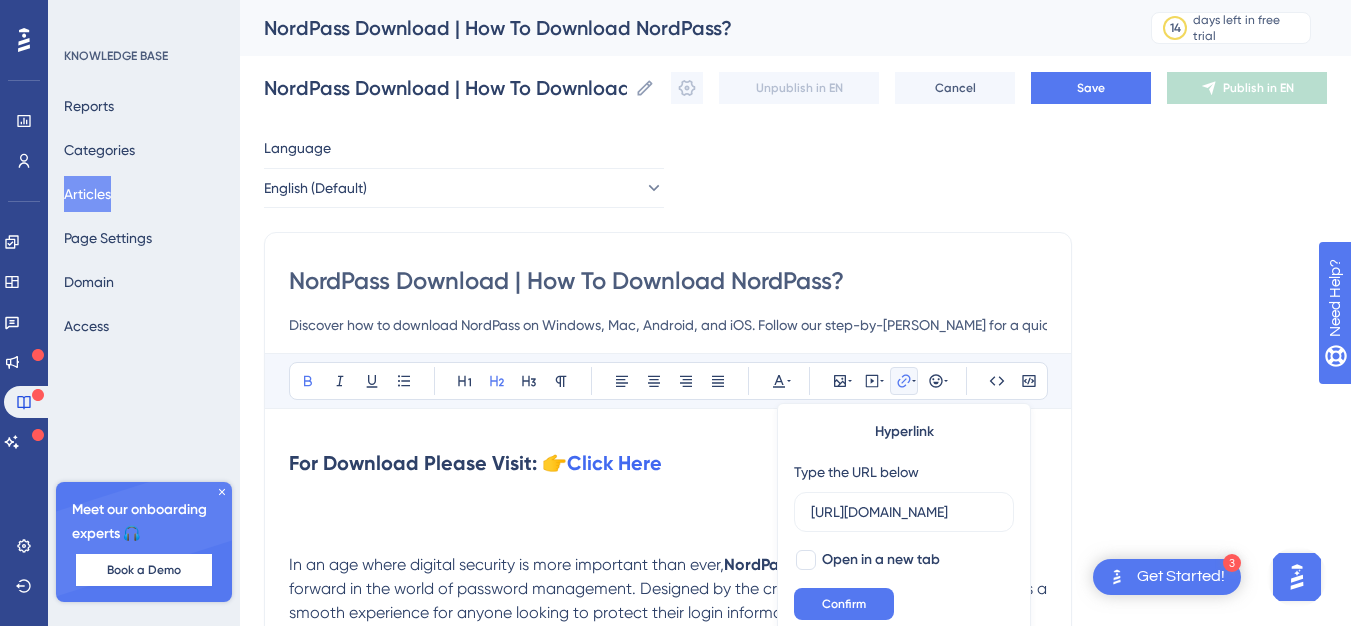 scroll, scrollTop: 0, scrollLeft: 77, axis: horizontal 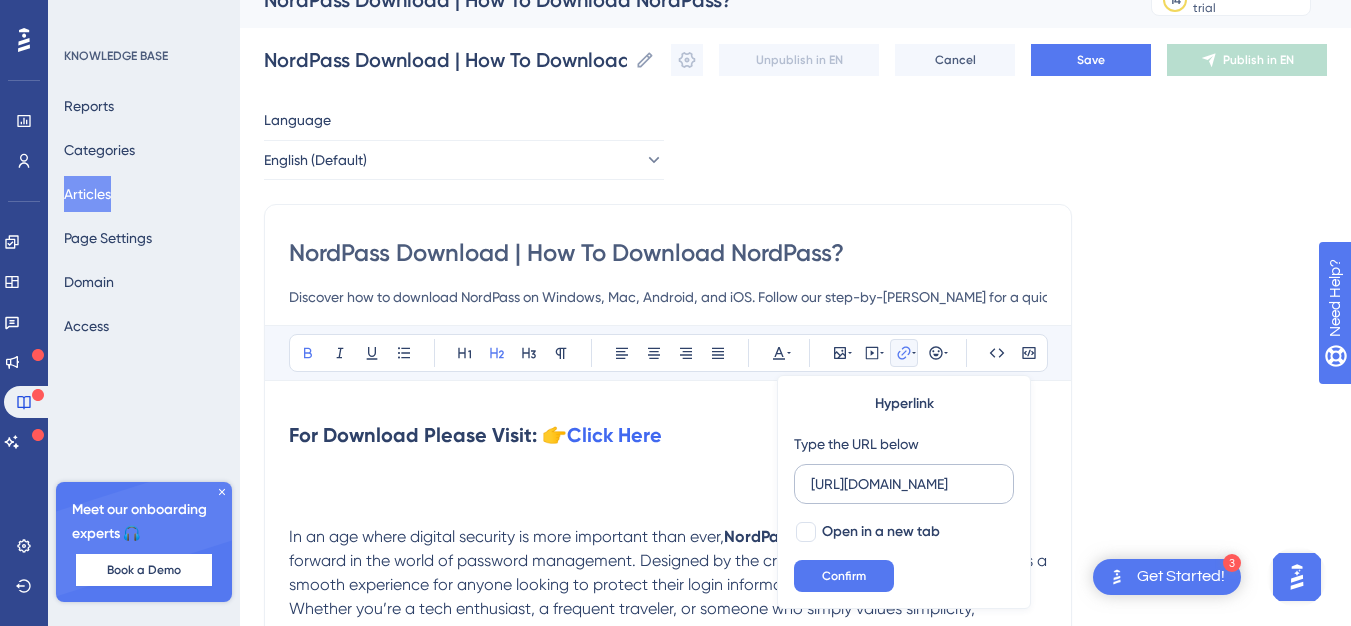 click on "https://aclogportal.com/nordpass-login" at bounding box center [904, 484] 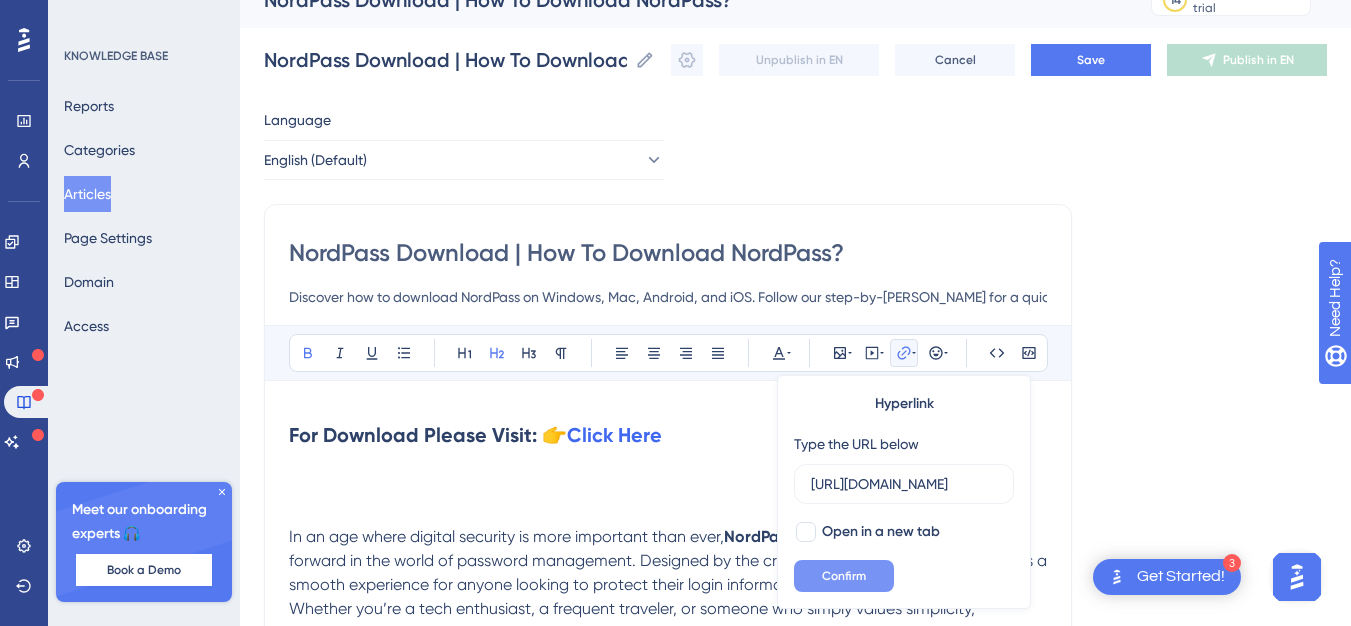 type on "https://i-downloadsoftwares.com/" 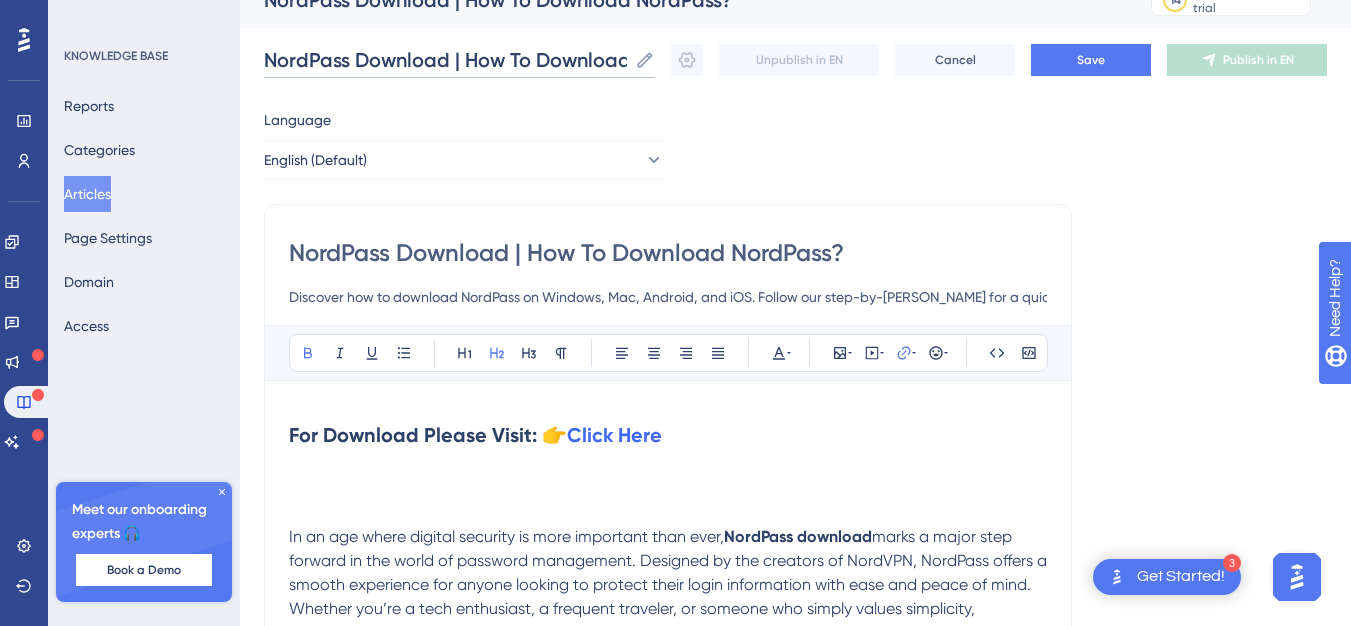 drag, startPoint x: 466, startPoint y: 62, endPoint x: 239, endPoint y: 57, distance: 227.05505 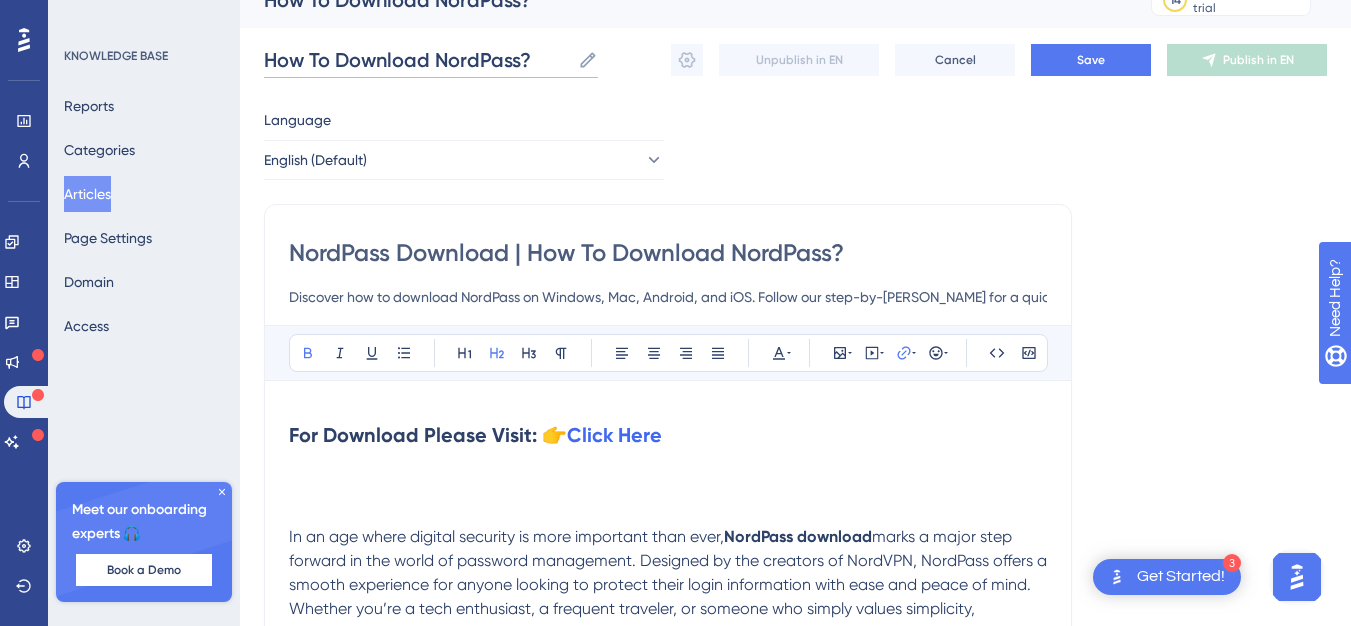 click on "How To Download NordPass?" at bounding box center (417, 60) 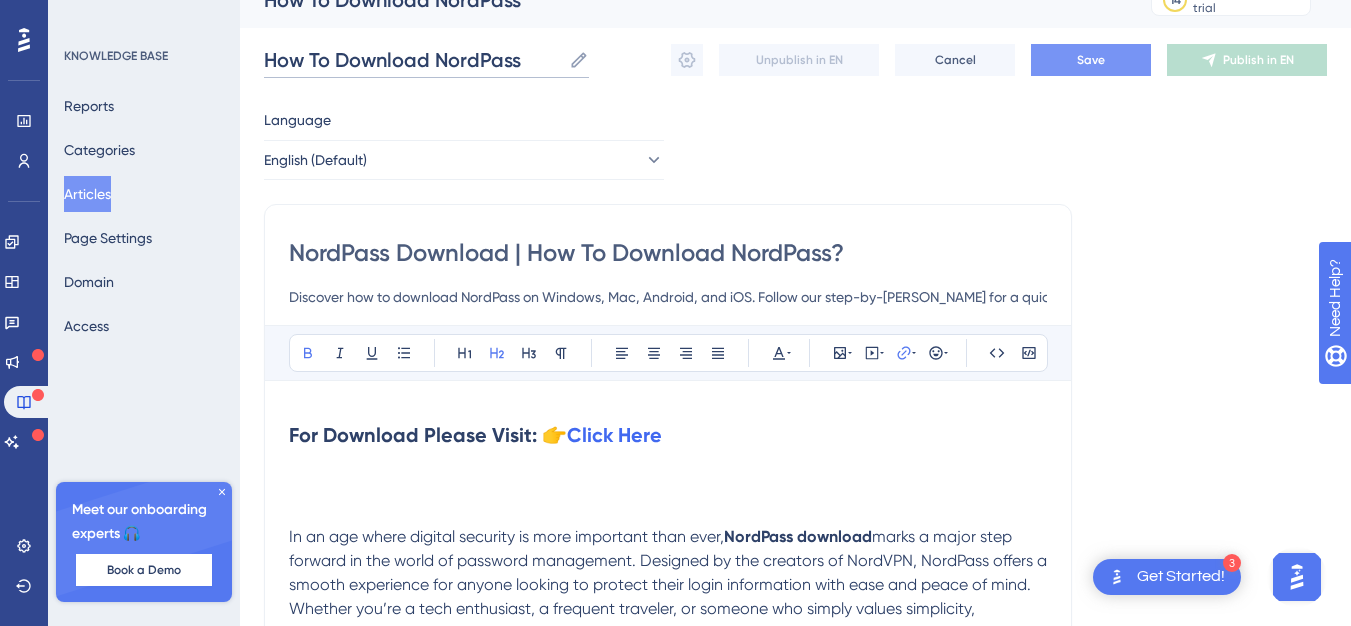 type on "How To Download NordPass" 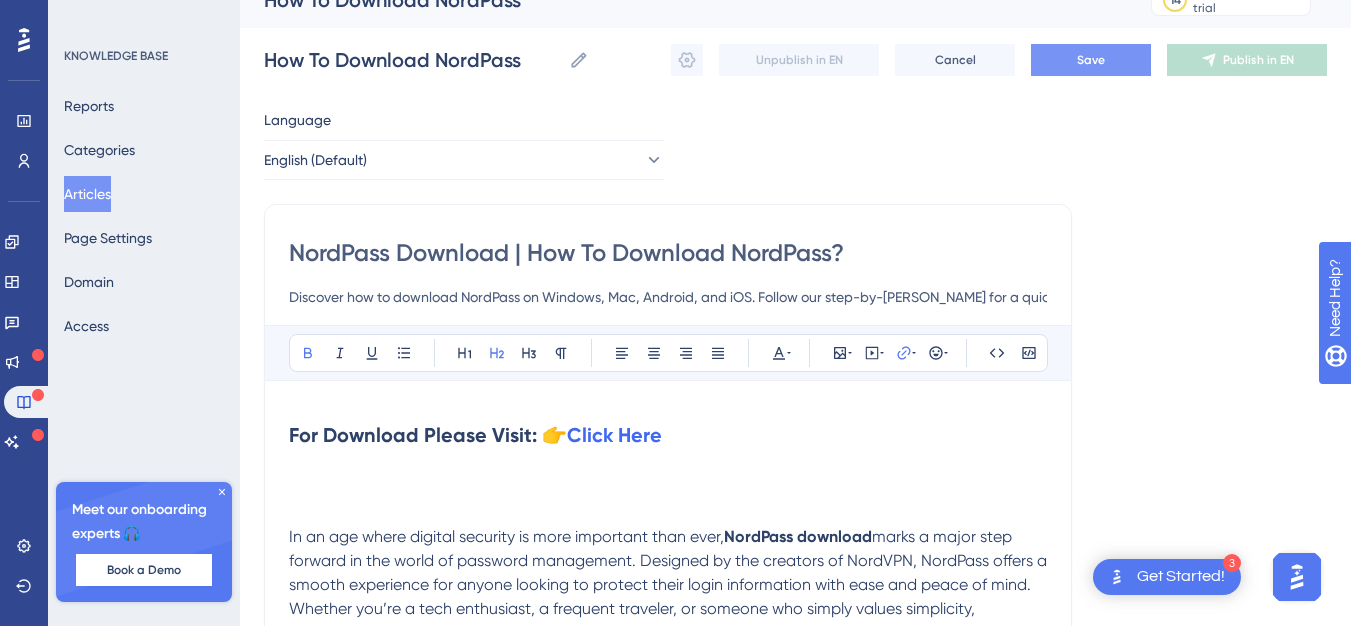 click on "Save" at bounding box center (1091, 60) 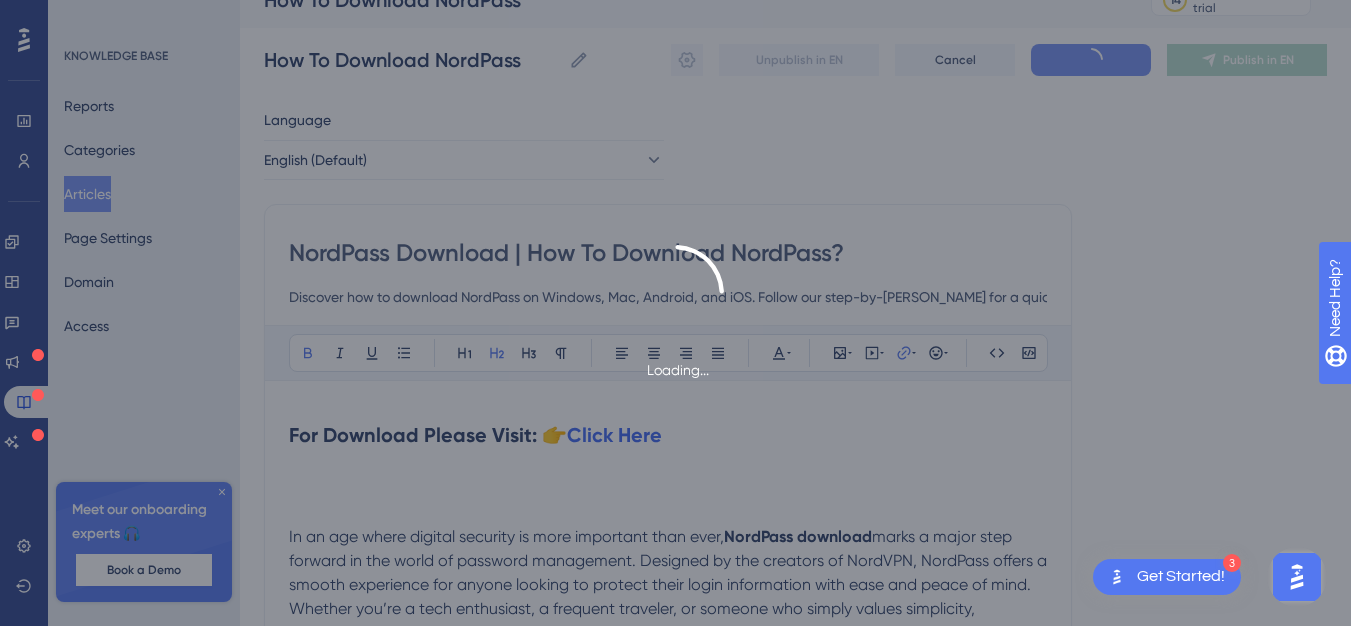 scroll, scrollTop: 4949, scrollLeft: 0, axis: vertical 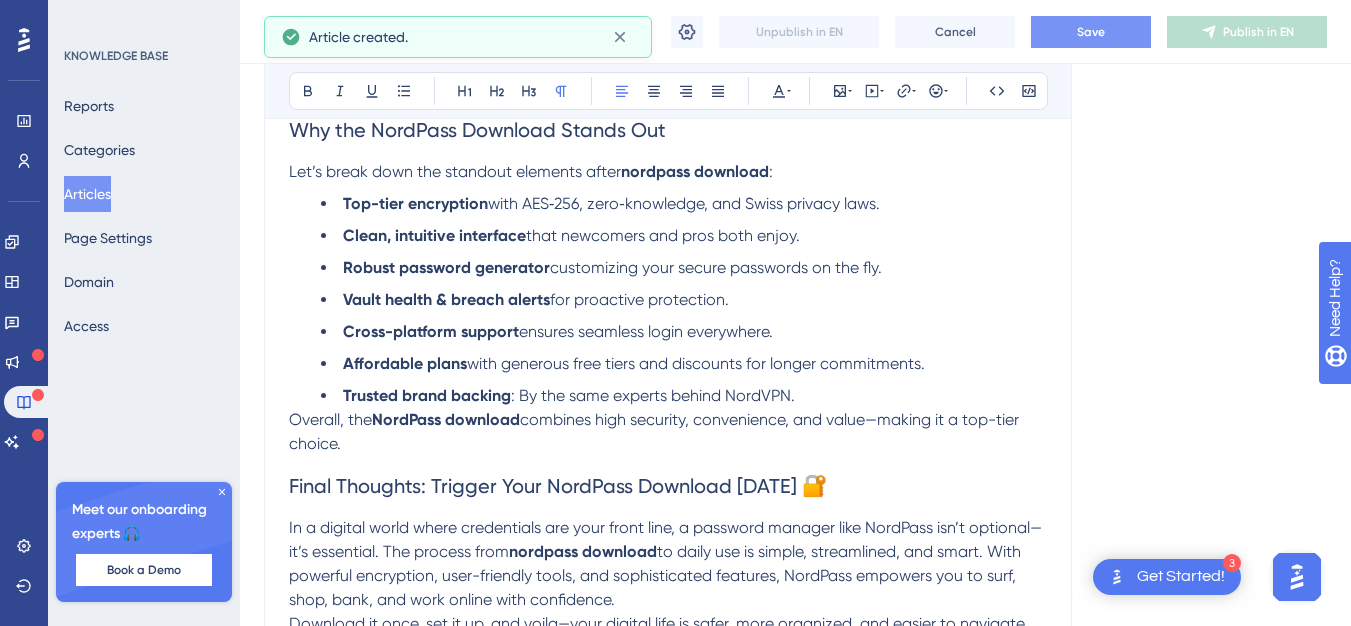 click on "Save" at bounding box center [1091, 32] 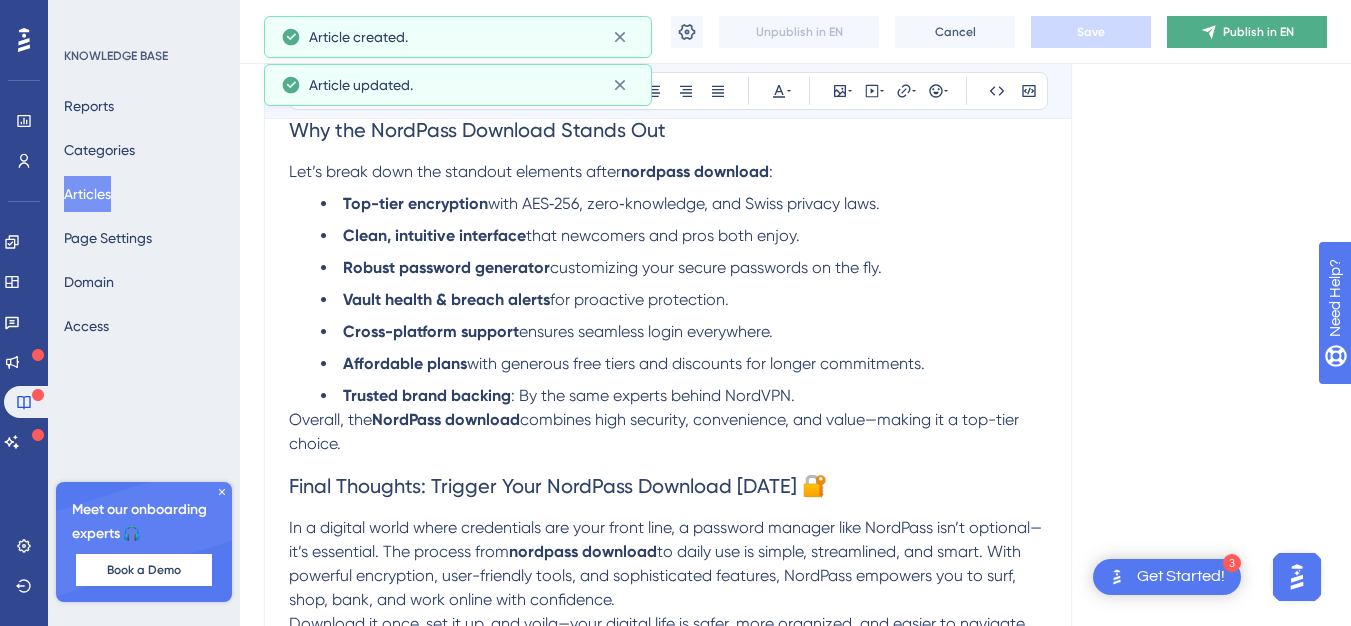 click 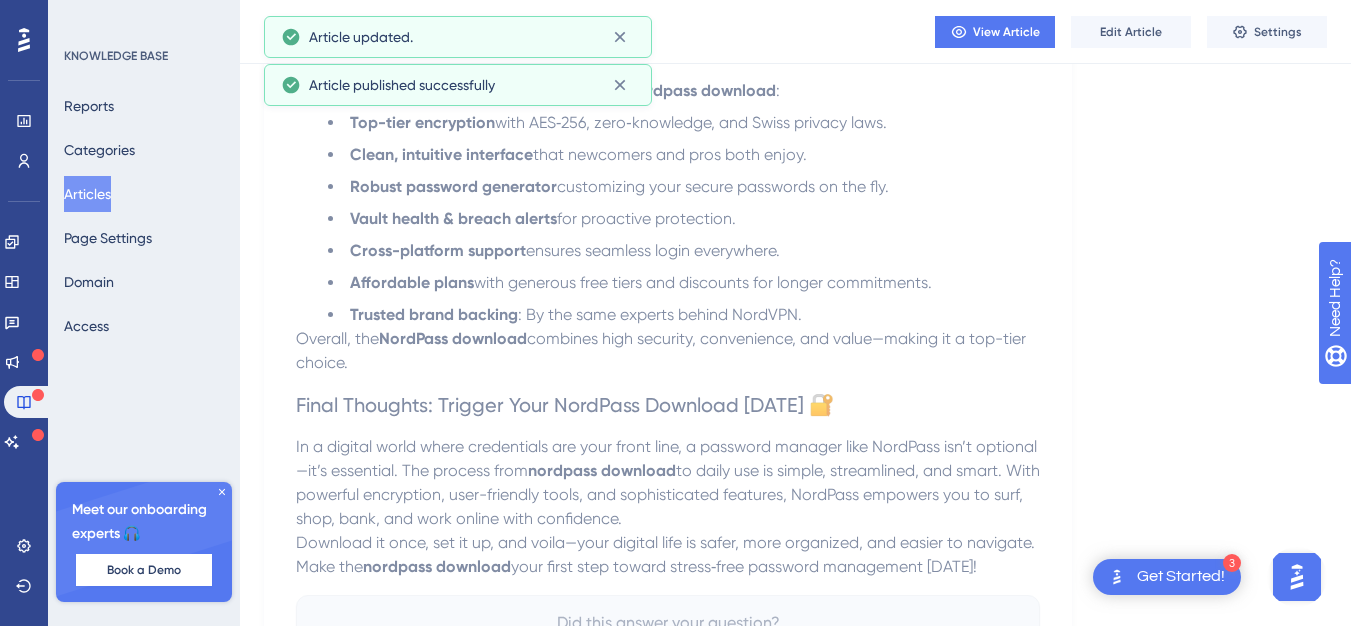 click on "Articles" at bounding box center [87, 194] 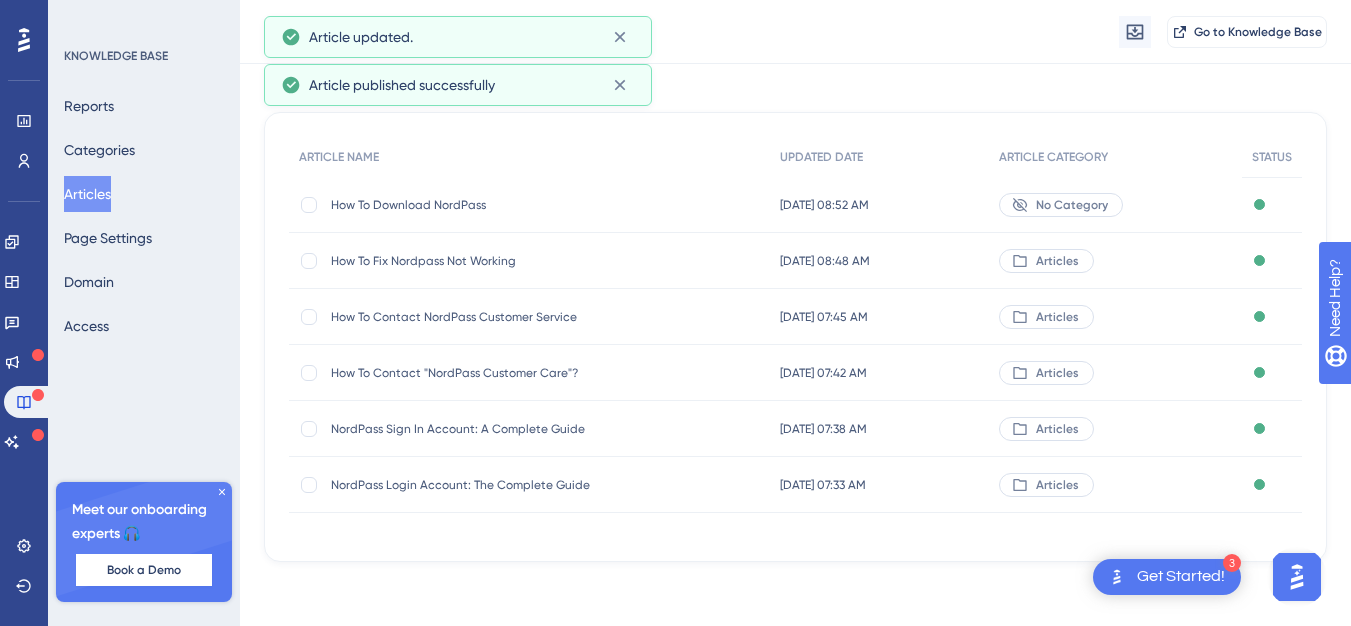 scroll, scrollTop: 0, scrollLeft: 0, axis: both 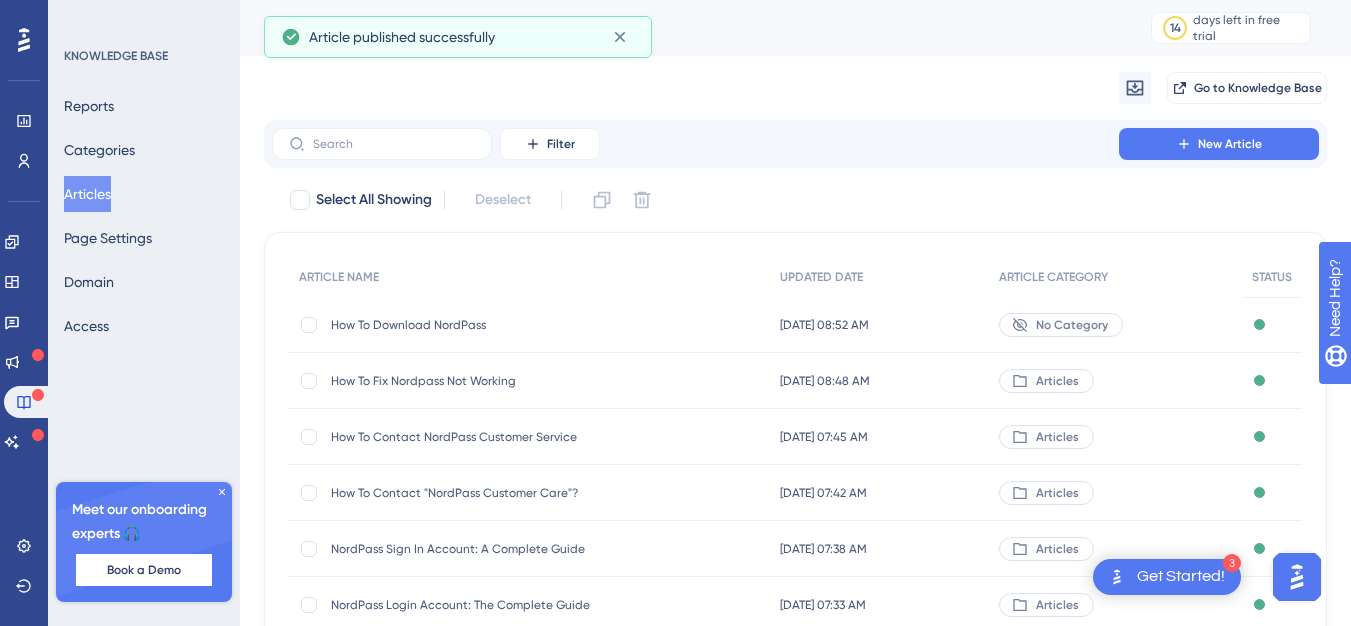 click on "How To Download NordPass How To Download NordPass" at bounding box center (491, 325) 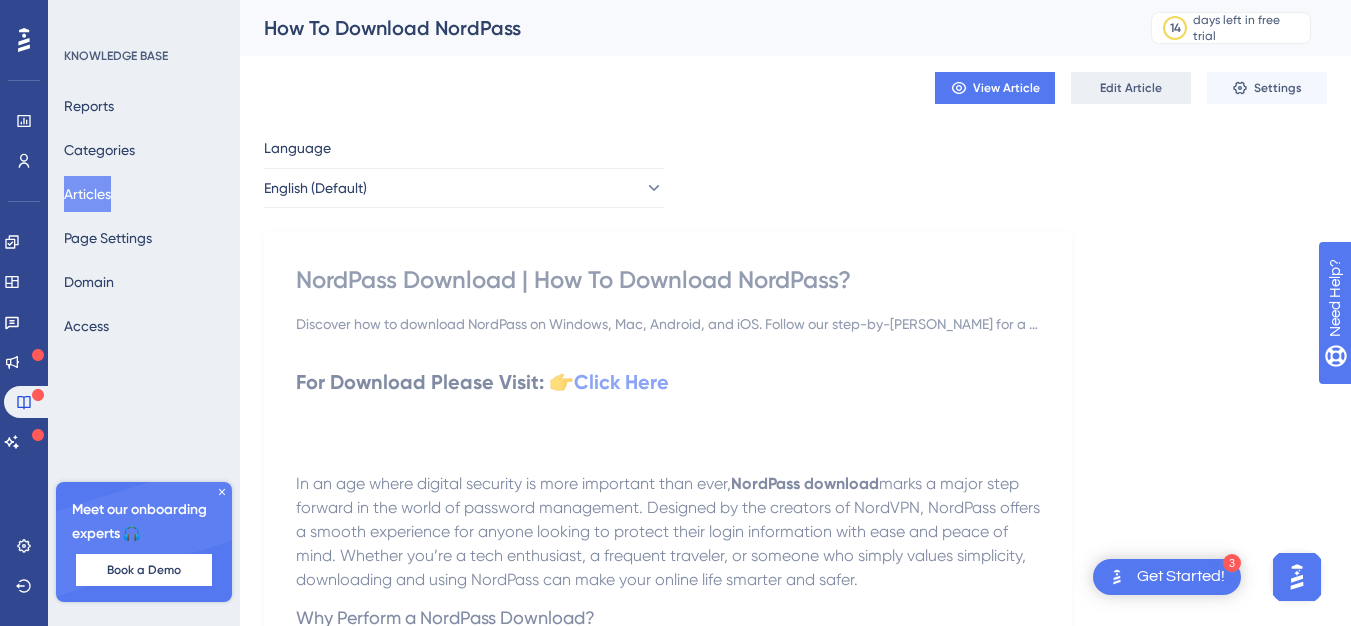 click on "Edit Article" at bounding box center (1131, 88) 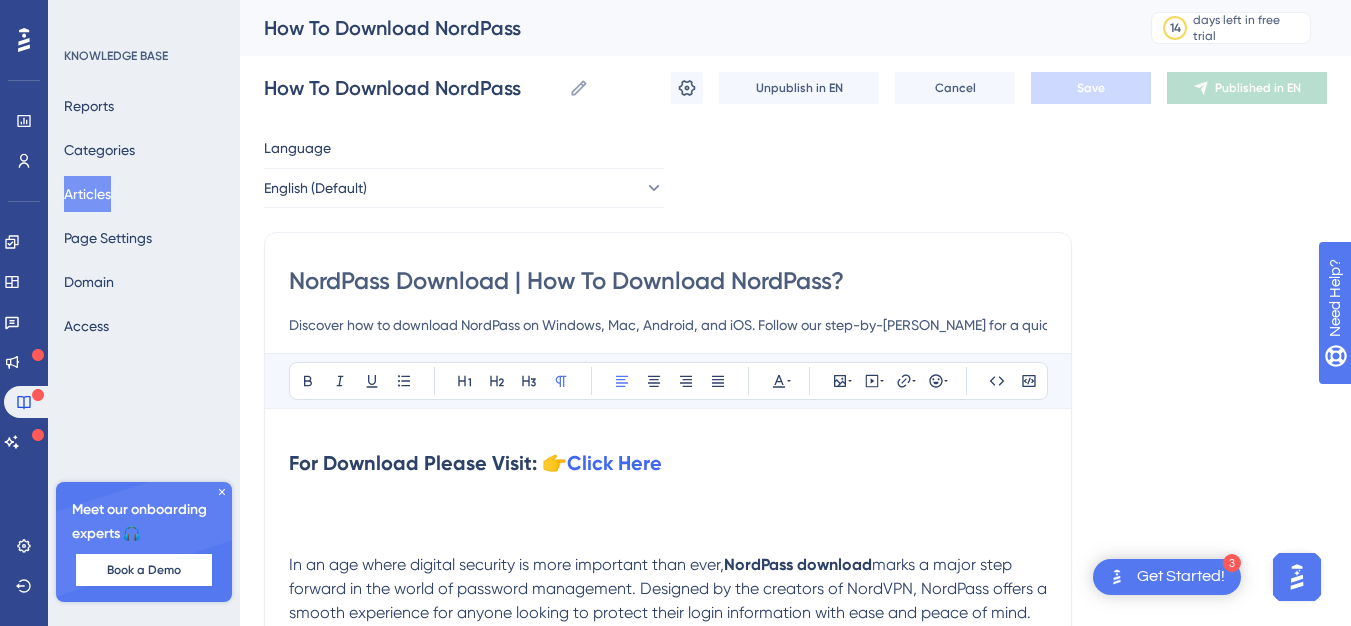 scroll, scrollTop: 4949, scrollLeft: 0, axis: vertical 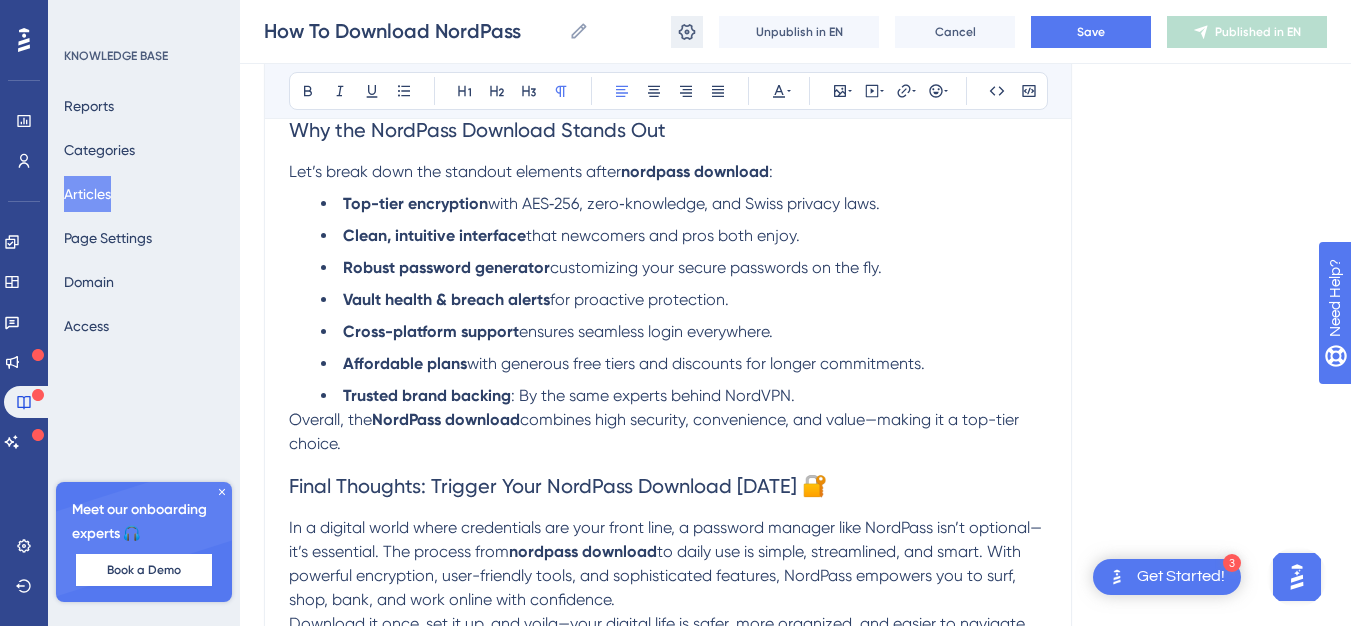 click 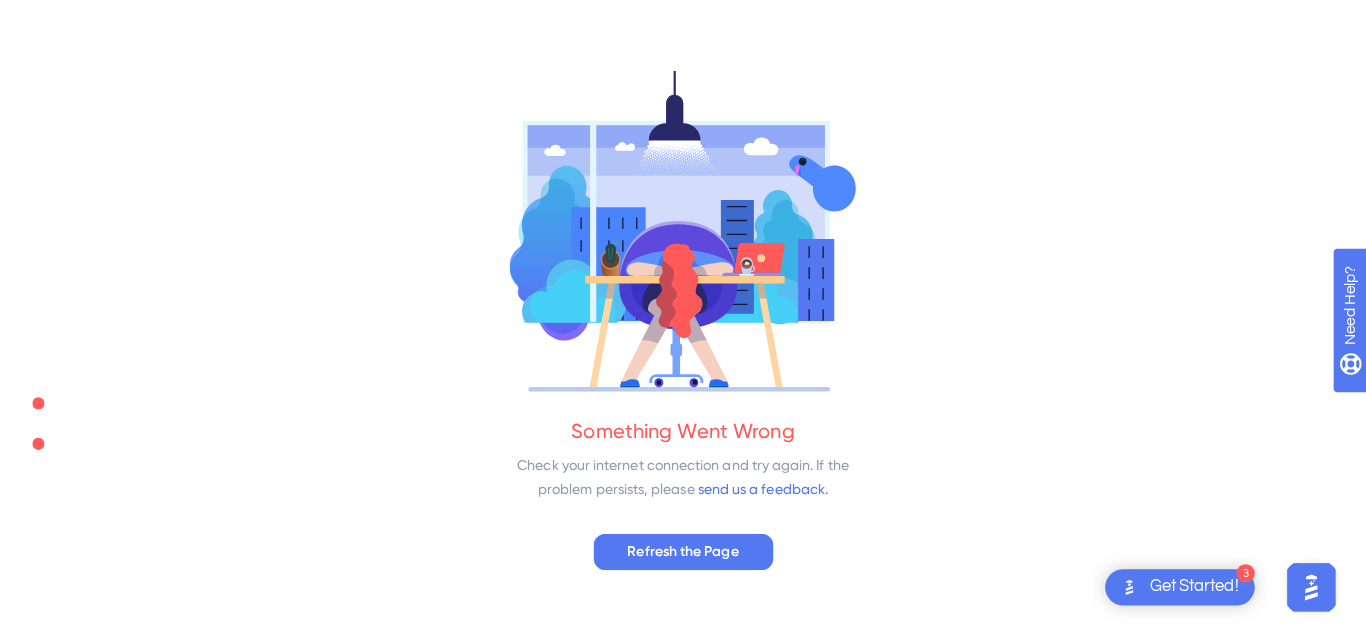 scroll, scrollTop: 0, scrollLeft: 0, axis: both 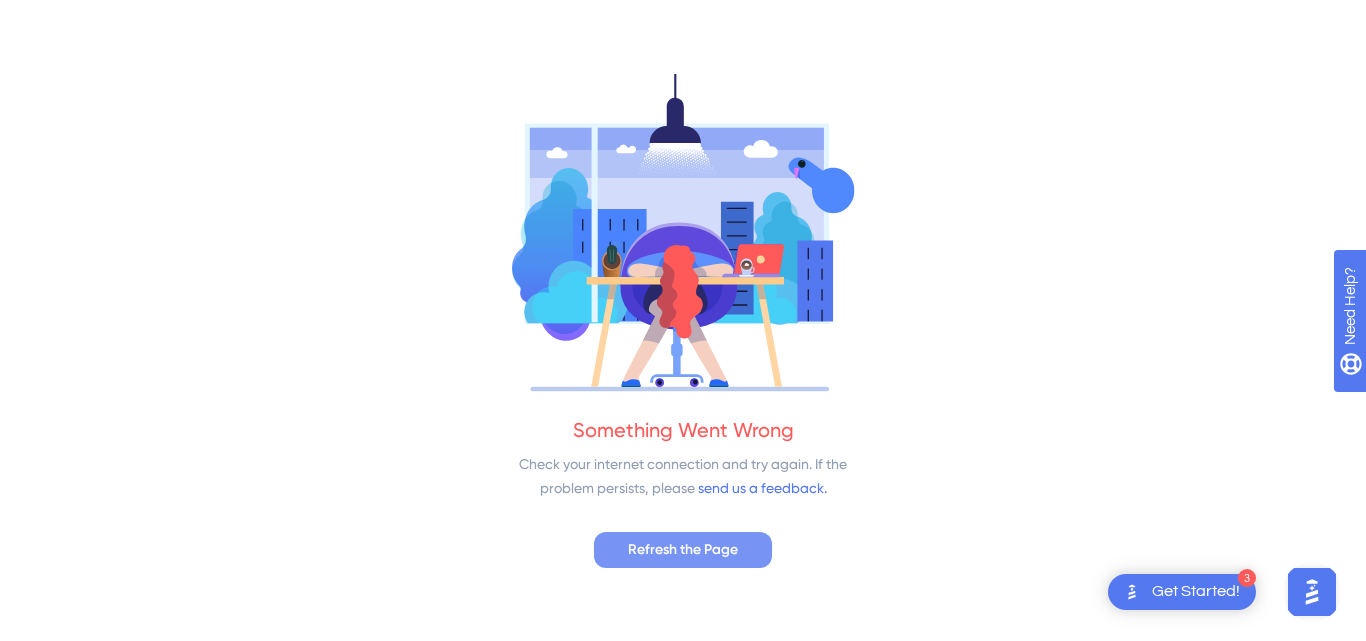 click on "Refresh the Page" at bounding box center [683, 550] 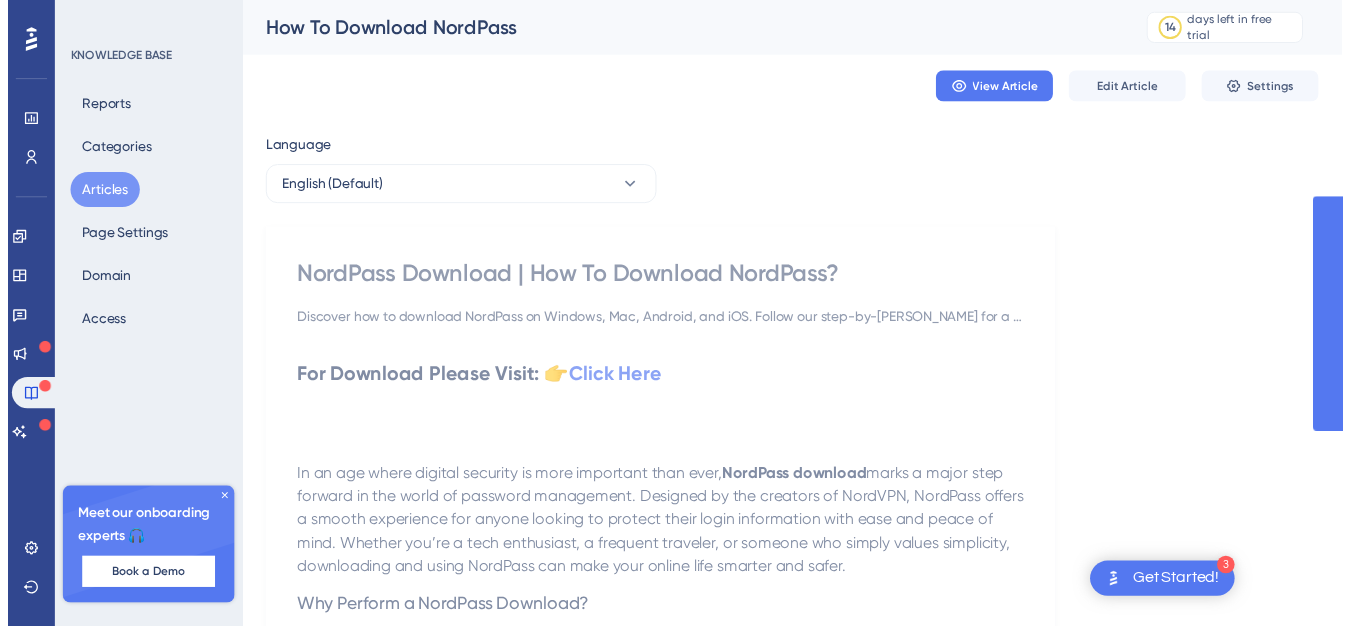 scroll, scrollTop: 0, scrollLeft: 0, axis: both 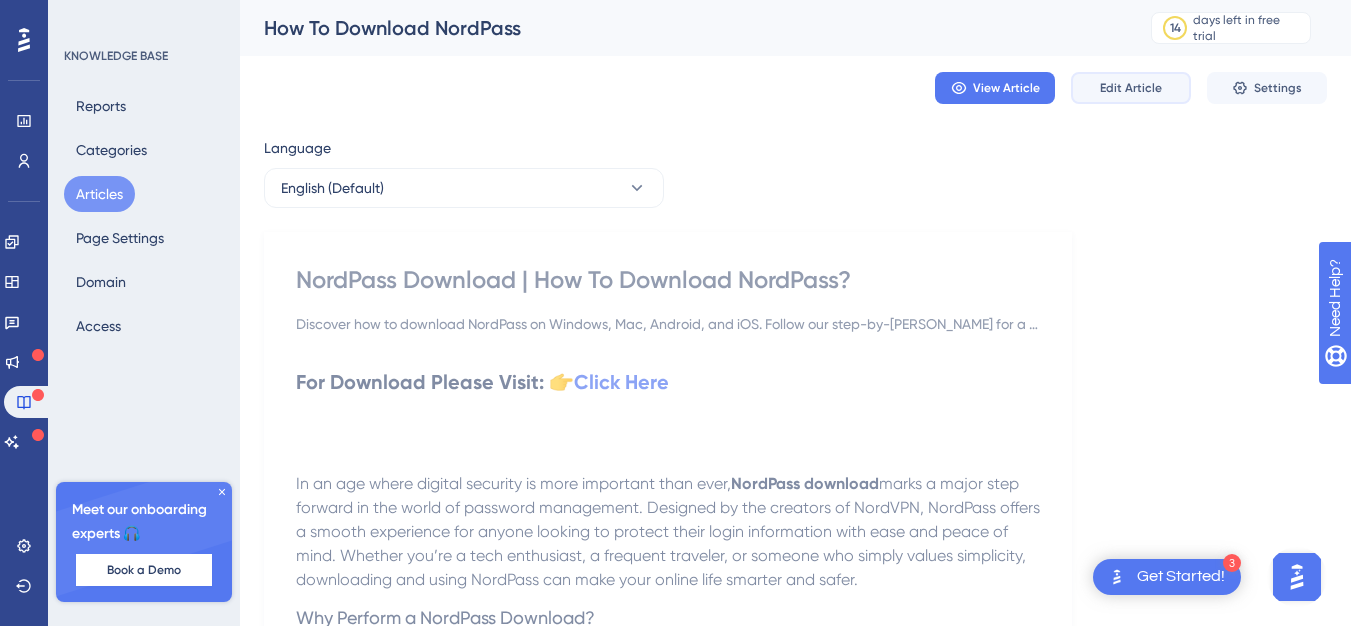 click on "Edit Article" at bounding box center [1131, 88] 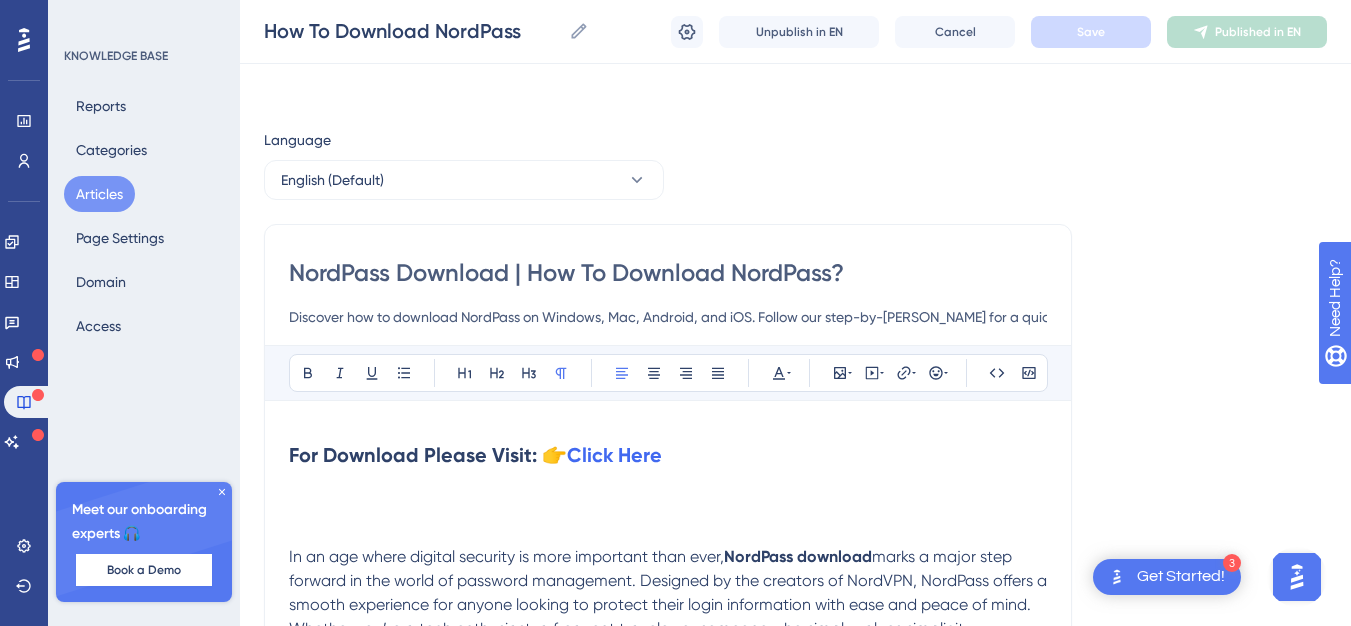 scroll, scrollTop: 4949, scrollLeft: 0, axis: vertical 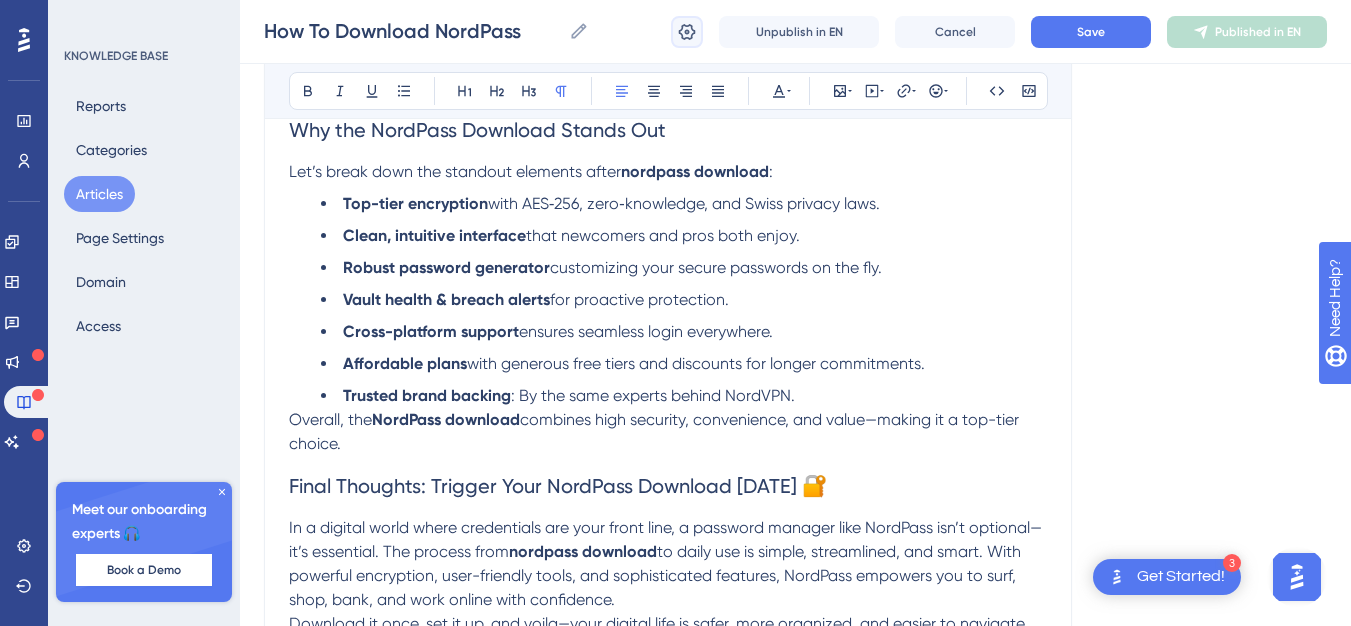 click 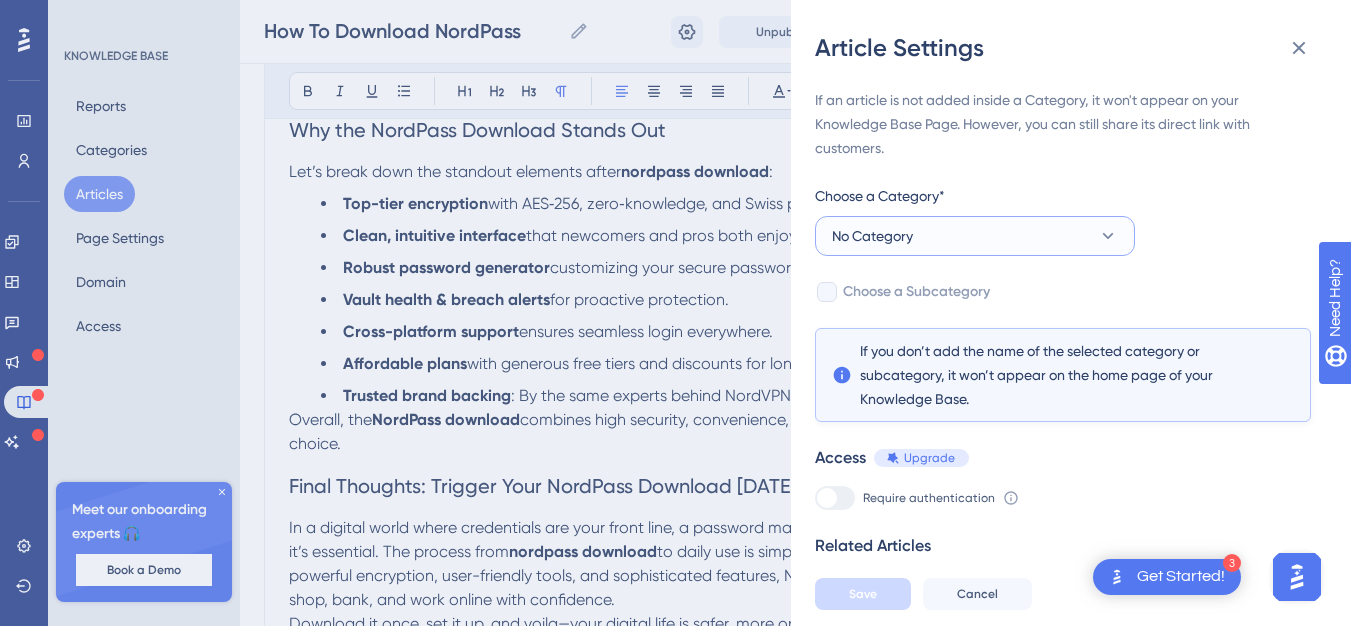 click on "No Category" at bounding box center [975, 236] 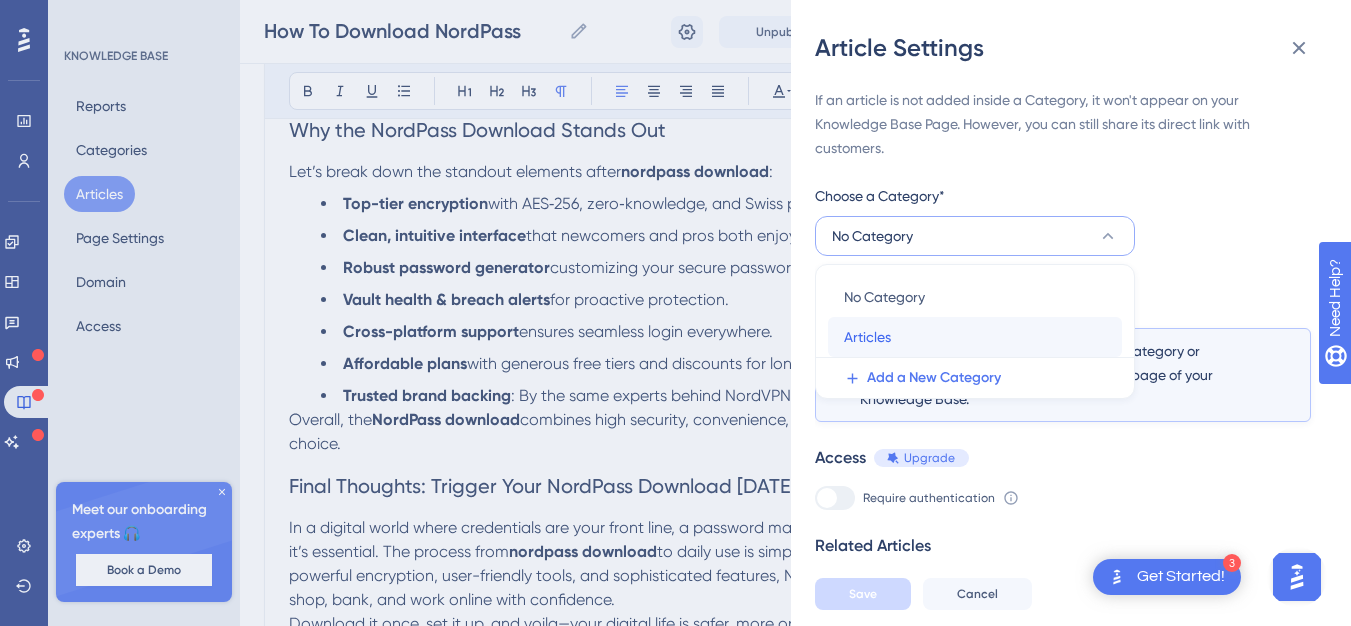 click on "Articles" at bounding box center (867, 337) 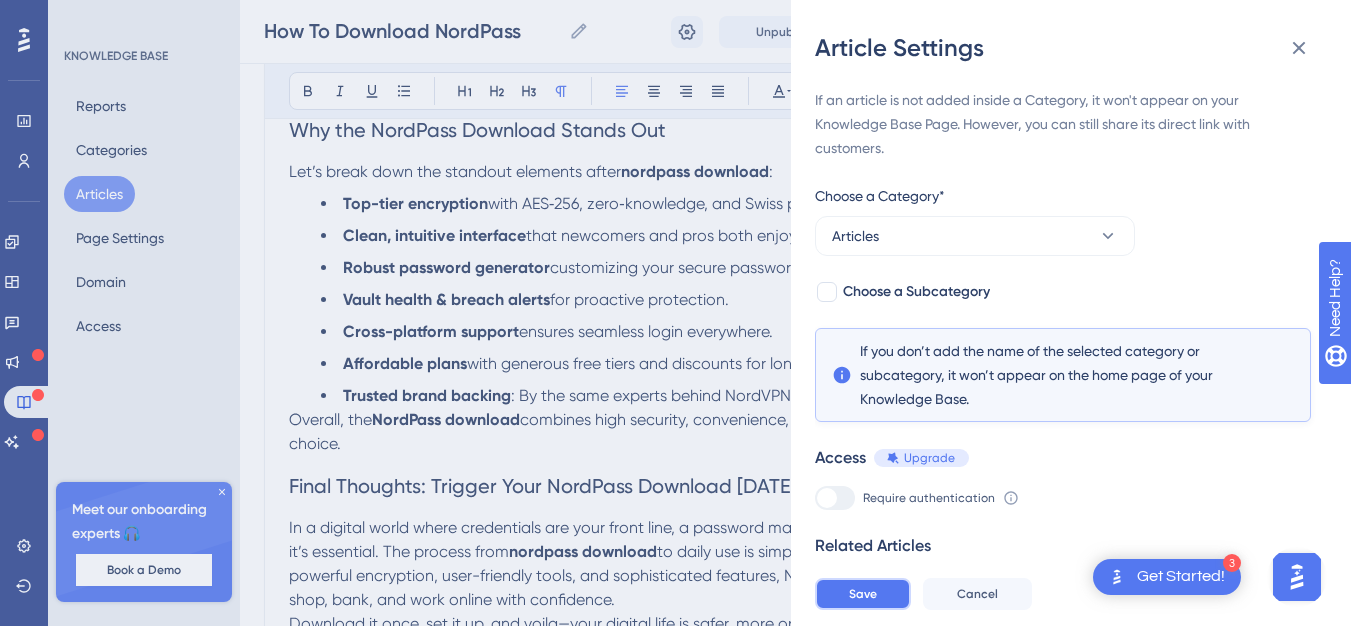 click on "Save" at bounding box center (863, 594) 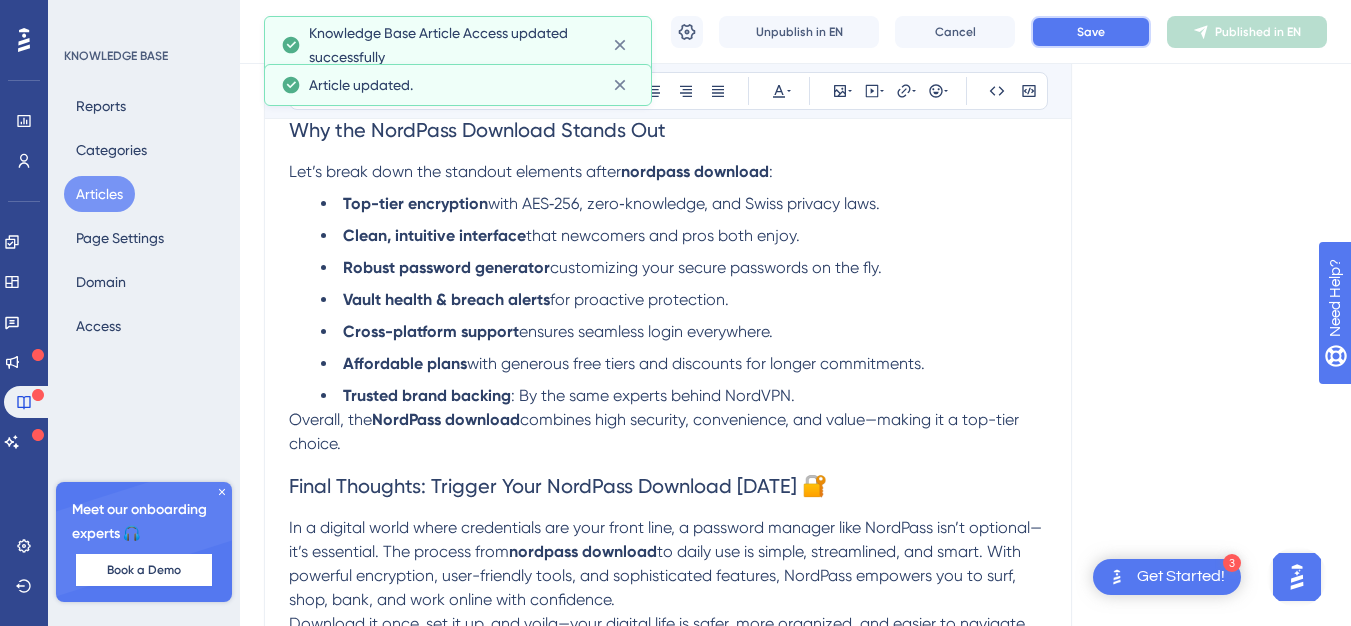 click on "Save" at bounding box center [1091, 32] 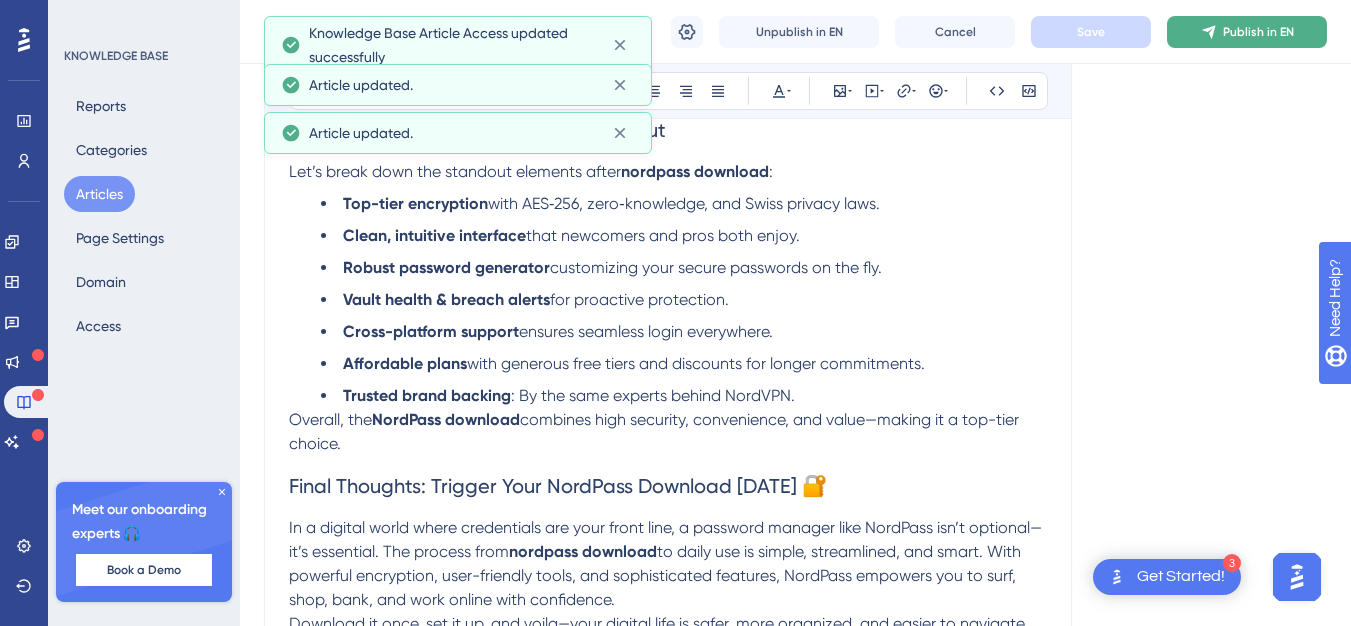 click on "Publish in EN" at bounding box center (1258, 32) 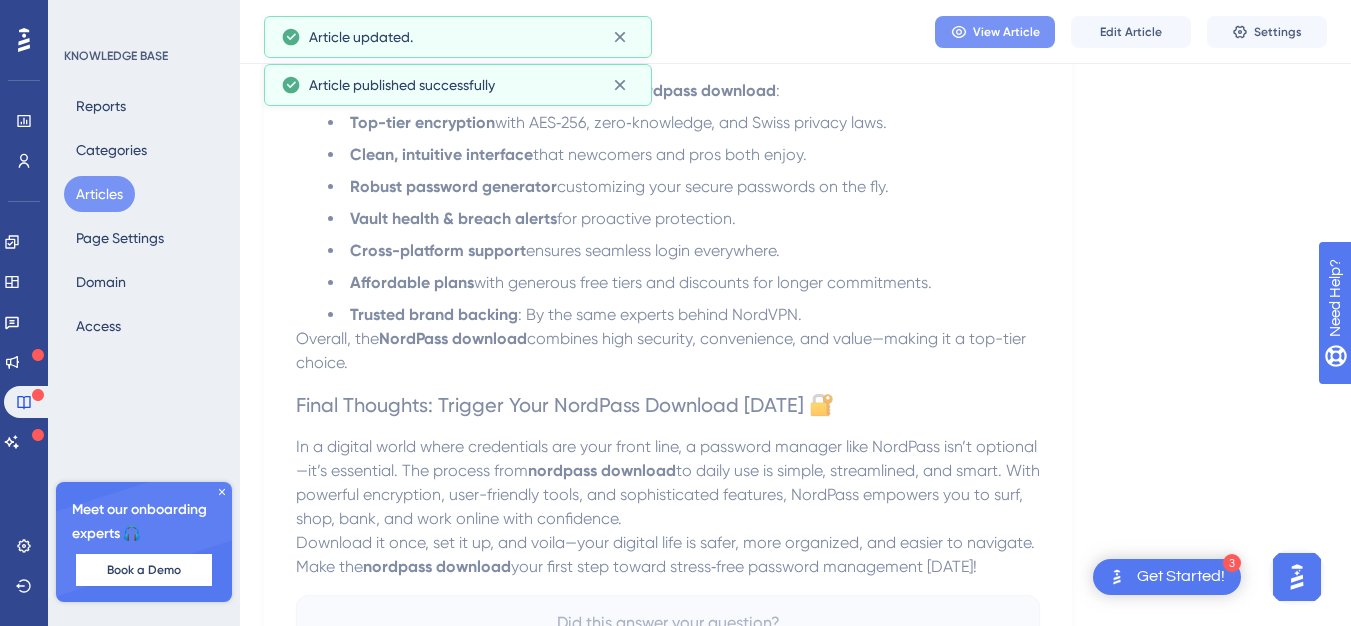click on "View Article" at bounding box center [1006, 32] 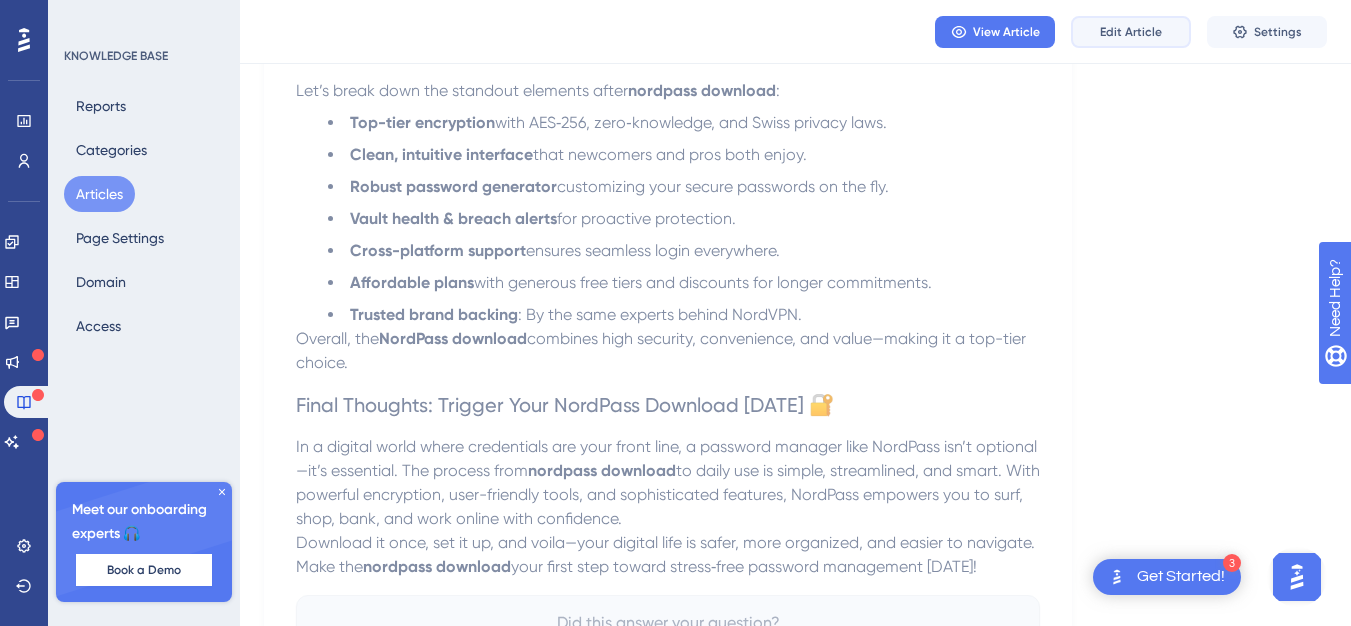 click on "Edit Article" at bounding box center [1131, 32] 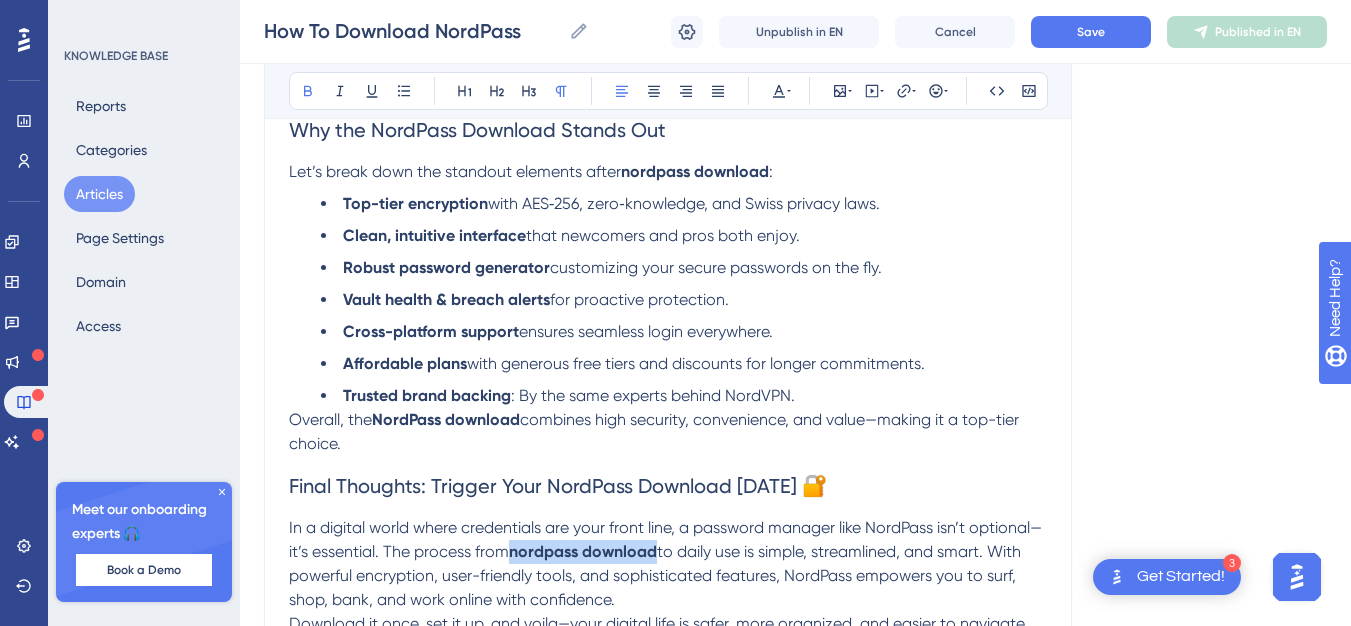 drag, startPoint x: 515, startPoint y: 534, endPoint x: 658, endPoint y: 523, distance: 143.42245 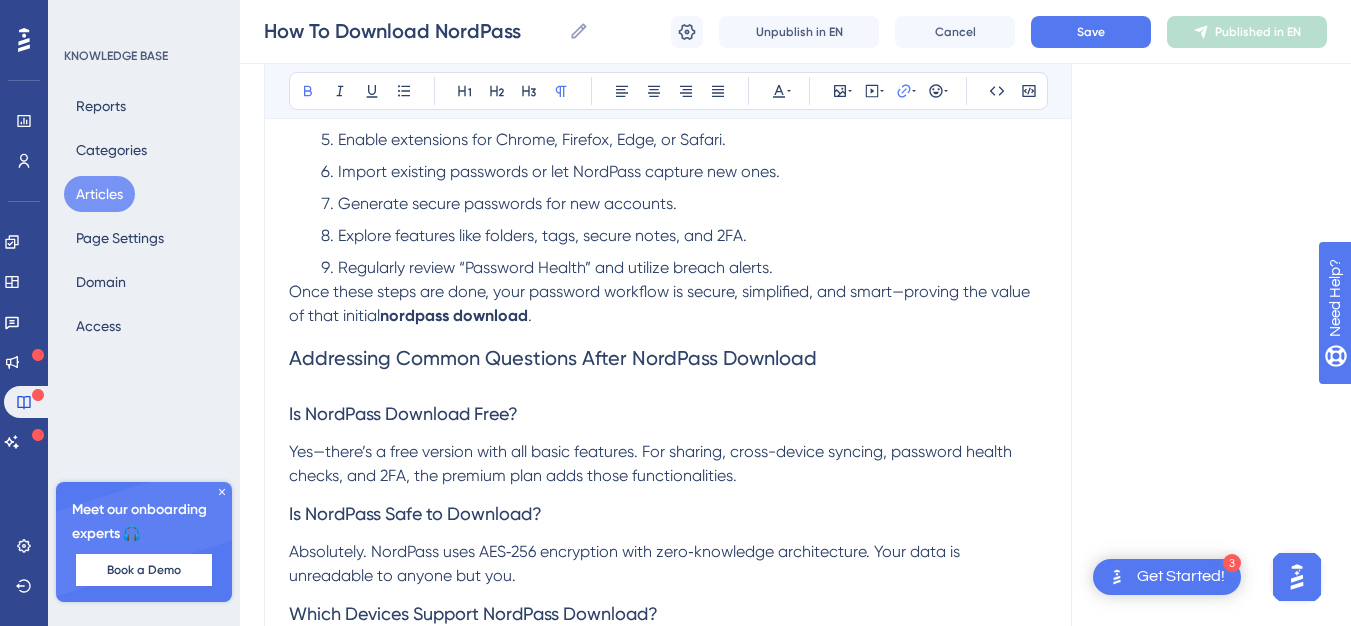 scroll, scrollTop: 3501, scrollLeft: 0, axis: vertical 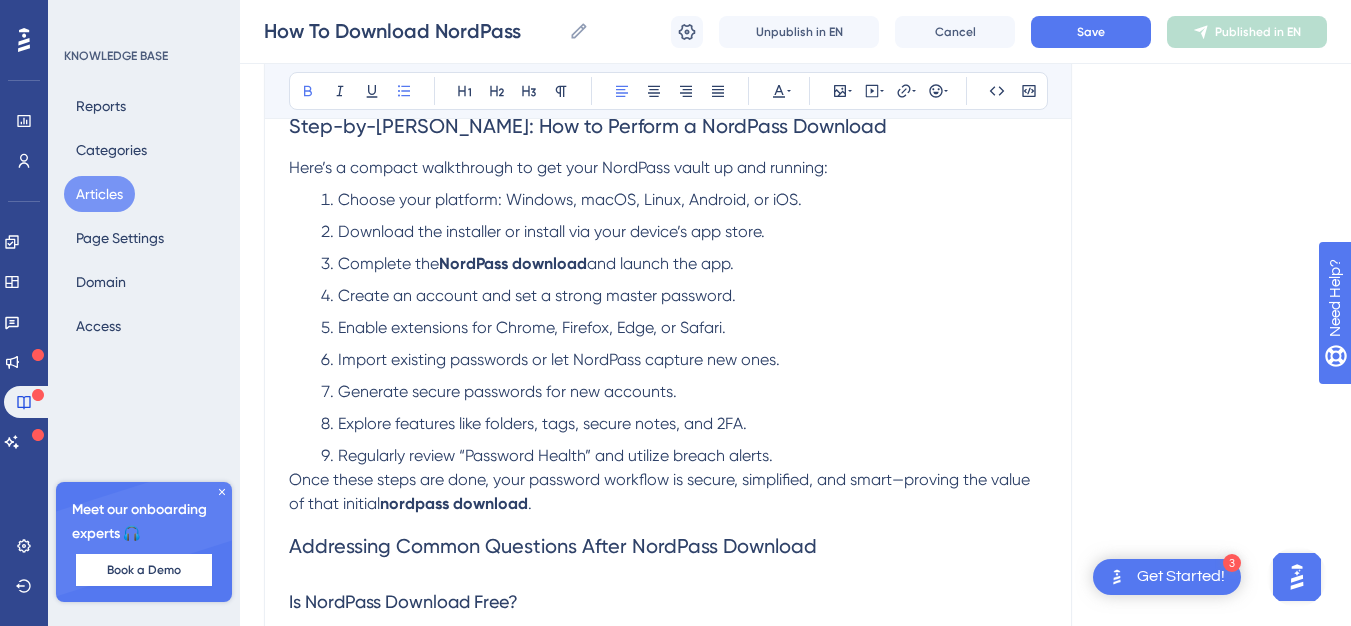 click on "NordPass download" at bounding box center (513, 263) 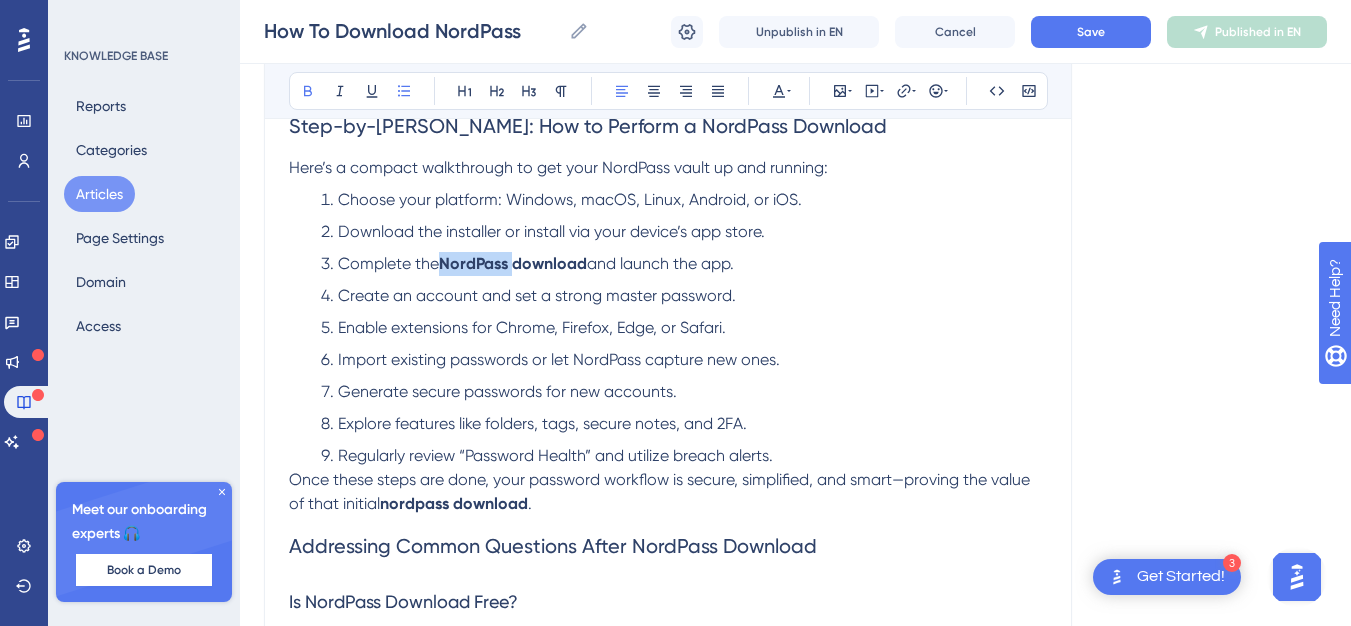 click on "NordPass download" at bounding box center [513, 263] 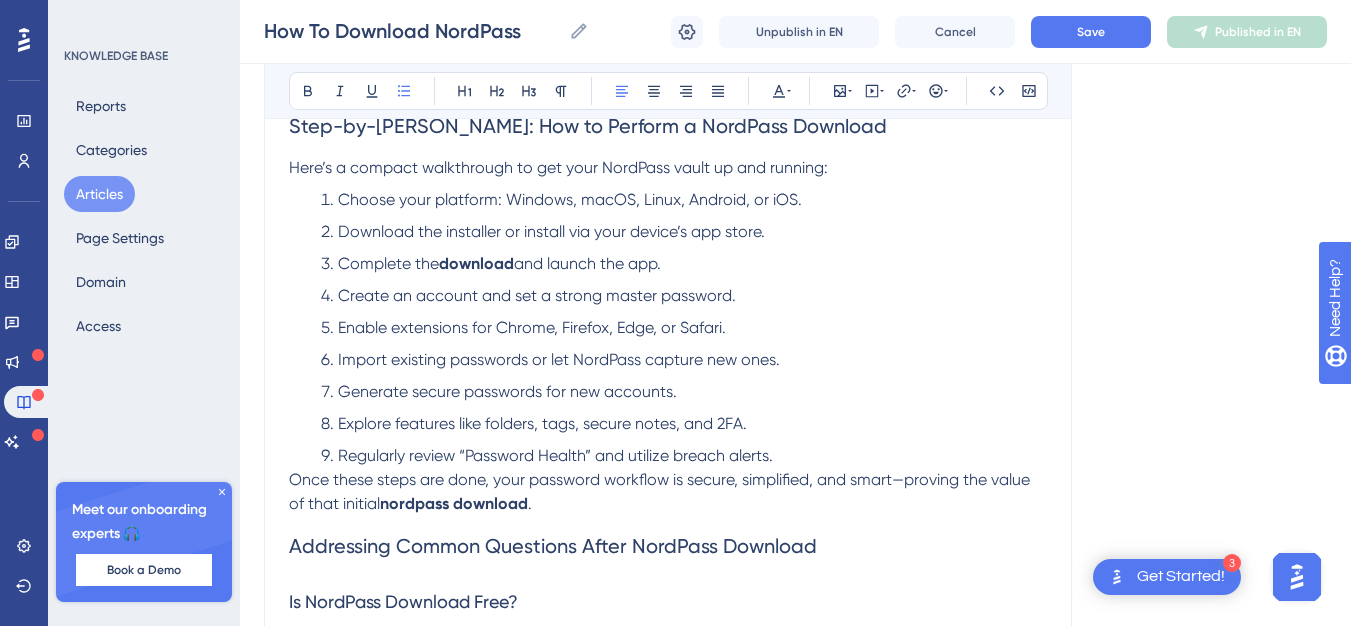 click on "and launch the app." at bounding box center [587, 263] 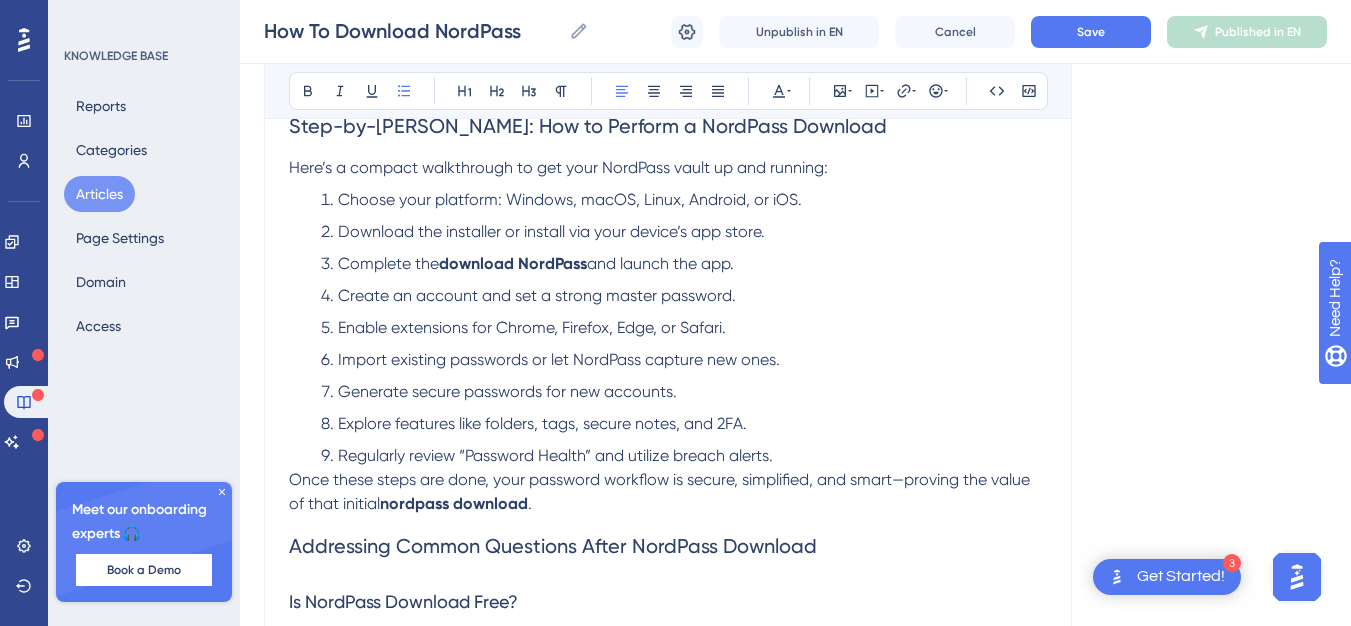 click on "download" at bounding box center (476, 263) 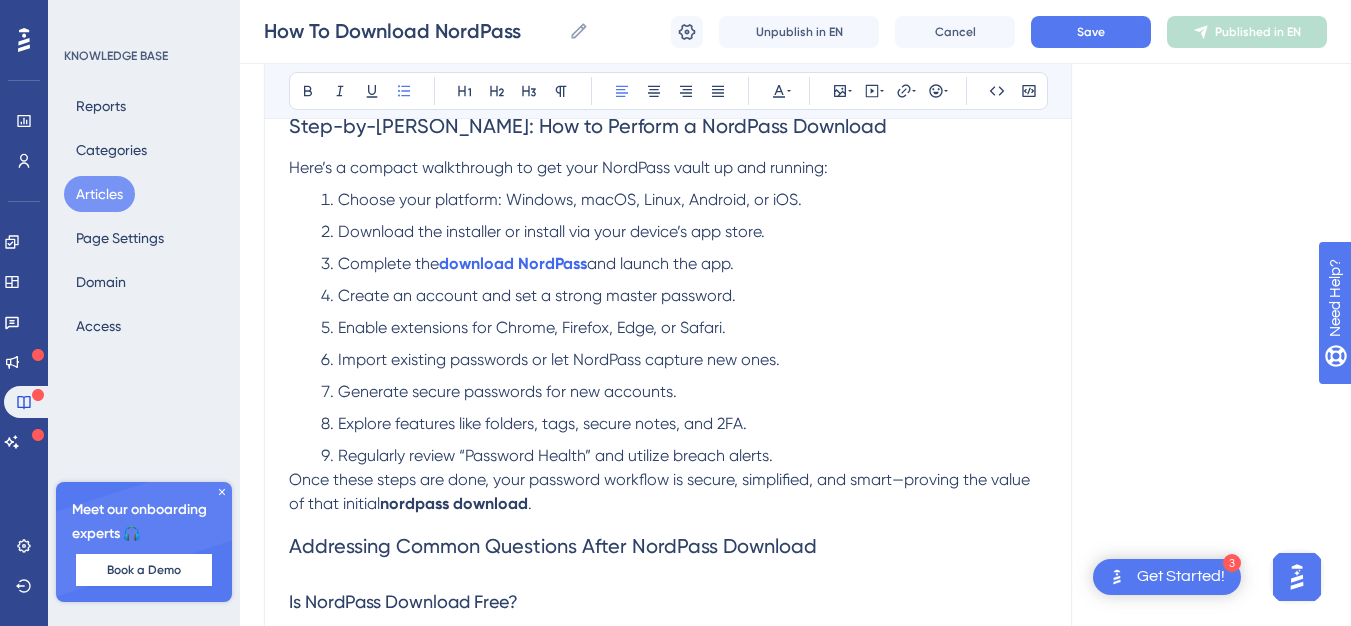 click on "Choose your platform: Windows, macOS, Linux, Android, or iOS. Download the installer or install via your device’s app store. Complete the  download   NordPass  and launch the app. Create an account and set a strong master password. Enable extensions for Chrome, Firefox, Edge, or Safari. Import existing passwords or let NordPass capture new ones. Generate secure passwords for new accounts. Explore features like folders, tags, secure notes, and 2FA. Regularly review “Password Health” and utilize breach alerts." at bounding box center (668, 328) 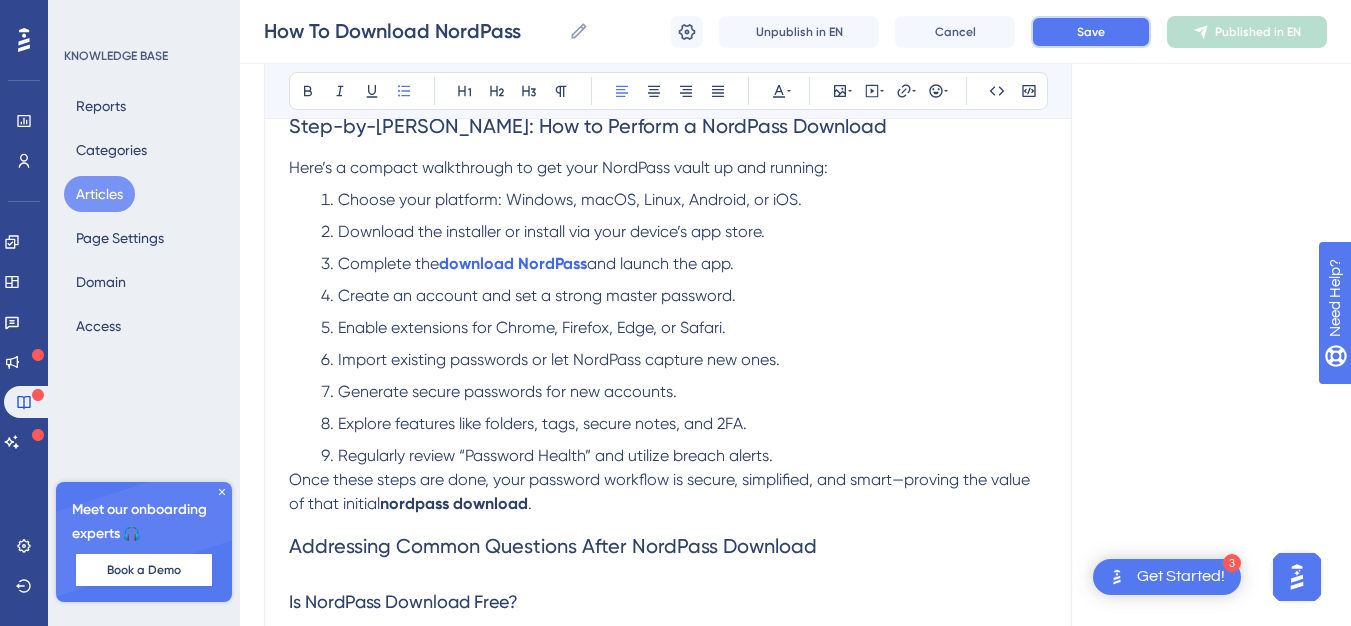 click on "Save" at bounding box center [1091, 32] 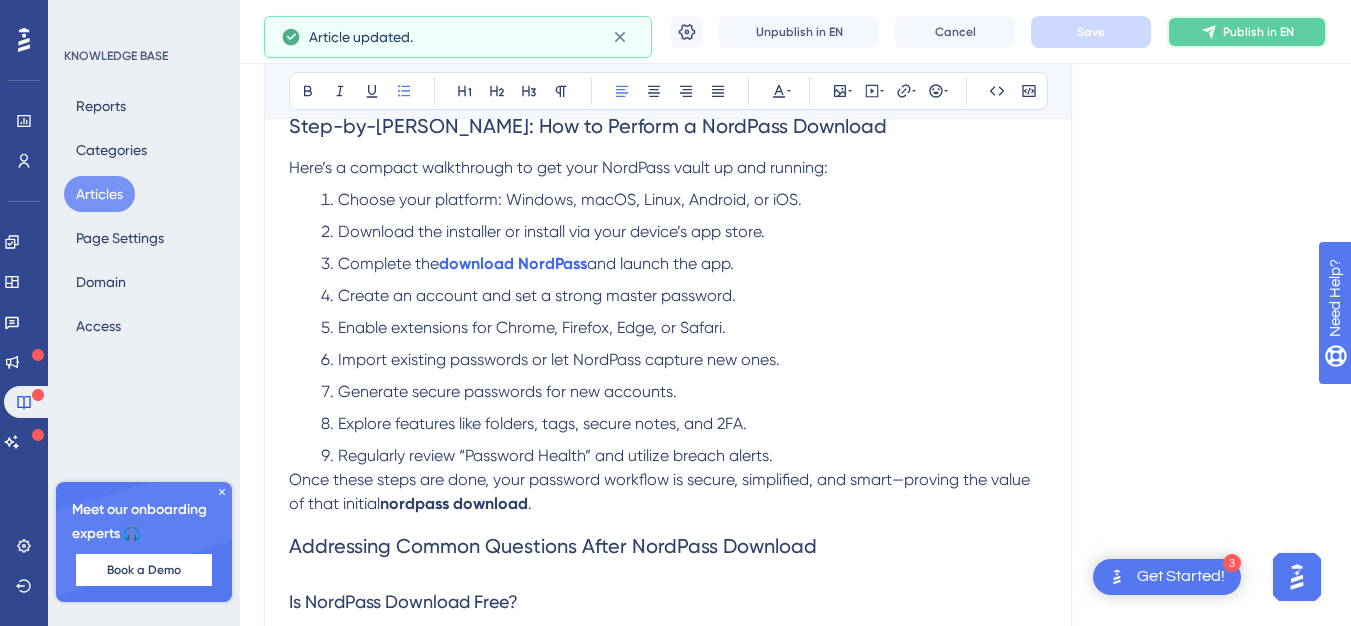 click on "Publish in EN" at bounding box center (1258, 32) 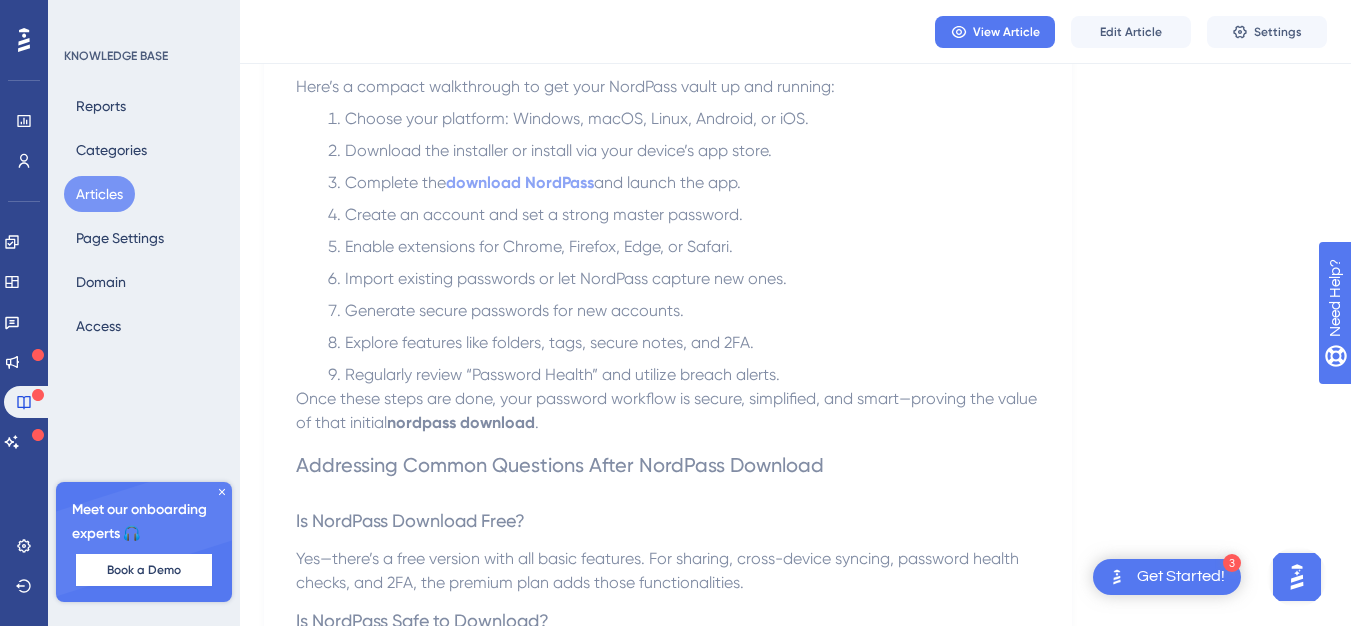 click on "Articles" at bounding box center [99, 194] 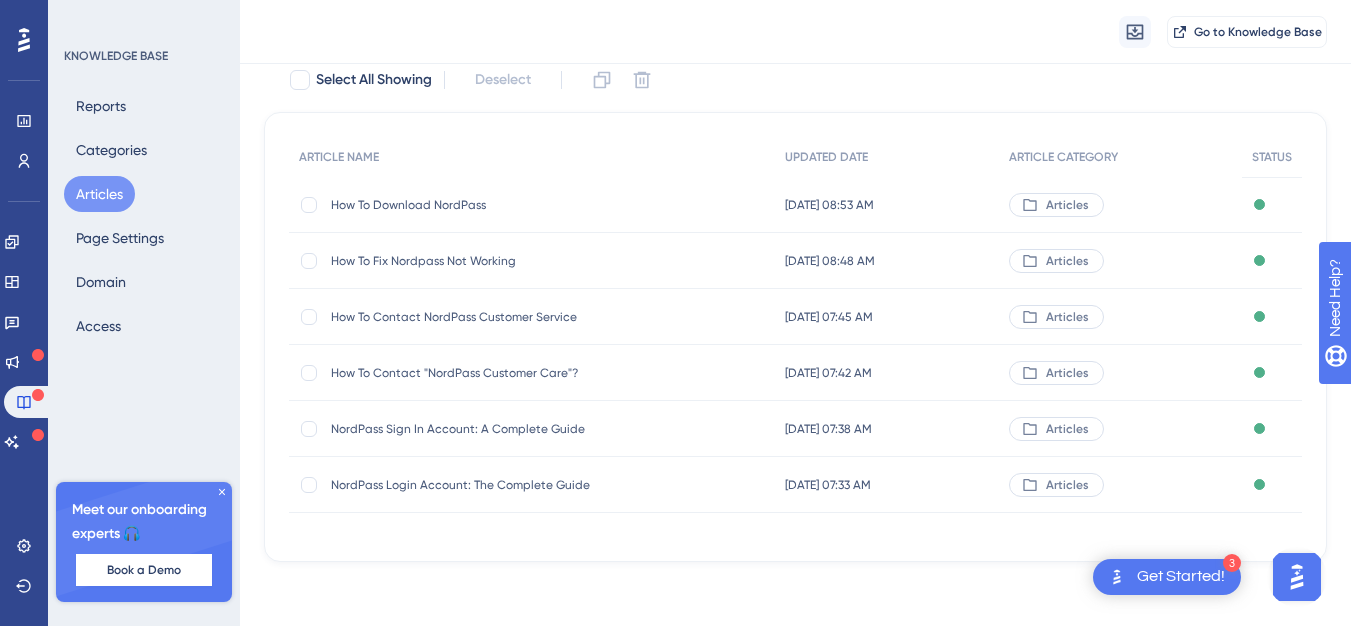 scroll, scrollTop: 0, scrollLeft: 0, axis: both 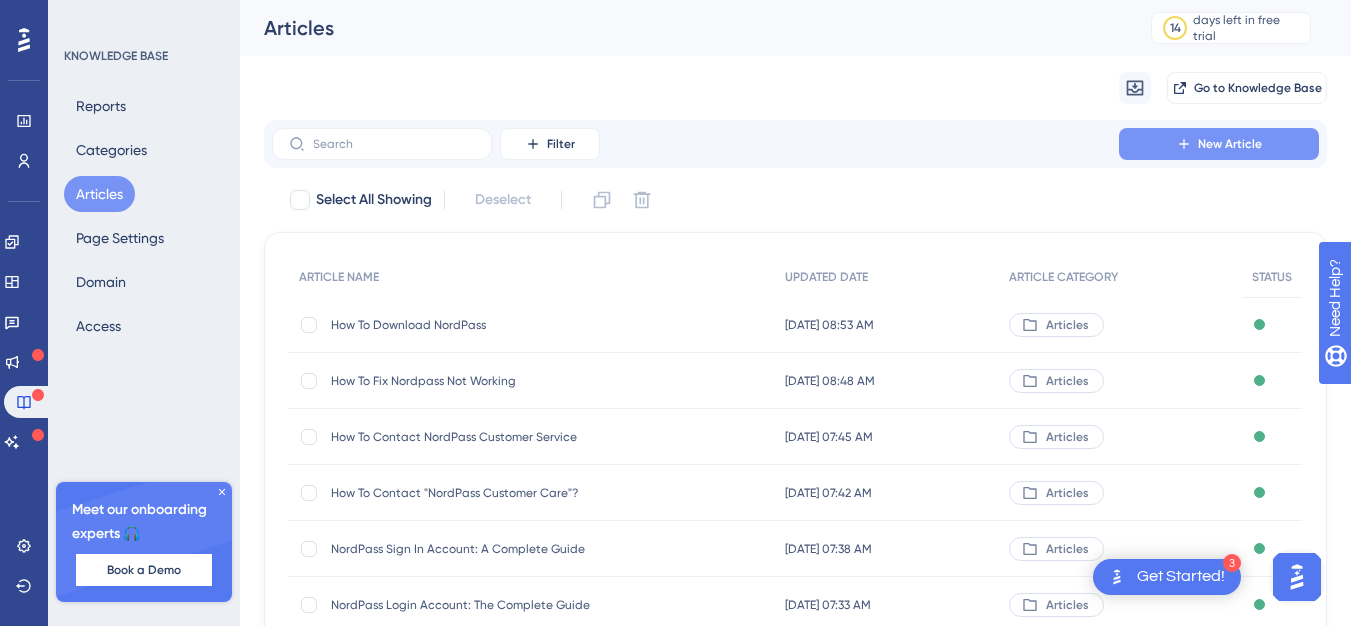 click on "New Article" at bounding box center [1230, 144] 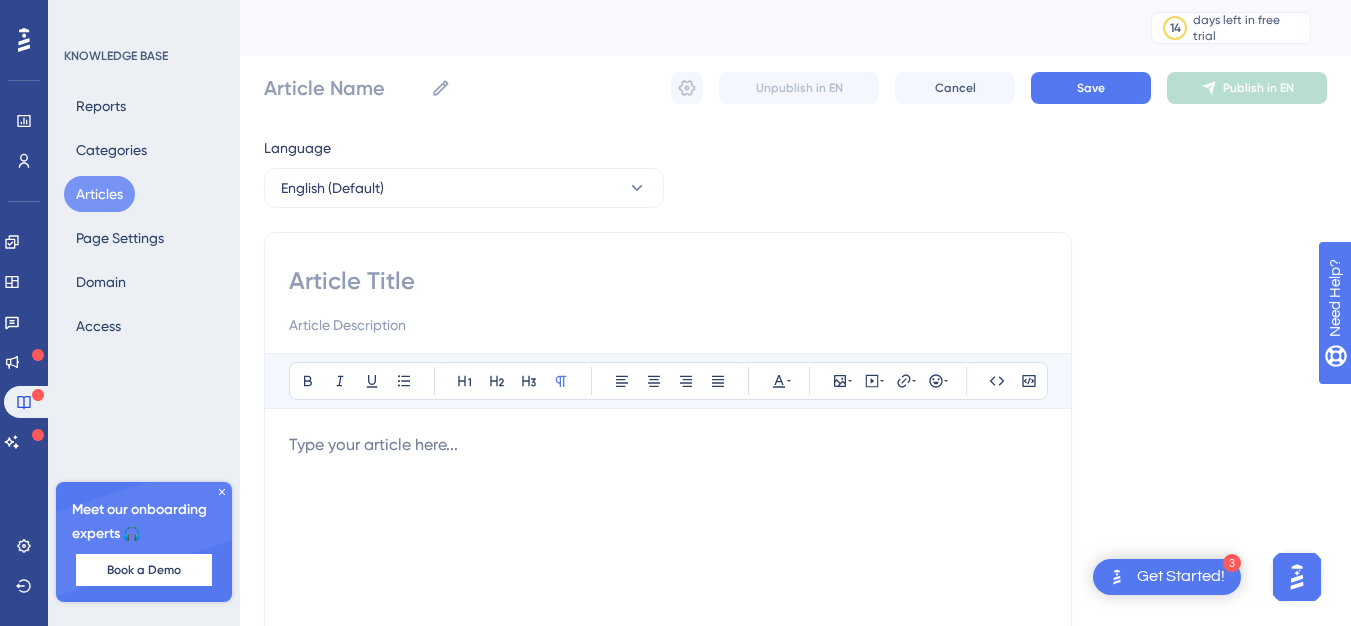 click at bounding box center [668, 281] 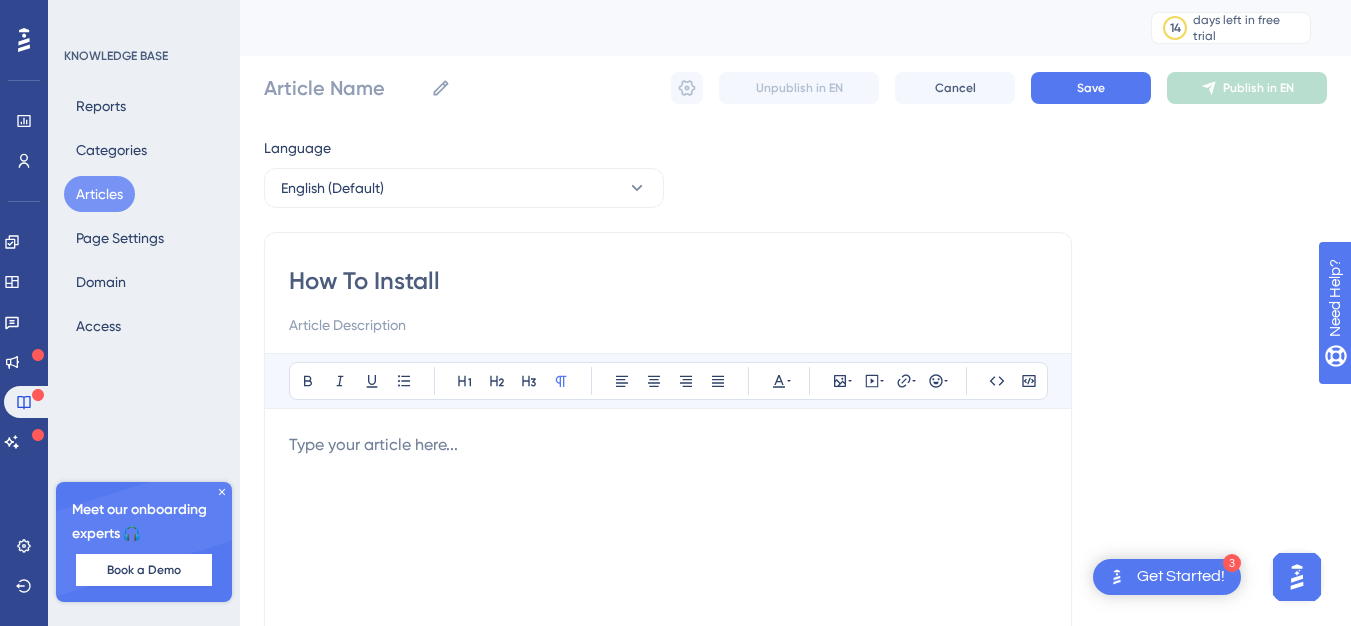 paste on "NordPass Install" 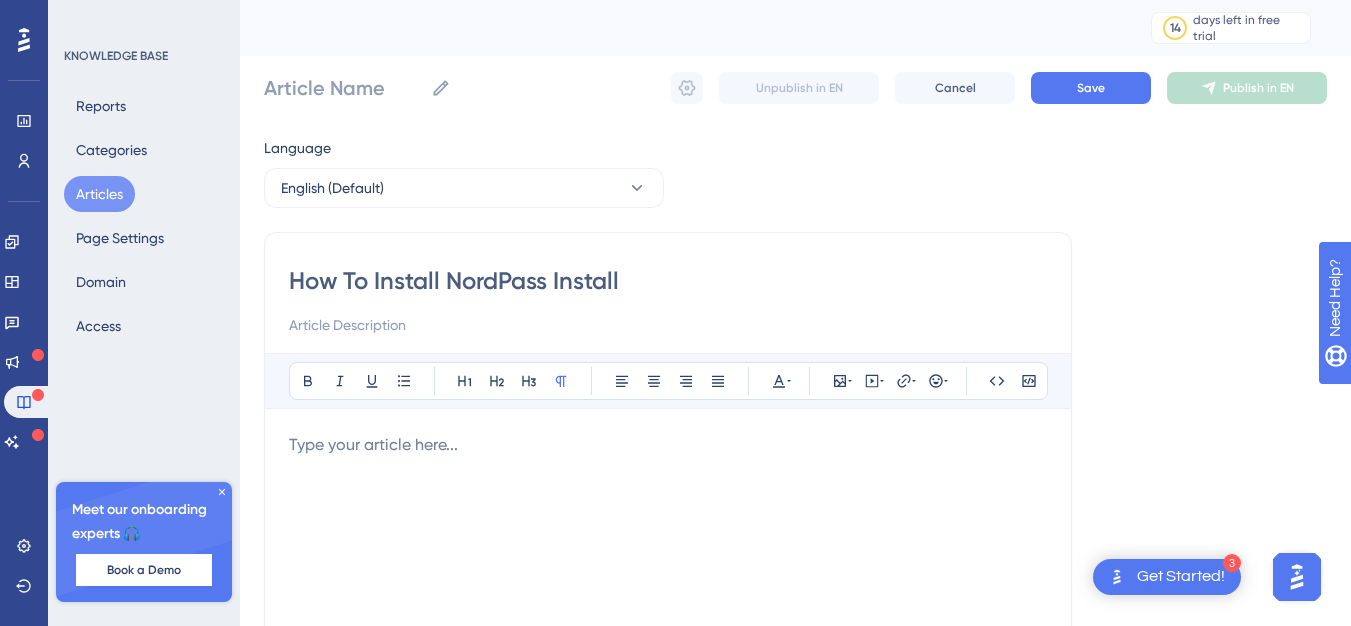 type on "How To Install NordPass Install" 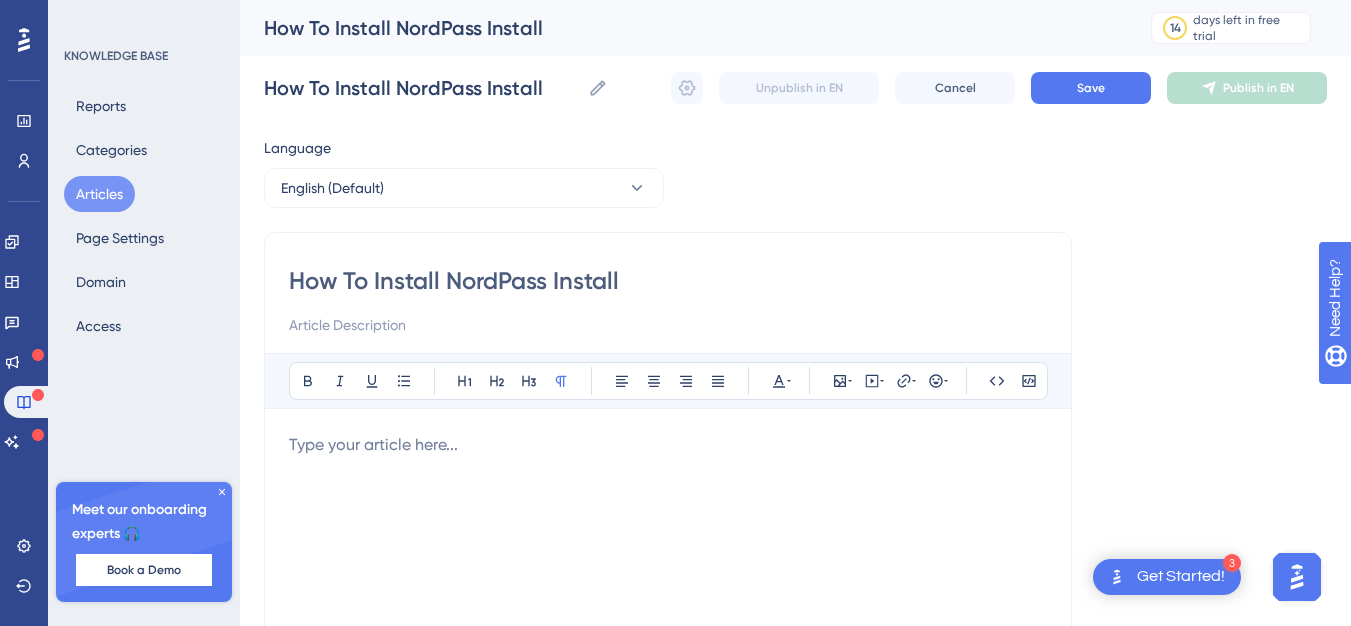 click on "How To Install NordPass Install" at bounding box center [668, 281] 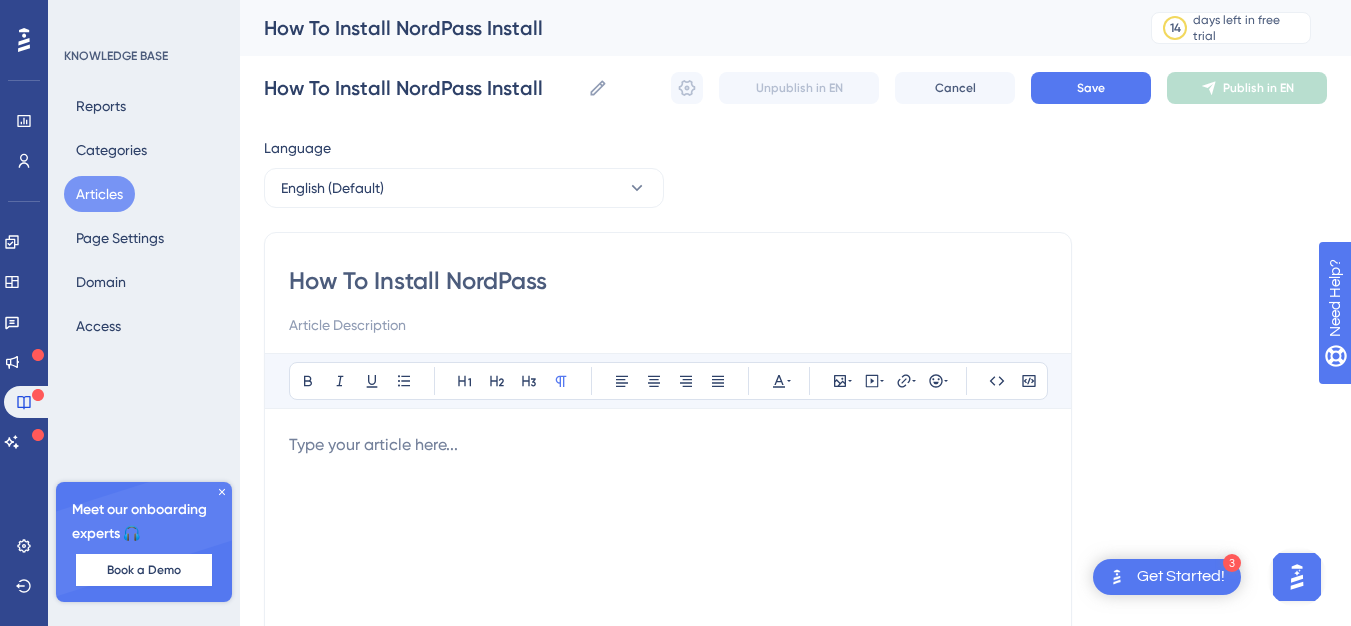 type on "How To Install NordPass" 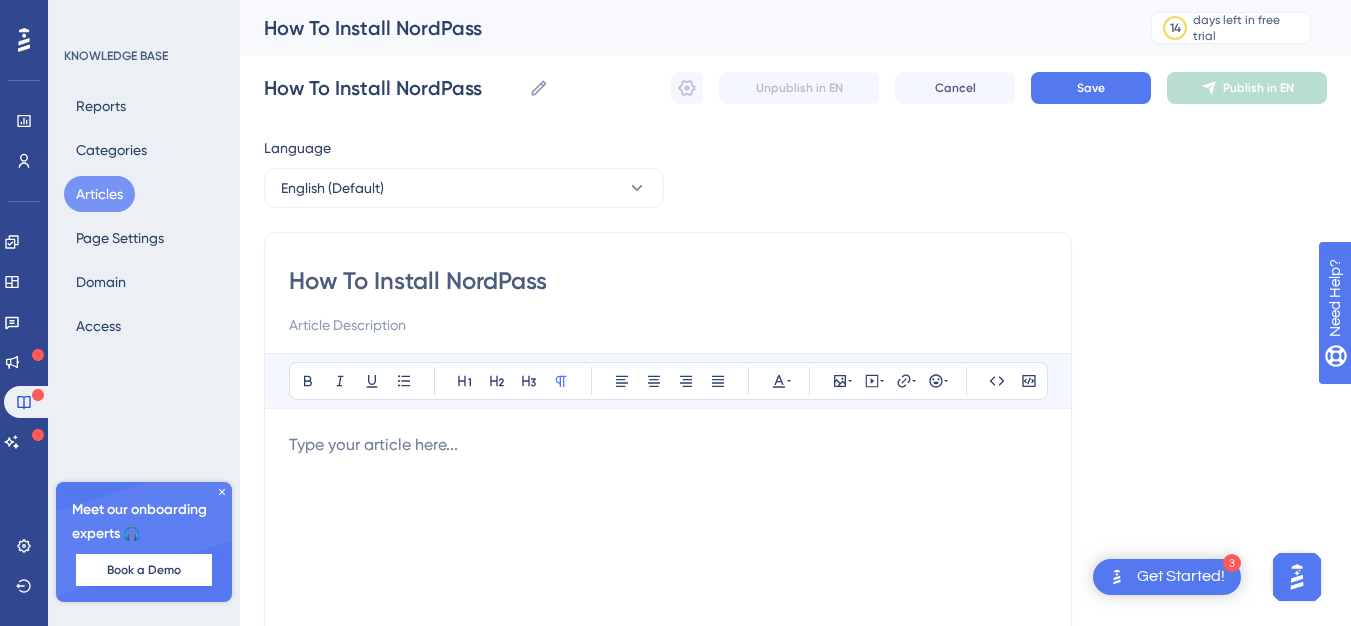 type on "How To Install NordPass?" 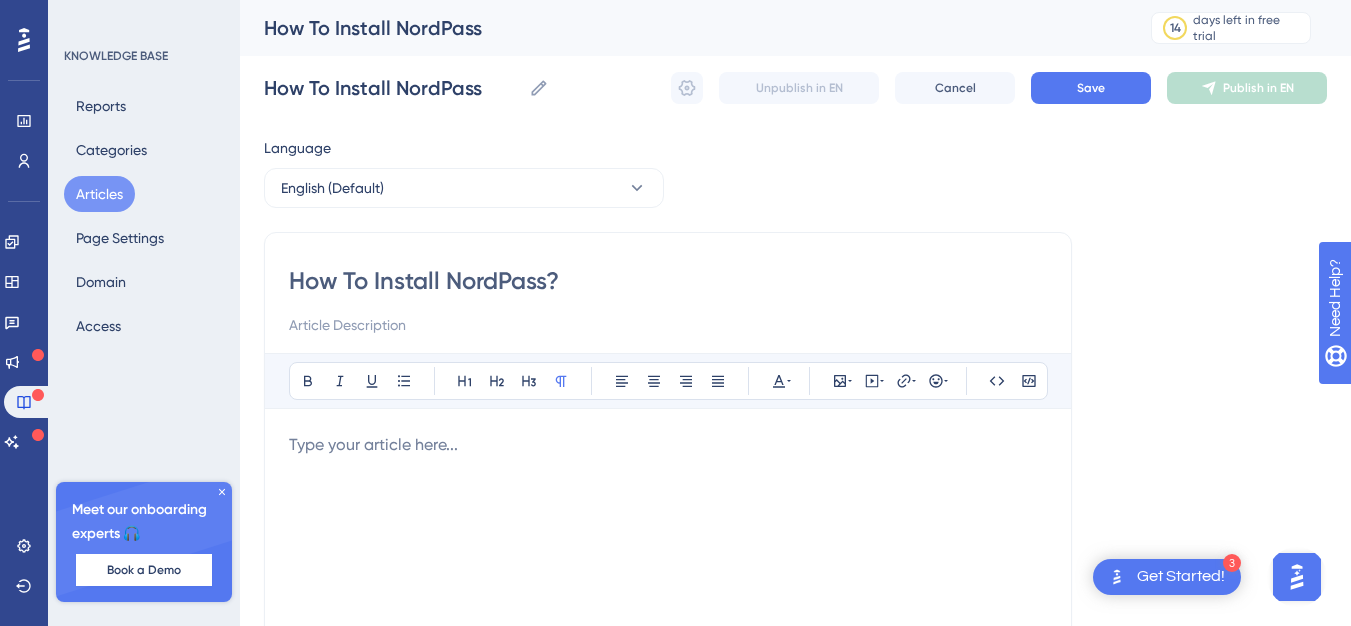 type on "How To Install NordPass?" 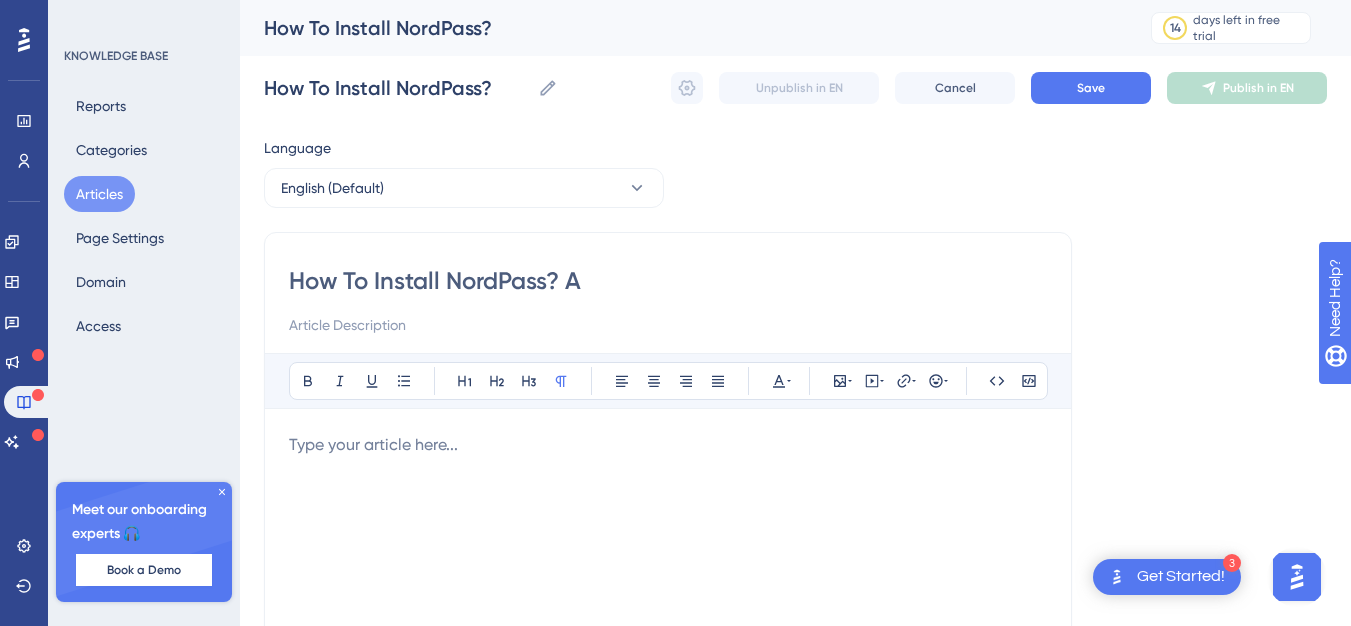 type on "How To Install NordPass? A" 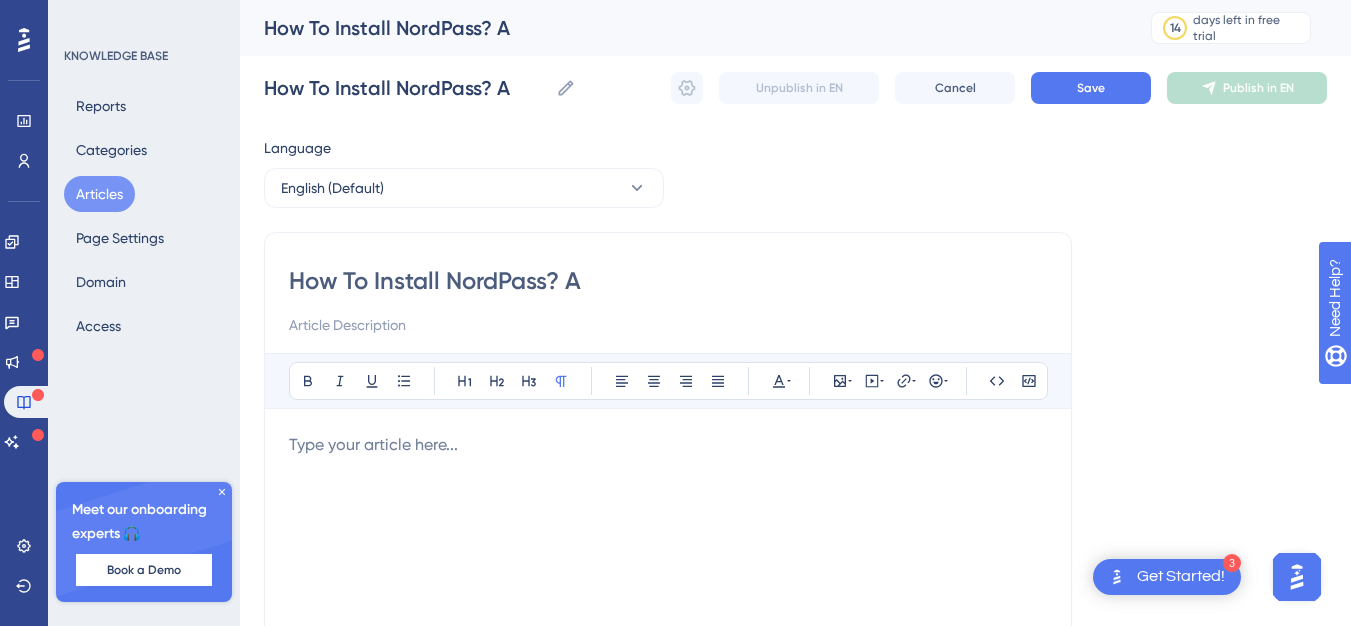 type on "How To Install NordPass? A S" 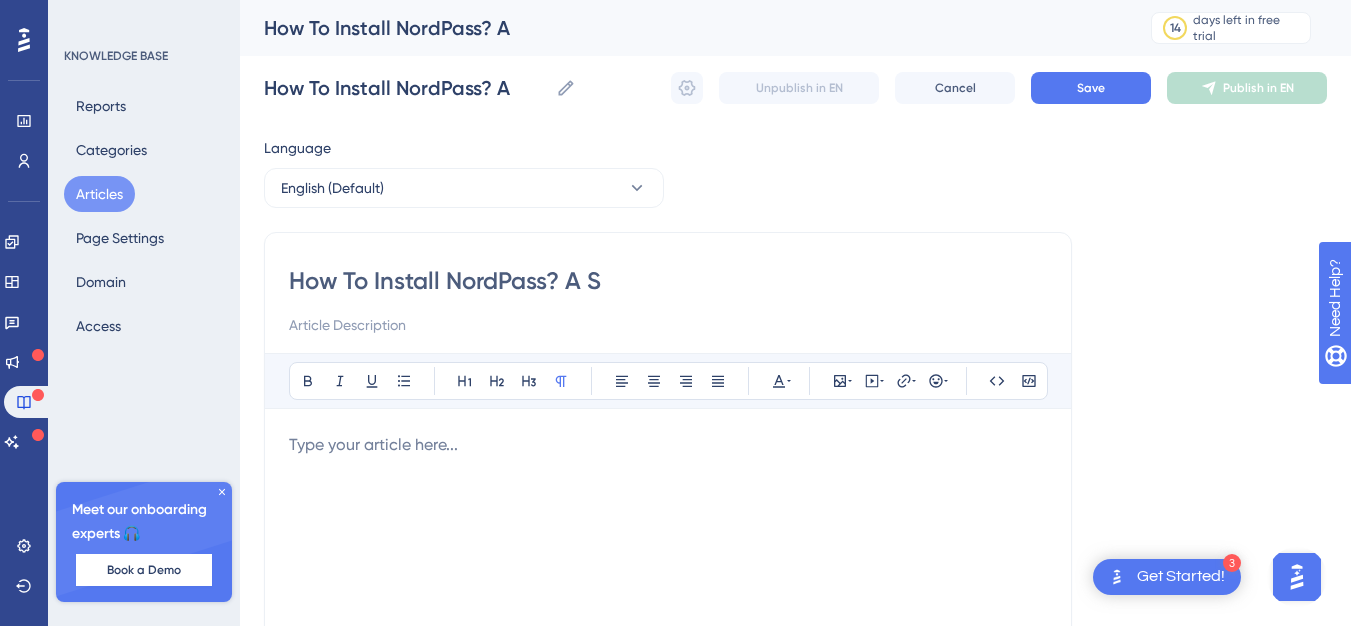 type on "How To Install NordPass? A S" 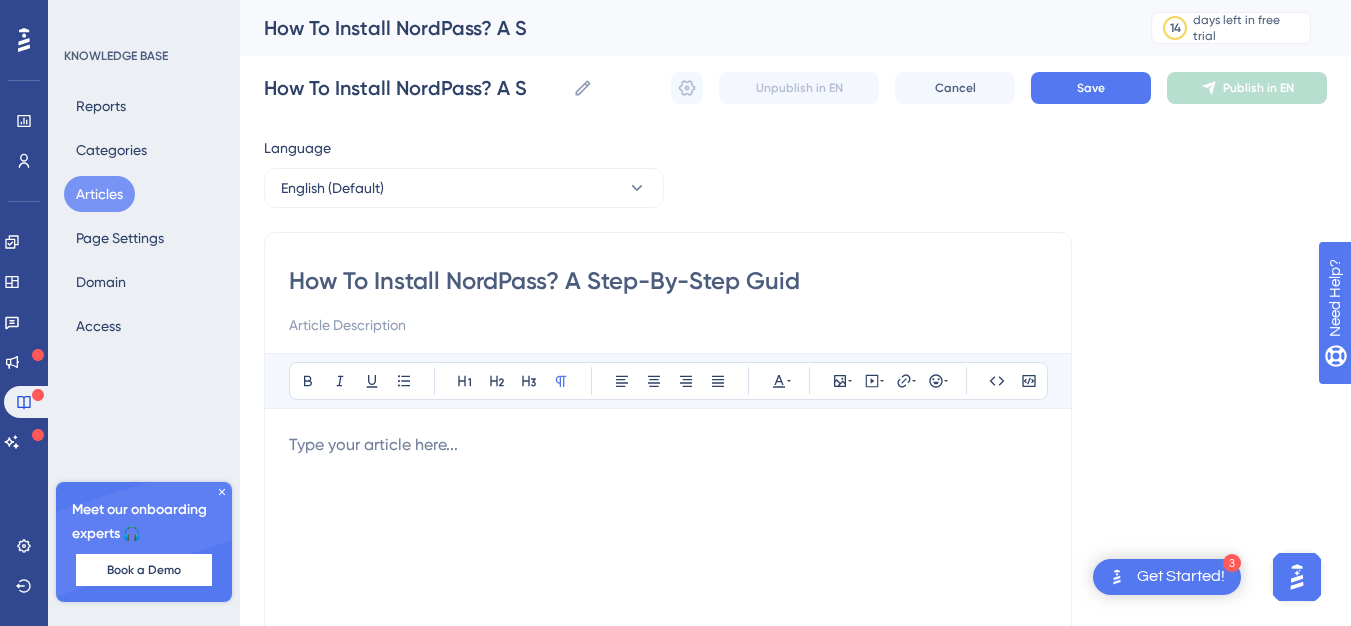type on "How To Install NordPass? A Step-By-Step Guide" 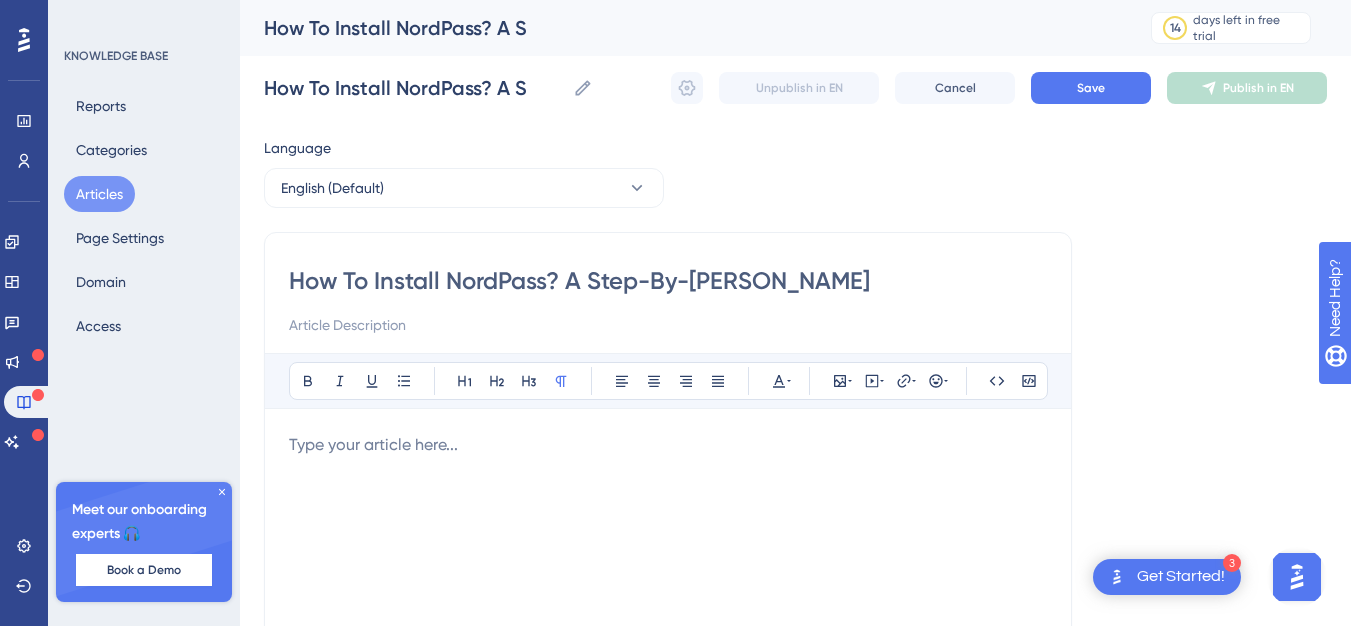 type on "How To Install NordPass? A Step-By-Step Guide" 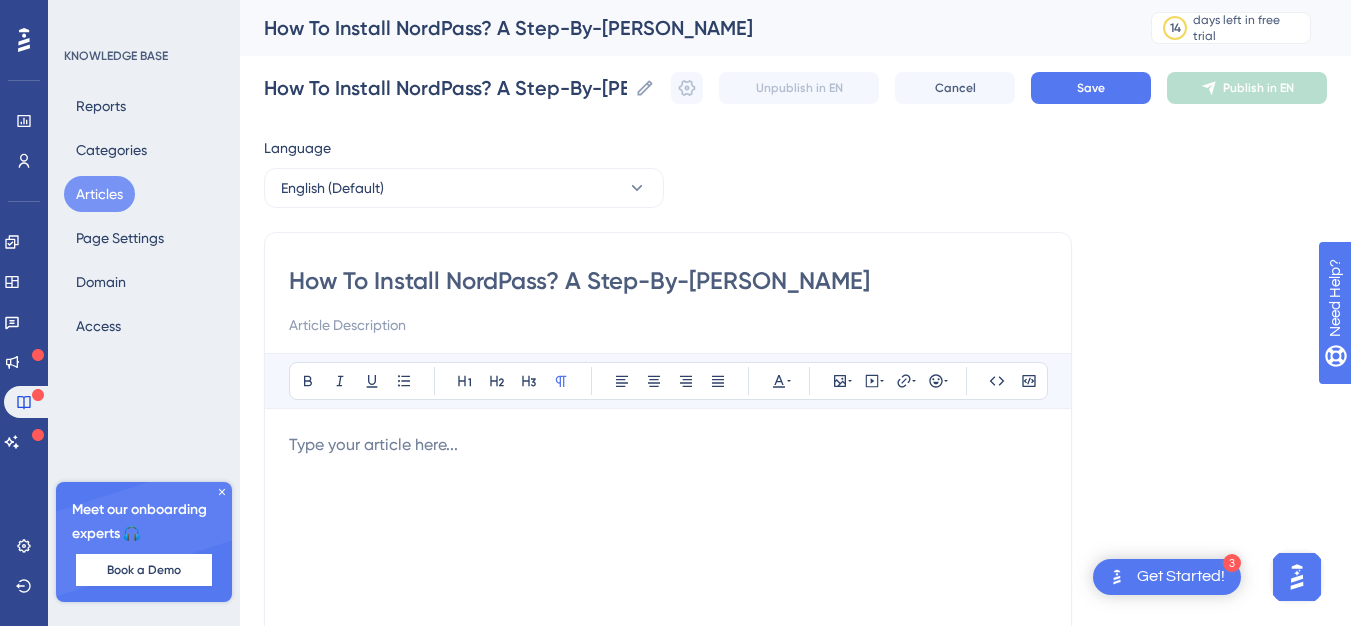 click on "How To Install NordPass? A Step-By-Step Guide" at bounding box center [668, 281] 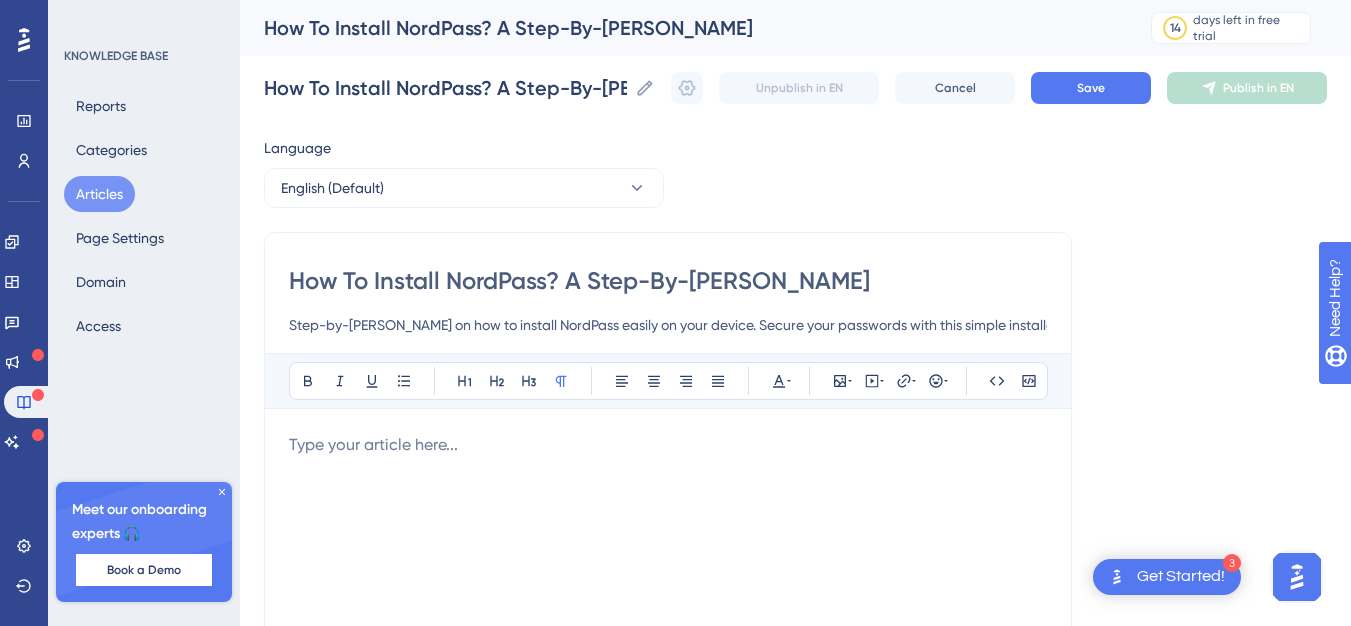 scroll, scrollTop: 0, scrollLeft: 296, axis: horizontal 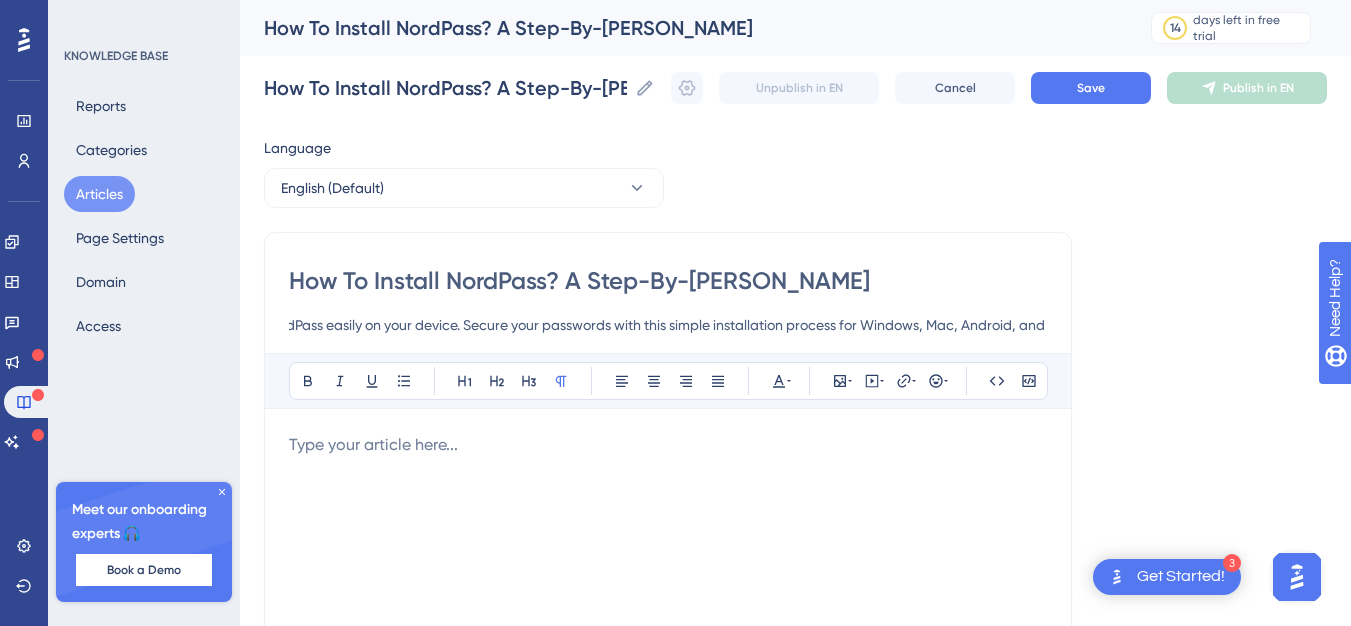 type on "Step-by-step guide on how to install NordPass easily on your device. Secure your passwords with this simple installation process for Windows, Mac, Android, and iOS." 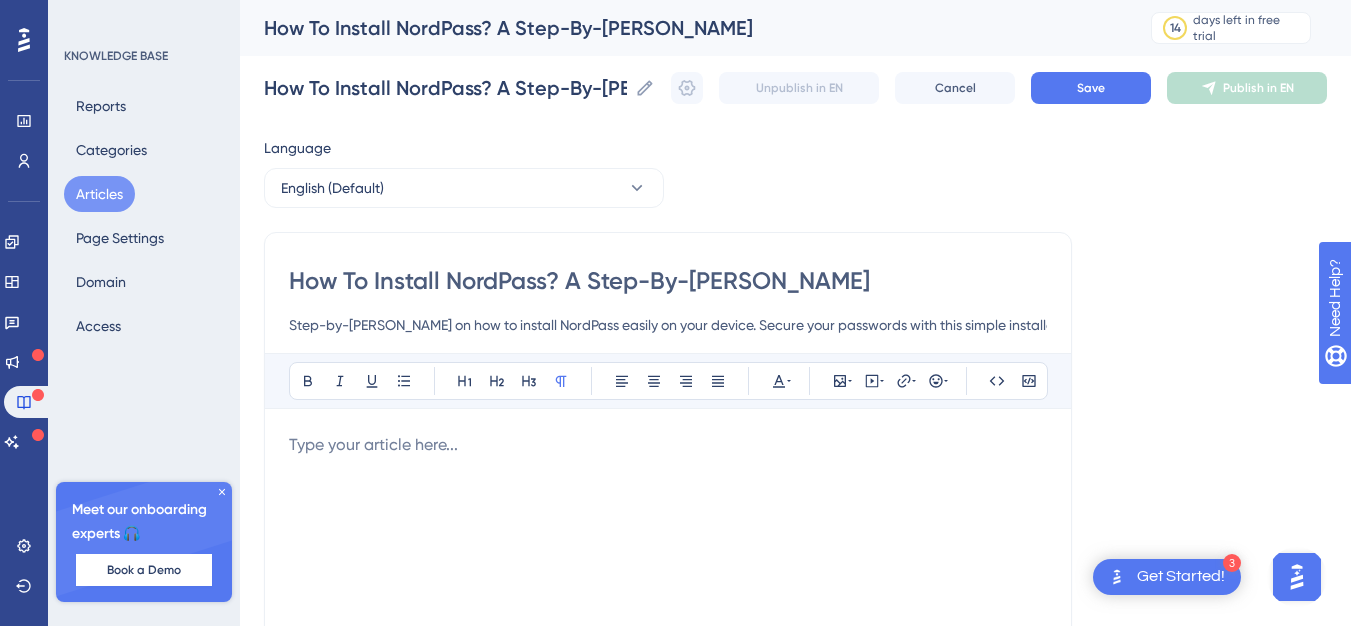 click at bounding box center (668, 445) 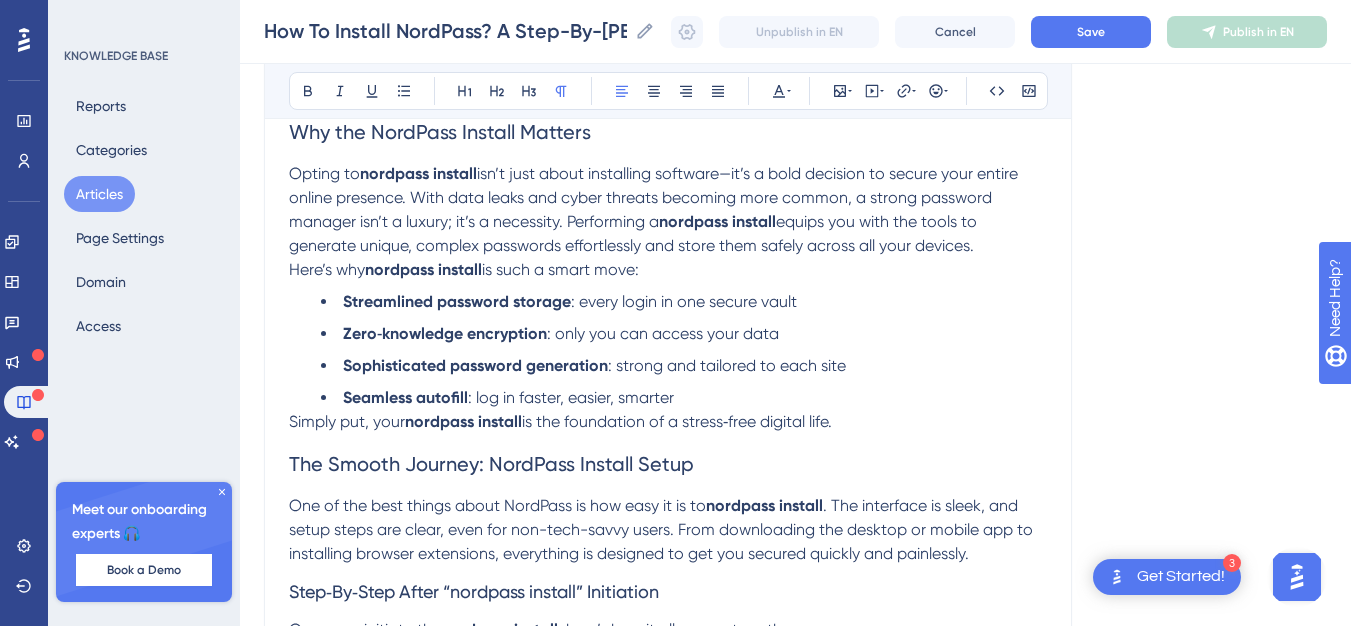 scroll, scrollTop: 0, scrollLeft: 0, axis: both 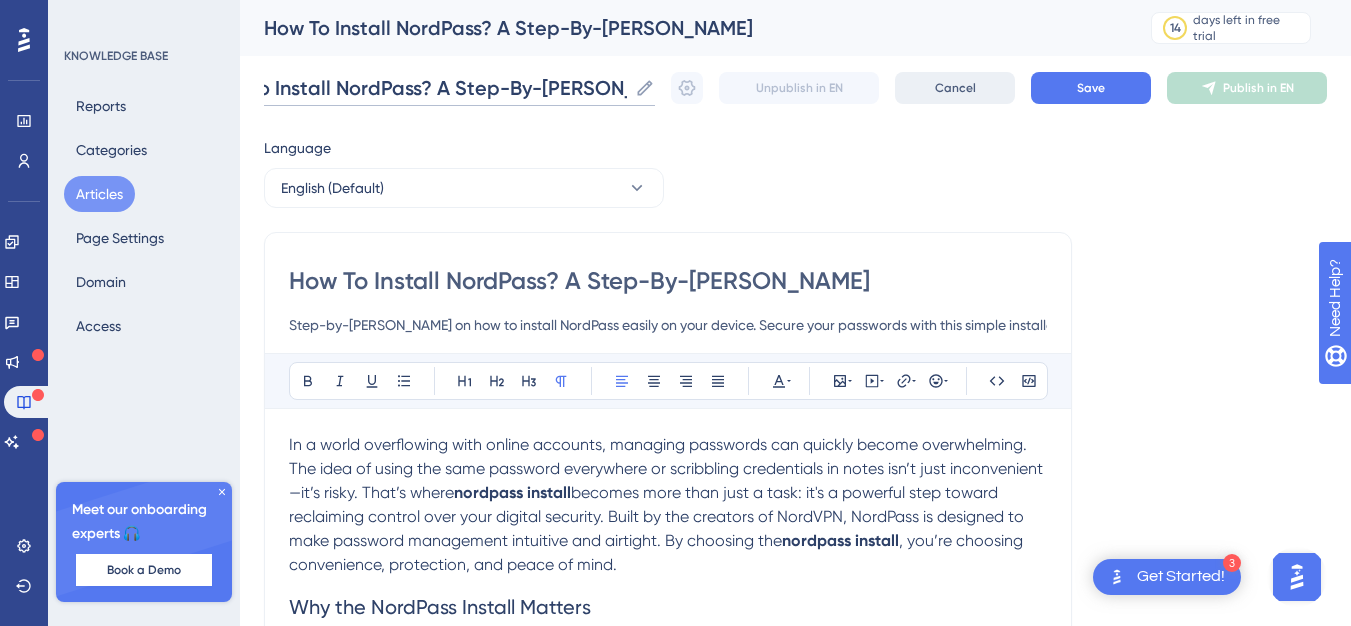 drag, startPoint x: 486, startPoint y: 86, endPoint x: 914, endPoint y: 86, distance: 428 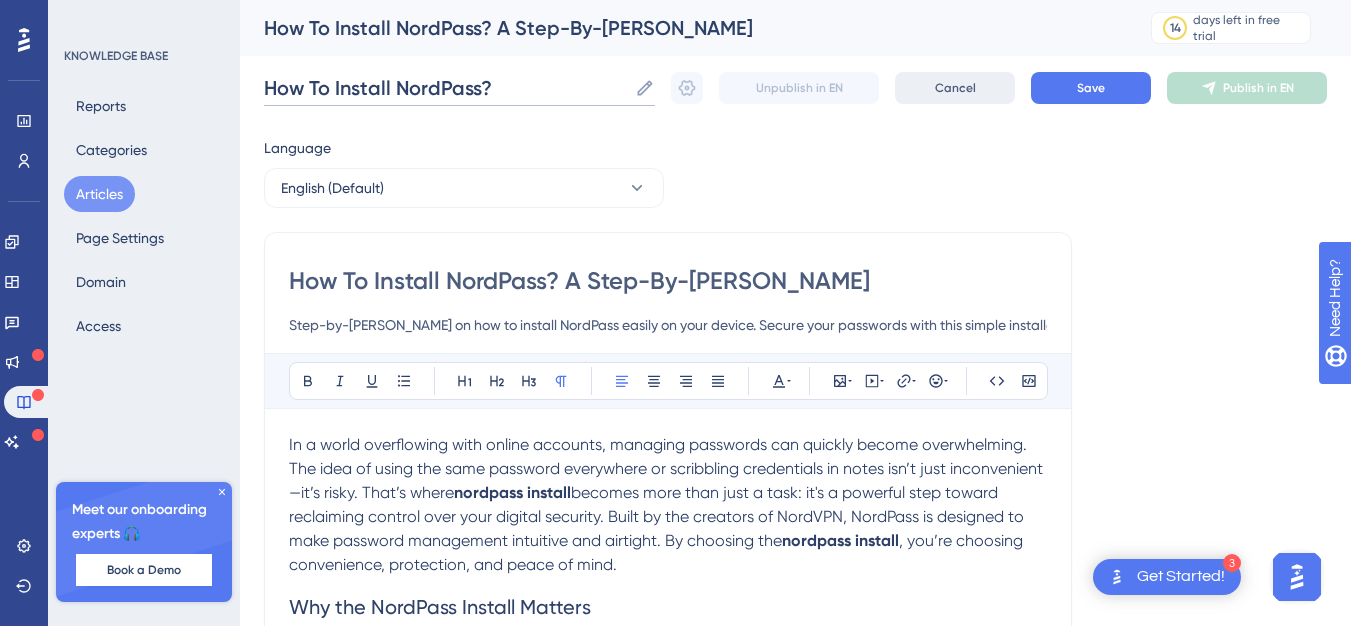 scroll, scrollTop: 0, scrollLeft: 0, axis: both 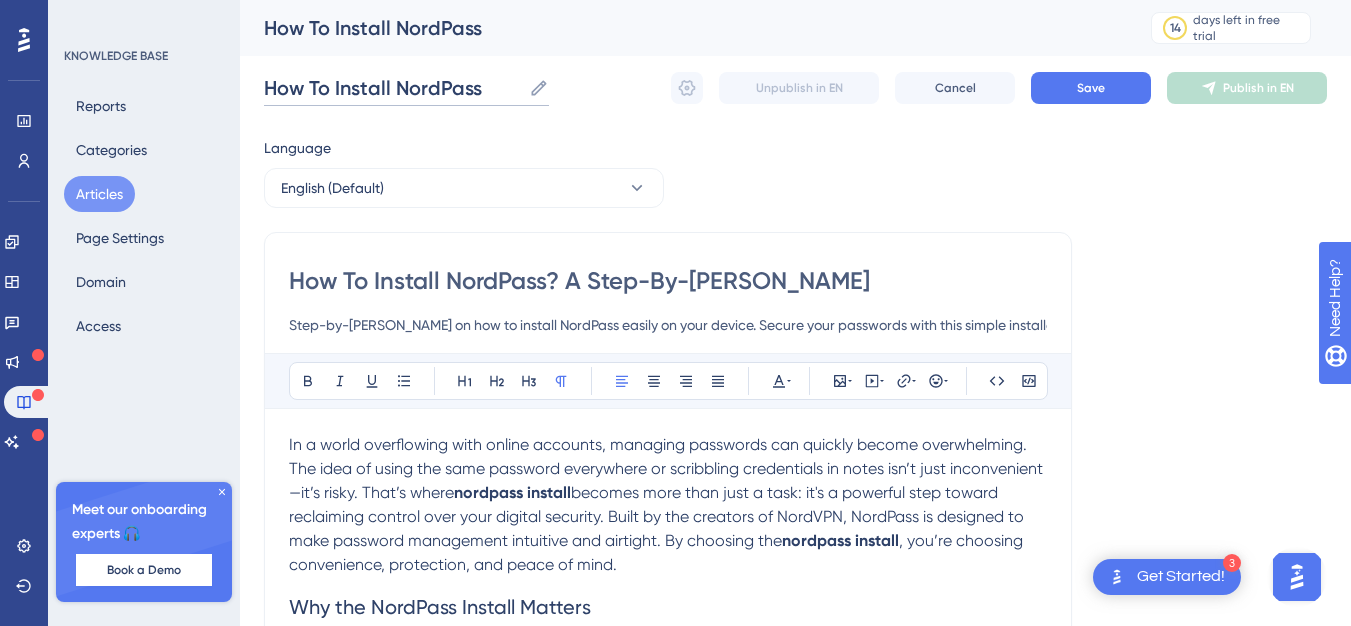 type on "How To Install NordPass" 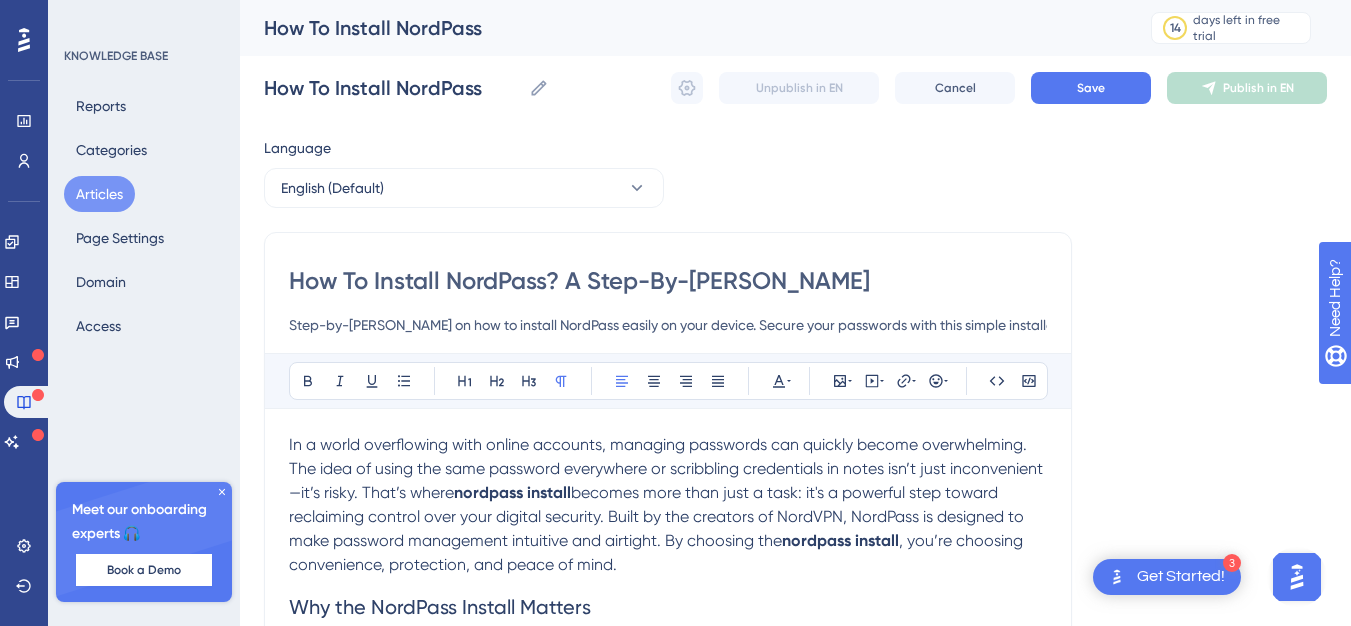 click on "In a world overflowing with online accounts, managing passwords can quickly become overwhelming. The idea of using the same password everywhere or scribbling credentials in notes isn’t just inconvenient—it’s risky. That’s where" at bounding box center (666, 468) 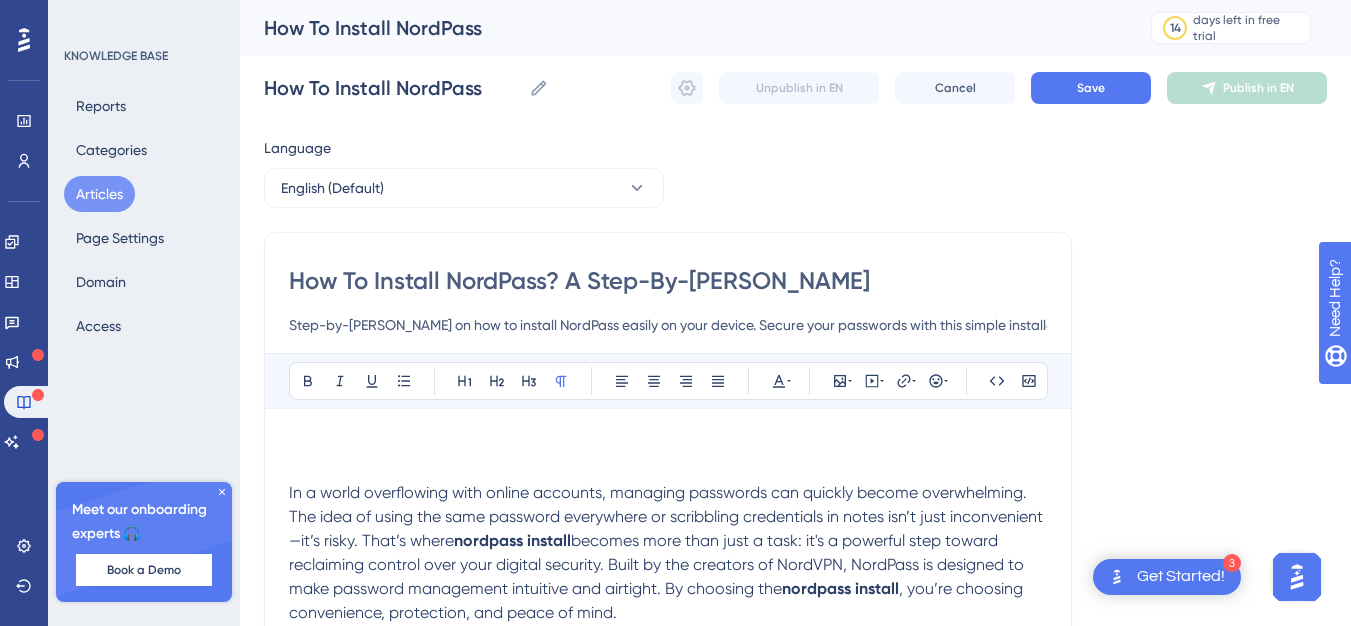 paste 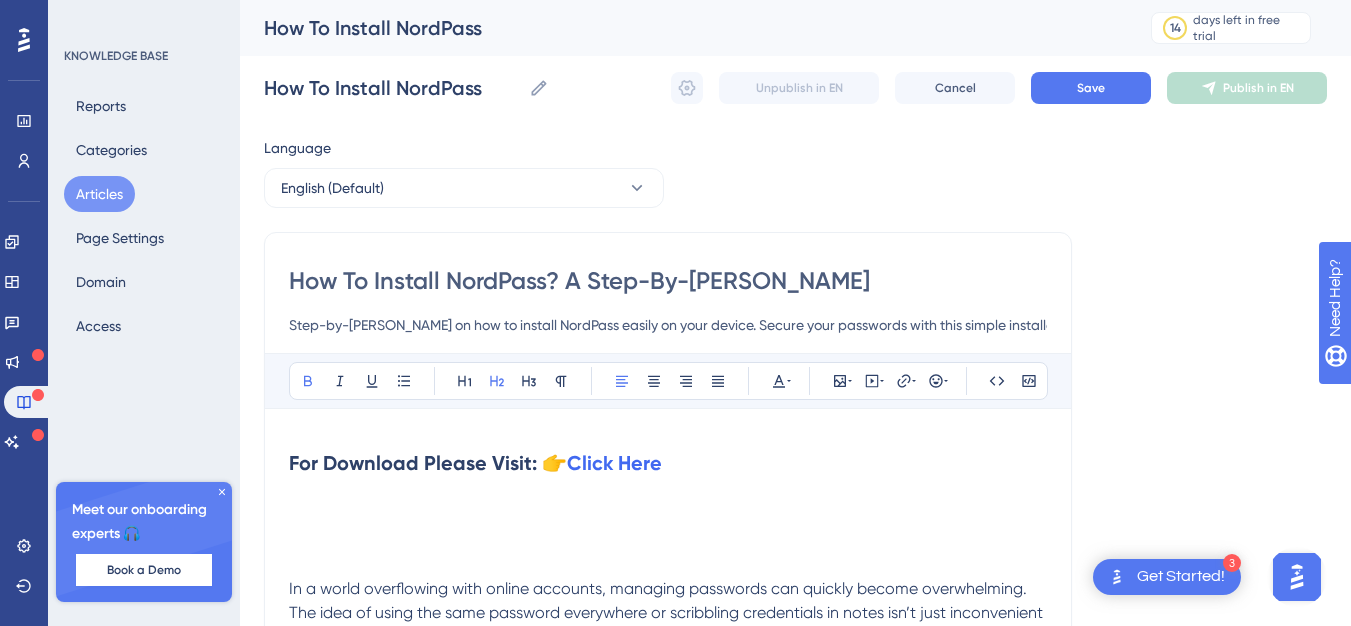 click on "For Download Please Visit: 👉" at bounding box center [428, 463] 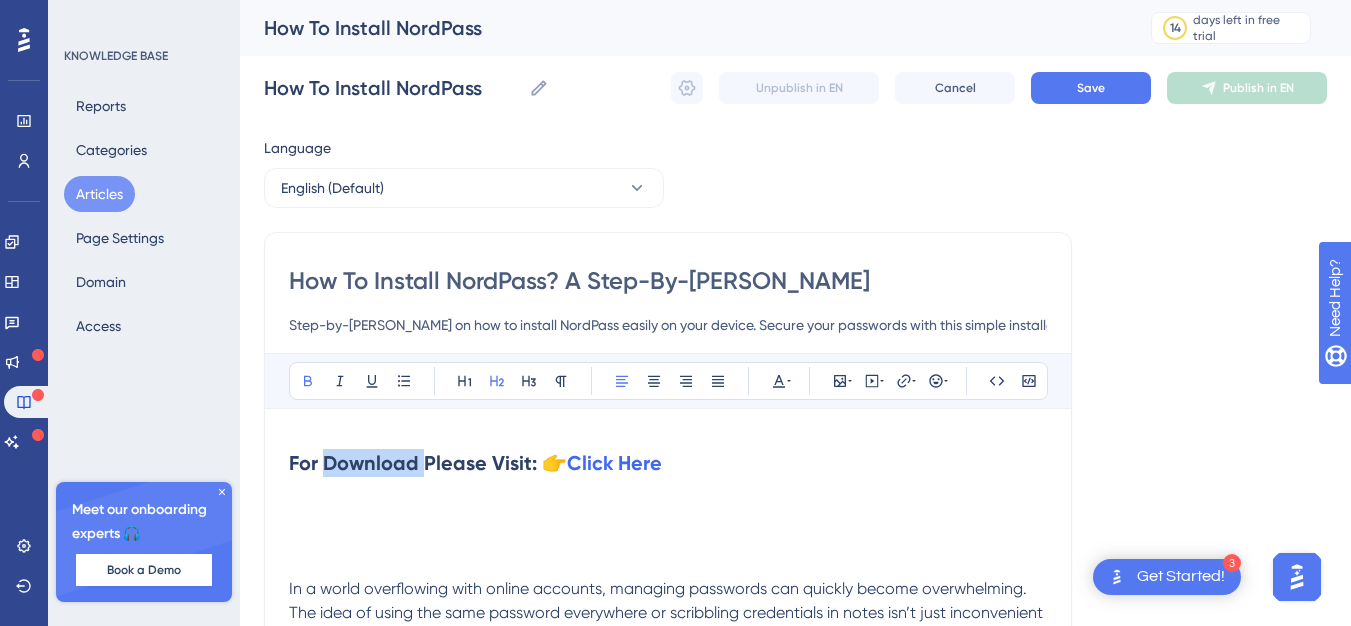 click on "For Download Please Visit: 👉" at bounding box center [428, 463] 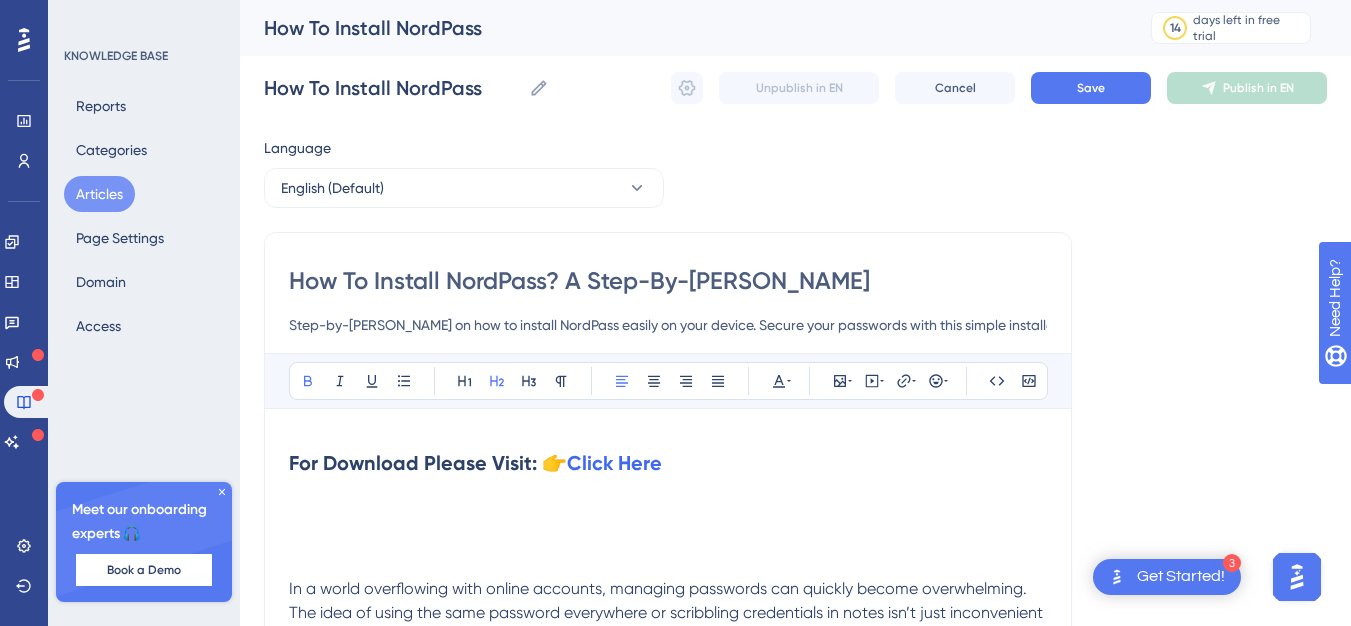 type 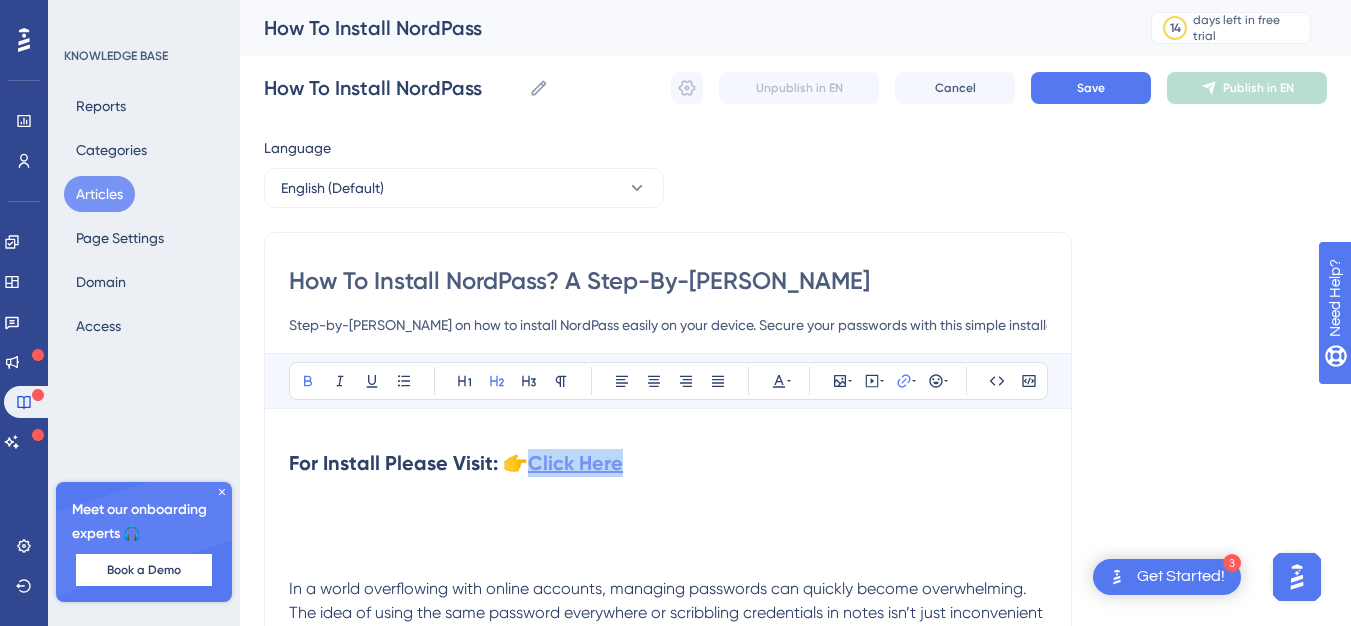 drag, startPoint x: 535, startPoint y: 462, endPoint x: 626, endPoint y: 458, distance: 91.08787 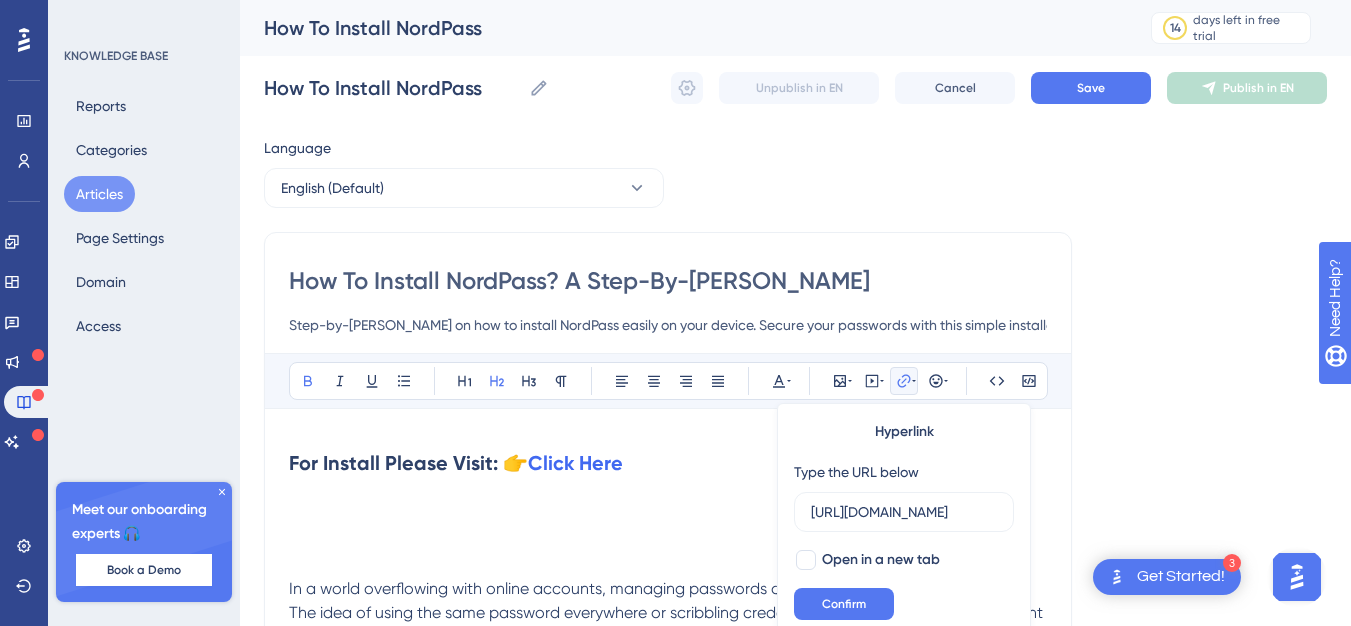 scroll, scrollTop: 0, scrollLeft: 41, axis: horizontal 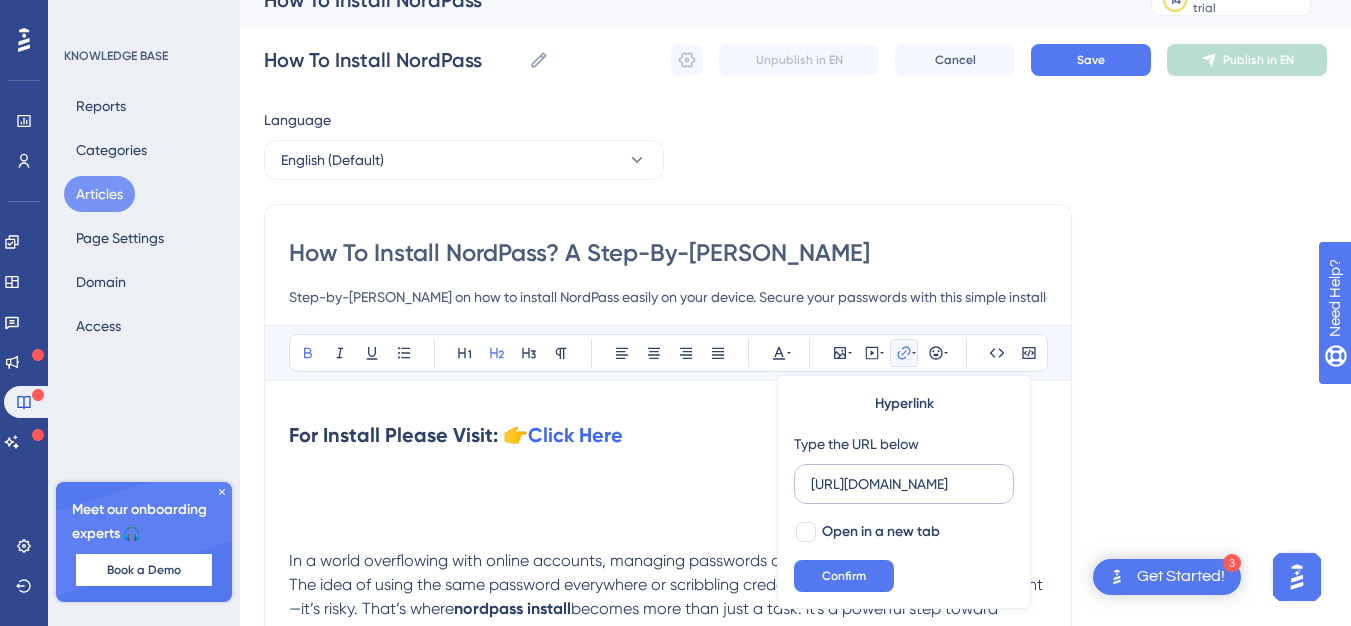 click on "https://i-downloadsoftwares.com/" at bounding box center (904, 484) 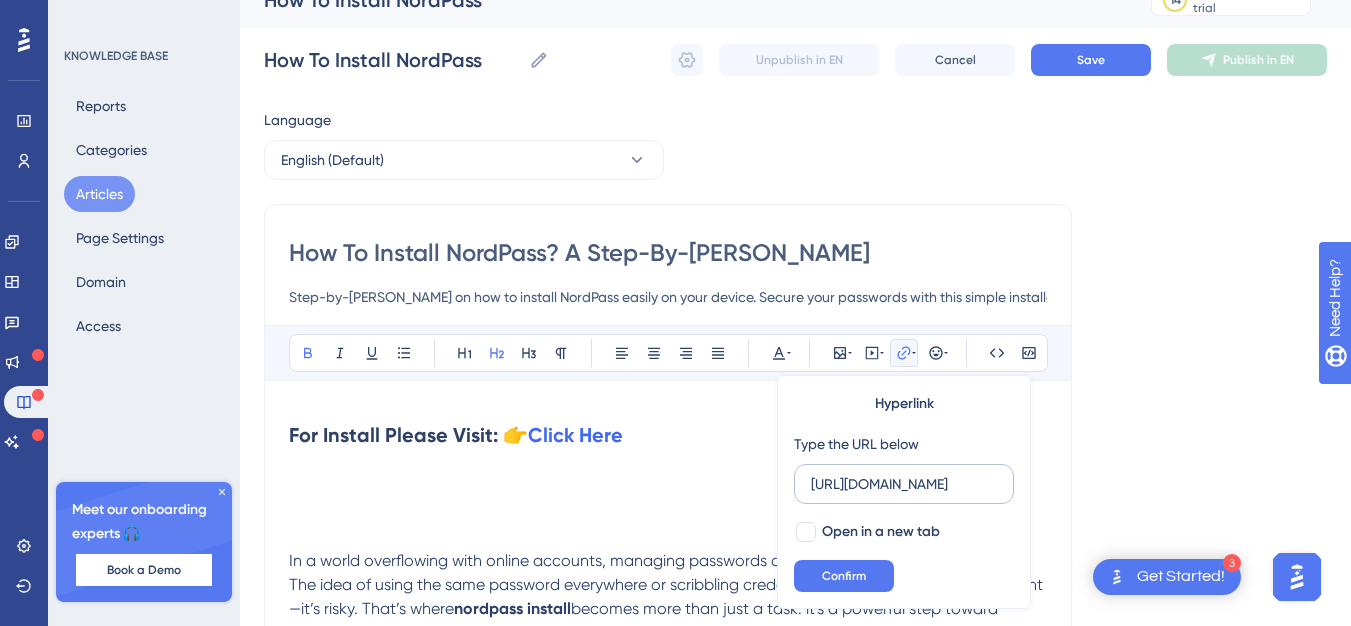 scroll, scrollTop: 0, scrollLeft: 2, axis: horizontal 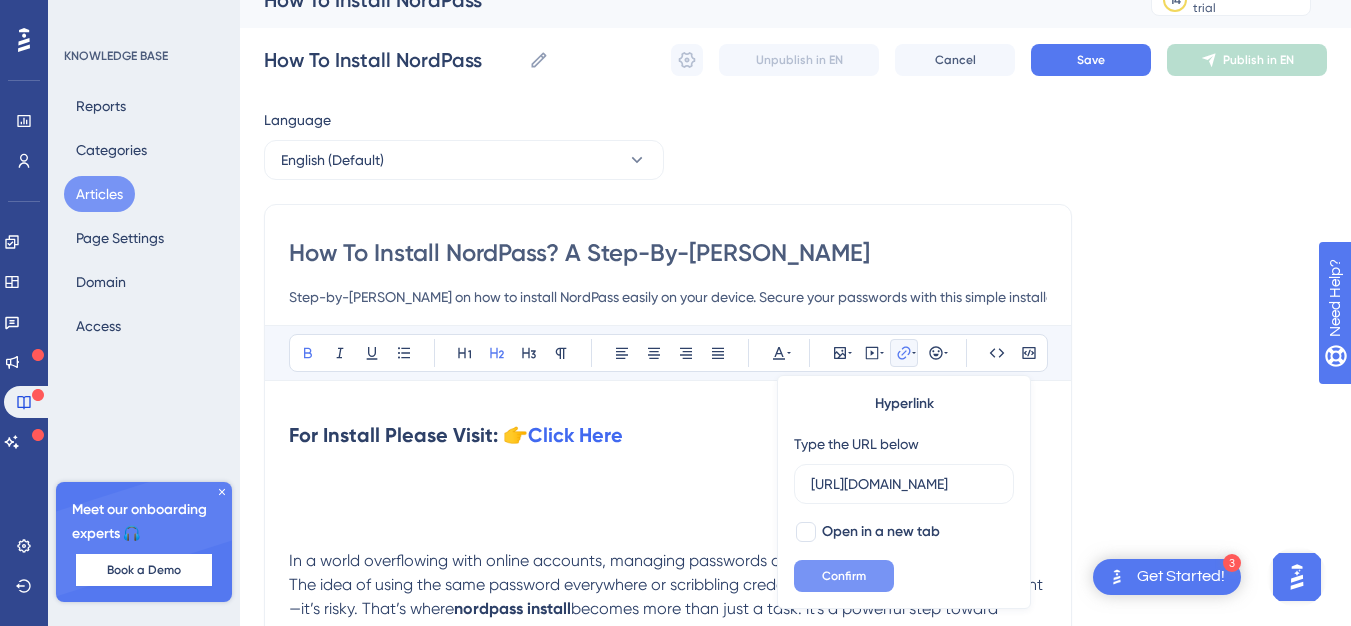type on "https://softwareinstaller.net/" 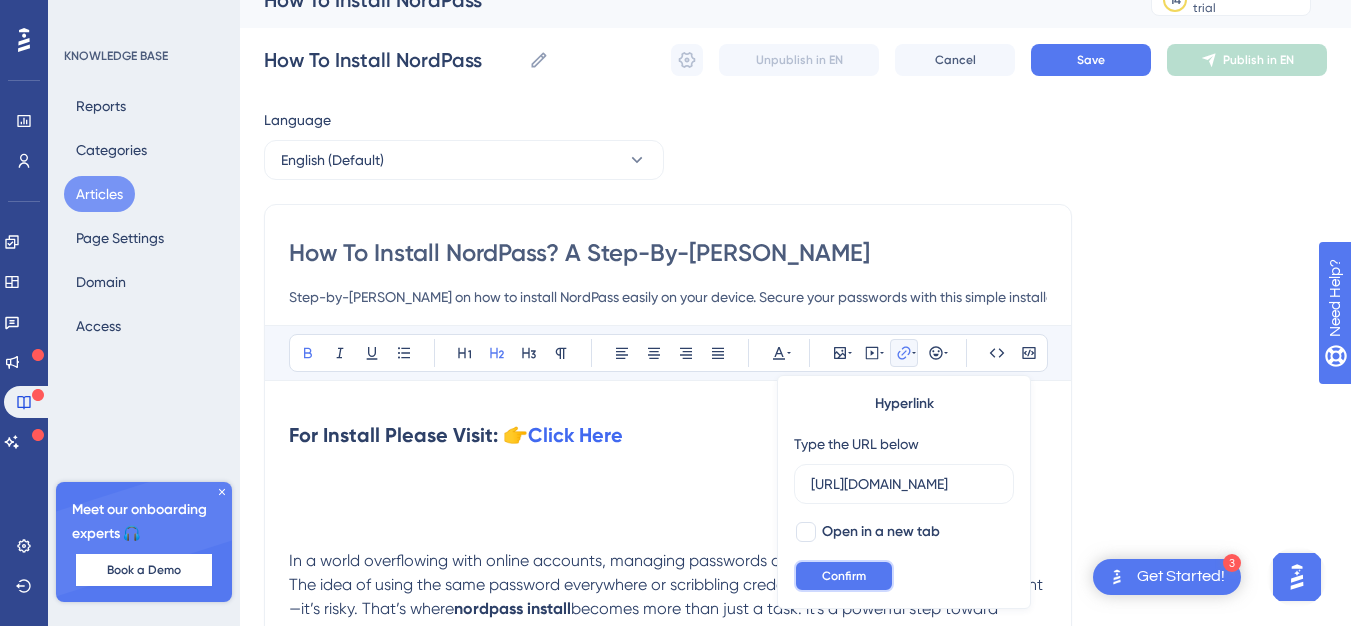 click on "Confirm" at bounding box center [844, 576] 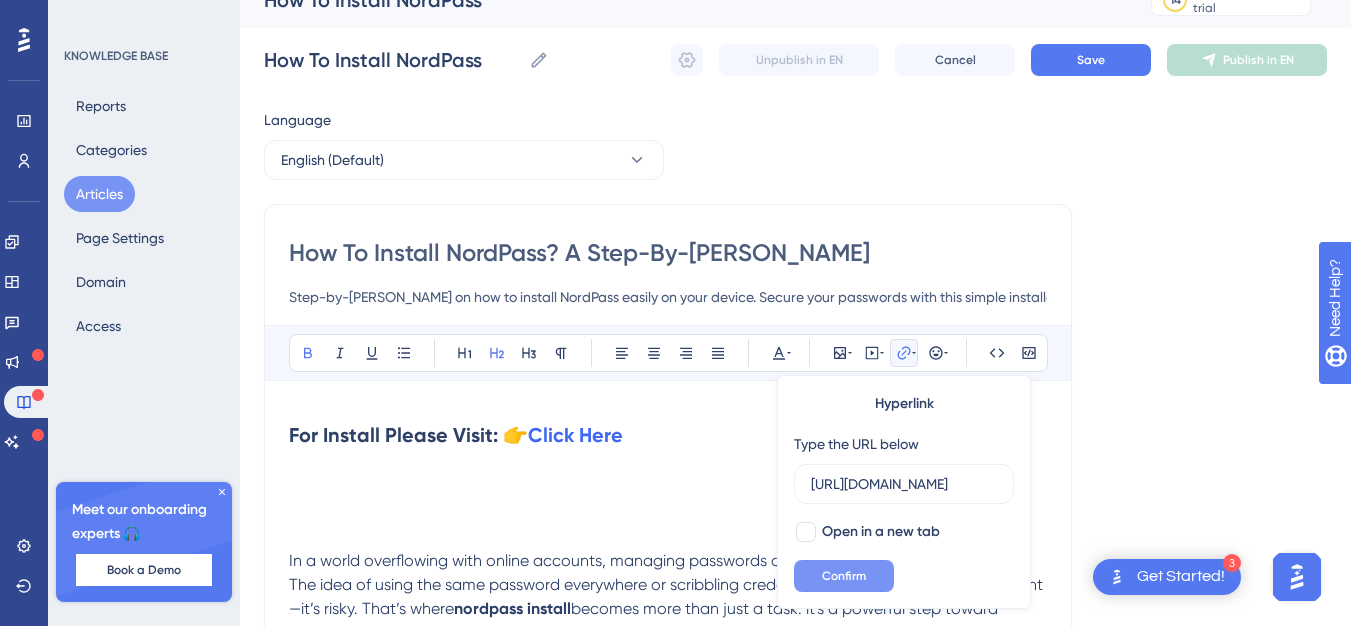 scroll, scrollTop: 0, scrollLeft: 0, axis: both 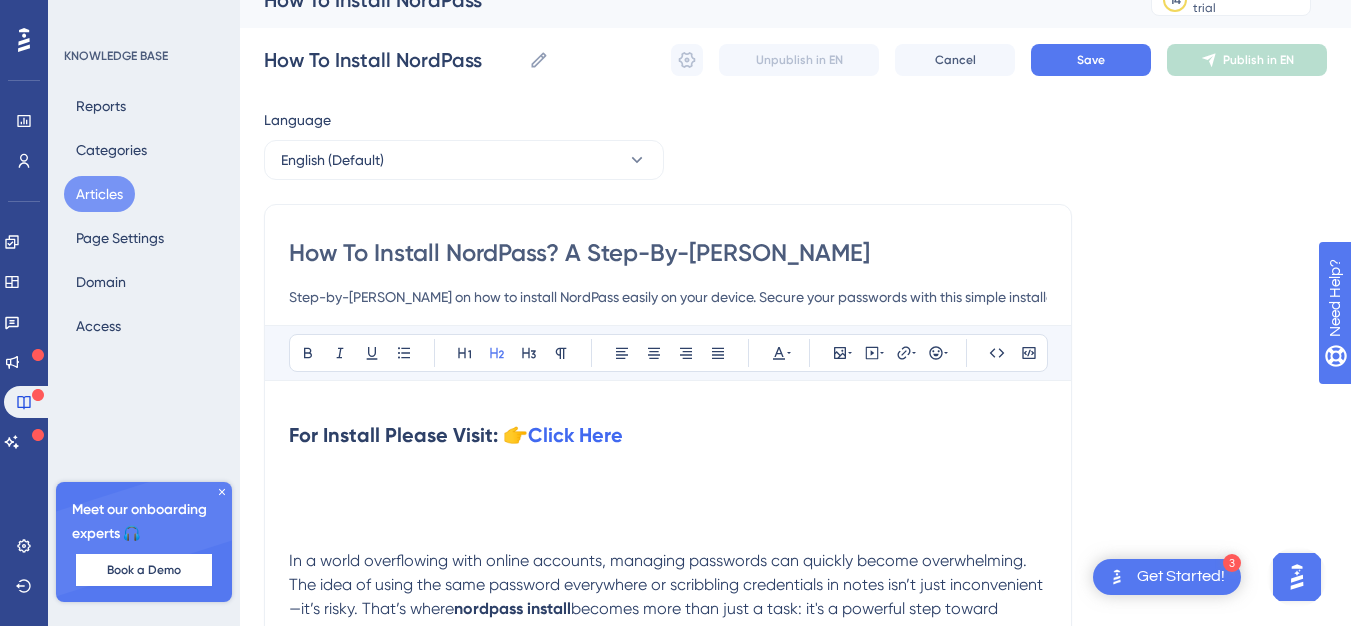 click at bounding box center [668, 495] 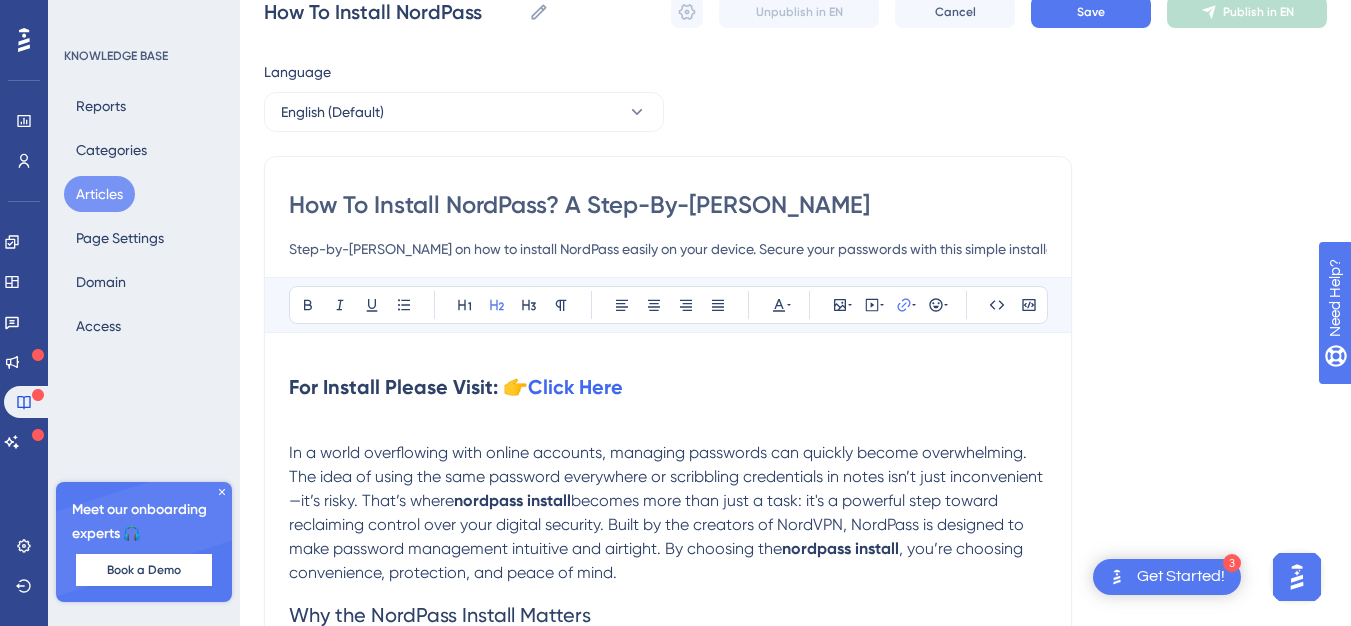 scroll, scrollTop: 167, scrollLeft: 0, axis: vertical 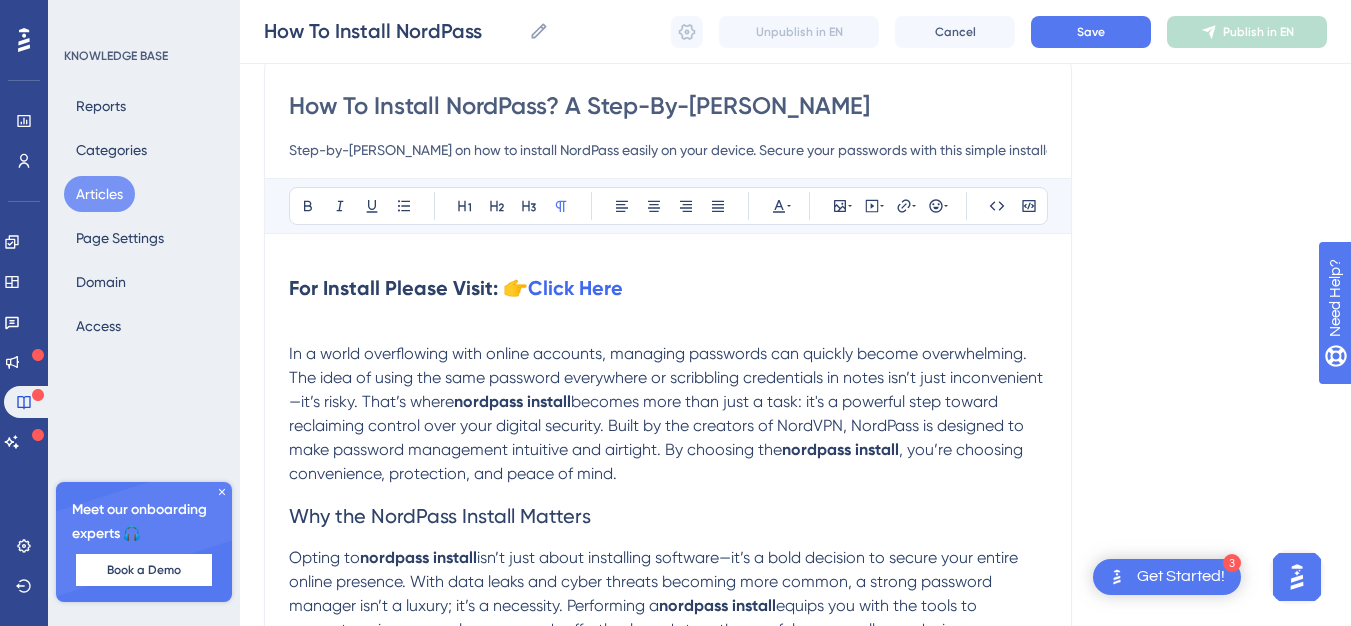 click at bounding box center (668, 330) 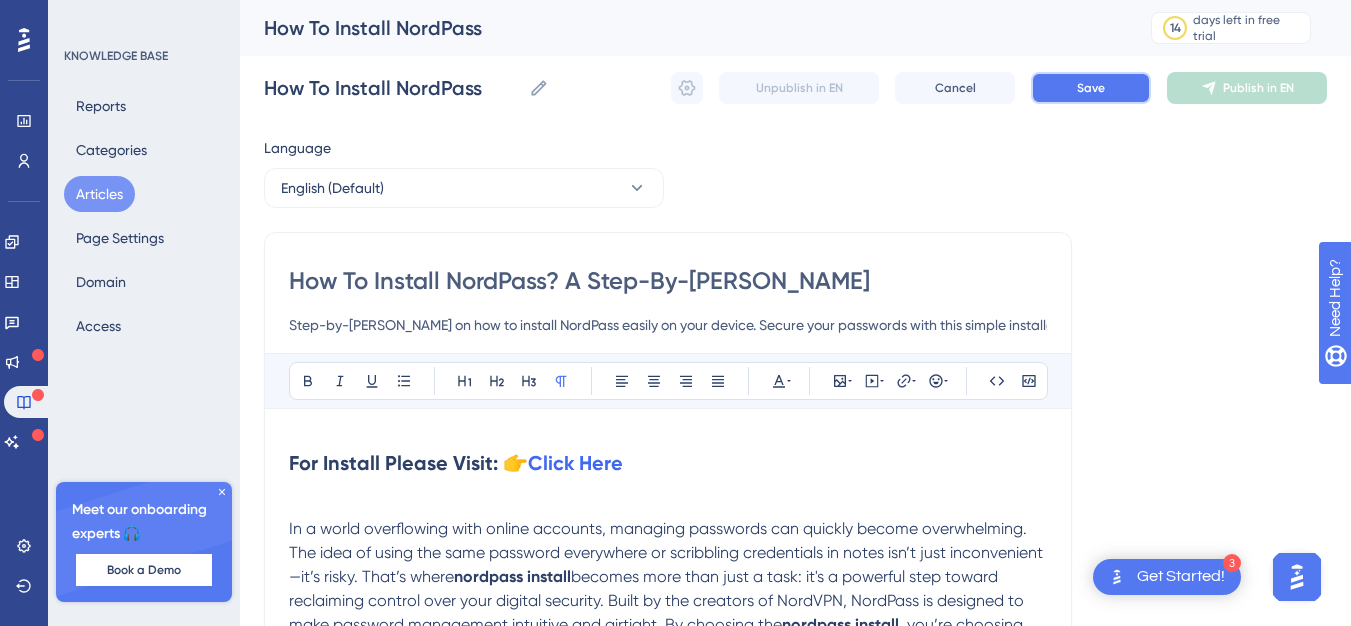 click on "Save" at bounding box center (1091, 88) 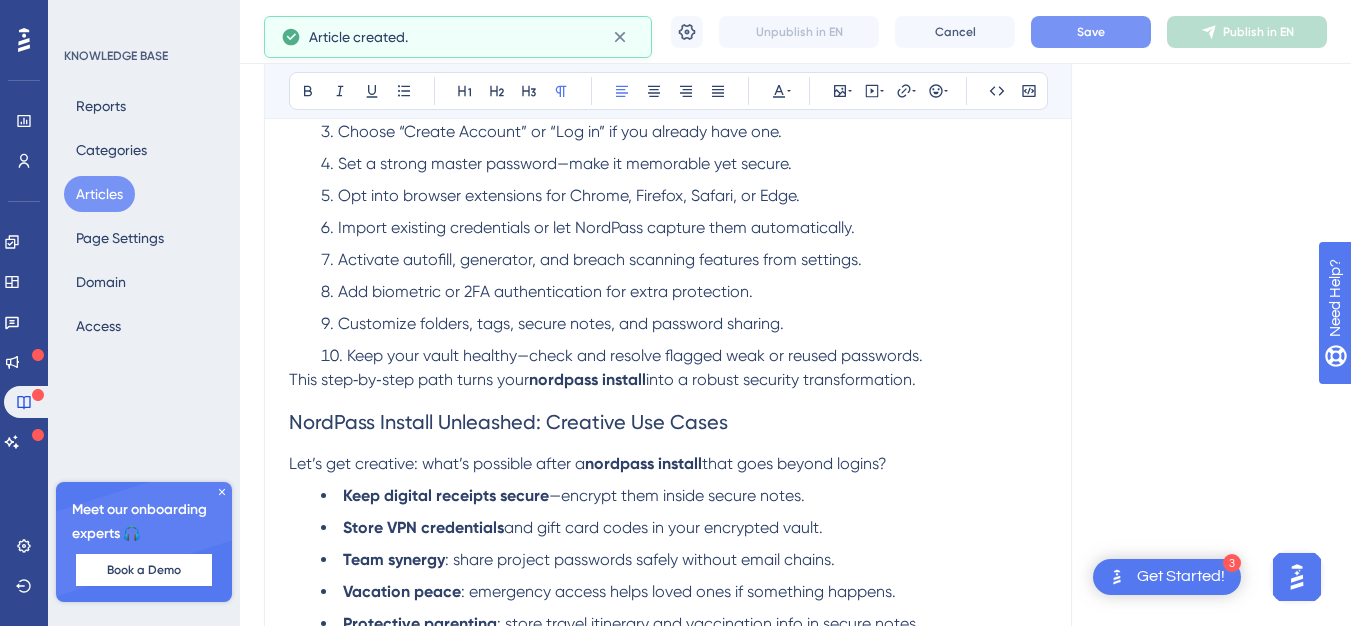 scroll, scrollTop: 4050, scrollLeft: 0, axis: vertical 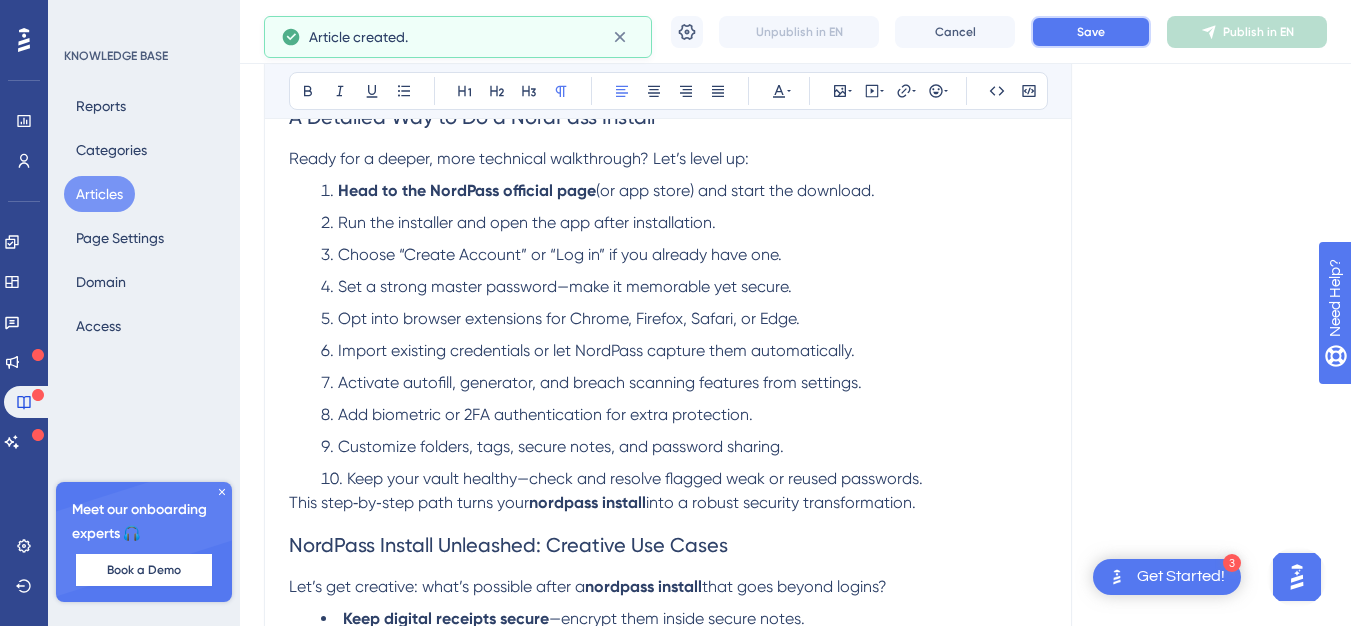 click on "Save" at bounding box center (1091, 32) 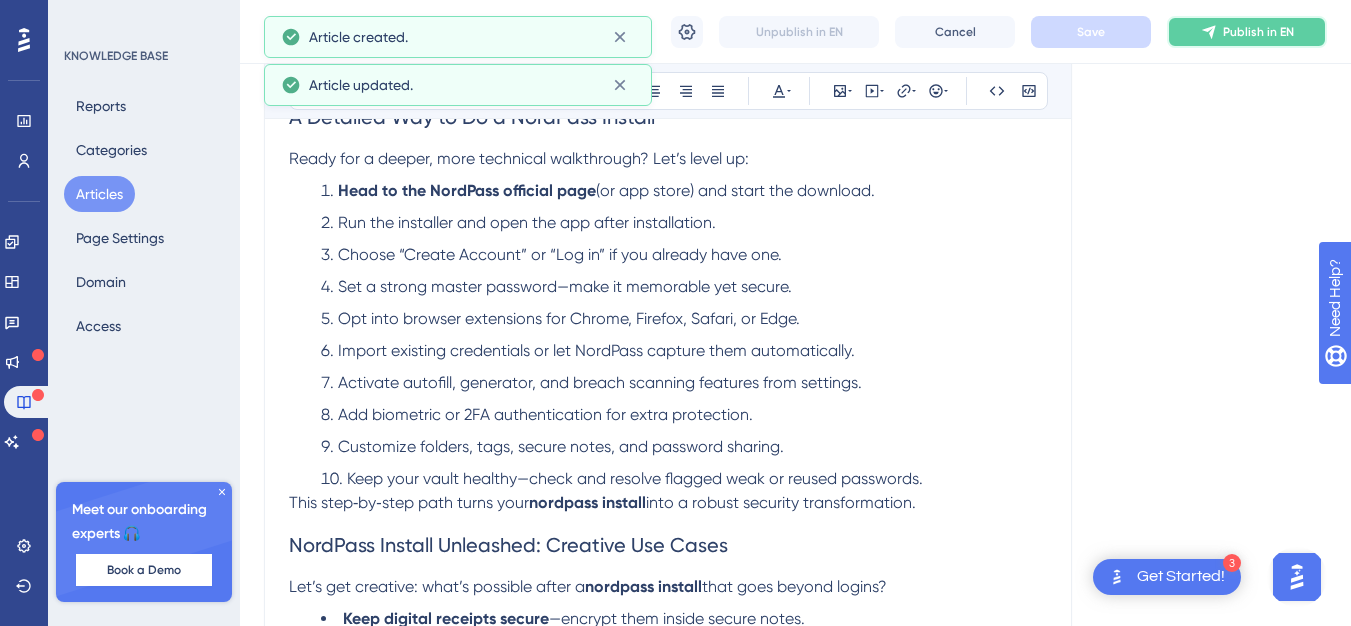 click on "Publish in EN" at bounding box center [1258, 32] 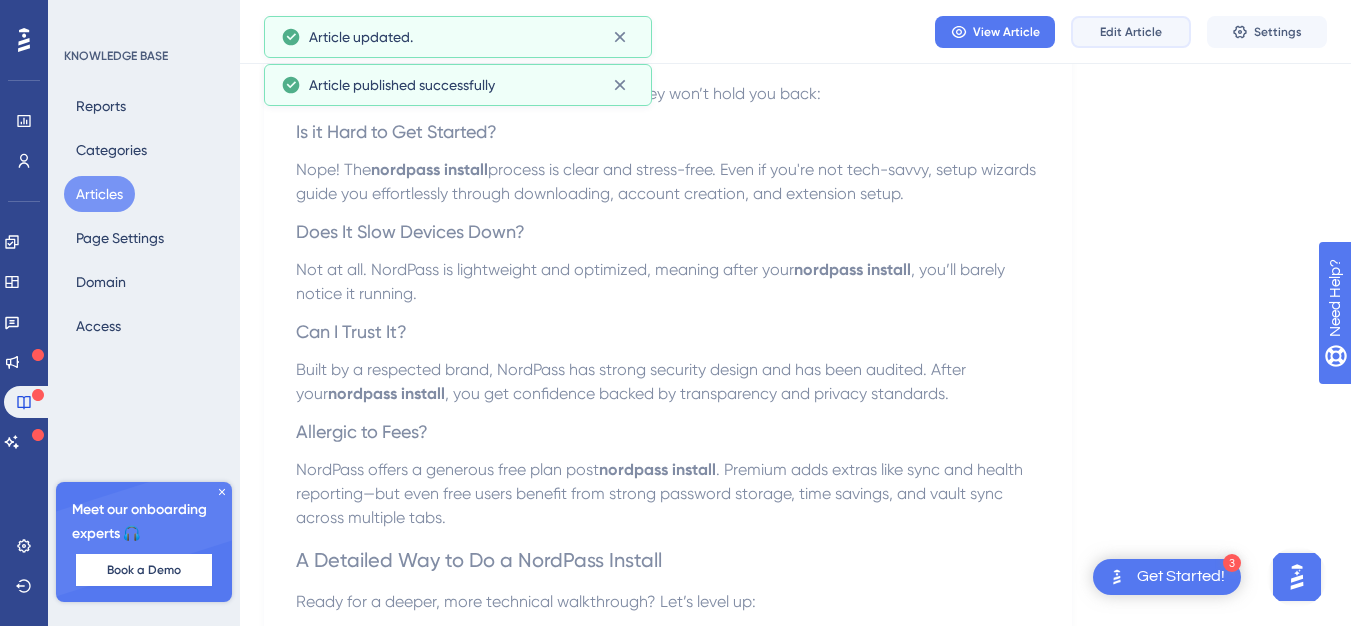 click on "Edit Article" at bounding box center (1131, 32) 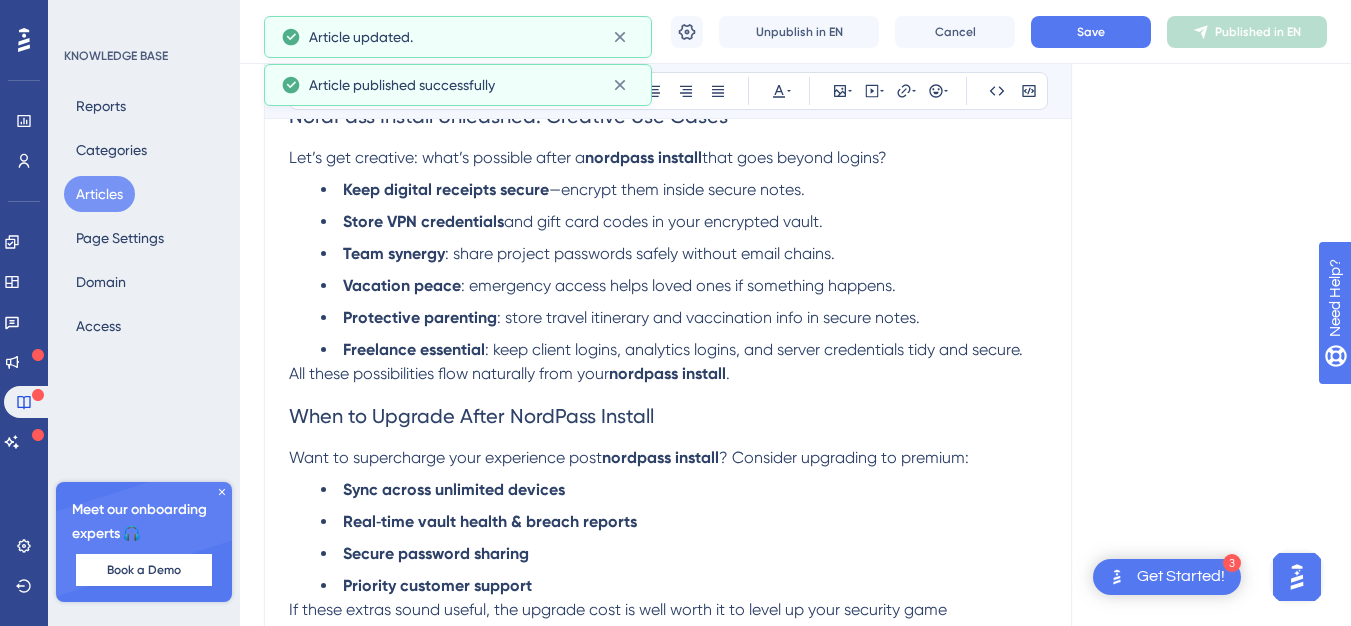 scroll, scrollTop: 4376, scrollLeft: 0, axis: vertical 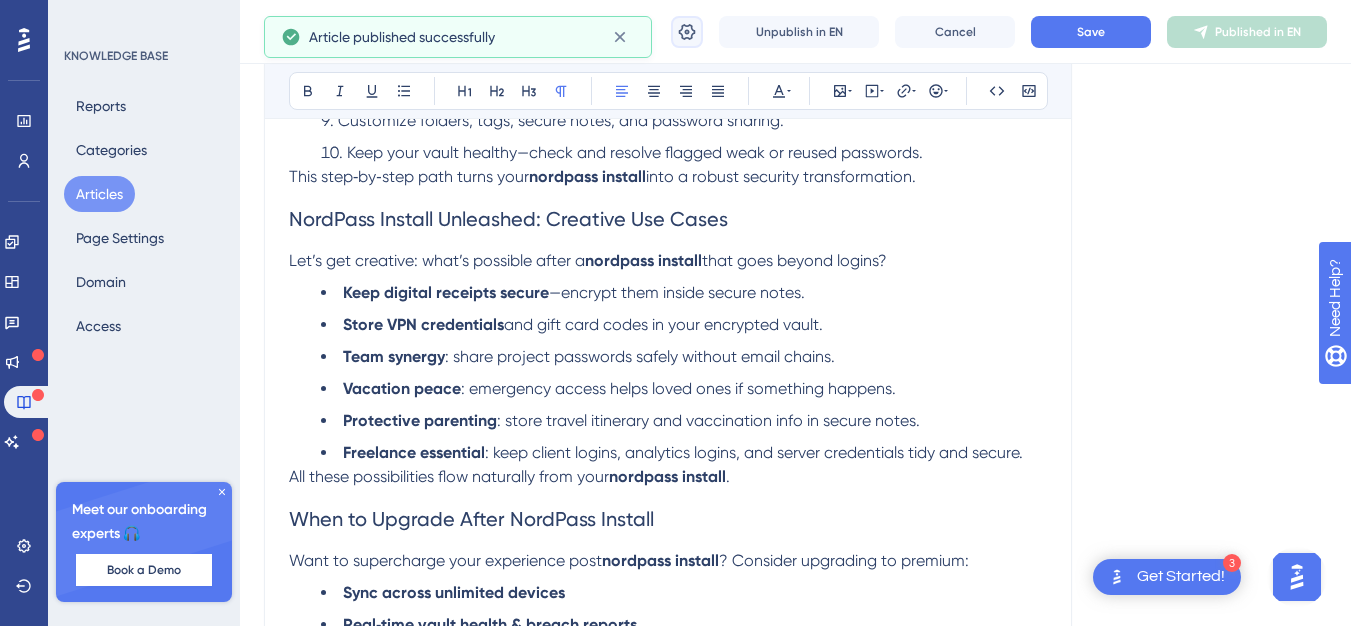 click 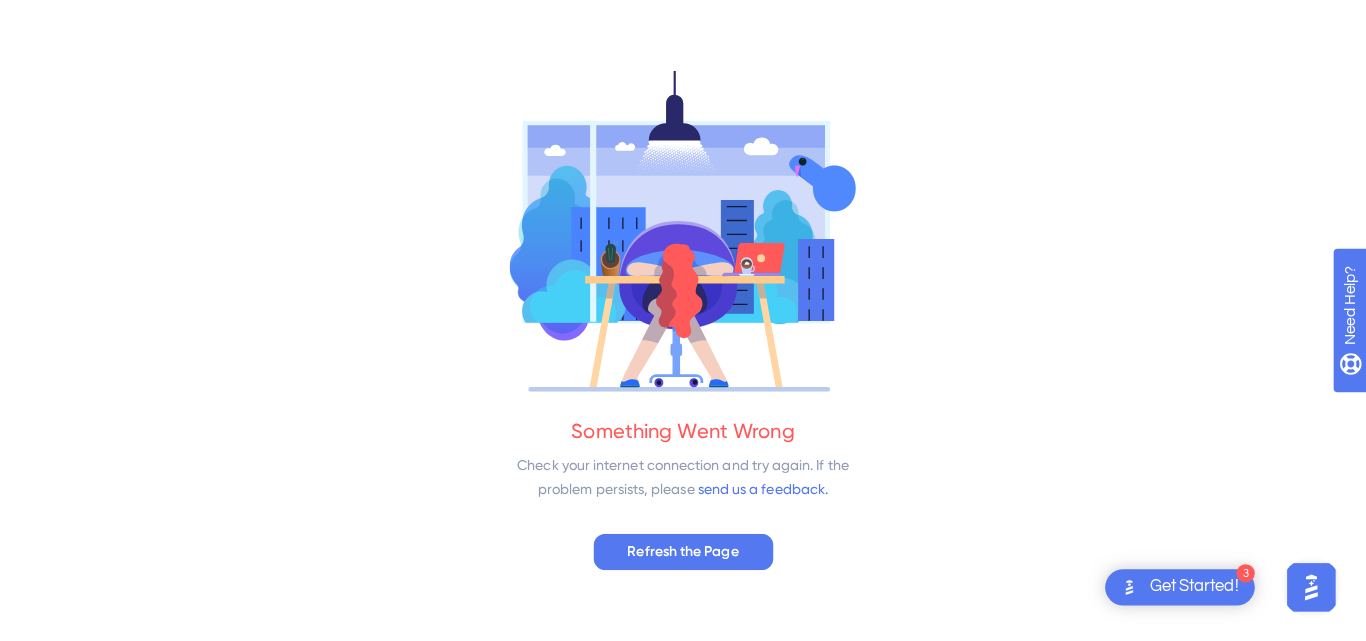 scroll, scrollTop: 0, scrollLeft: 0, axis: both 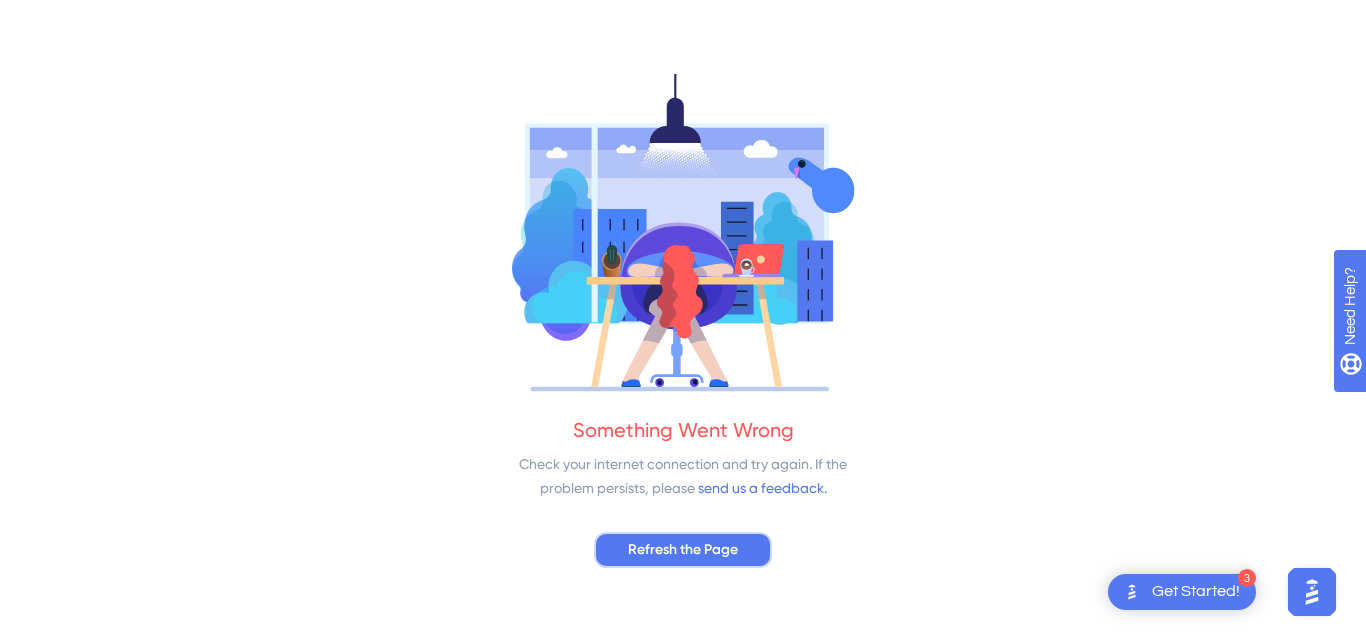 click on "Refresh the Page" at bounding box center (683, 550) 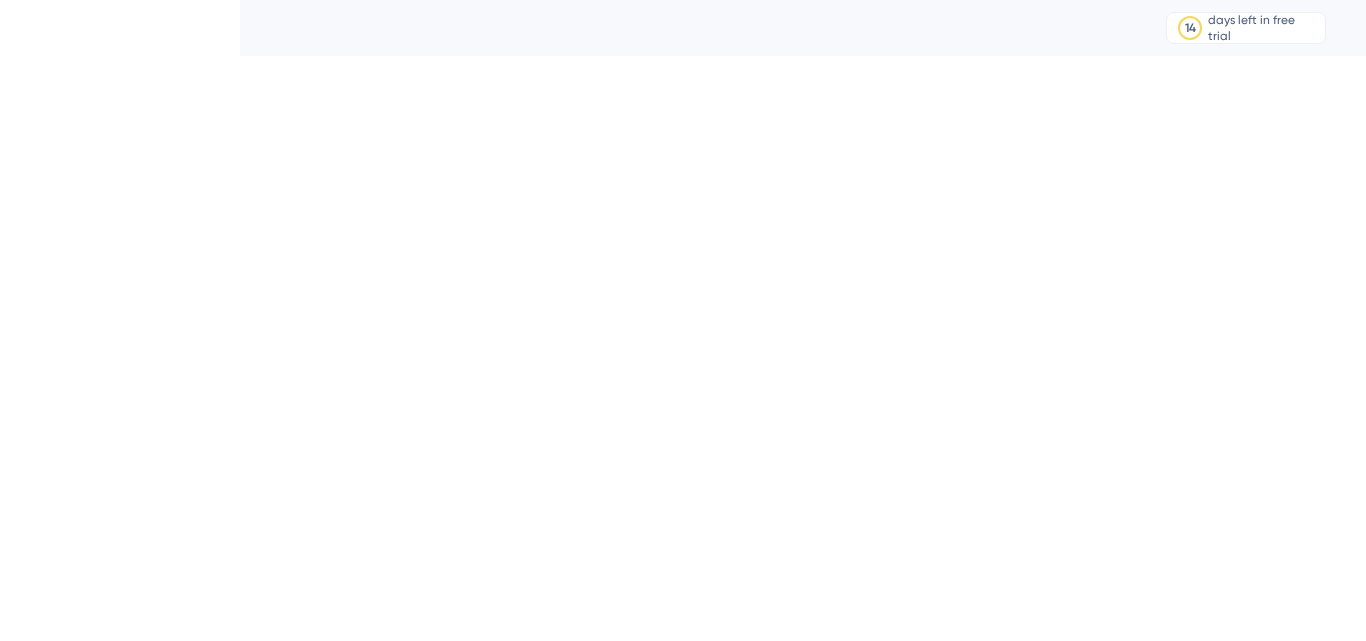 scroll, scrollTop: 0, scrollLeft: 0, axis: both 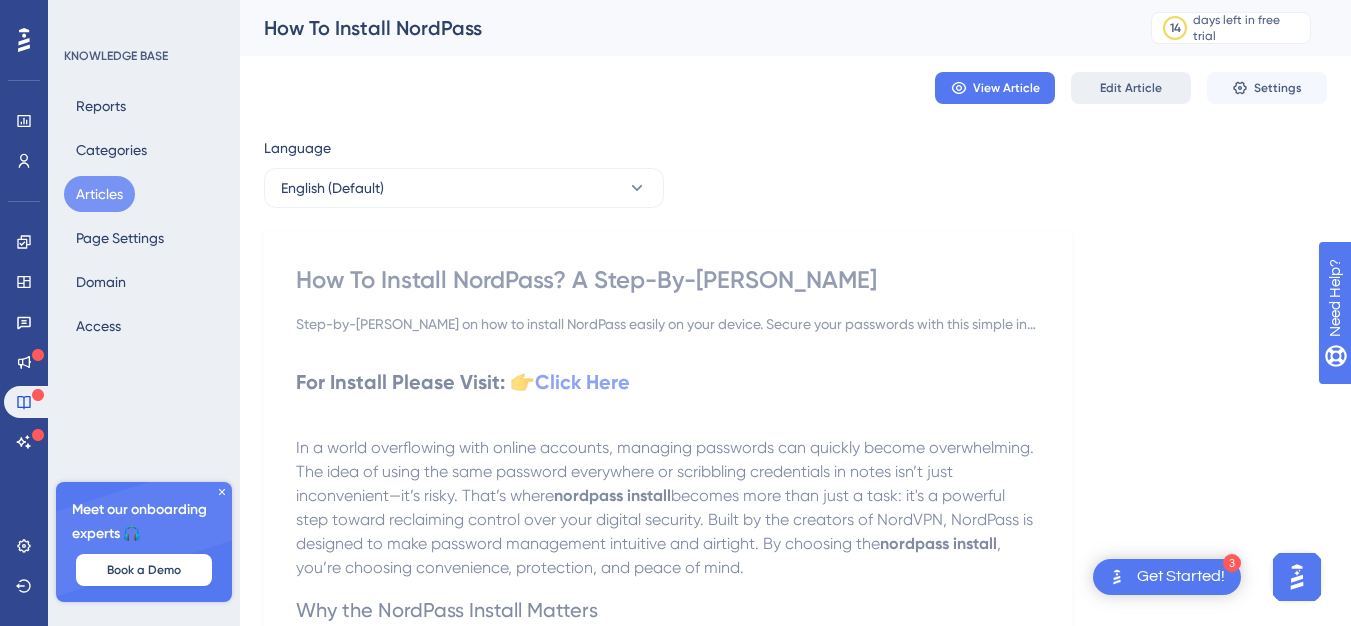 click on "Edit Article" at bounding box center [1131, 88] 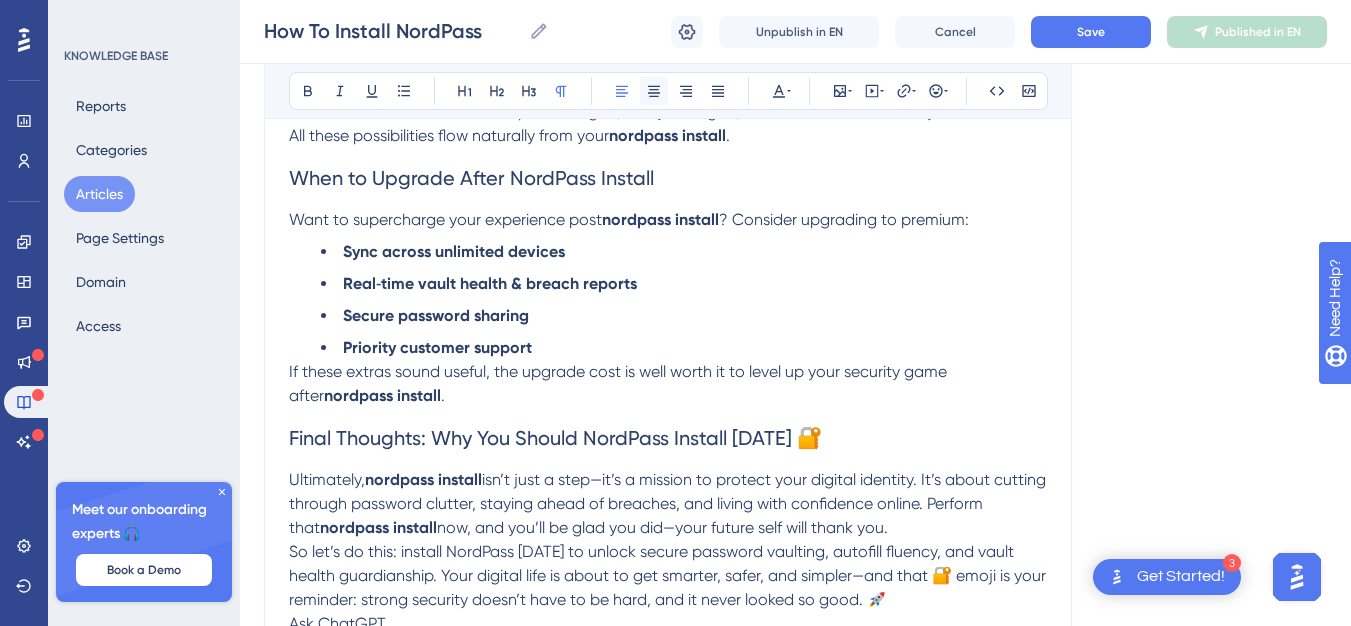 scroll, scrollTop: 4384, scrollLeft: 0, axis: vertical 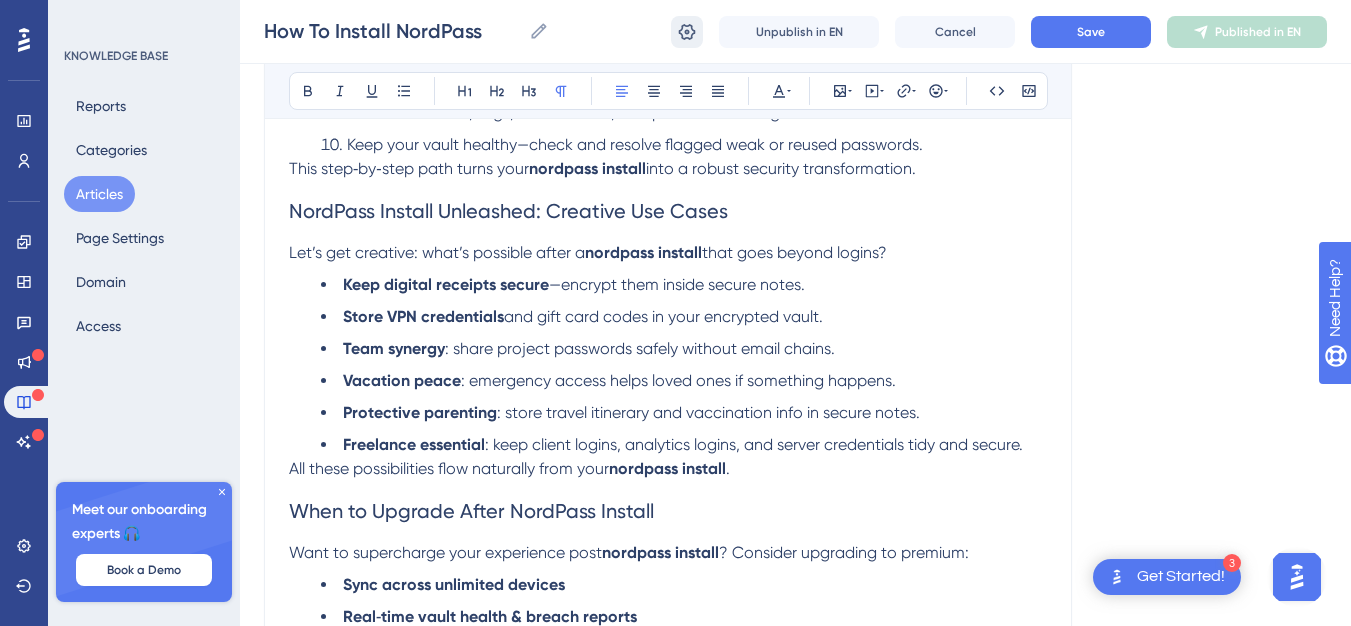 click 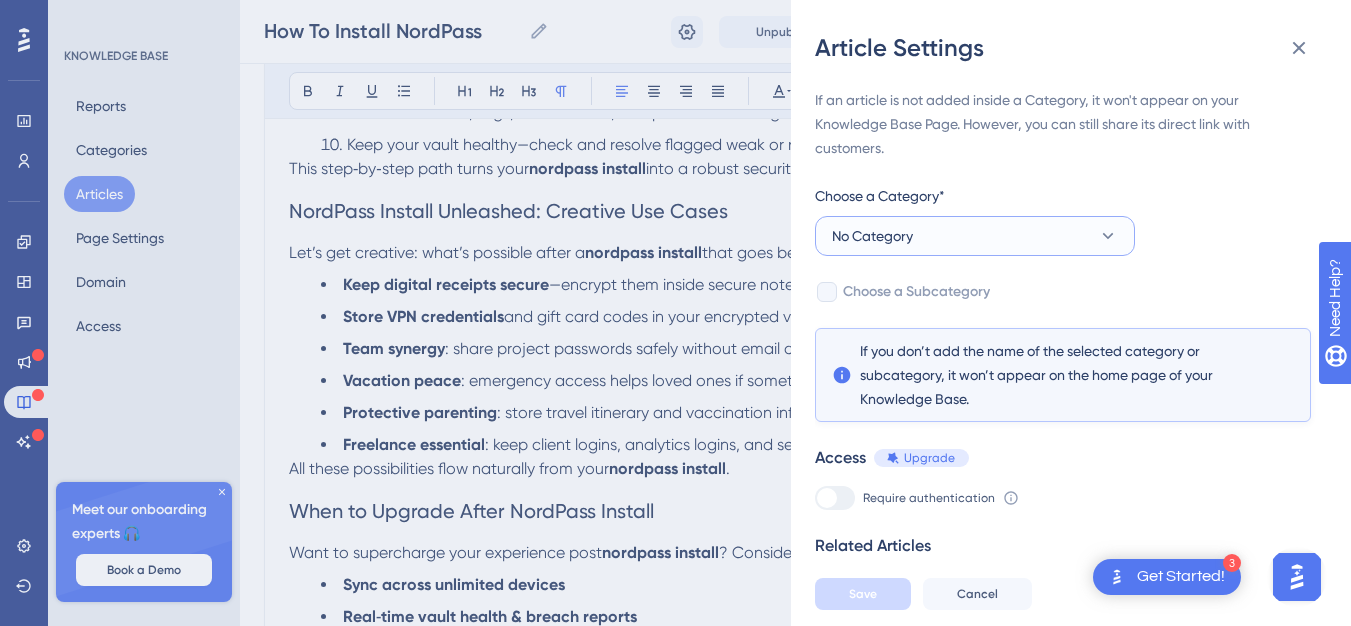 click on "No Category" at bounding box center (975, 236) 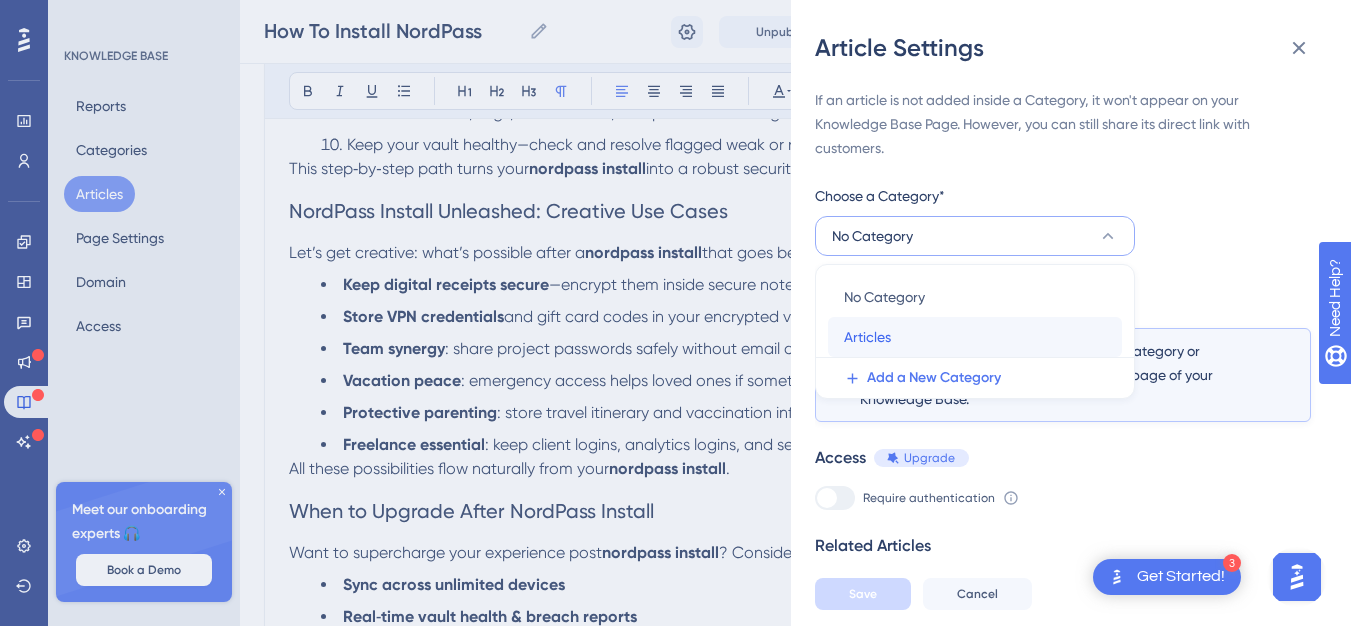 click on "Articles" at bounding box center (867, 337) 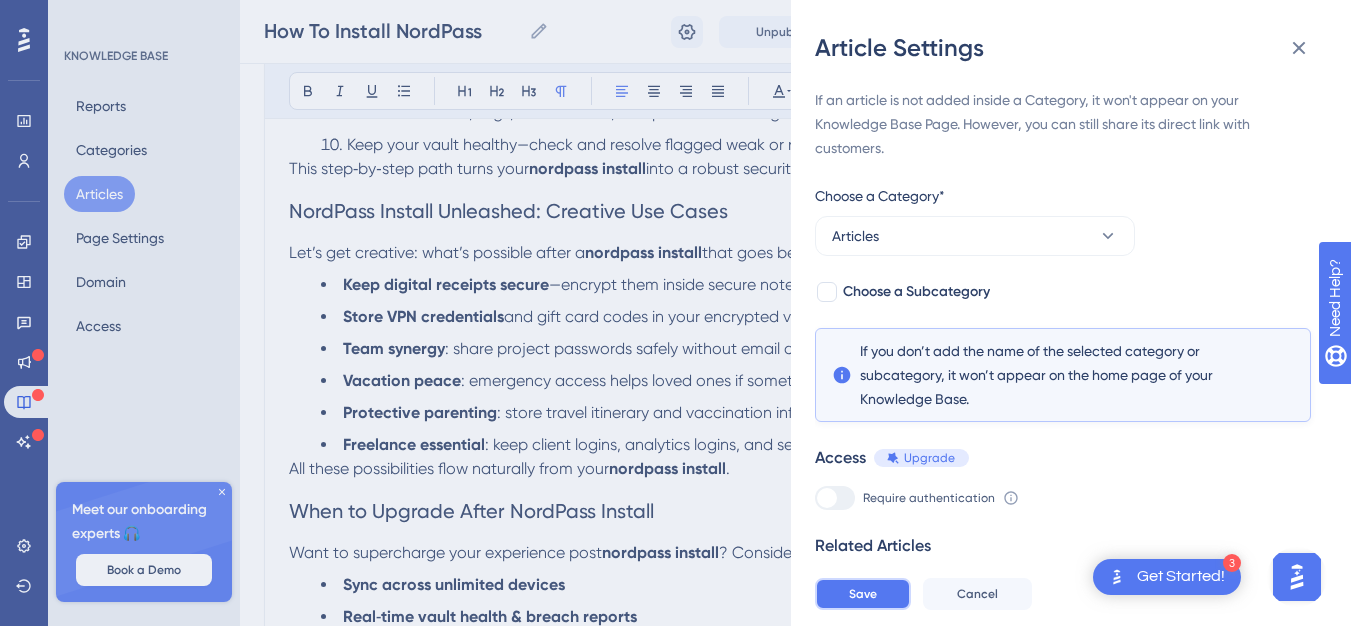 click on "Save" at bounding box center [863, 594] 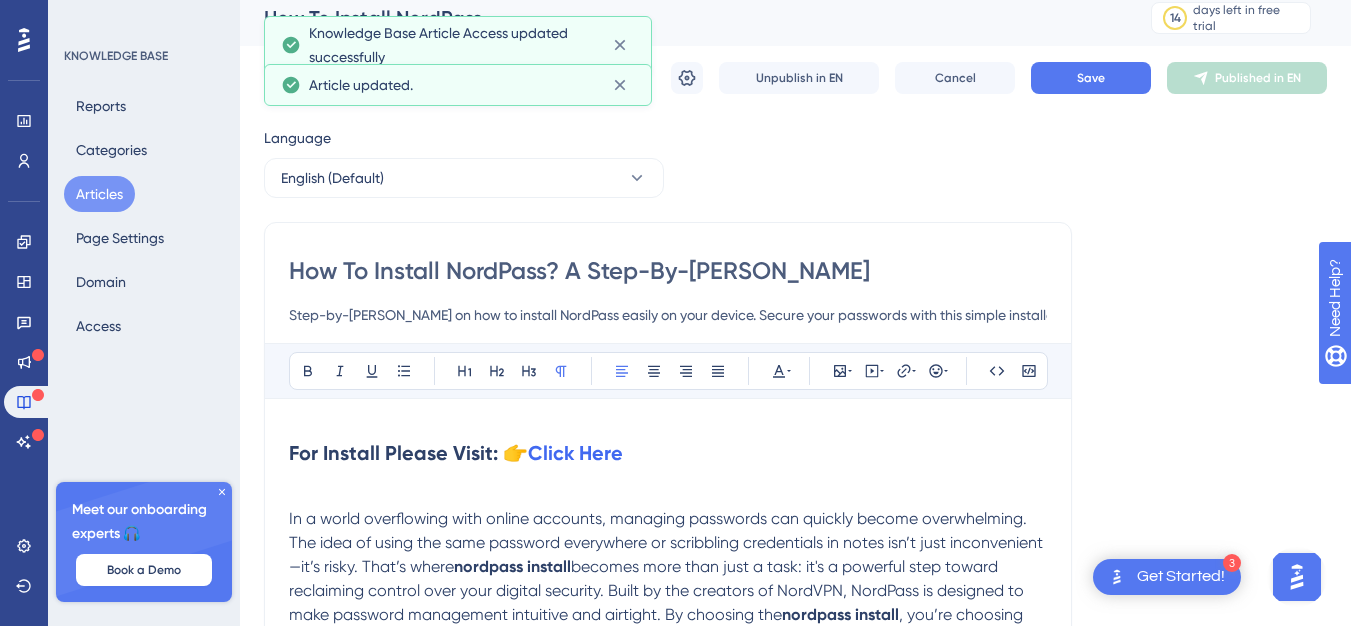 scroll, scrollTop: 0, scrollLeft: 0, axis: both 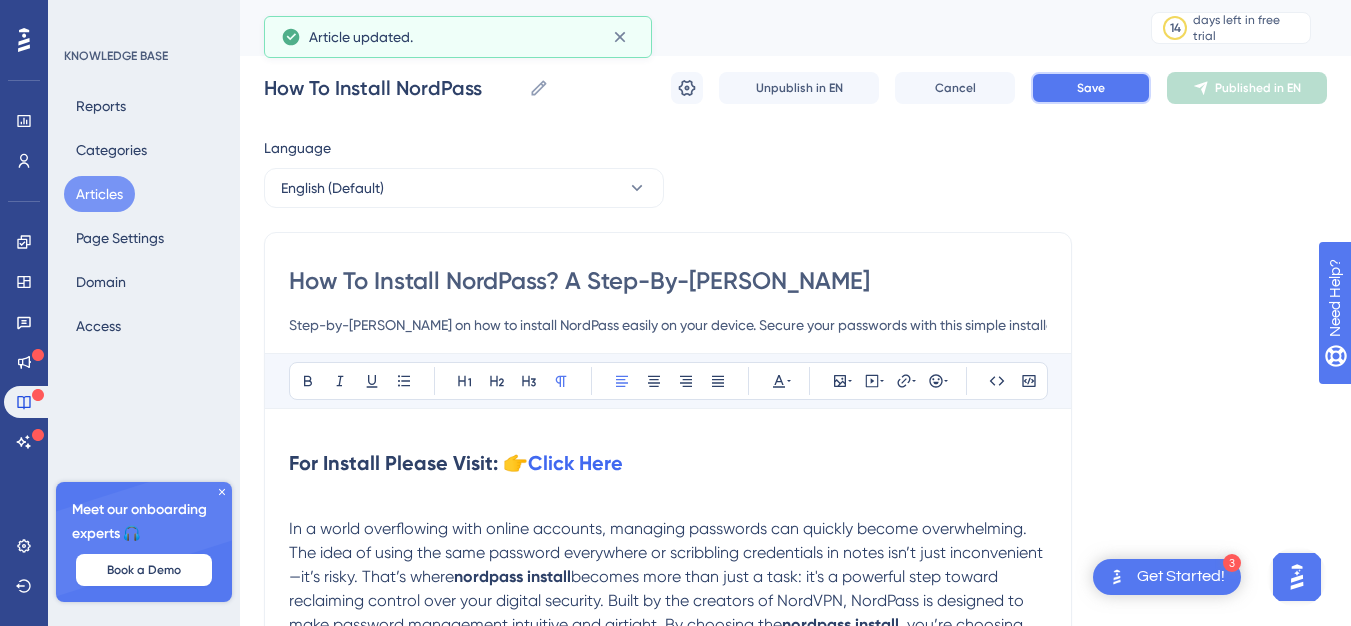 click on "Save" at bounding box center [1091, 88] 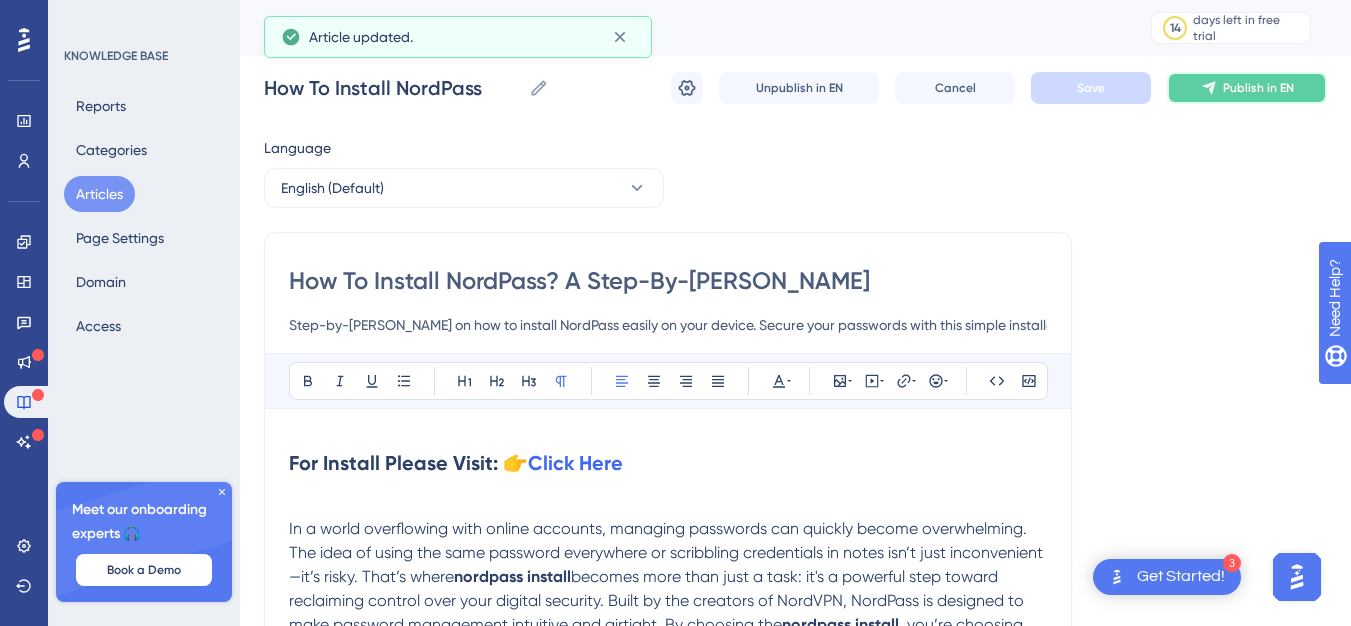 click 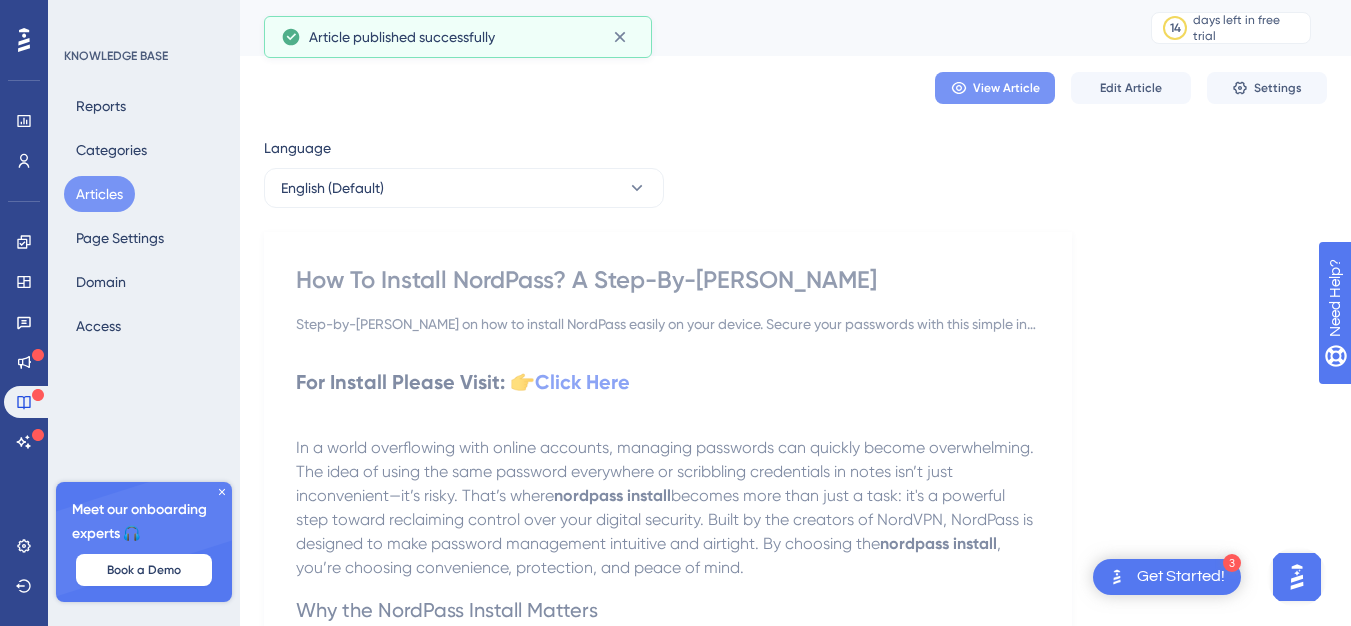 click on "View Article" at bounding box center (995, 88) 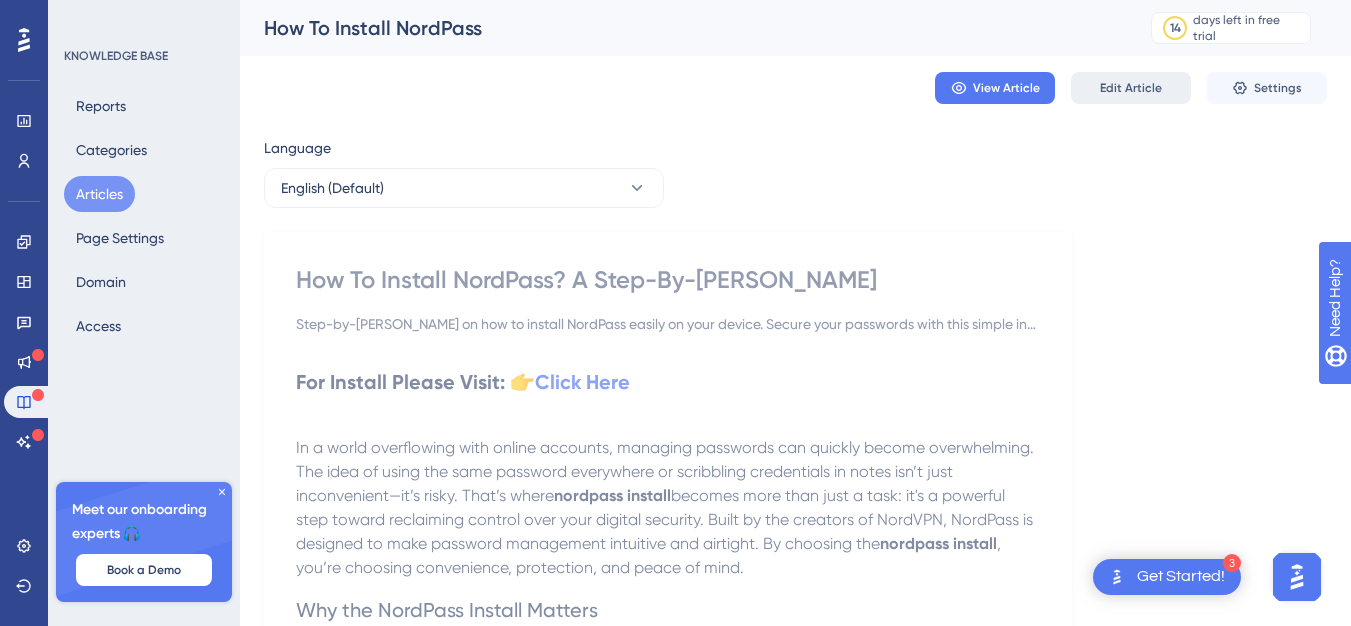 click on "Edit Article" at bounding box center [1131, 88] 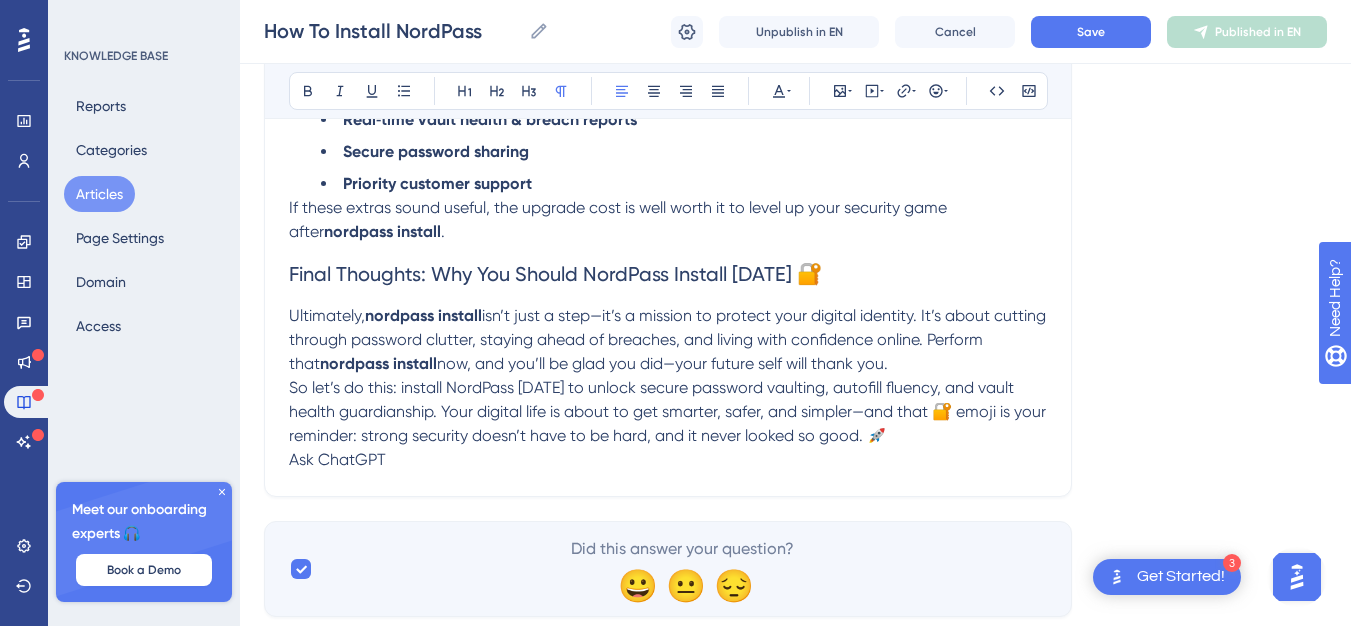 scroll, scrollTop: 4936, scrollLeft: 0, axis: vertical 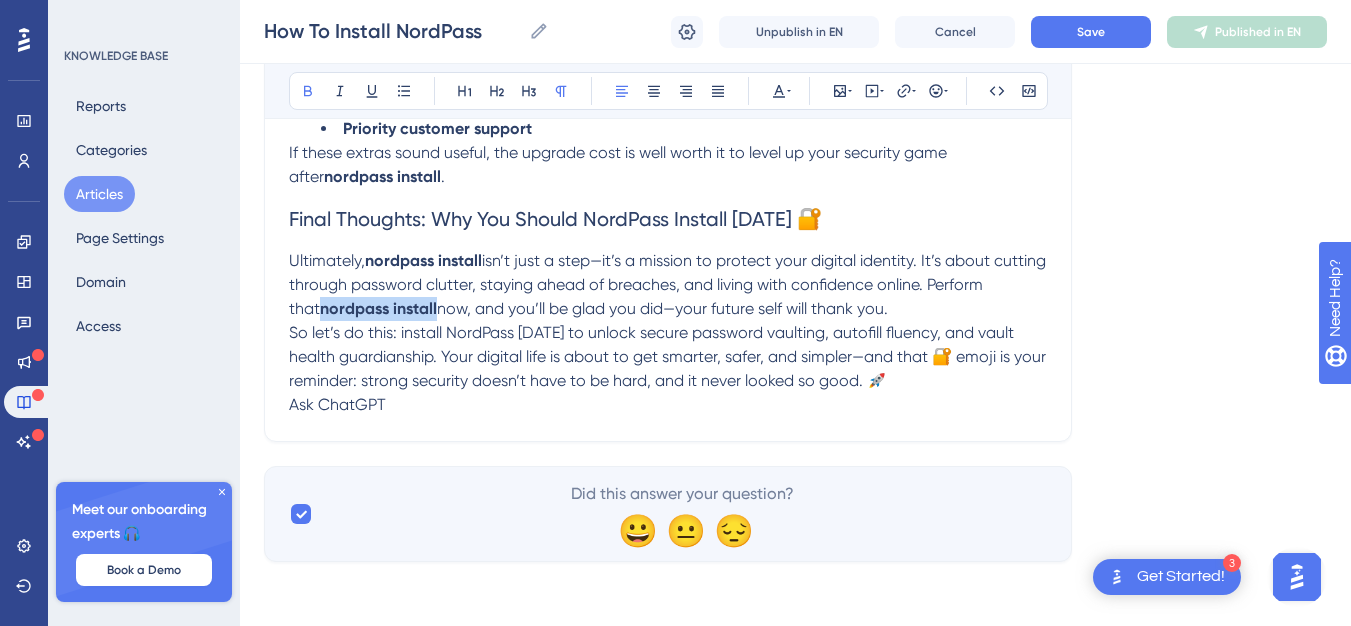 drag, startPoint x: 324, startPoint y: 307, endPoint x: 440, endPoint y: 300, distance: 116.21101 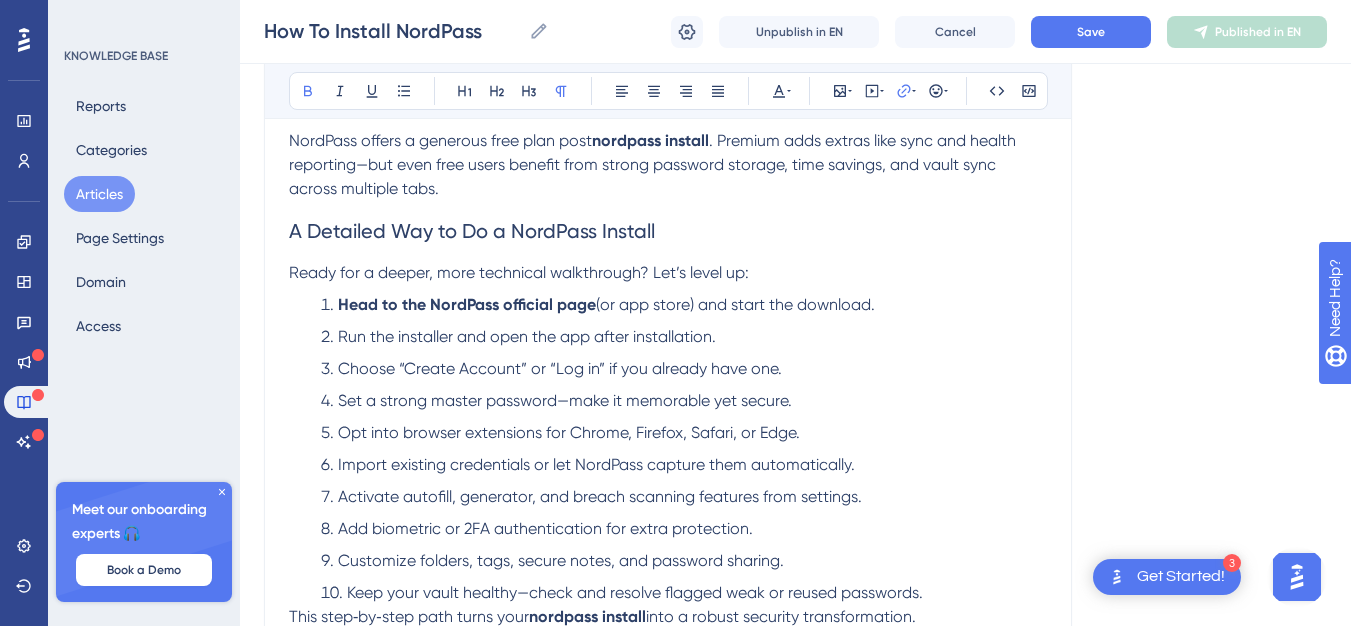 scroll, scrollTop: 3769, scrollLeft: 0, axis: vertical 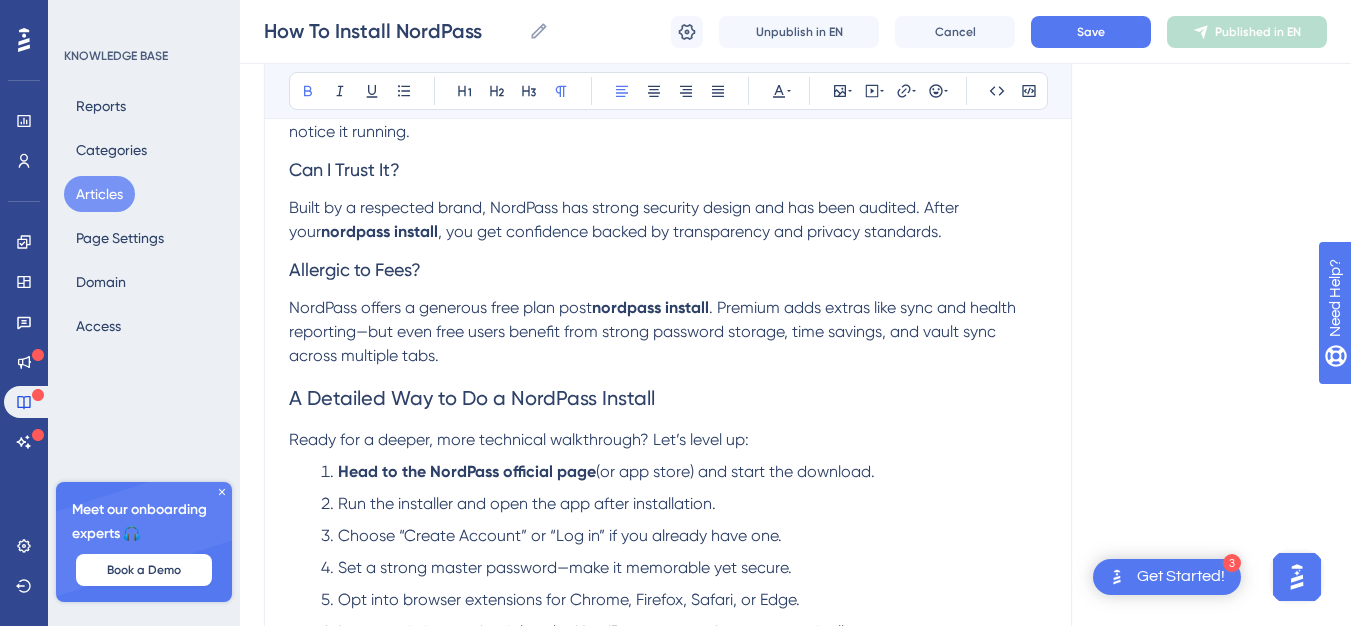 click on "nordpass install" at bounding box center (650, 307) 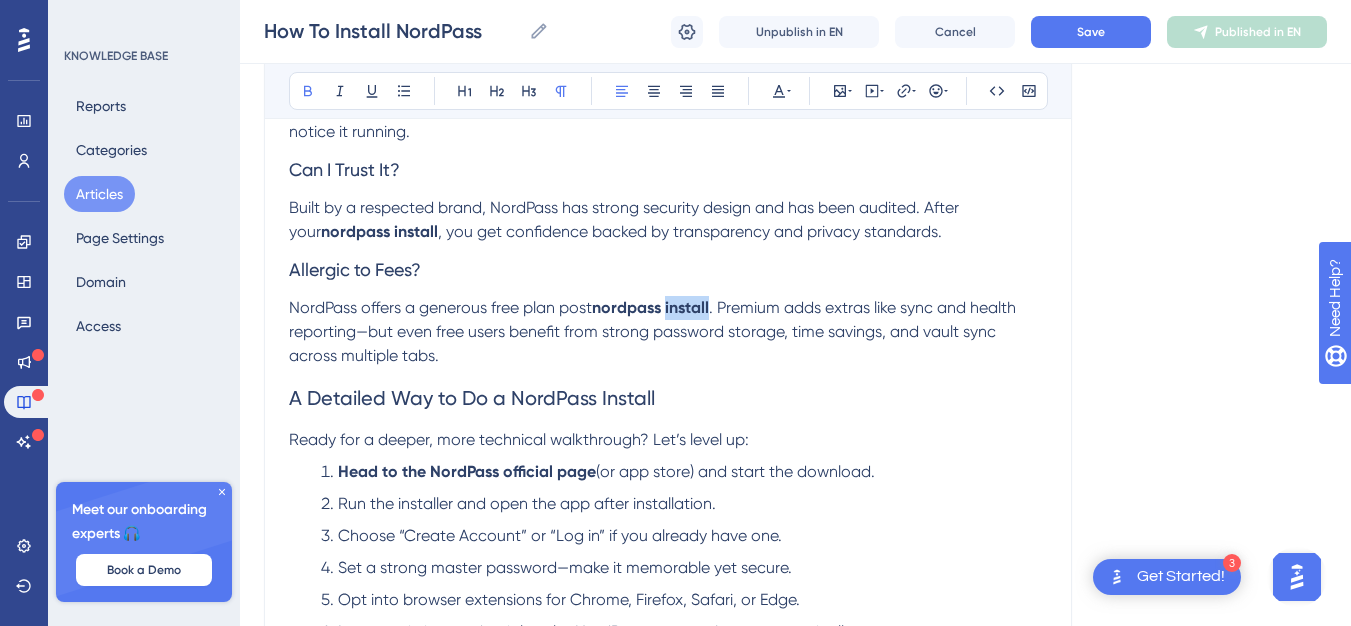 click on "nordpass install" at bounding box center (650, 307) 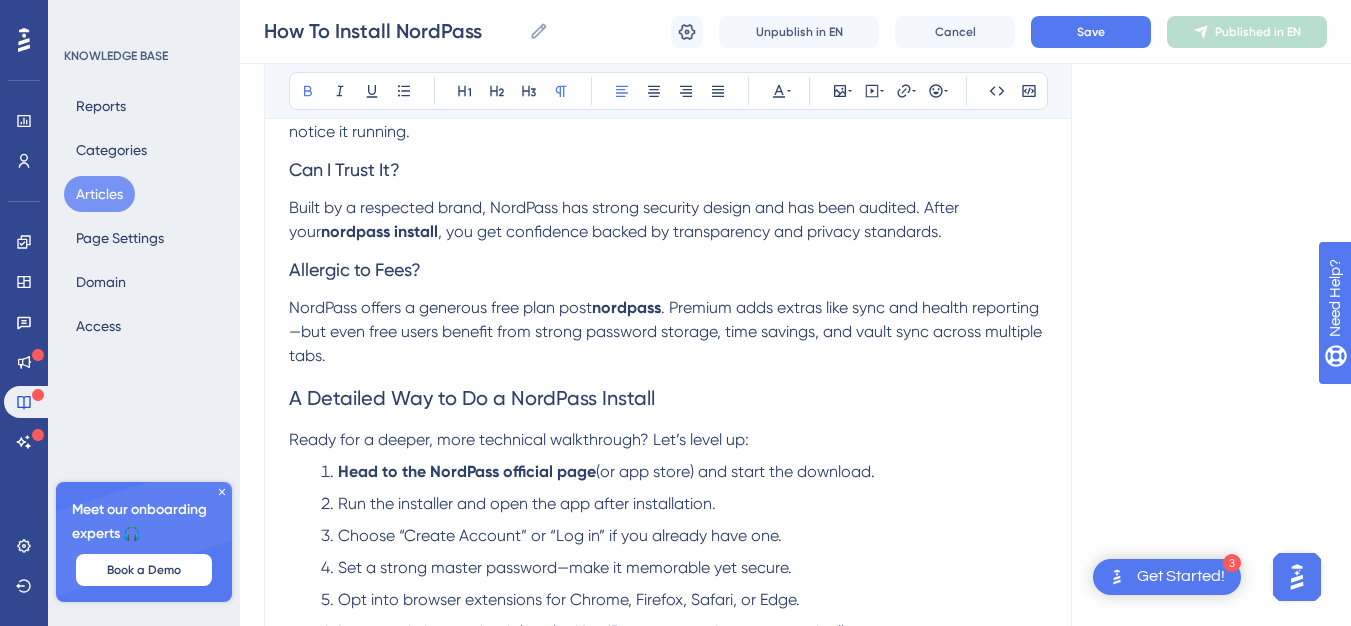 click on "nordpass" at bounding box center [626, 307] 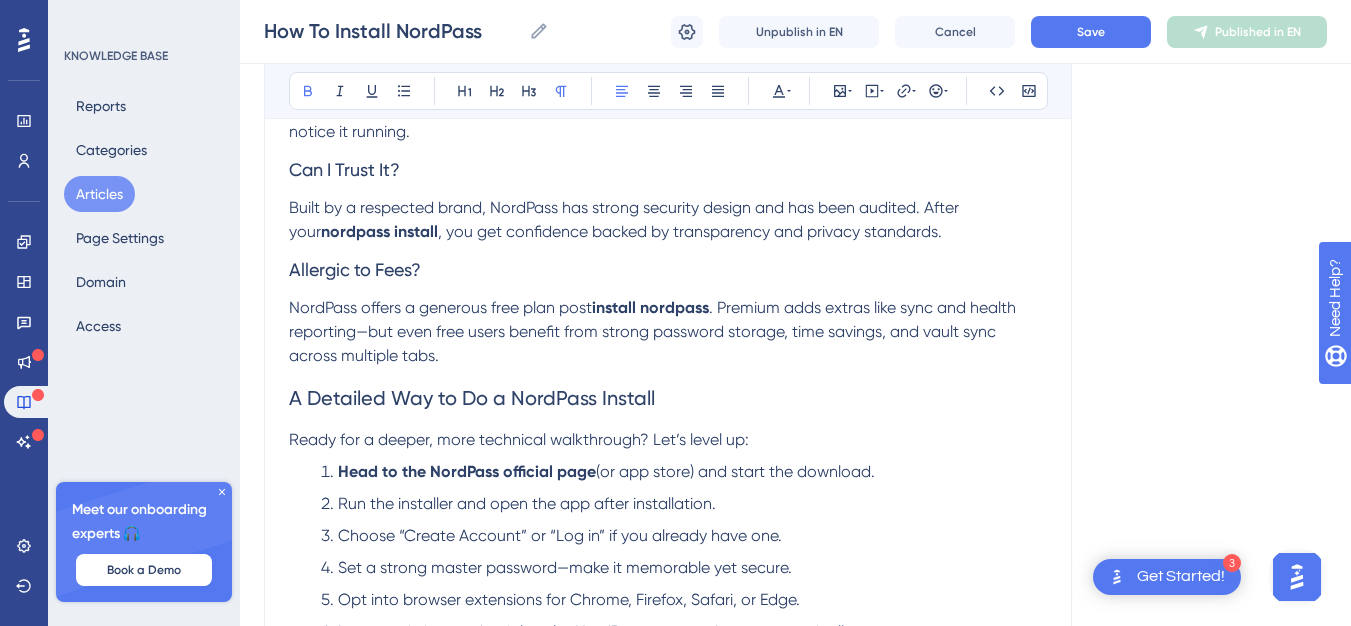 click on "install" at bounding box center [614, 307] 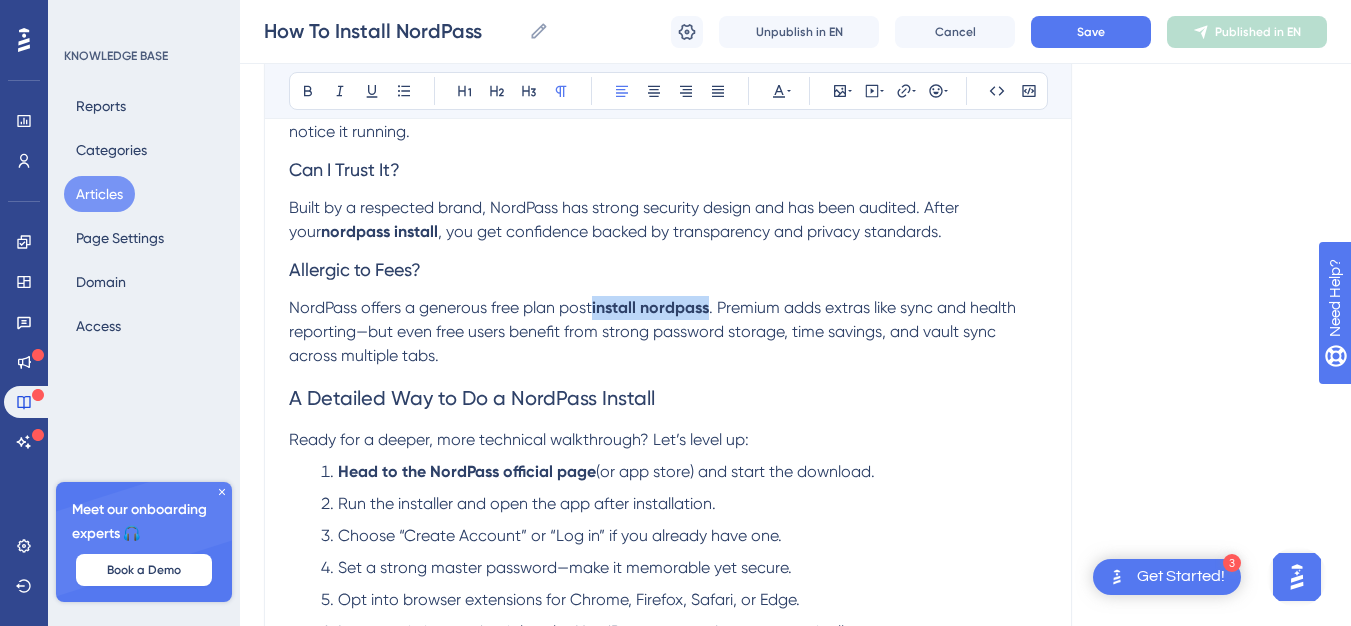 drag, startPoint x: 596, startPoint y: 306, endPoint x: 713, endPoint y: 300, distance: 117.15375 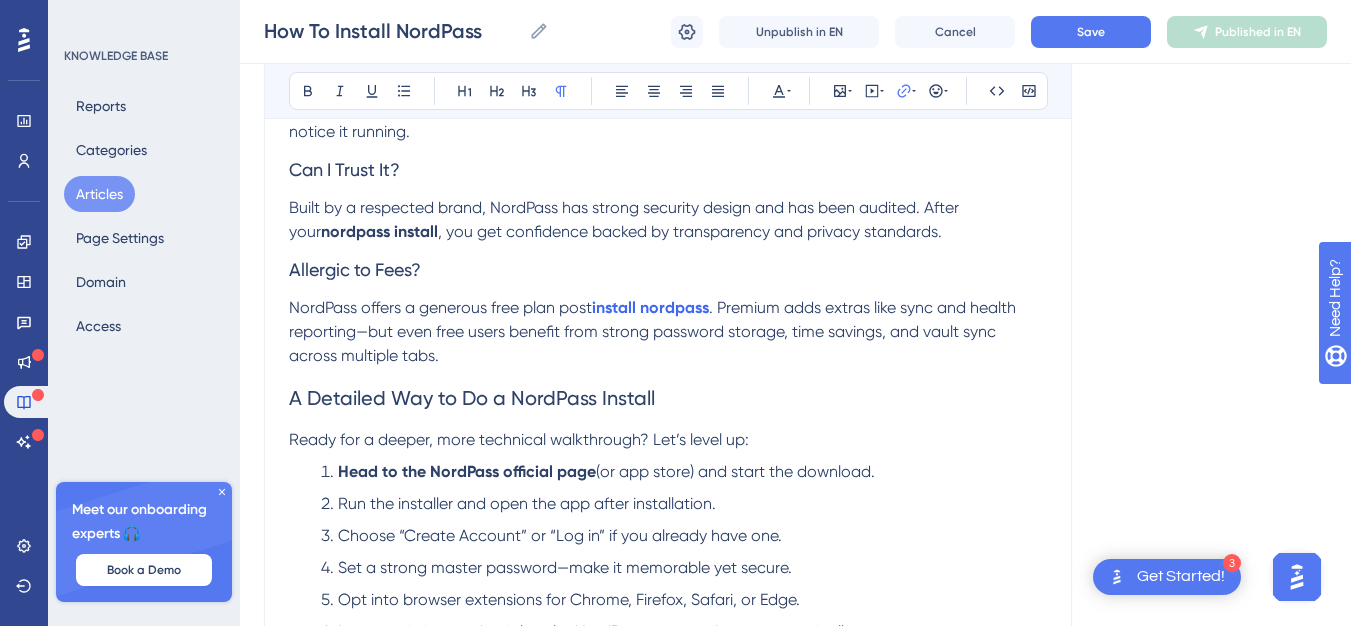 click on "Allergic to Fees?" at bounding box center (668, 270) 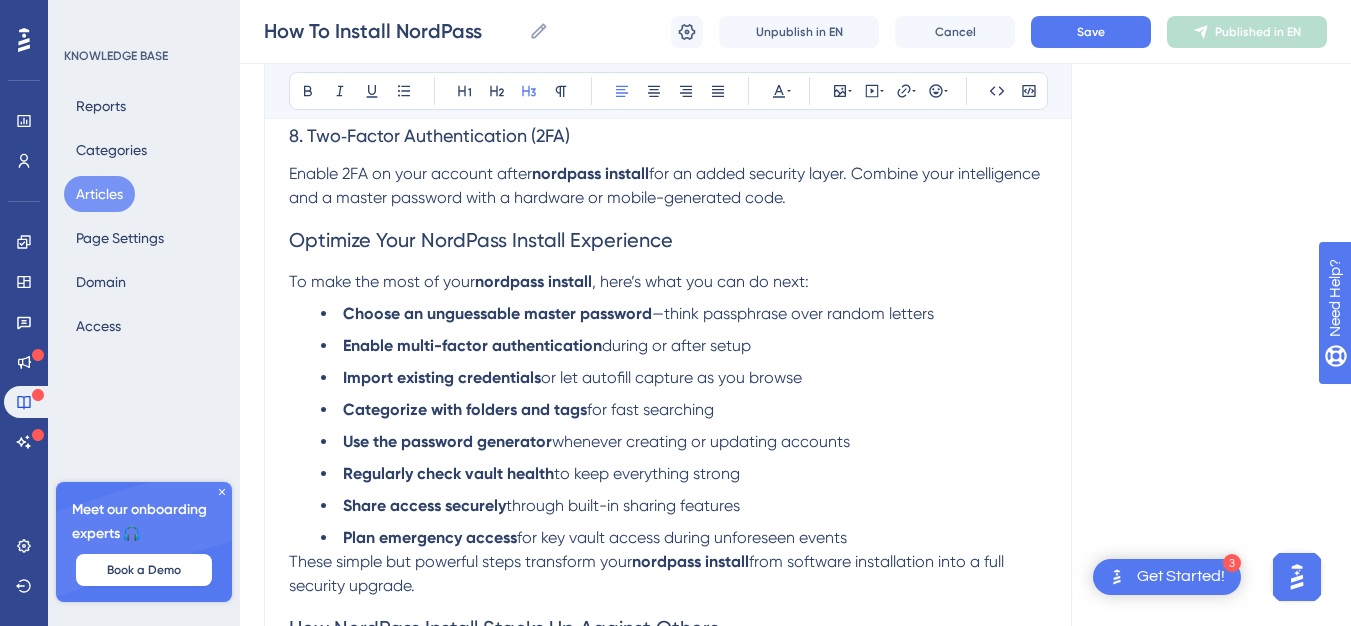 scroll, scrollTop: 1936, scrollLeft: 0, axis: vertical 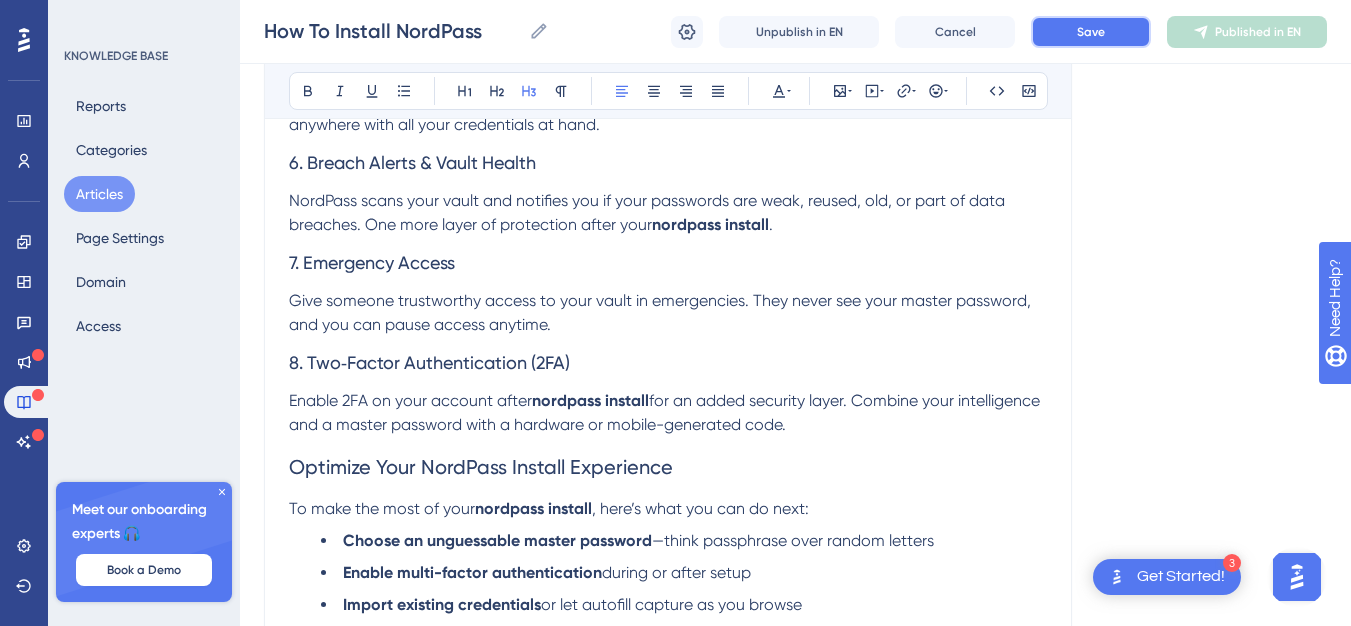 click on "Save" at bounding box center [1091, 32] 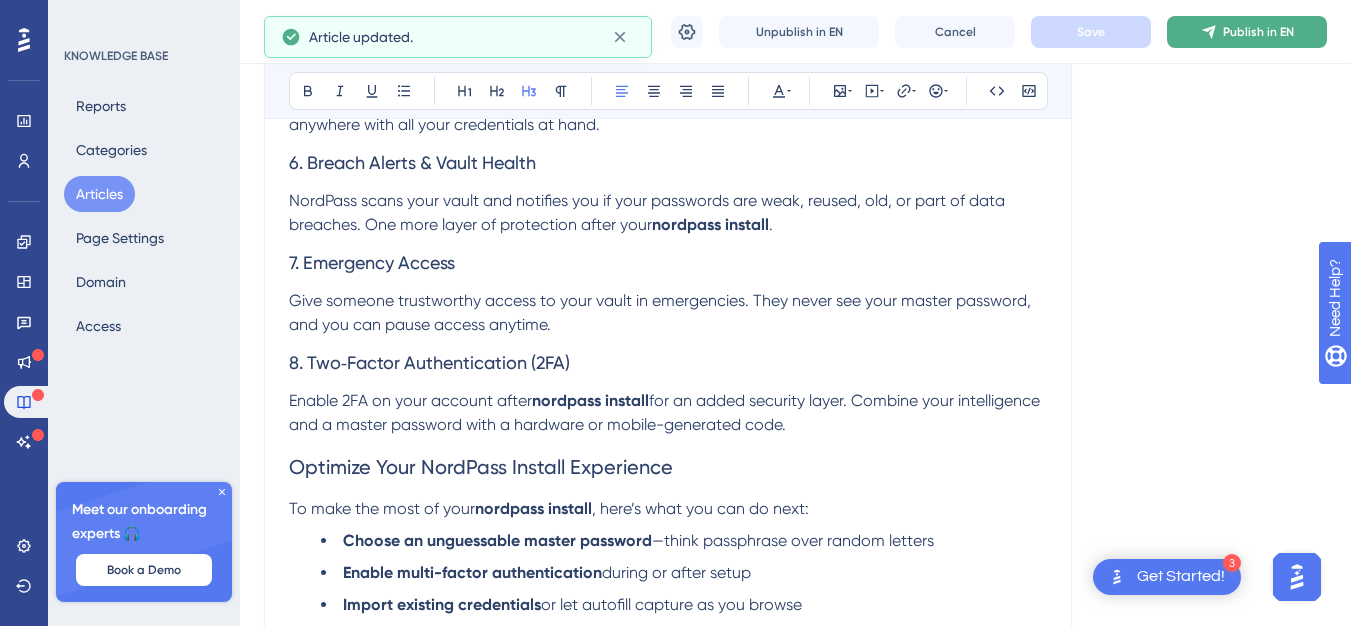 click on "Publish in EN" at bounding box center (1247, 32) 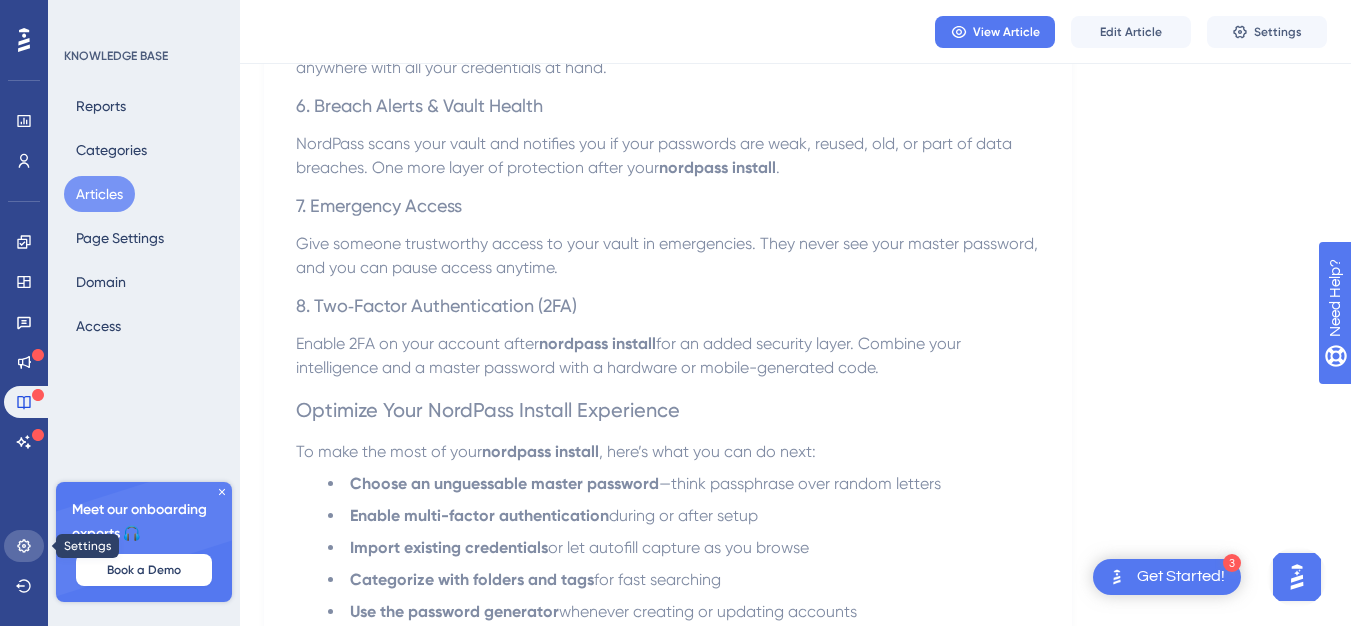 click 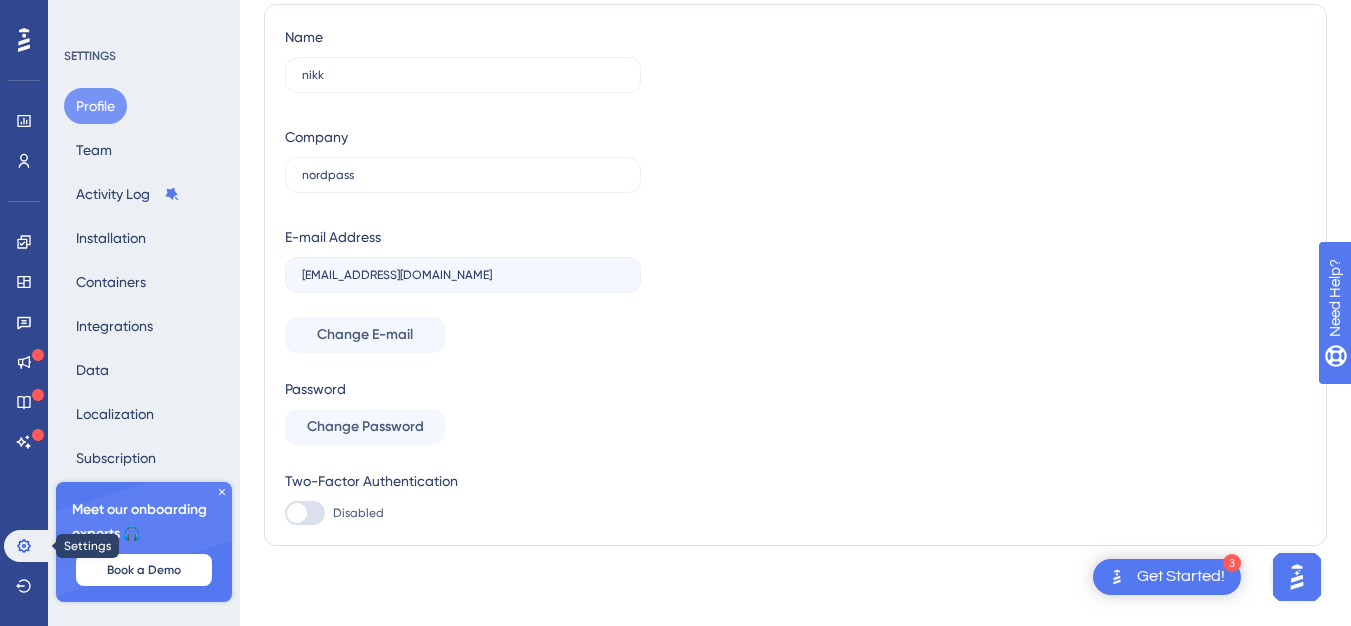 scroll, scrollTop: 0, scrollLeft: 0, axis: both 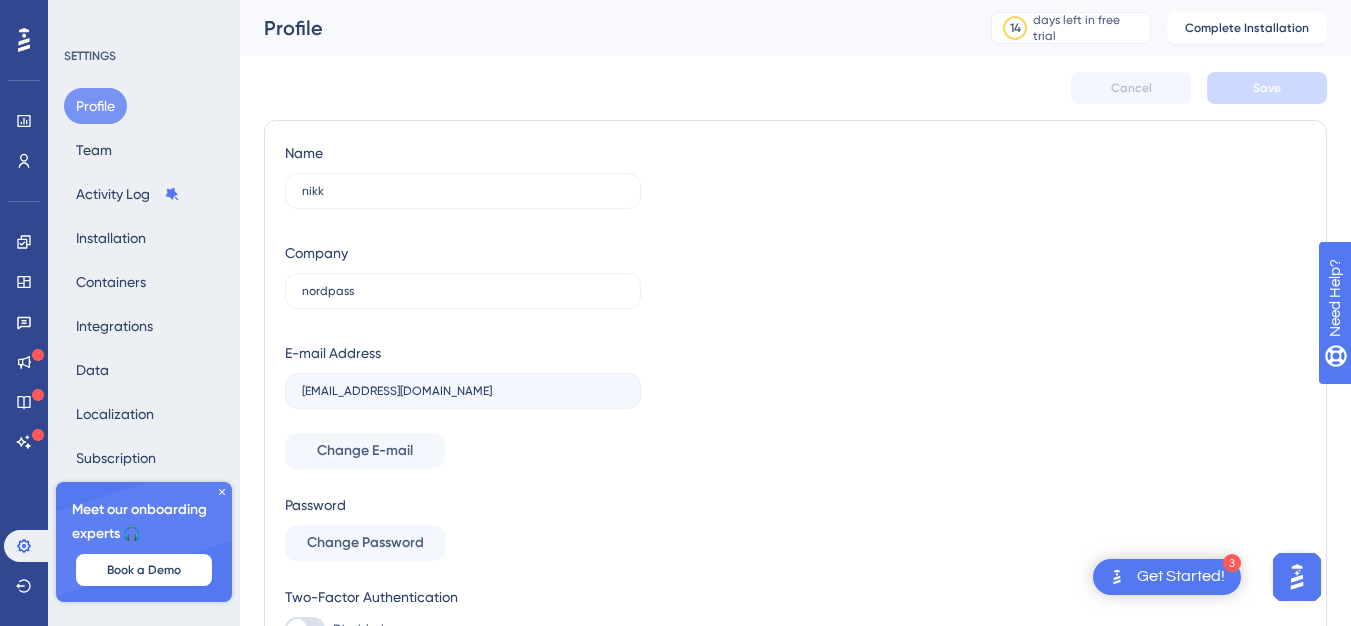 click 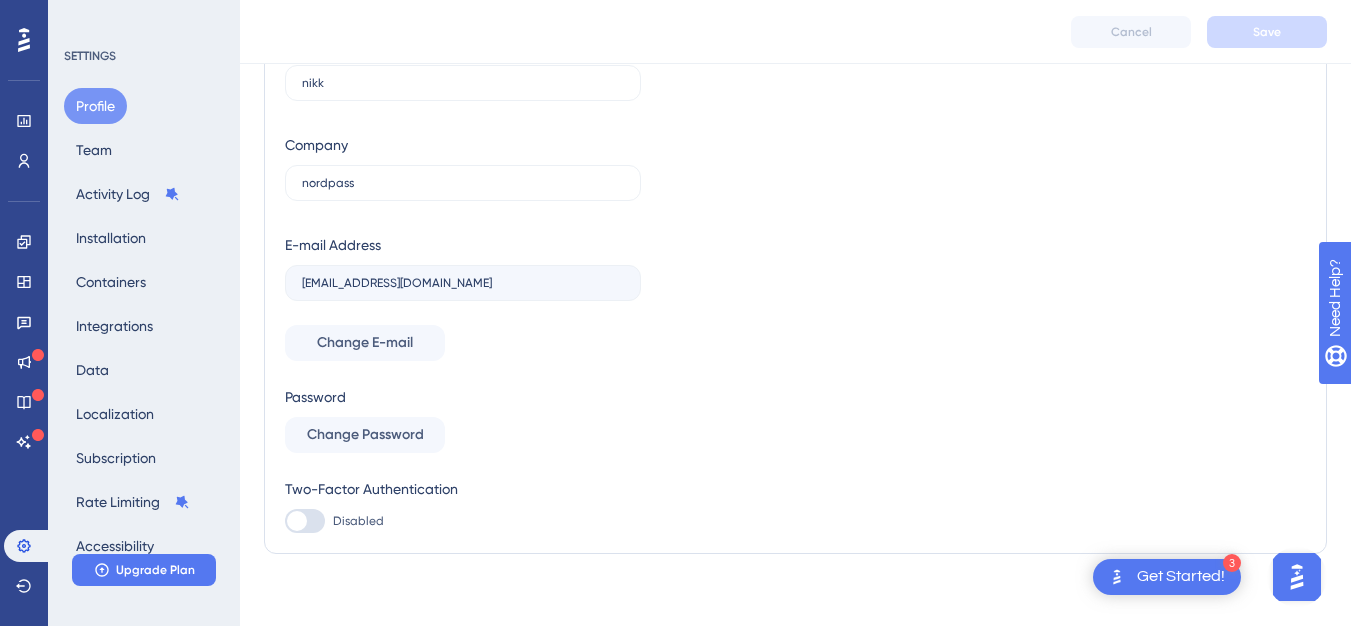 scroll, scrollTop: 124, scrollLeft: 0, axis: vertical 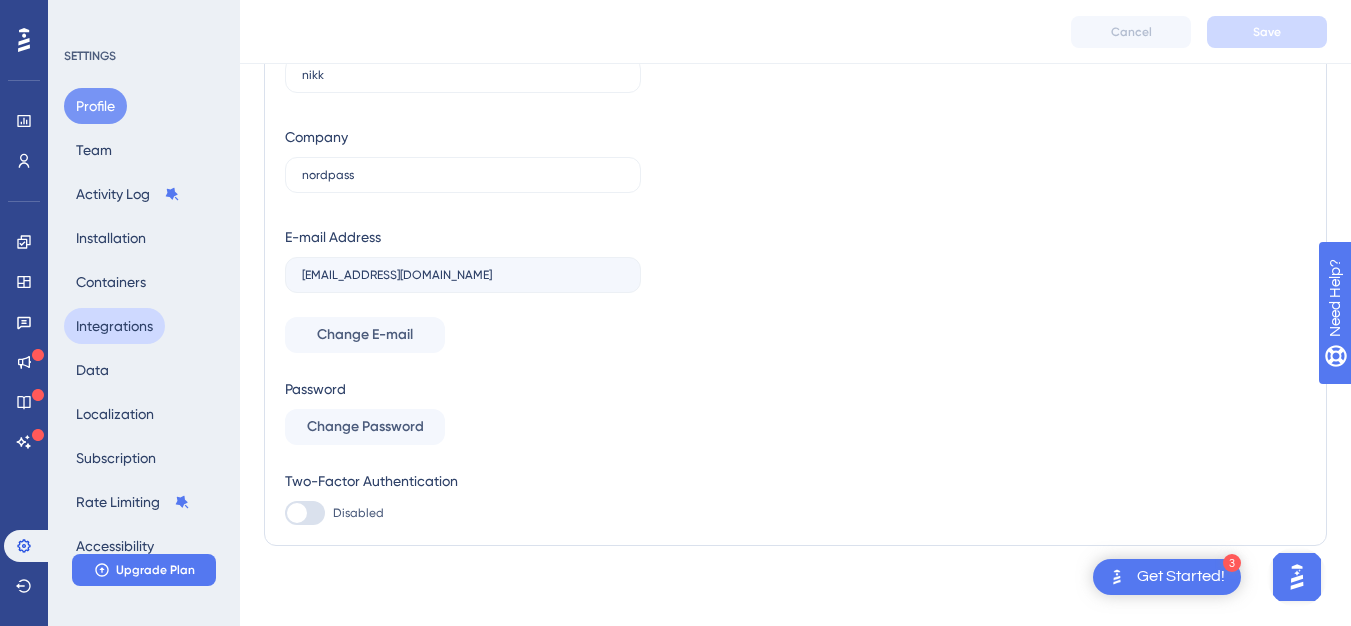 click on "Integrations" at bounding box center (114, 326) 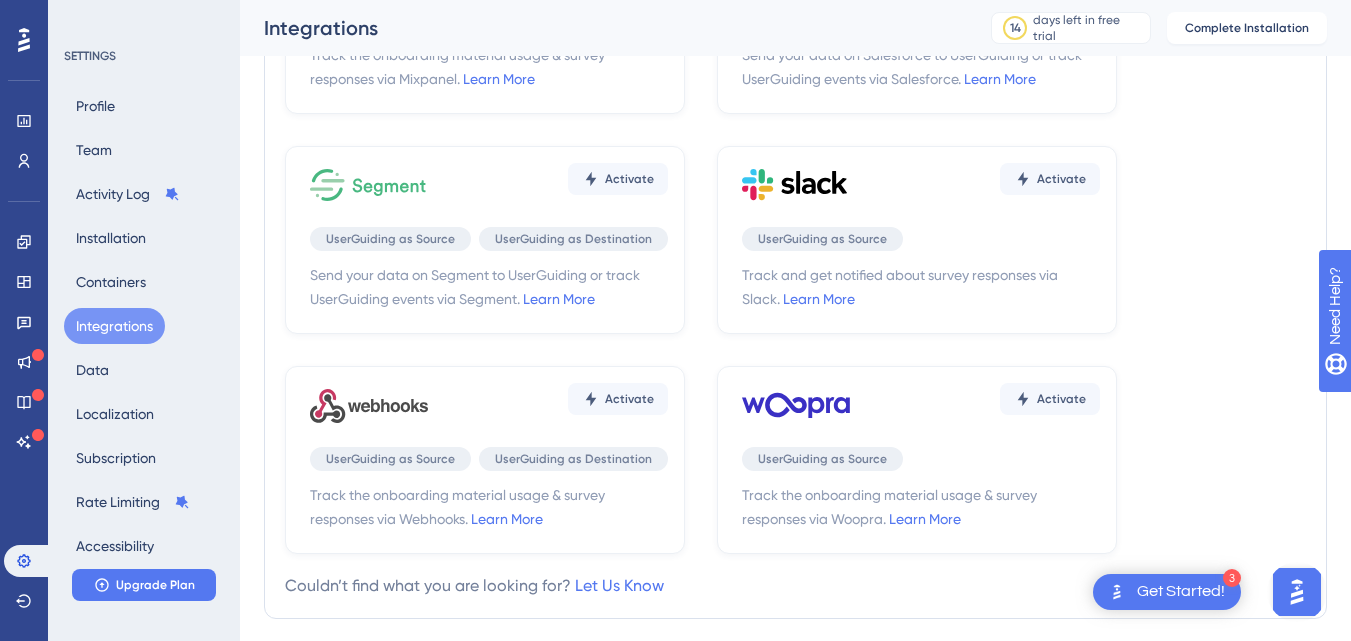 scroll, scrollTop: 725, scrollLeft: 0, axis: vertical 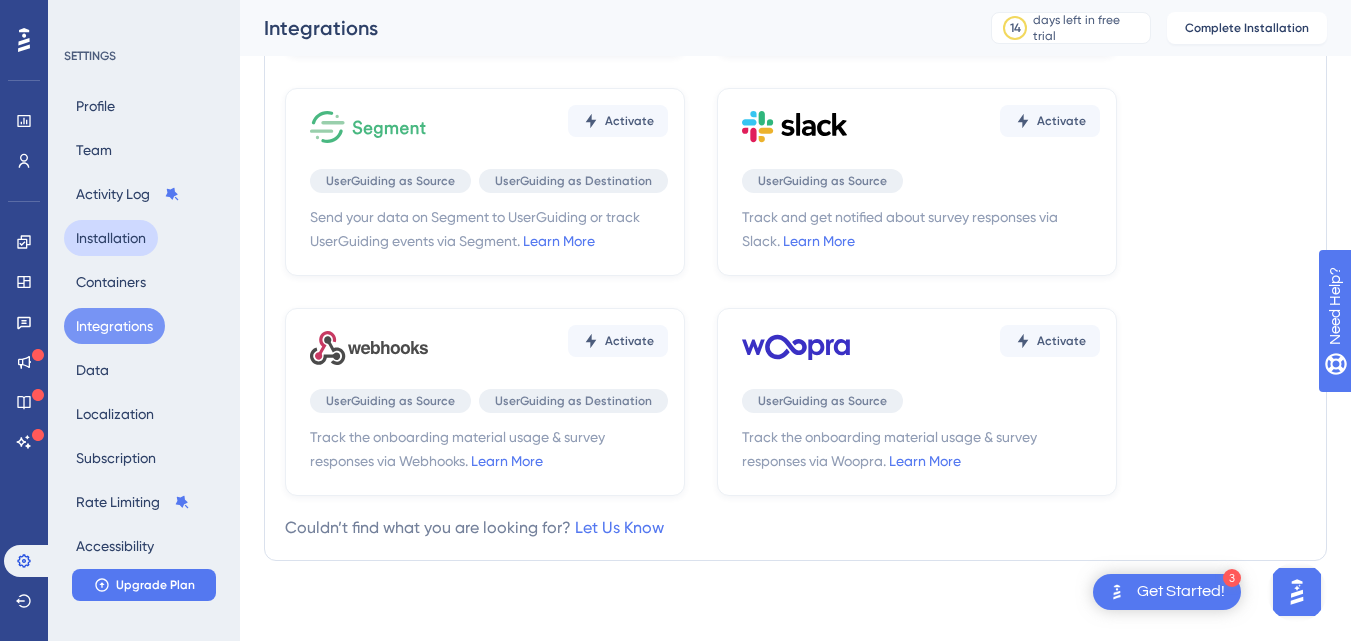 click on "Installation" at bounding box center [111, 238] 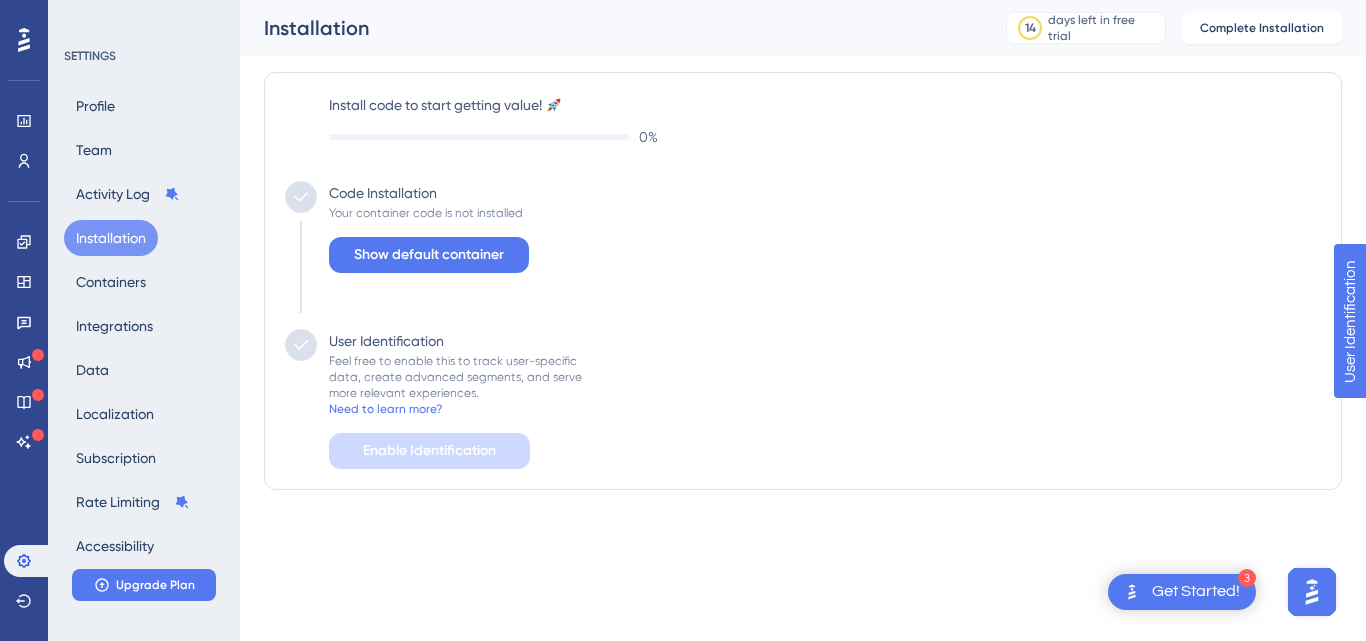 scroll, scrollTop: 0, scrollLeft: 0, axis: both 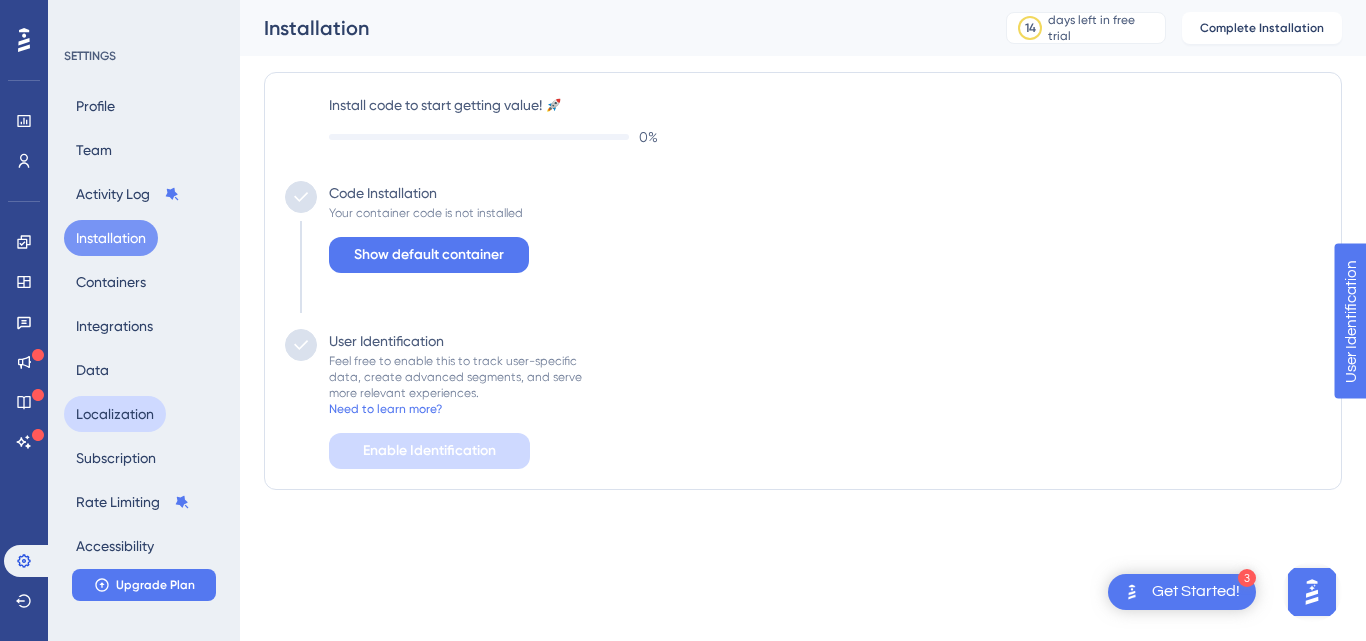 click on "Localization" at bounding box center [115, 414] 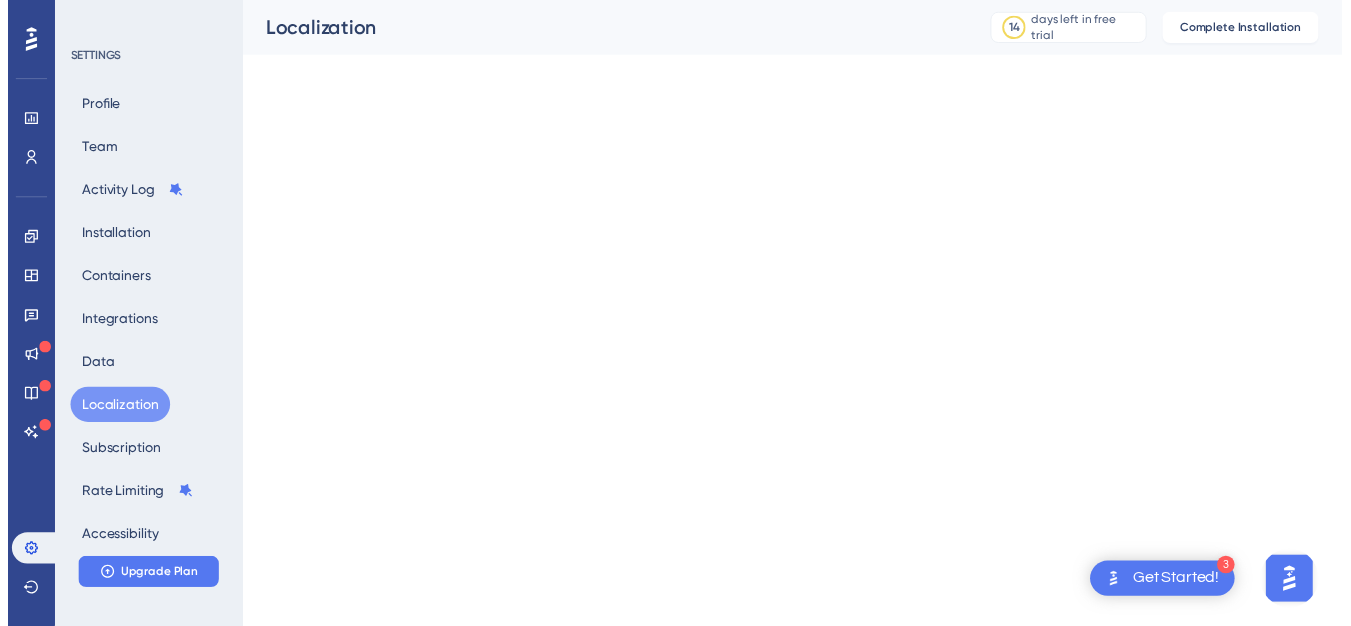 scroll, scrollTop: 0, scrollLeft: 0, axis: both 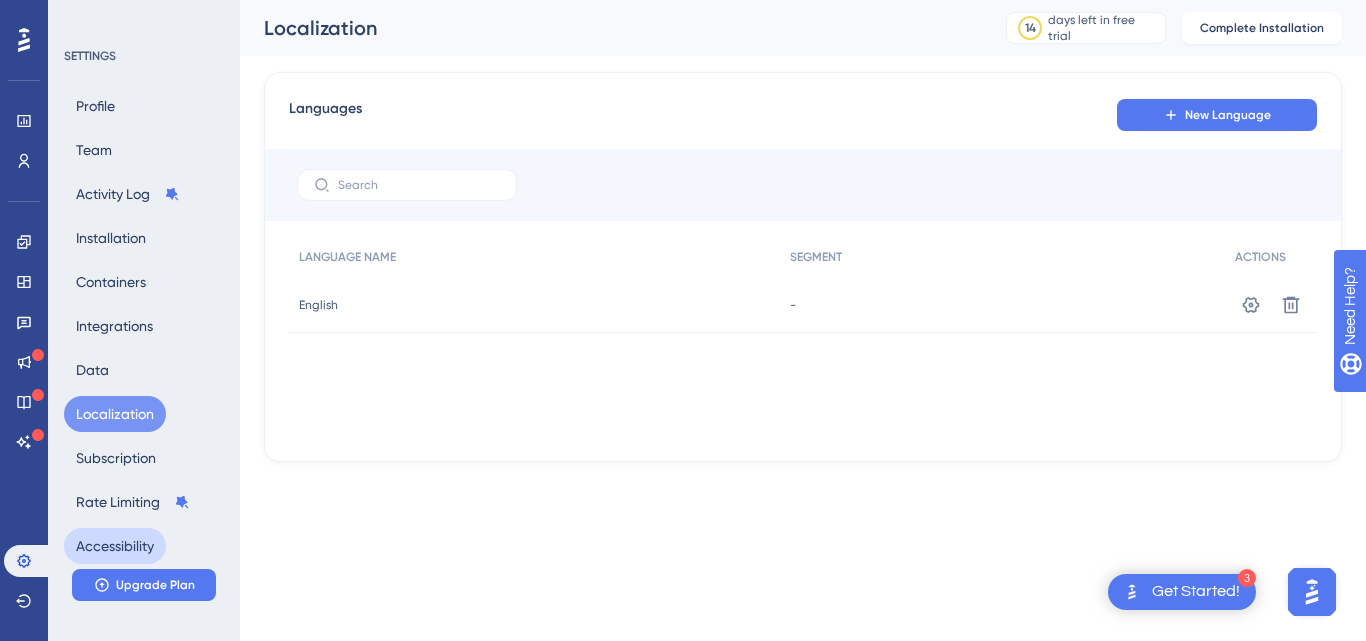 click on "Accessibility" at bounding box center (115, 546) 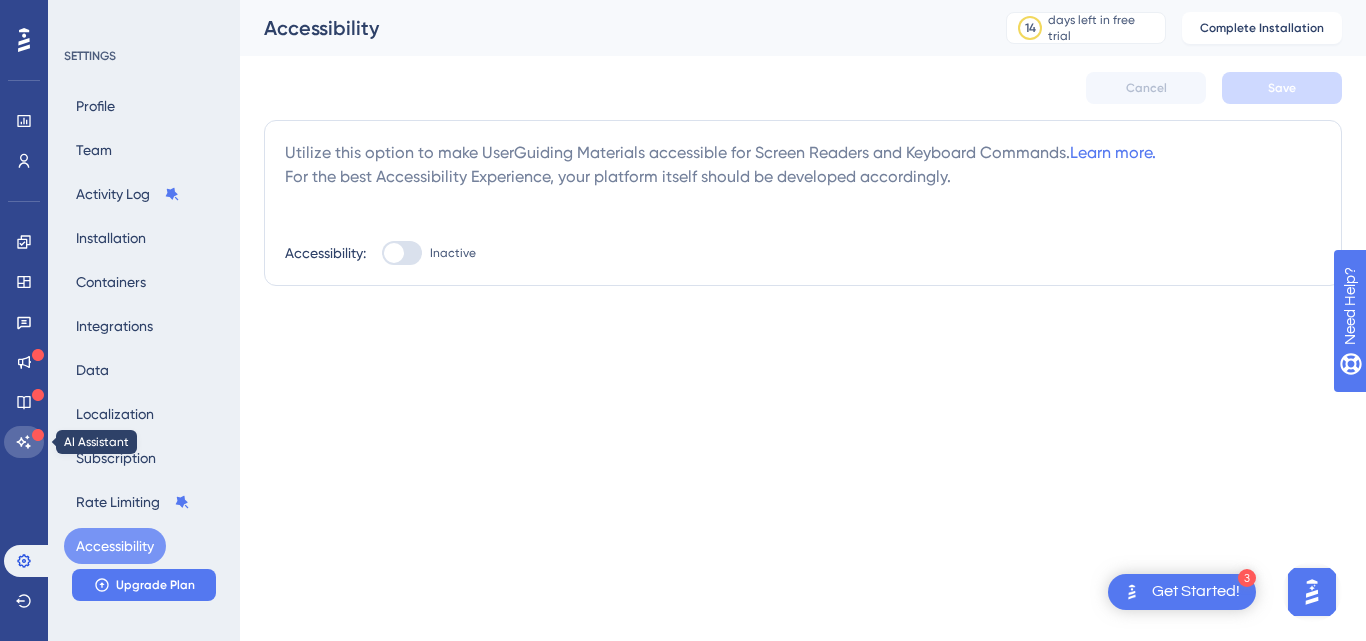 click 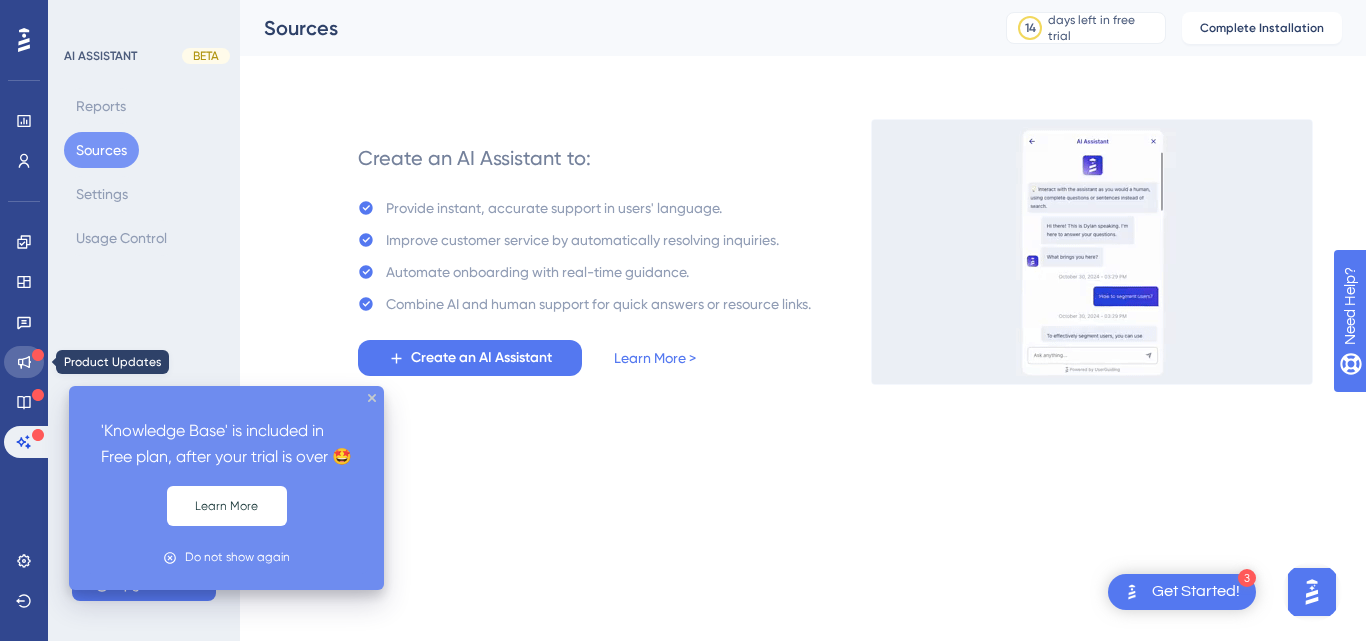 click at bounding box center (24, 362) 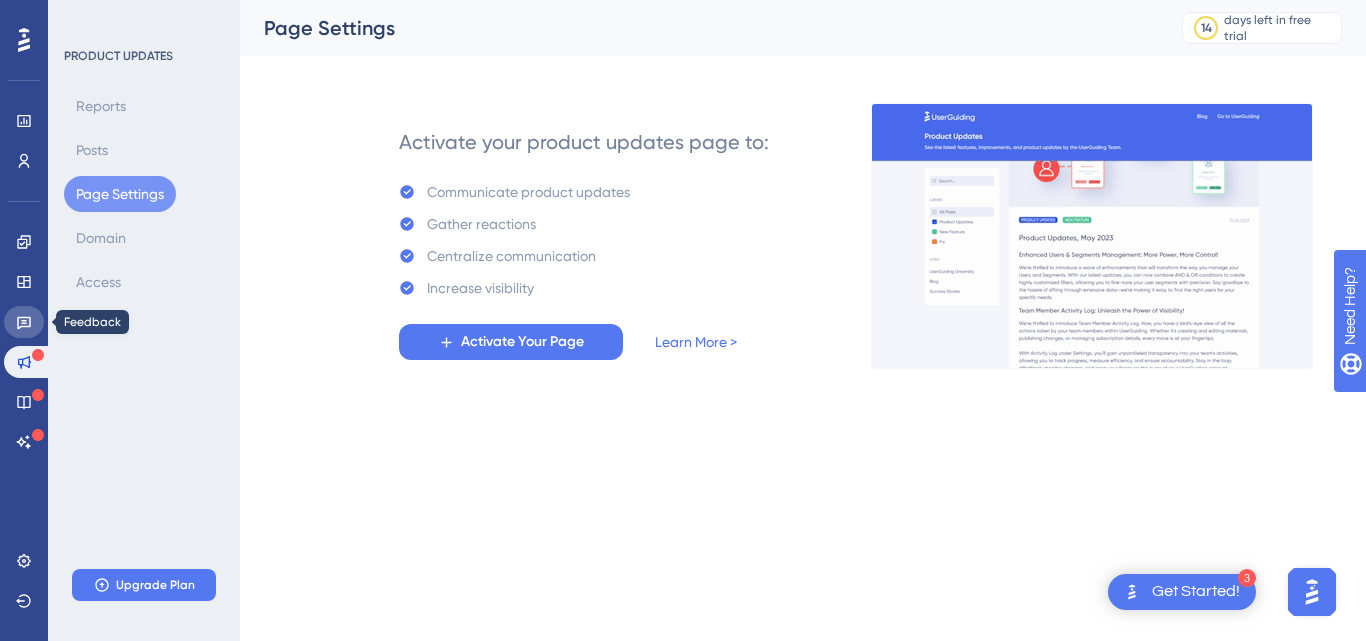 click 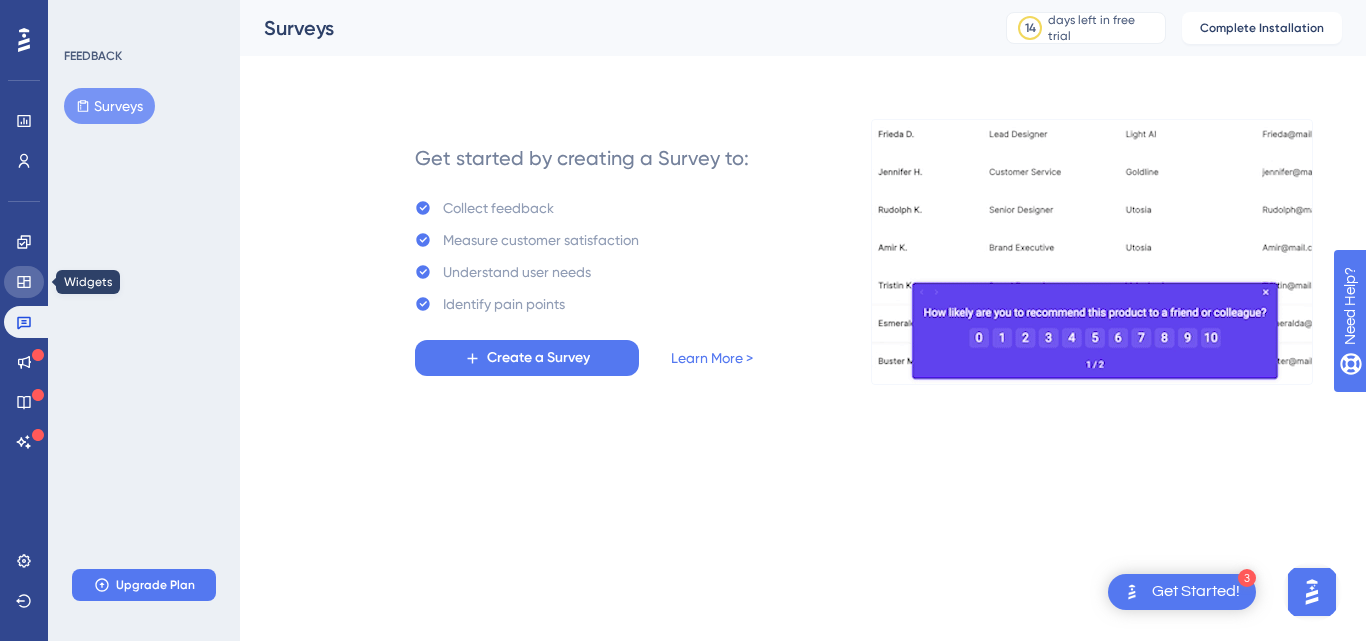 click 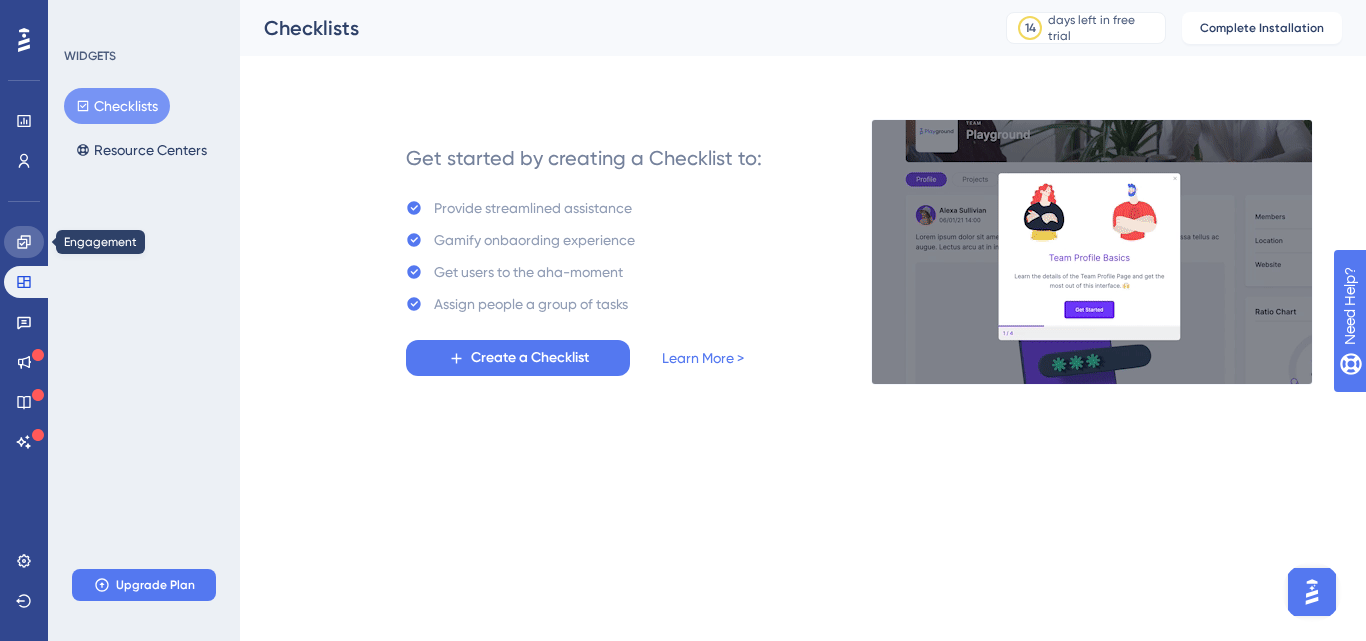 click 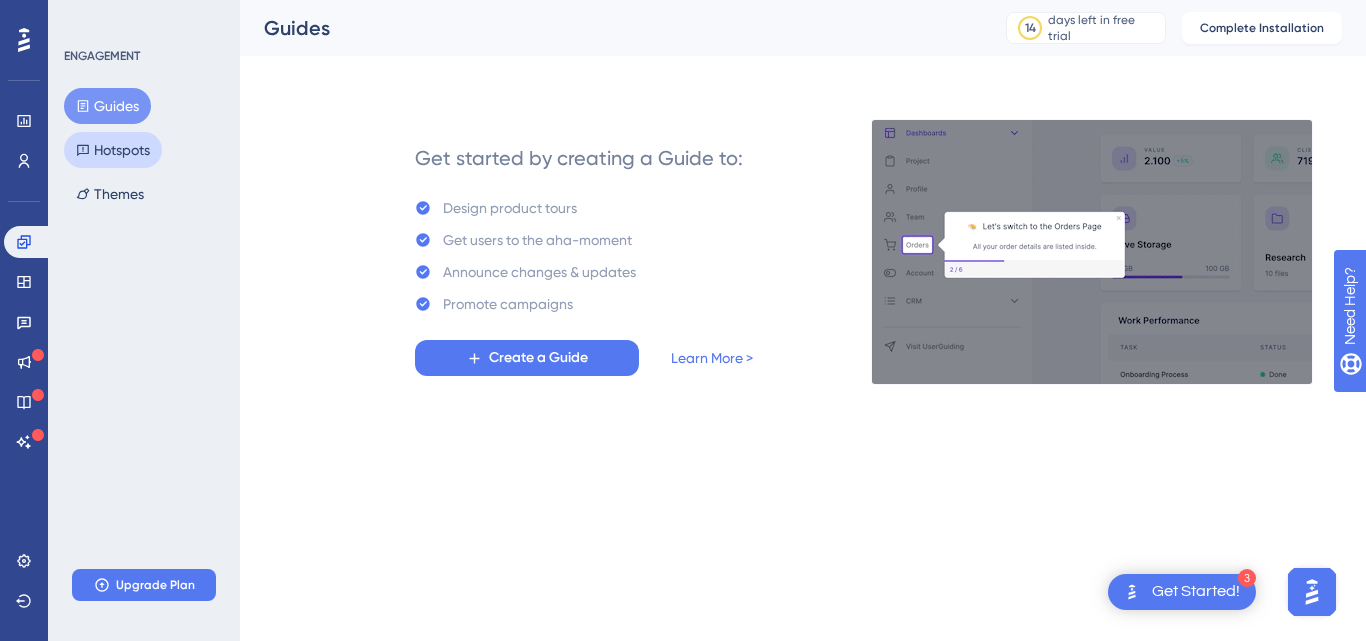 click on "Hotspots" at bounding box center [113, 150] 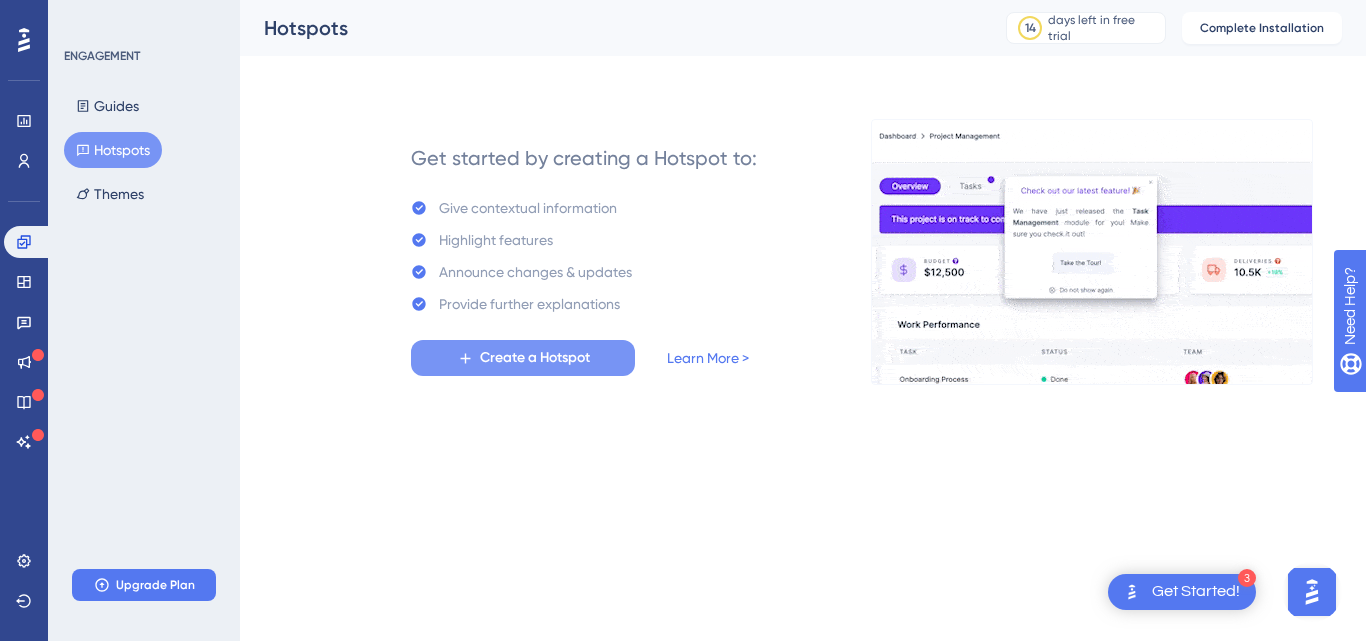 click on "Create a Hotspot" at bounding box center [523, 358] 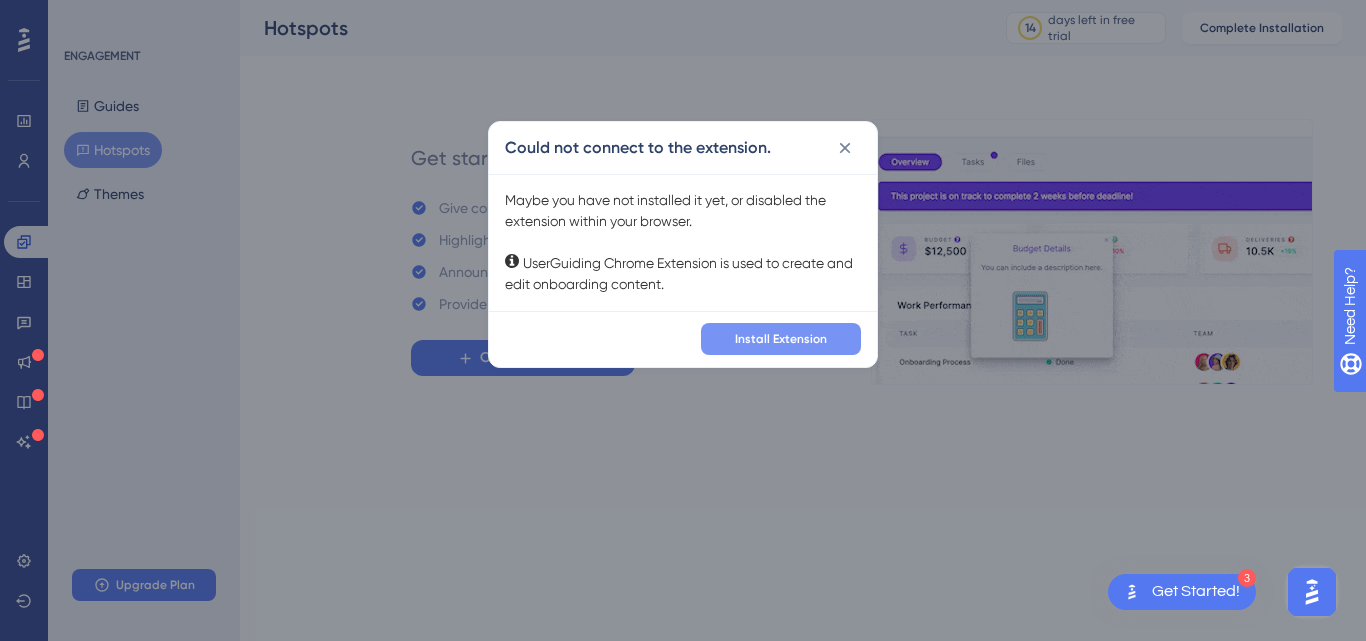 click on "Install Extension" at bounding box center [781, 339] 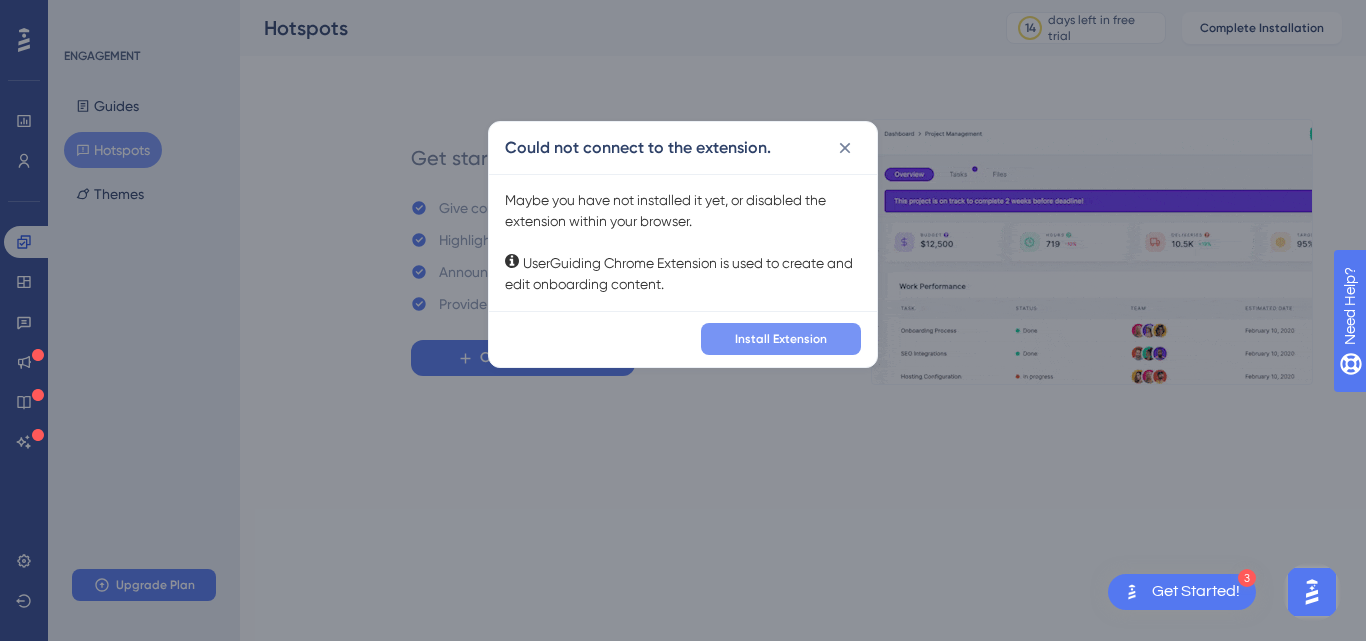 click on "Install Extension" at bounding box center (781, 339) 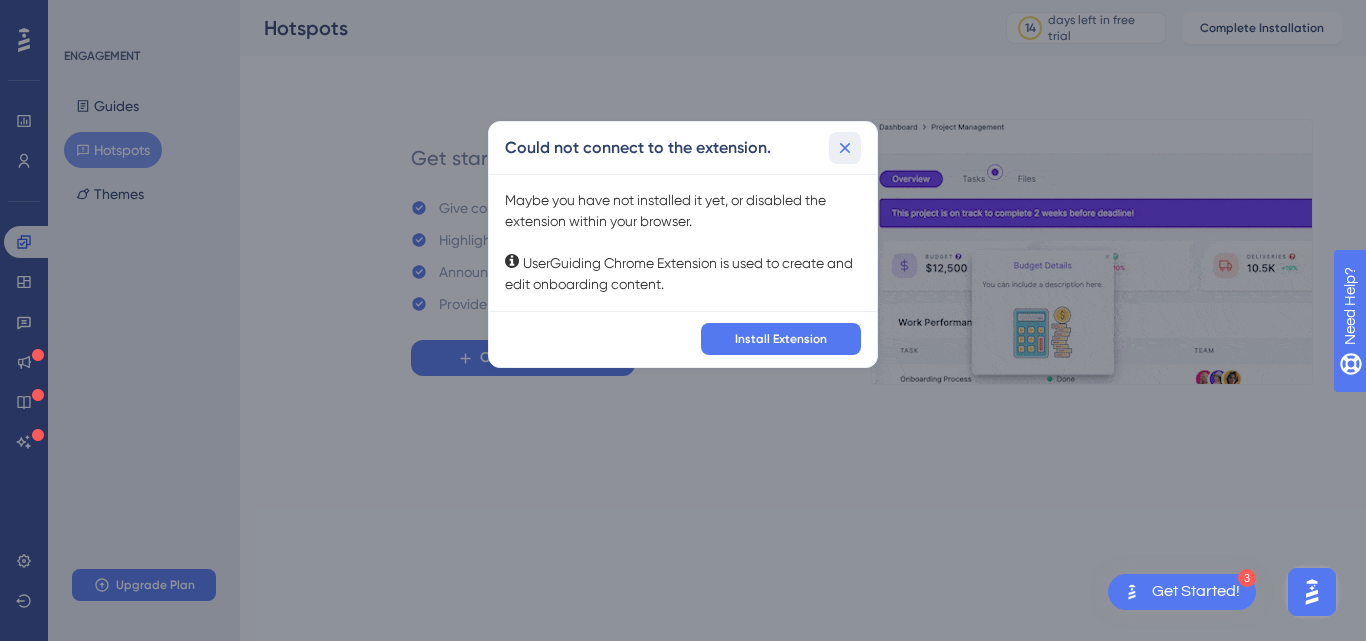 click 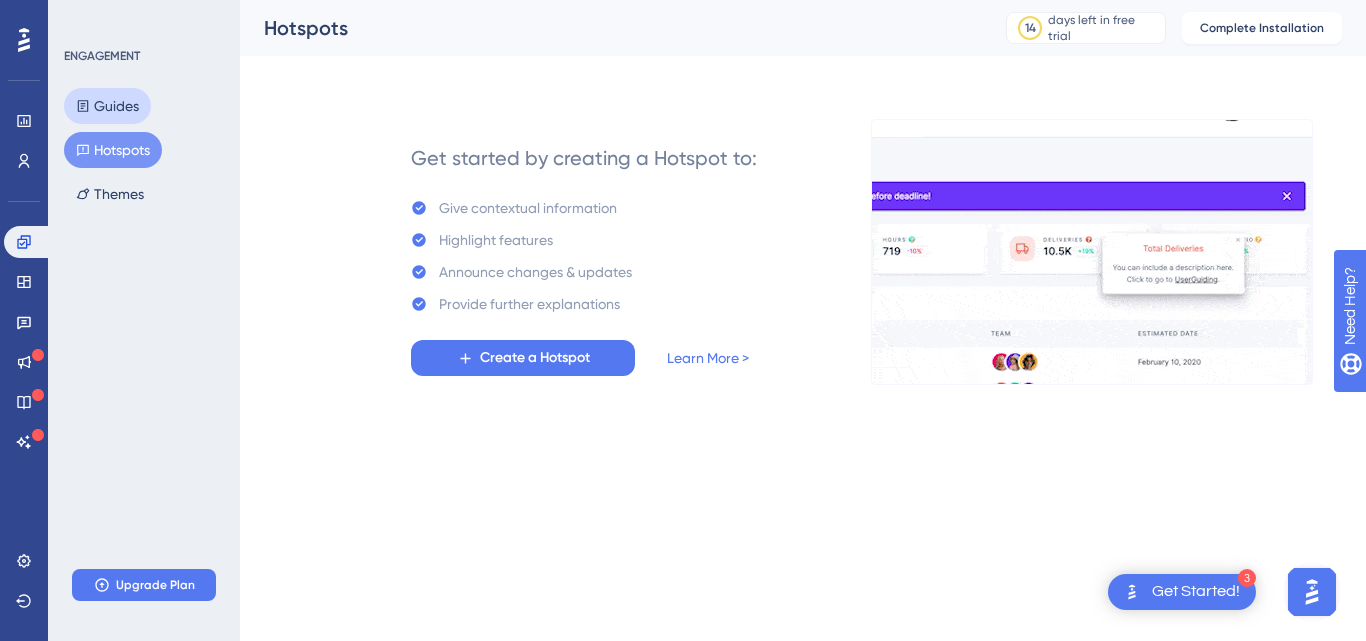 click on "Guides" at bounding box center (107, 106) 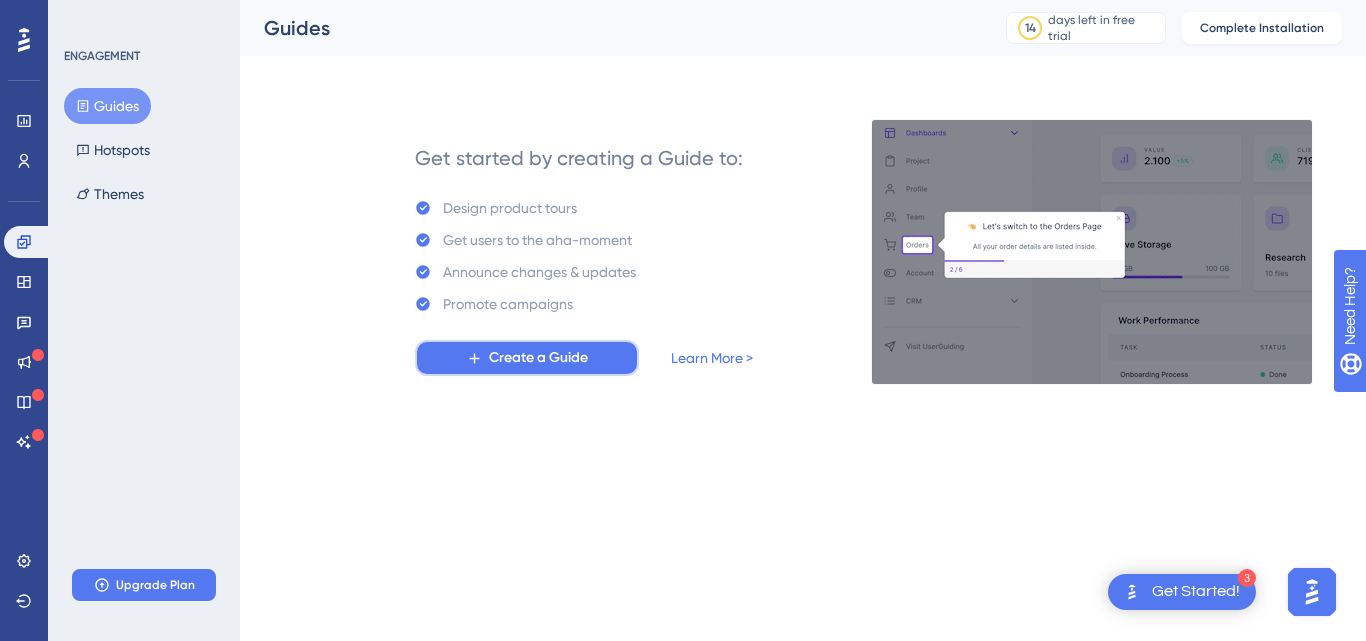 click on "Create a Guide" at bounding box center [538, 358] 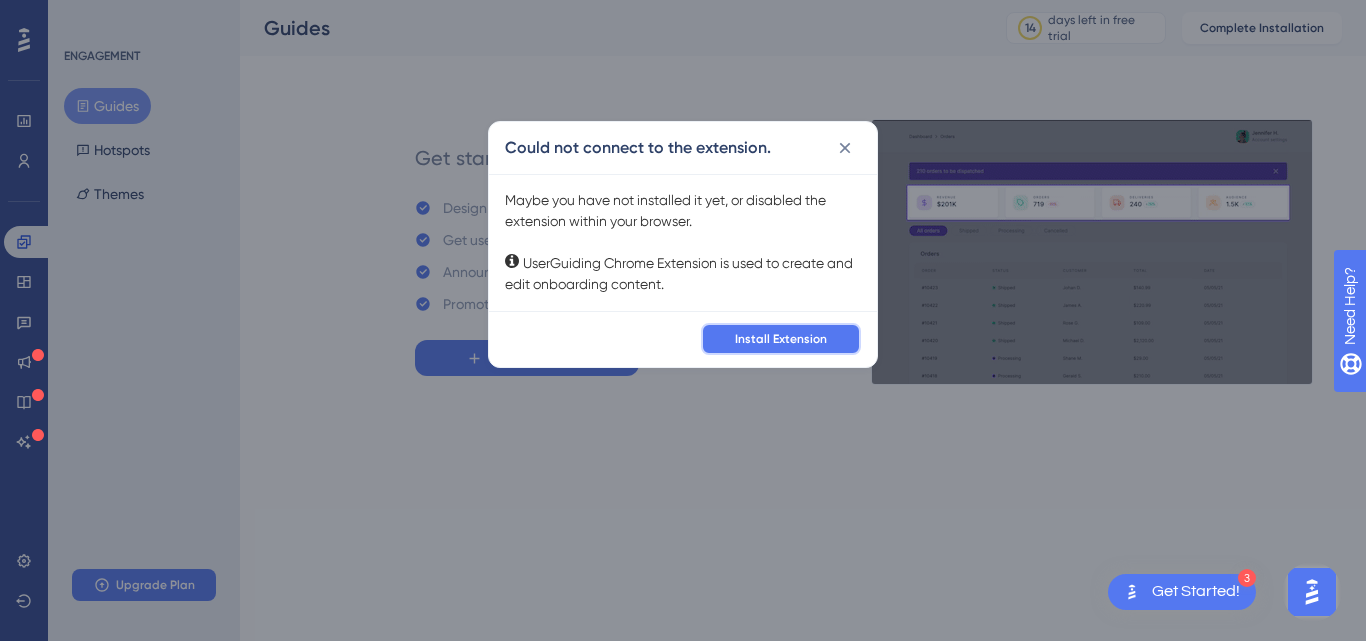 click on "Install Extension" at bounding box center (781, 339) 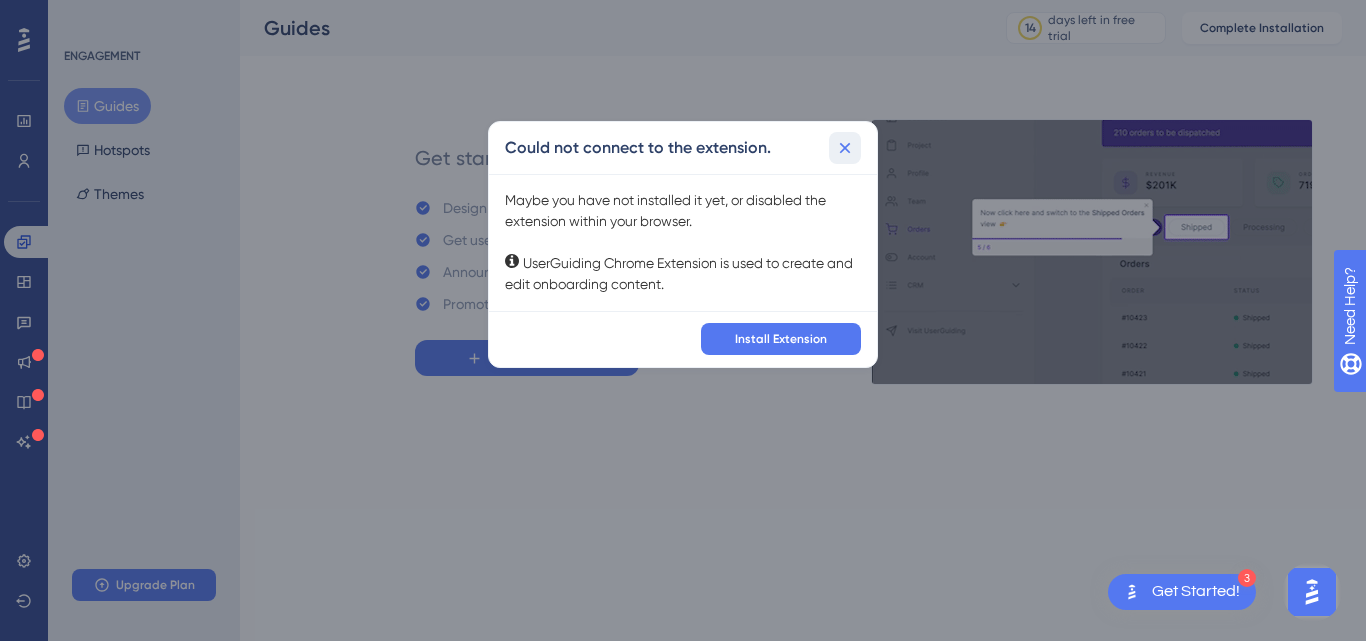 click at bounding box center (845, 148) 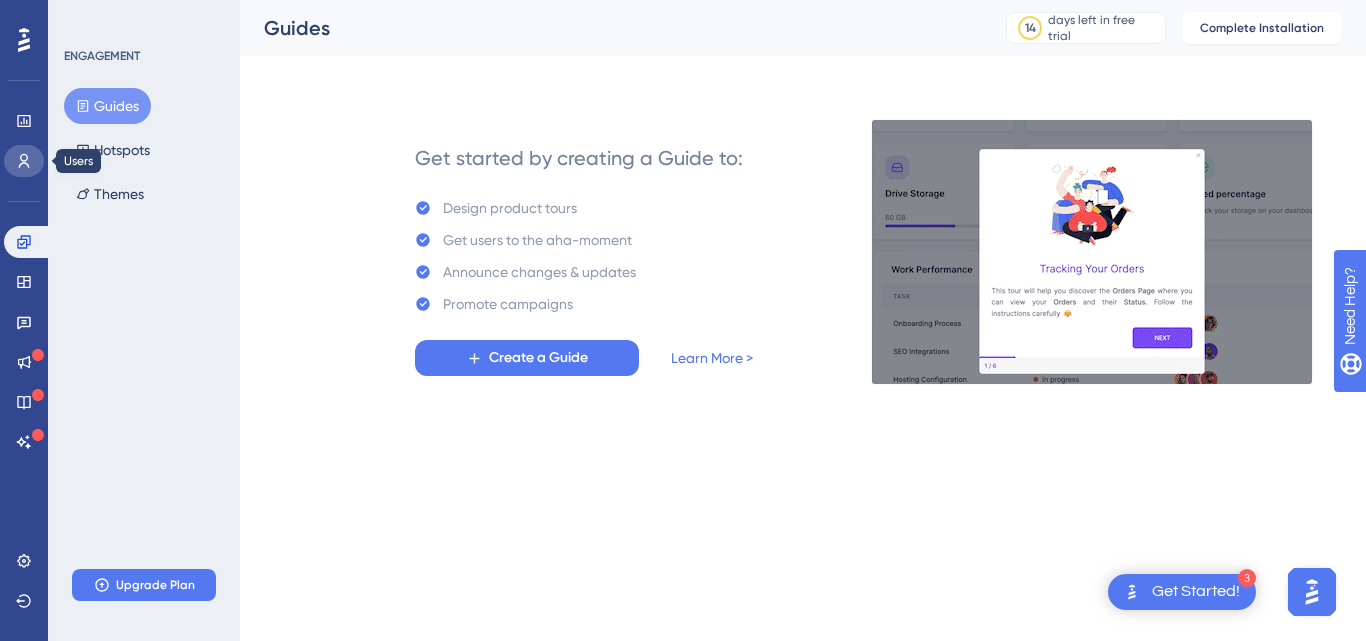 click at bounding box center [24, 161] 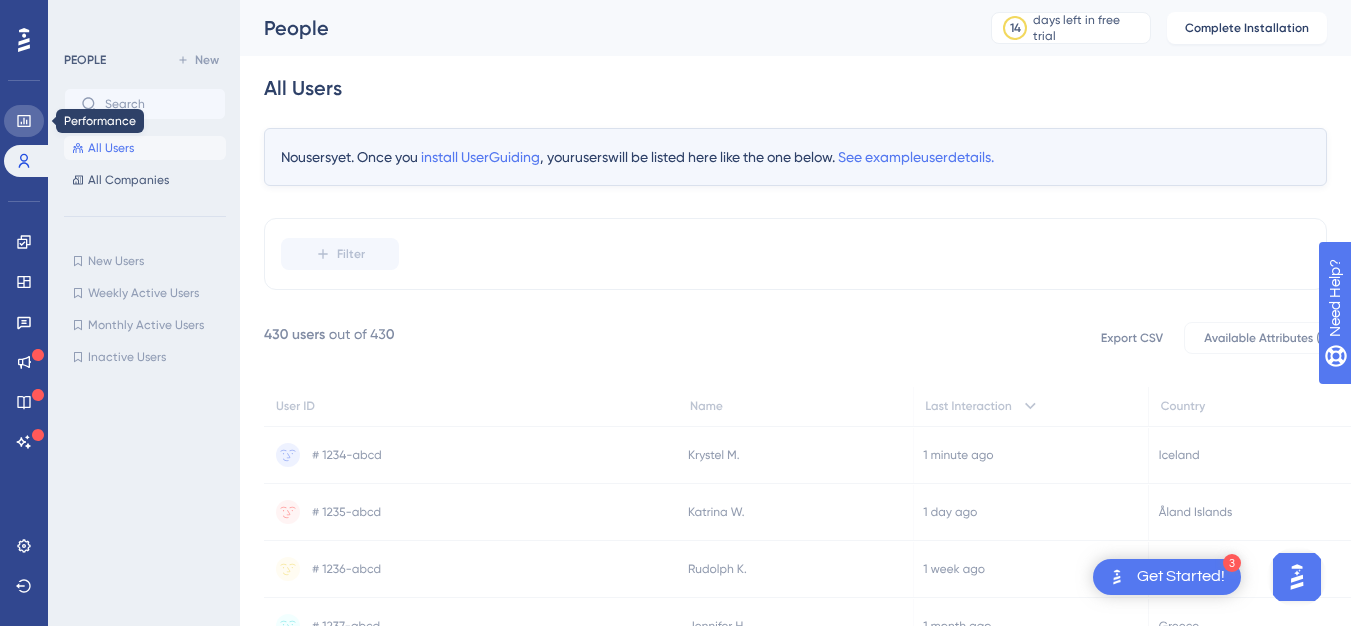 click 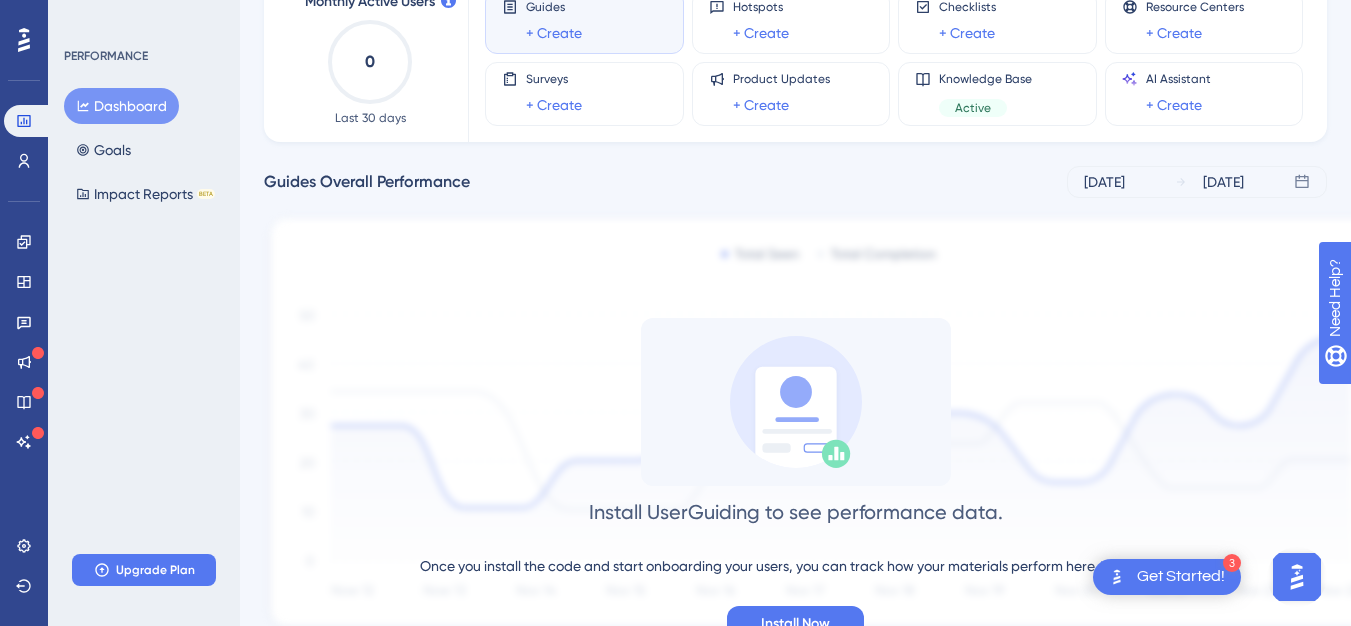 scroll, scrollTop: 211, scrollLeft: 0, axis: vertical 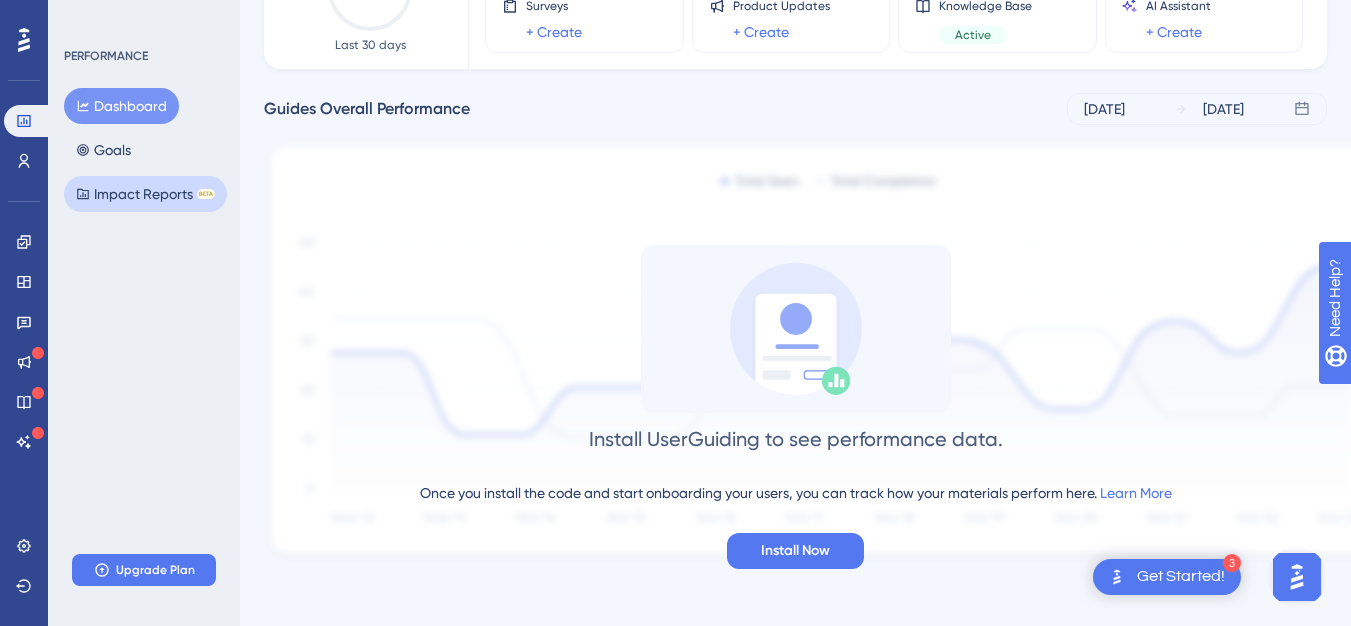 click on "Impact Reports BETA" at bounding box center [145, 194] 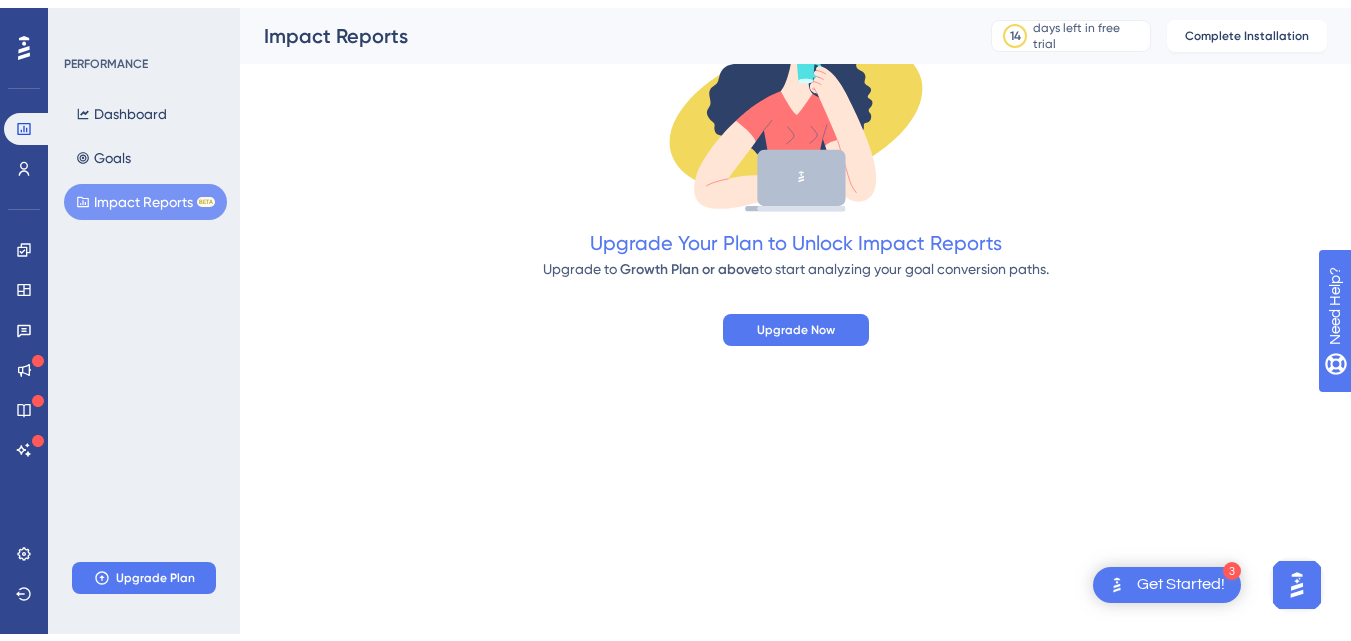 scroll, scrollTop: 295, scrollLeft: 0, axis: vertical 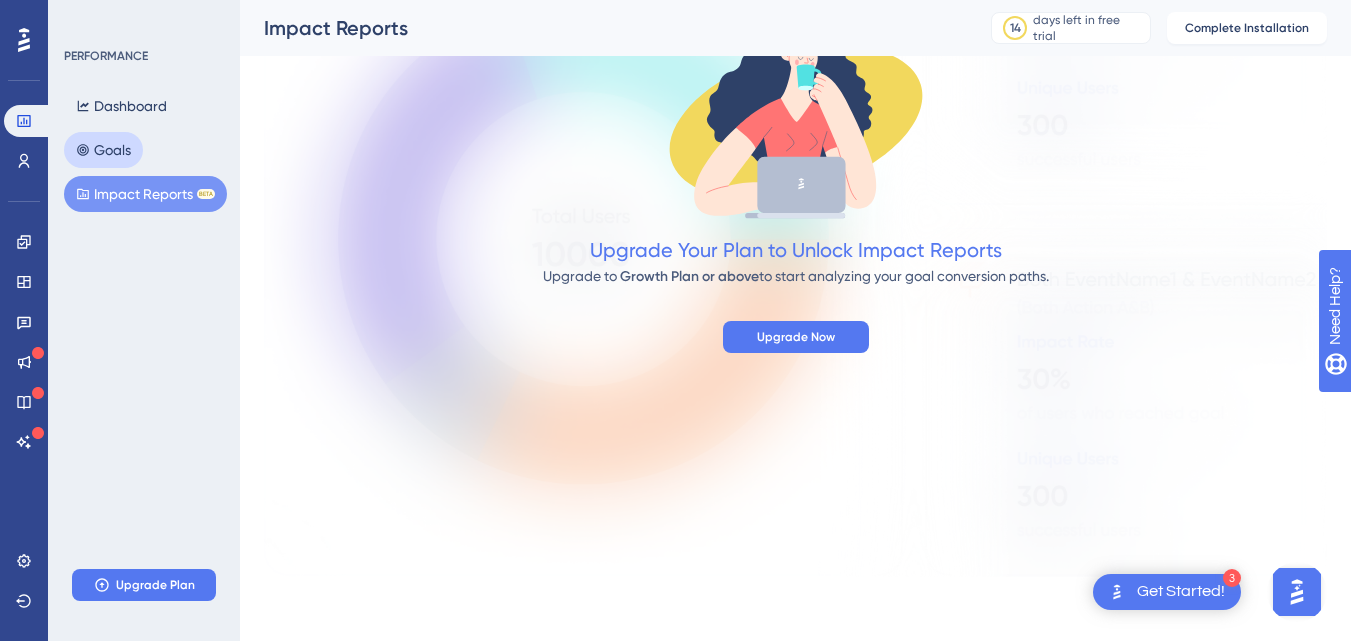 click on "Goals" at bounding box center [103, 150] 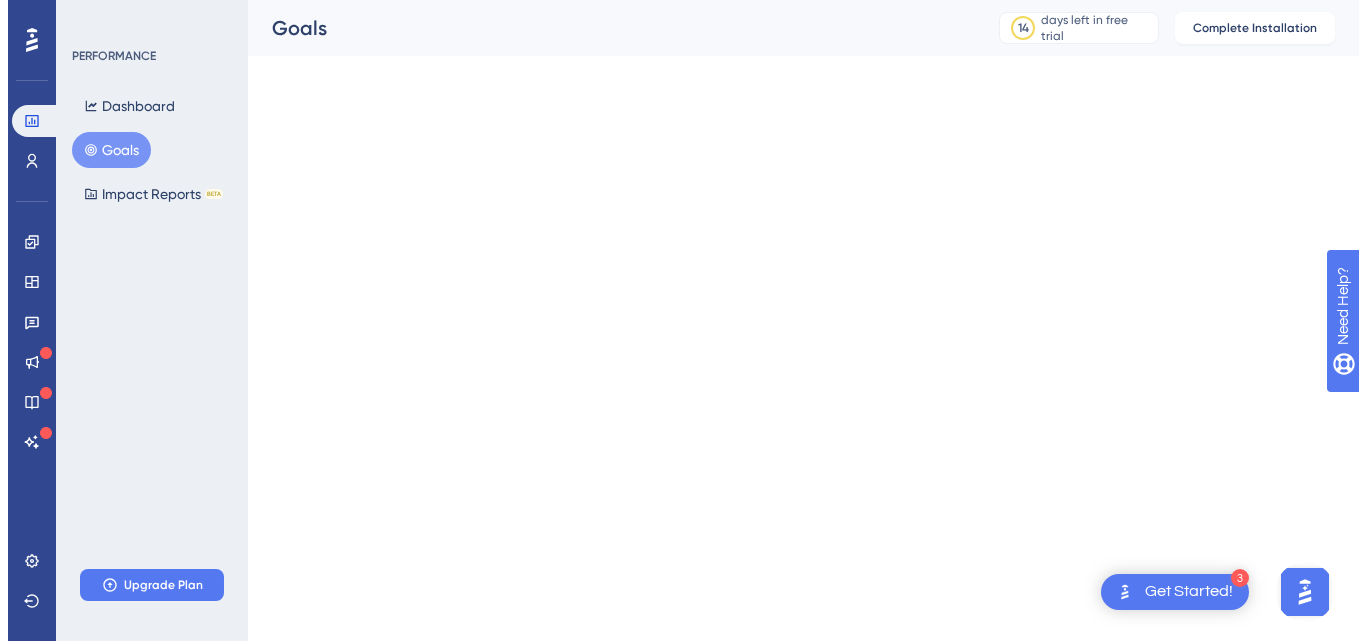 scroll, scrollTop: 0, scrollLeft: 0, axis: both 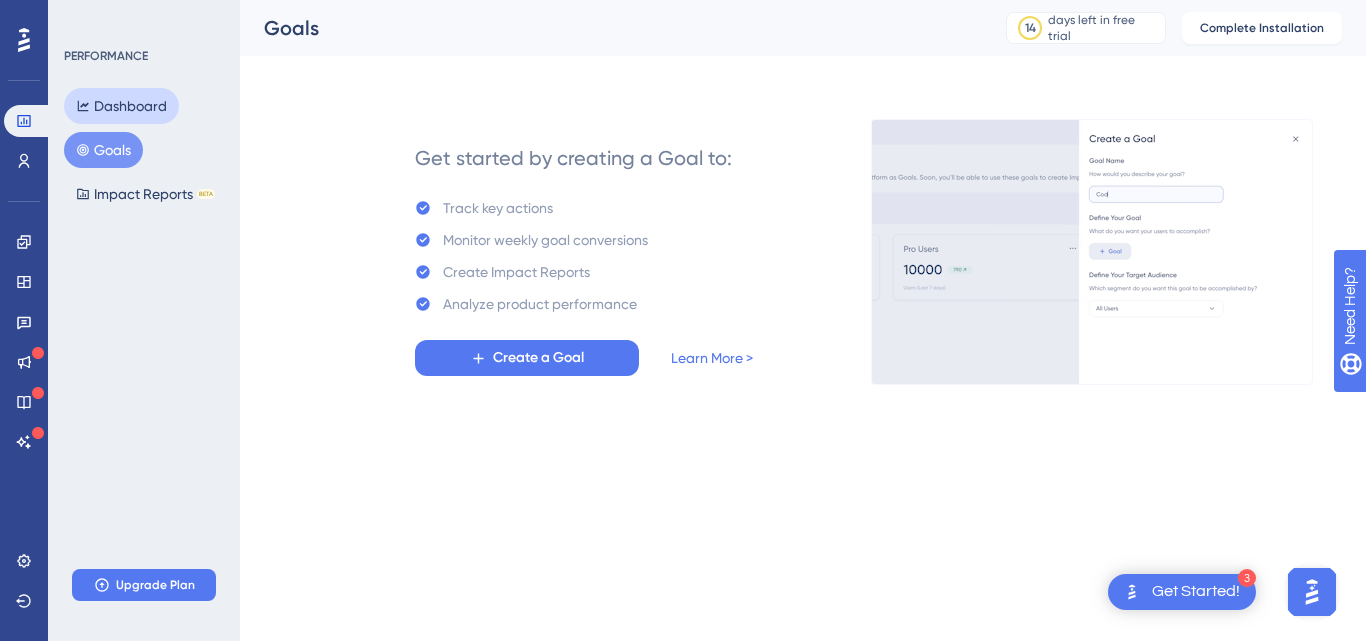 click 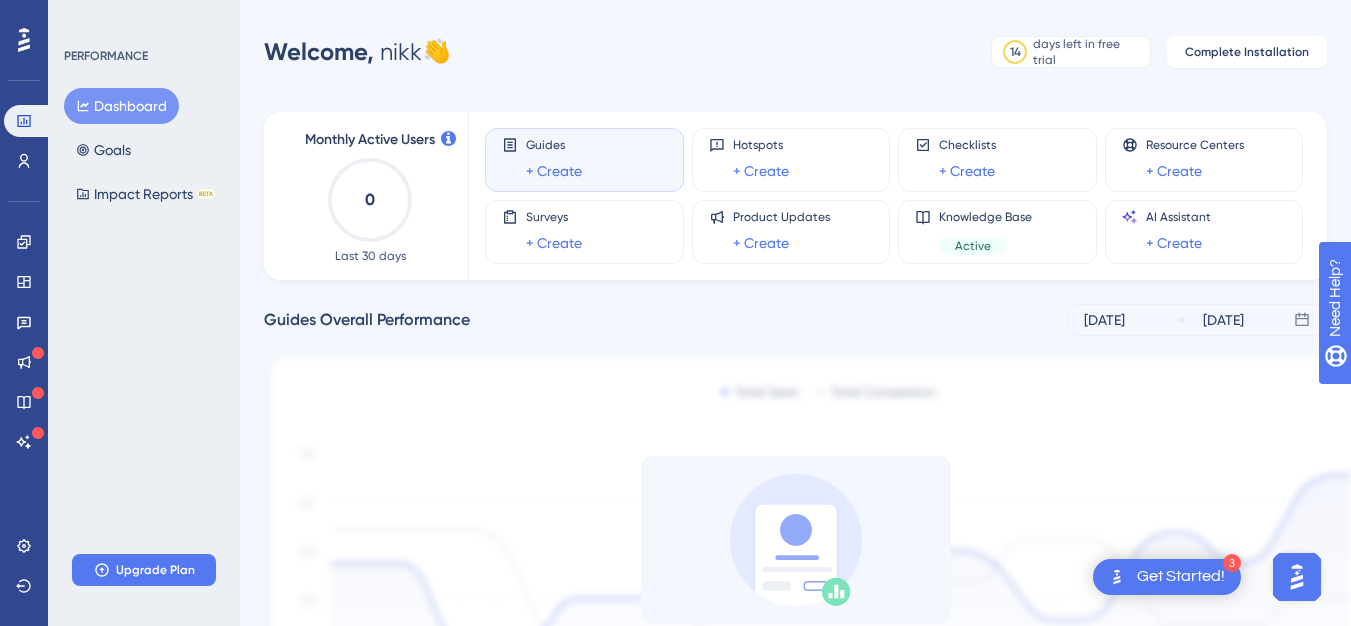 click 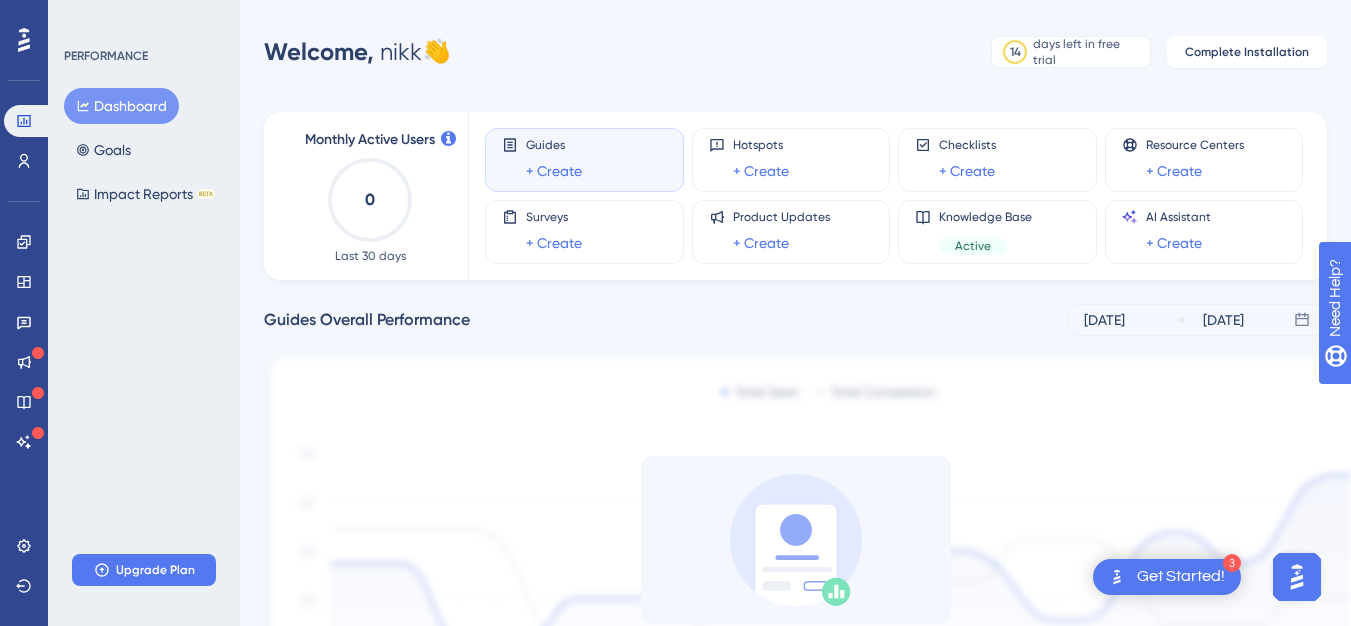 click 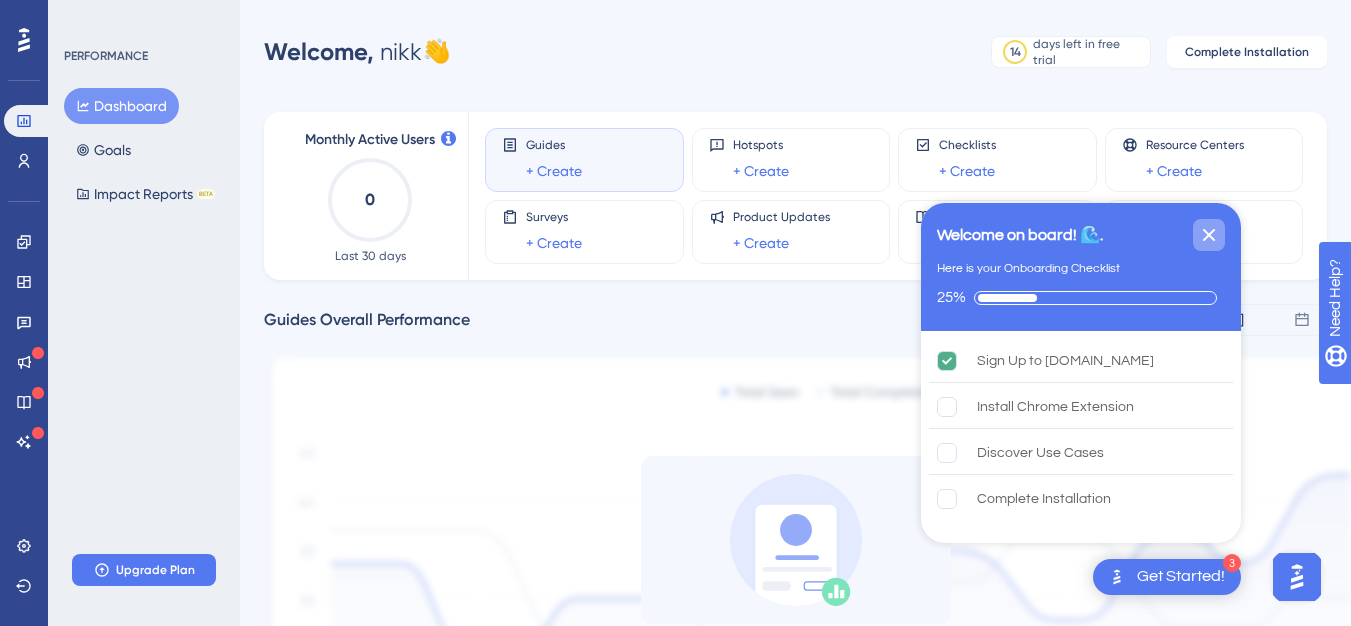 click 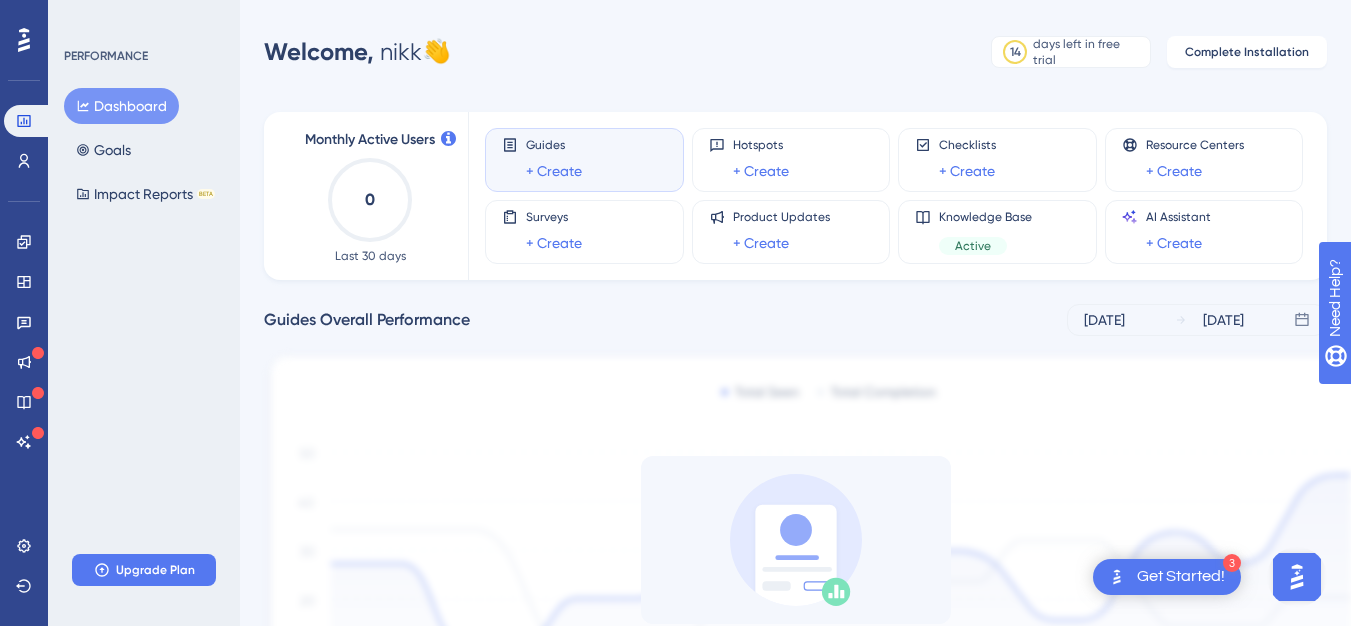 click on "3 Get Started!" at bounding box center (1167, 577) 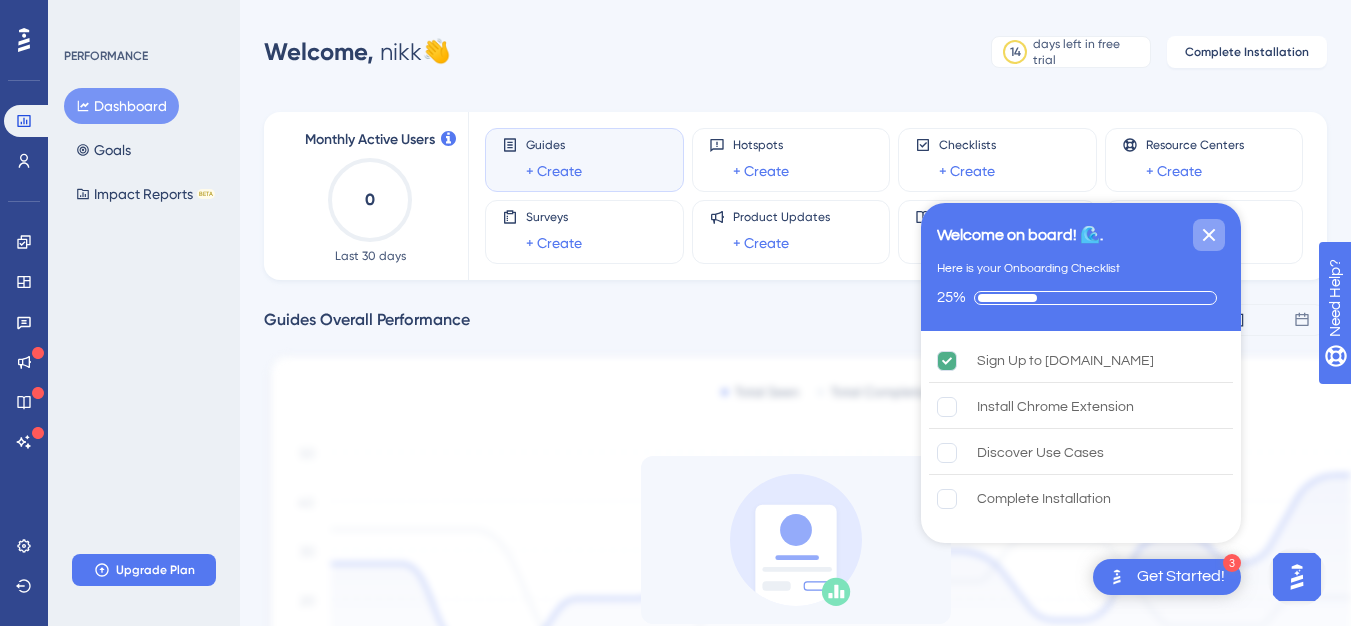 click 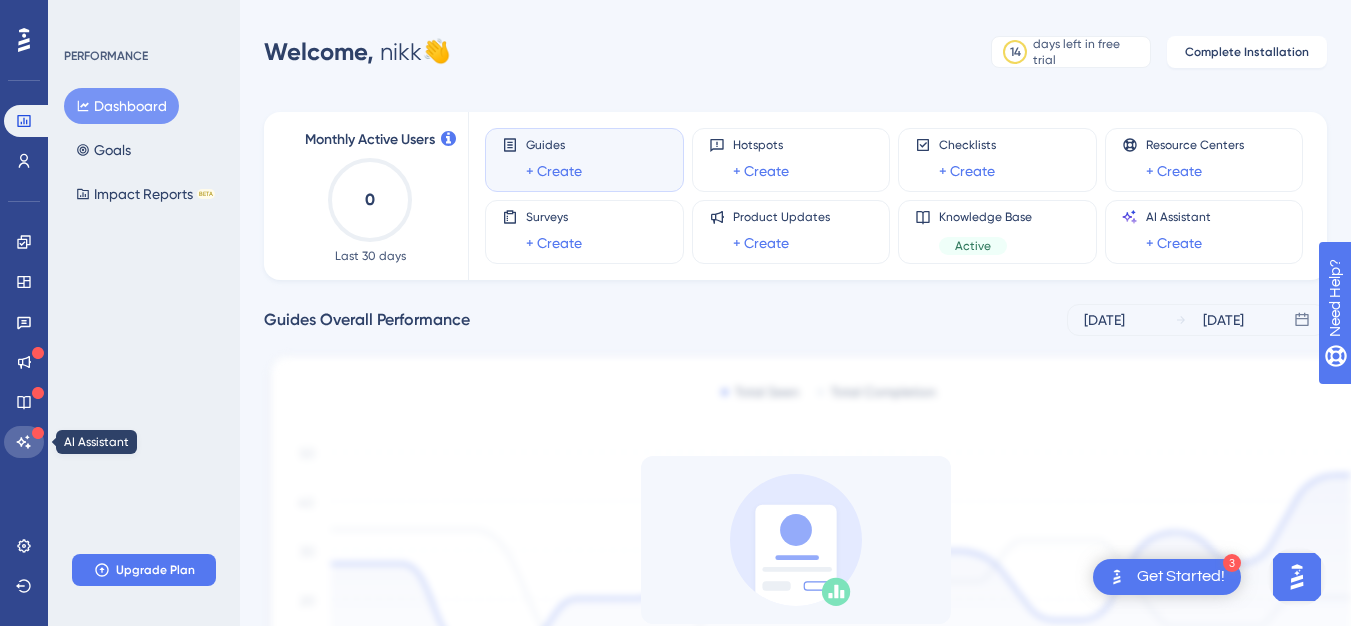 click 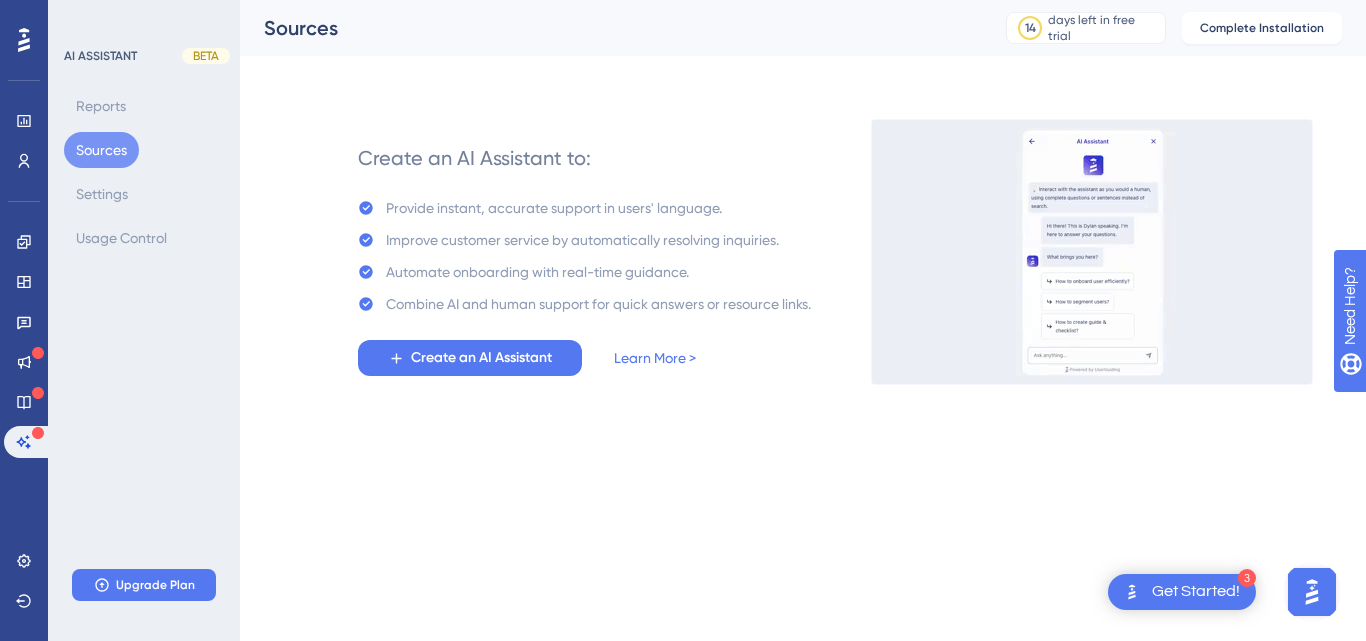 click on "BETA" at bounding box center [206, 56] 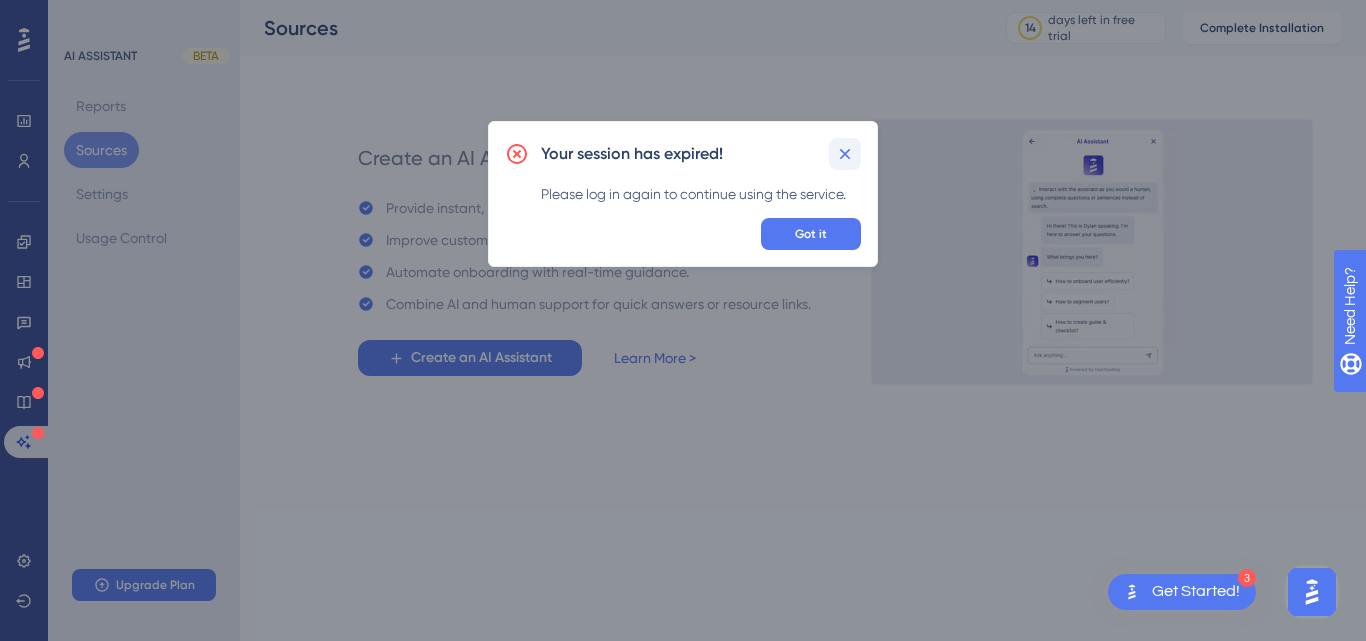 click 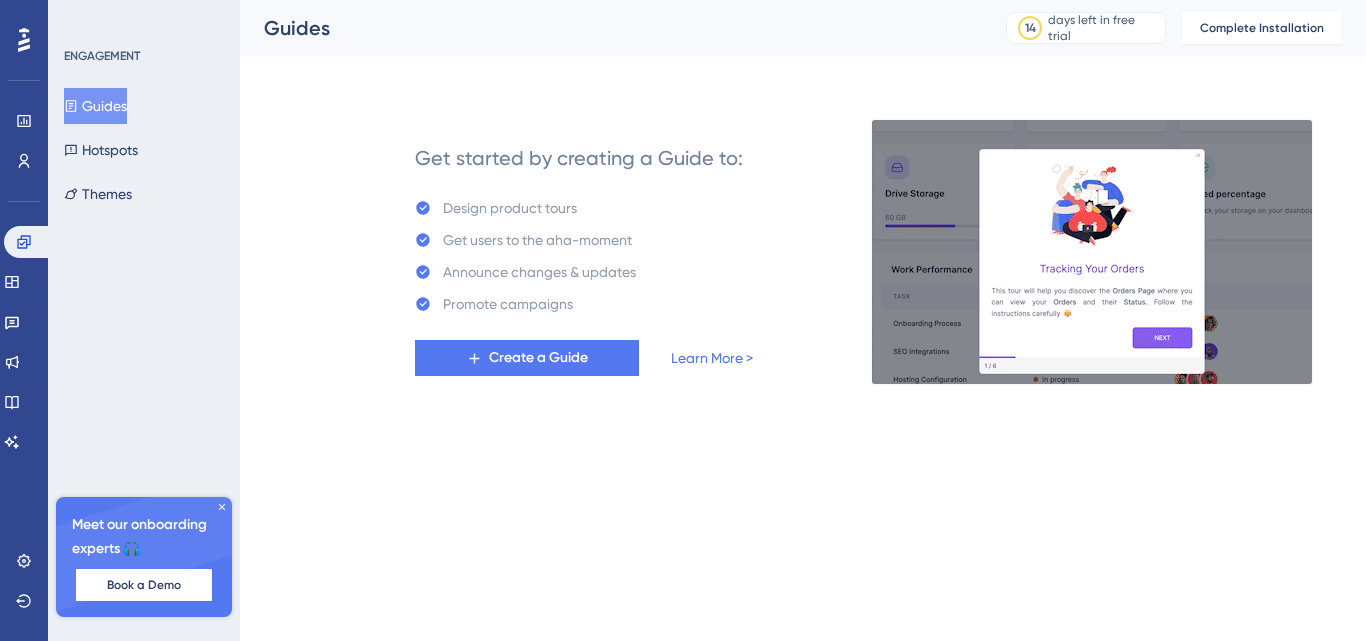 scroll, scrollTop: 0, scrollLeft: 0, axis: both 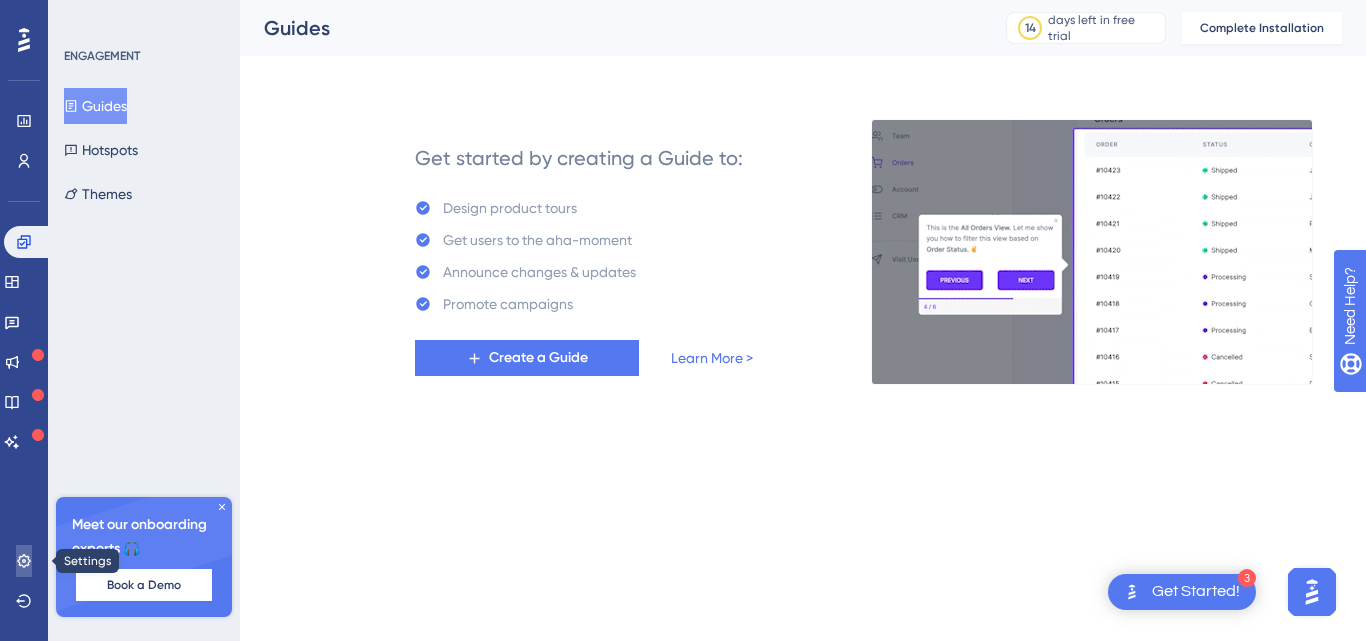 click at bounding box center (24, 561) 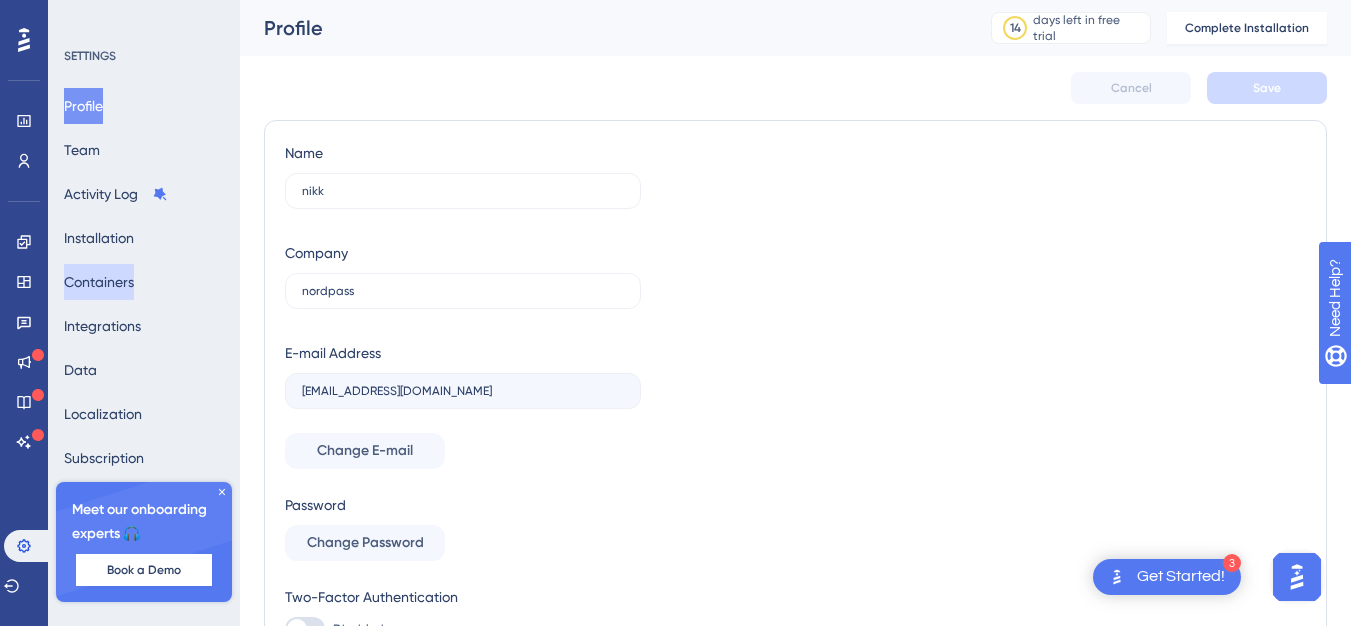click on "Containers" at bounding box center (99, 282) 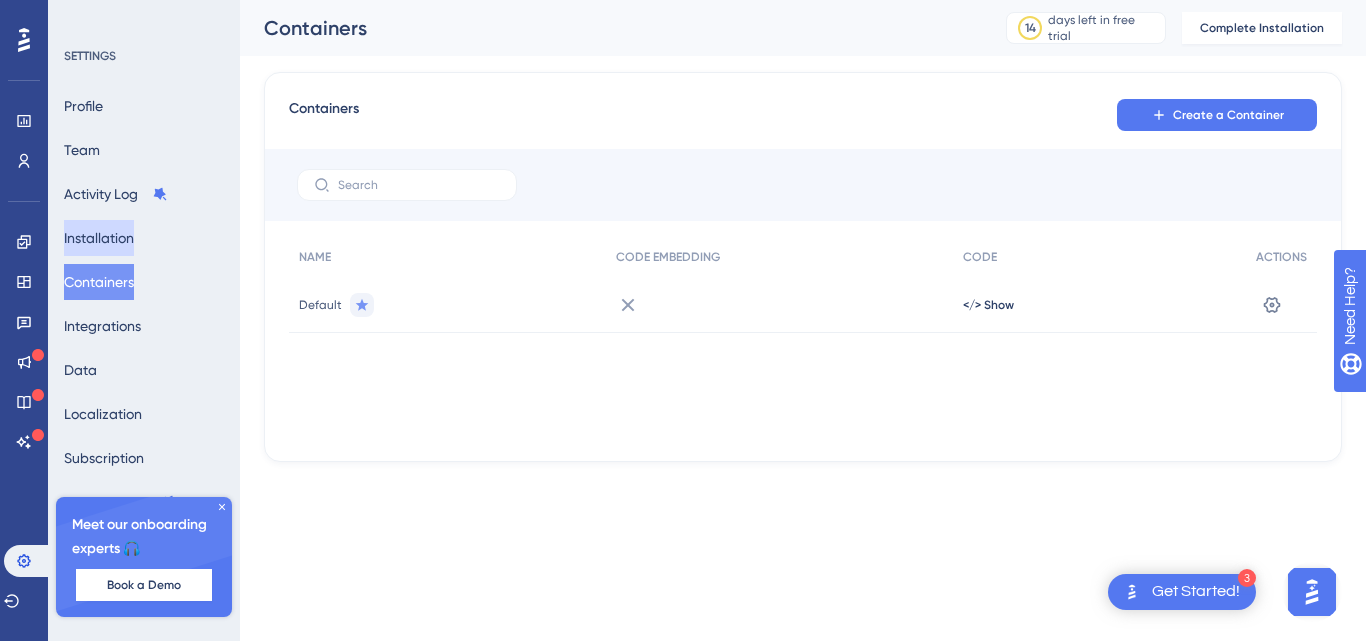 click on "Installation" at bounding box center [99, 238] 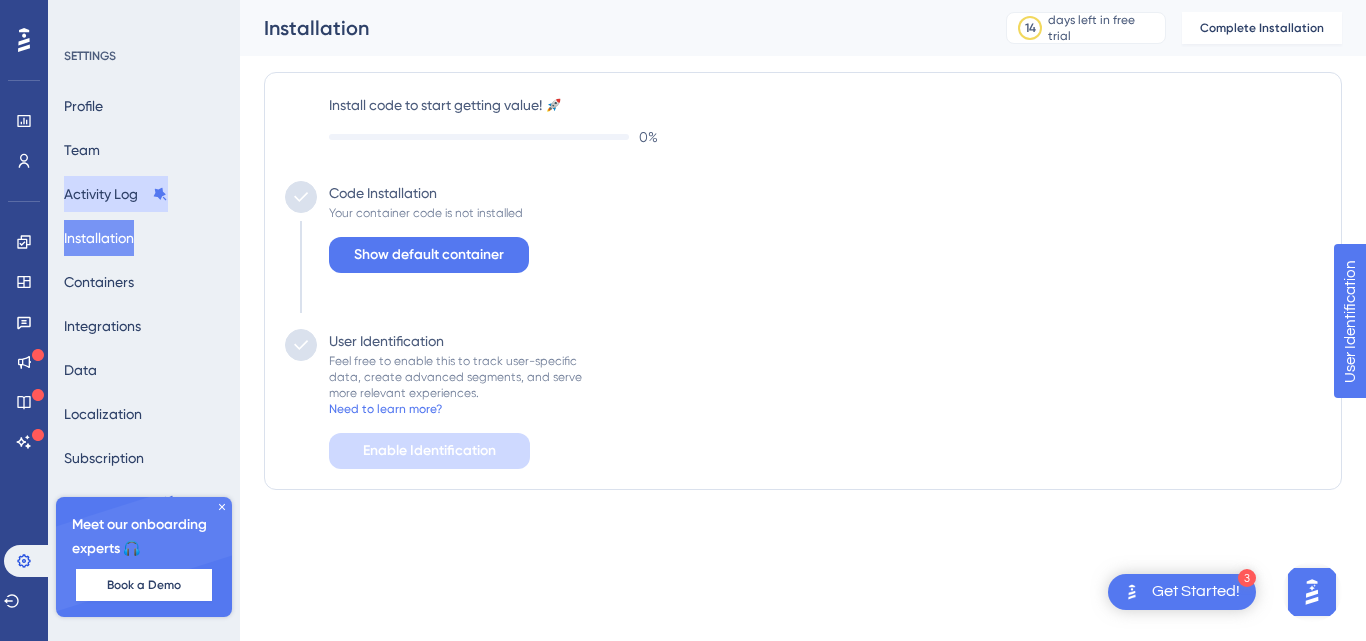 scroll, scrollTop: 0, scrollLeft: 0, axis: both 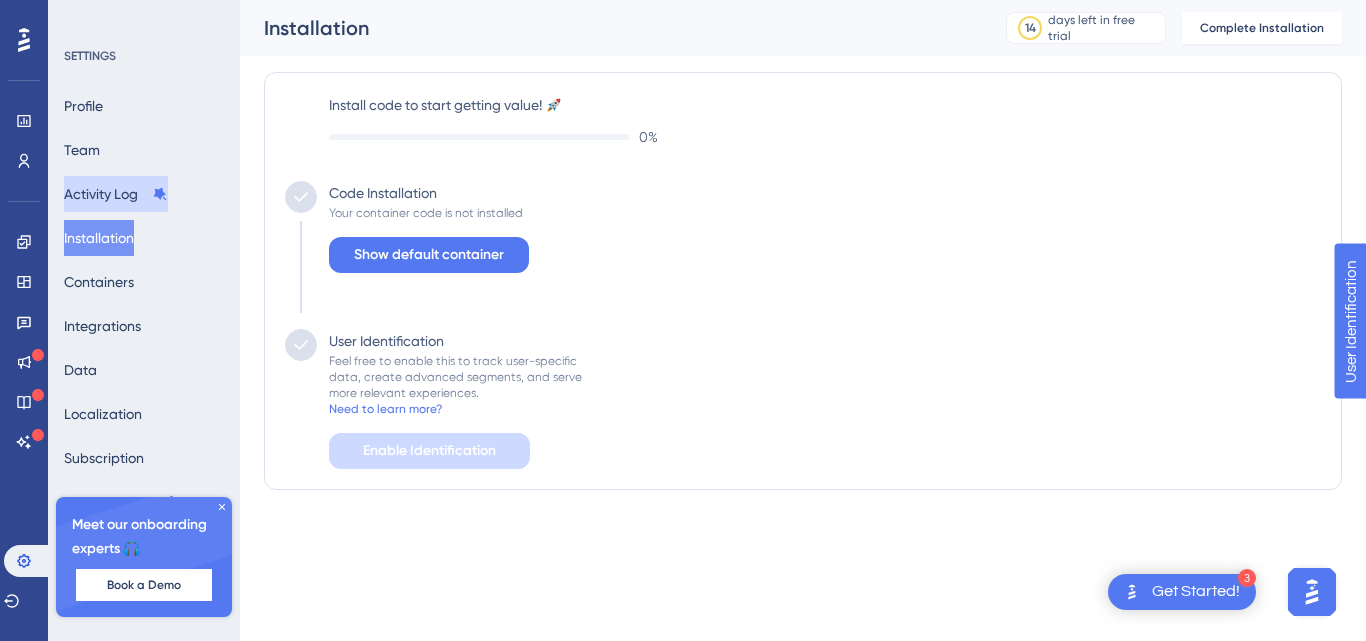 click on "Activity Log" at bounding box center (116, 194) 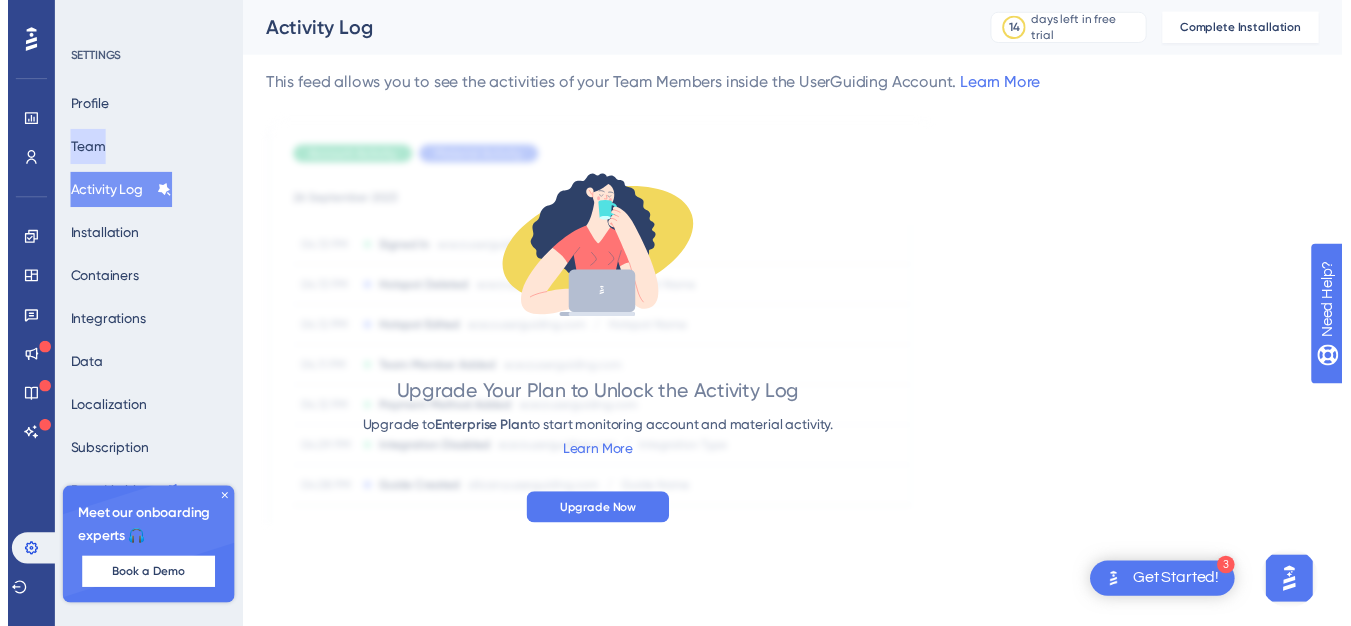 scroll, scrollTop: 0, scrollLeft: 0, axis: both 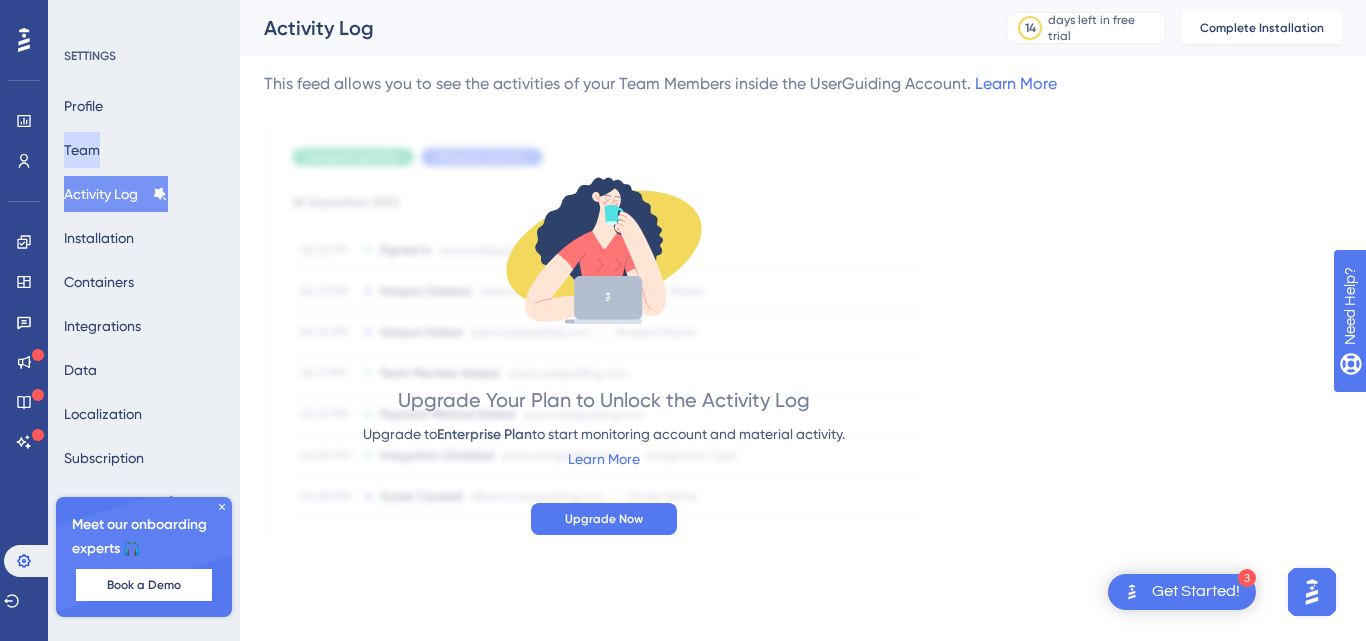 click on "Team" at bounding box center (82, 150) 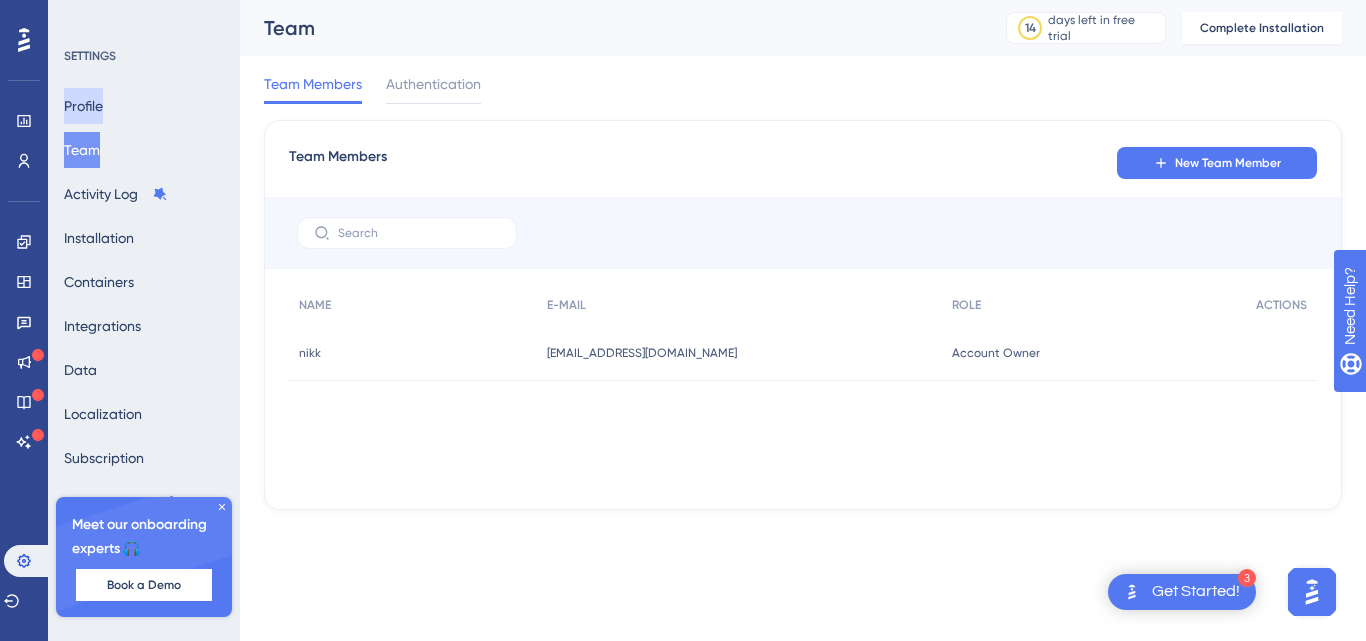 click on "Profile" at bounding box center [83, 106] 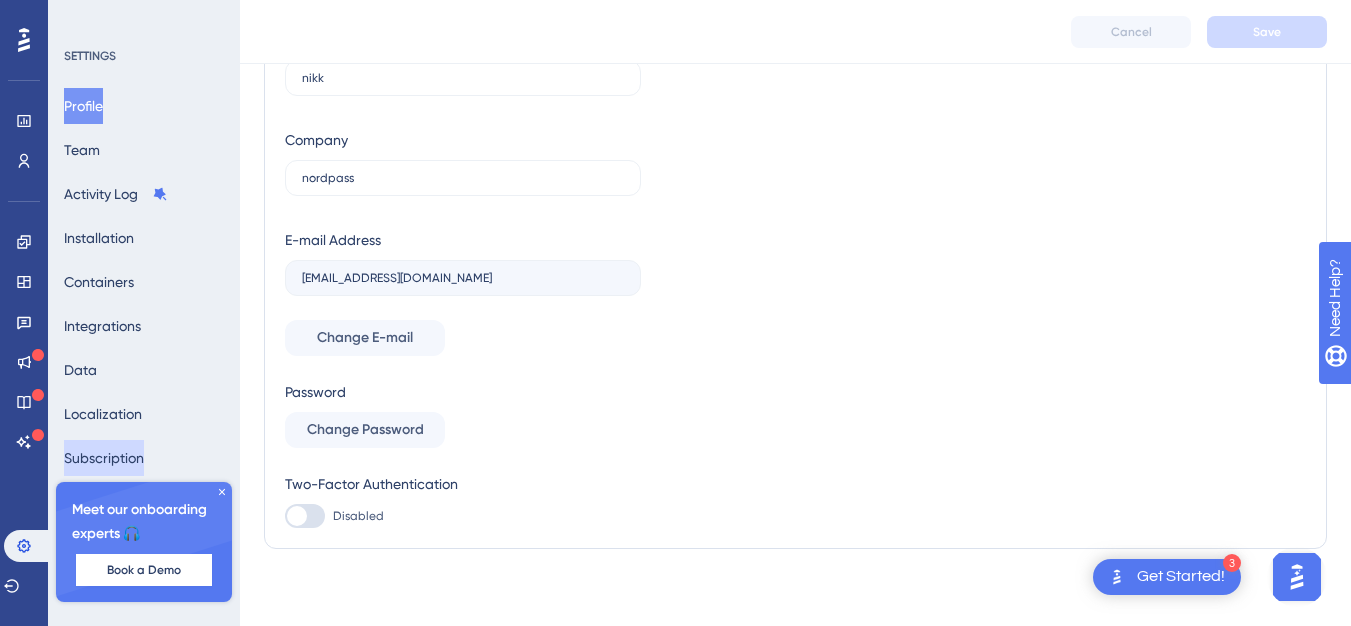 scroll, scrollTop: 124, scrollLeft: 0, axis: vertical 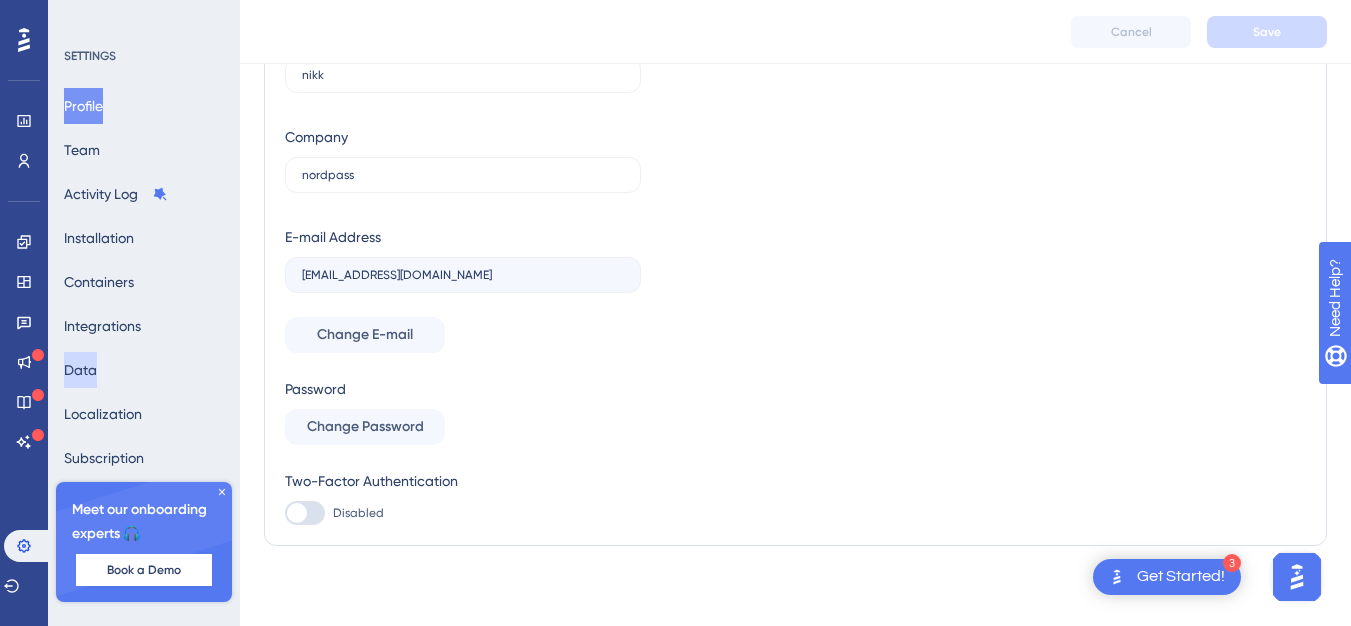 click on "Data" at bounding box center [80, 370] 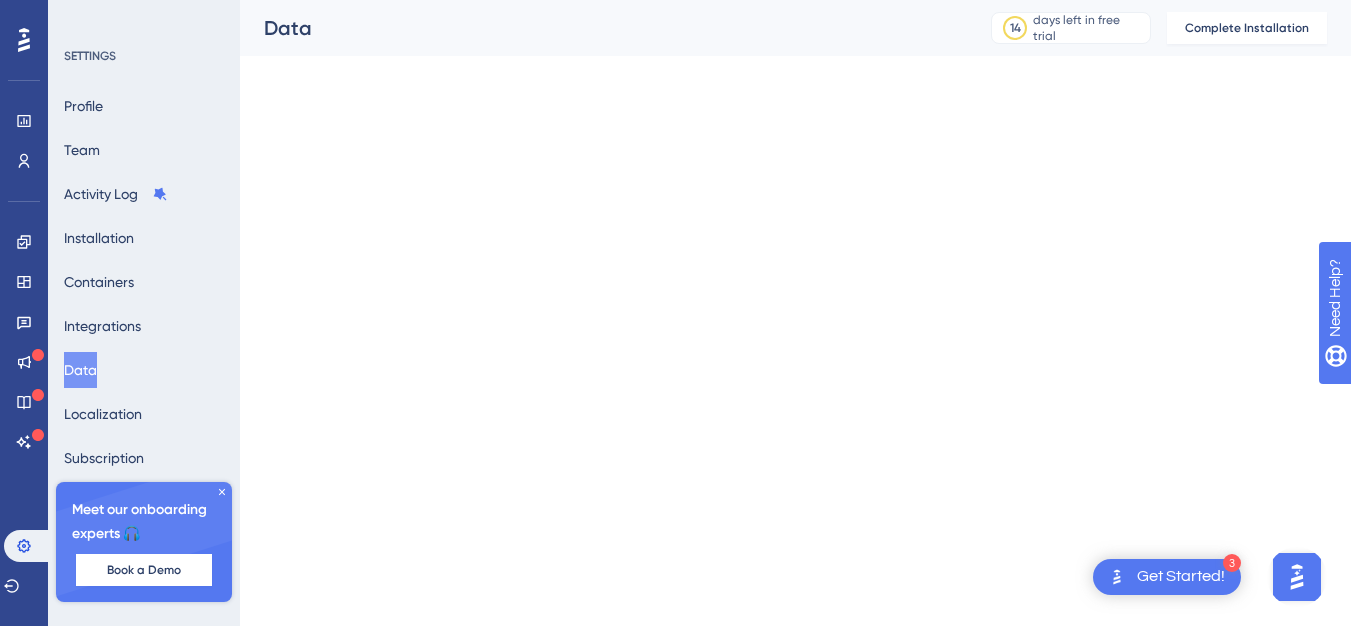 scroll, scrollTop: 0, scrollLeft: 0, axis: both 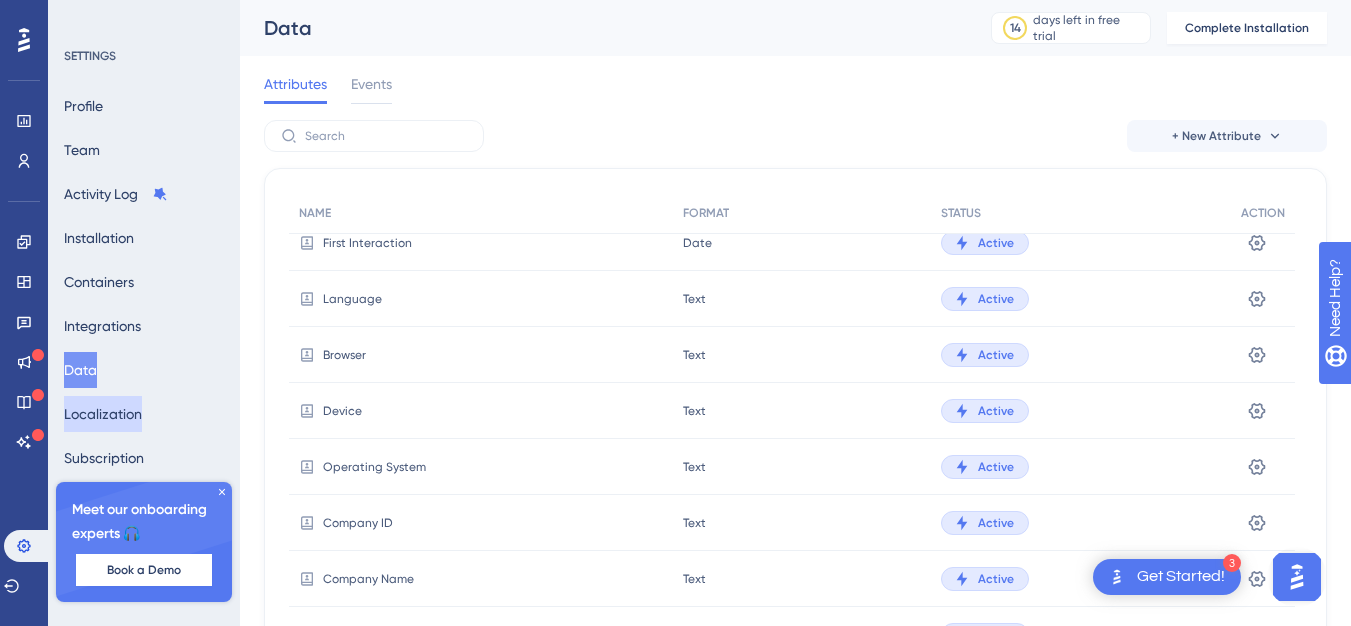 click on "Localization" at bounding box center (103, 414) 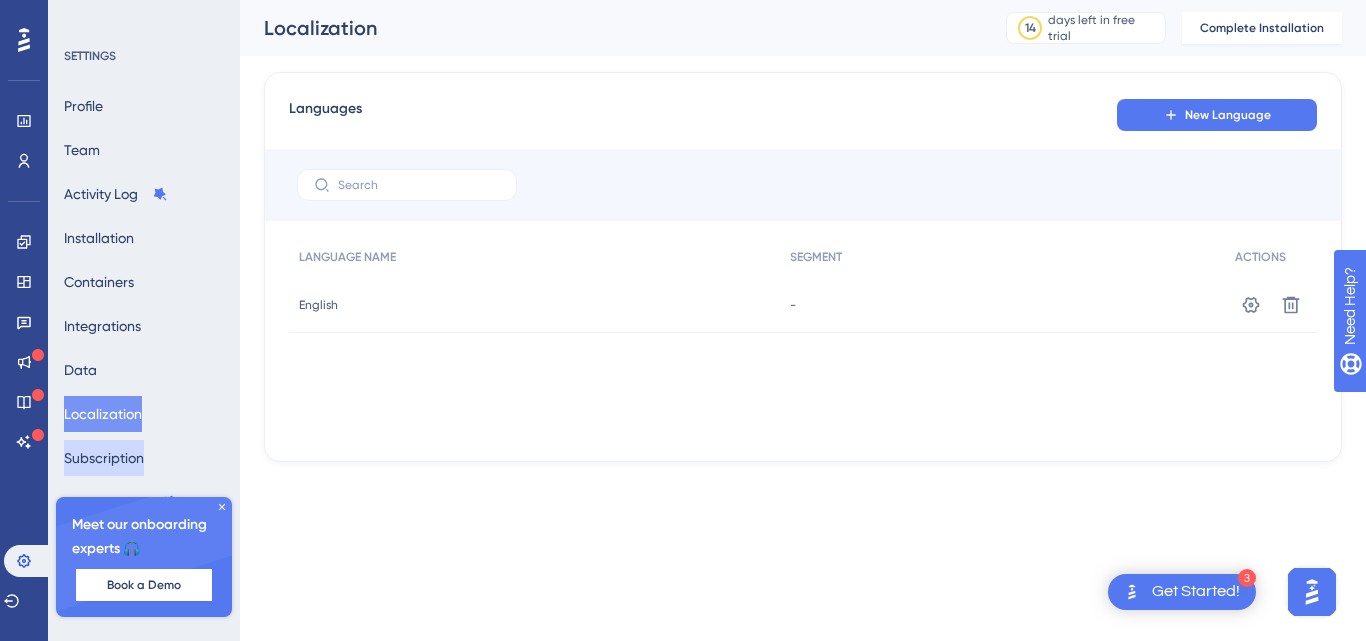 click on "Subscription" at bounding box center [104, 458] 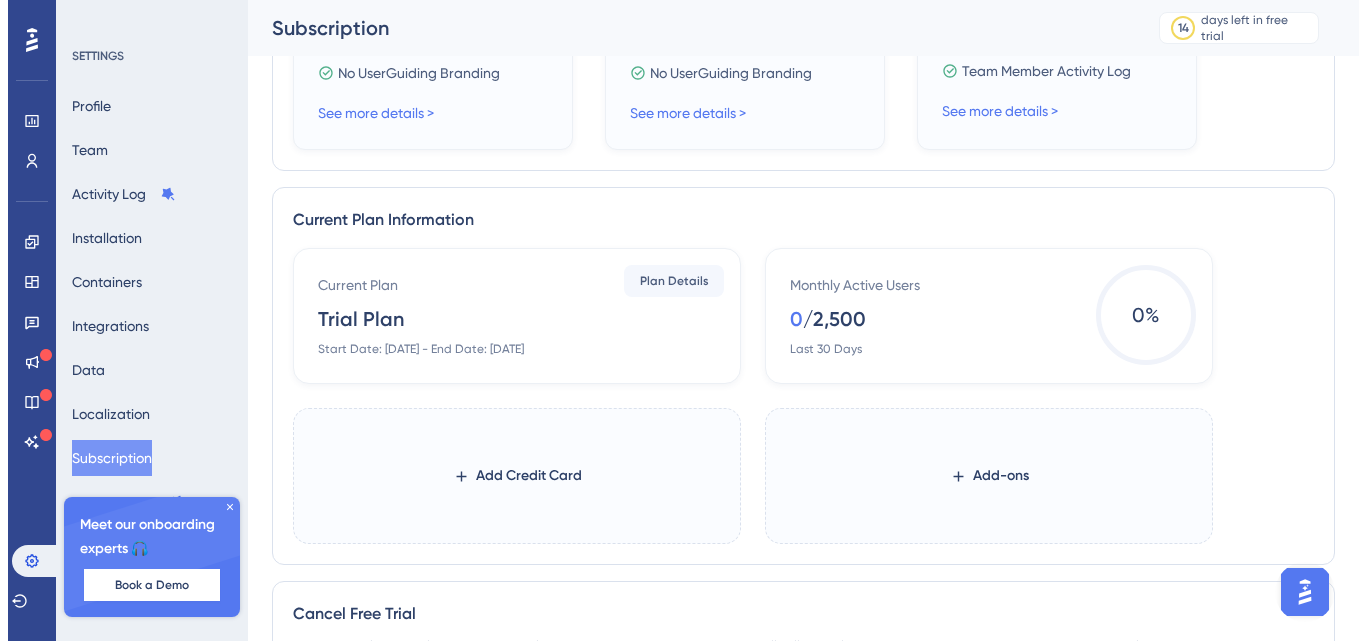scroll, scrollTop: 970, scrollLeft: 0, axis: vertical 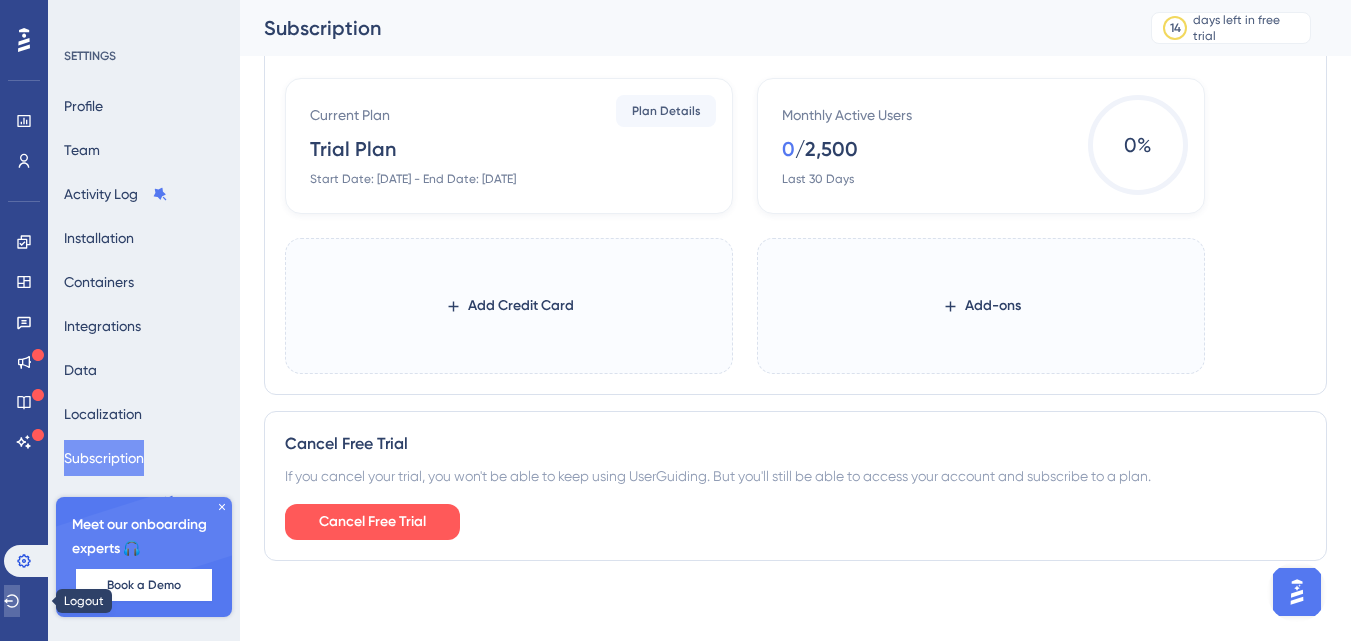click at bounding box center (12, 601) 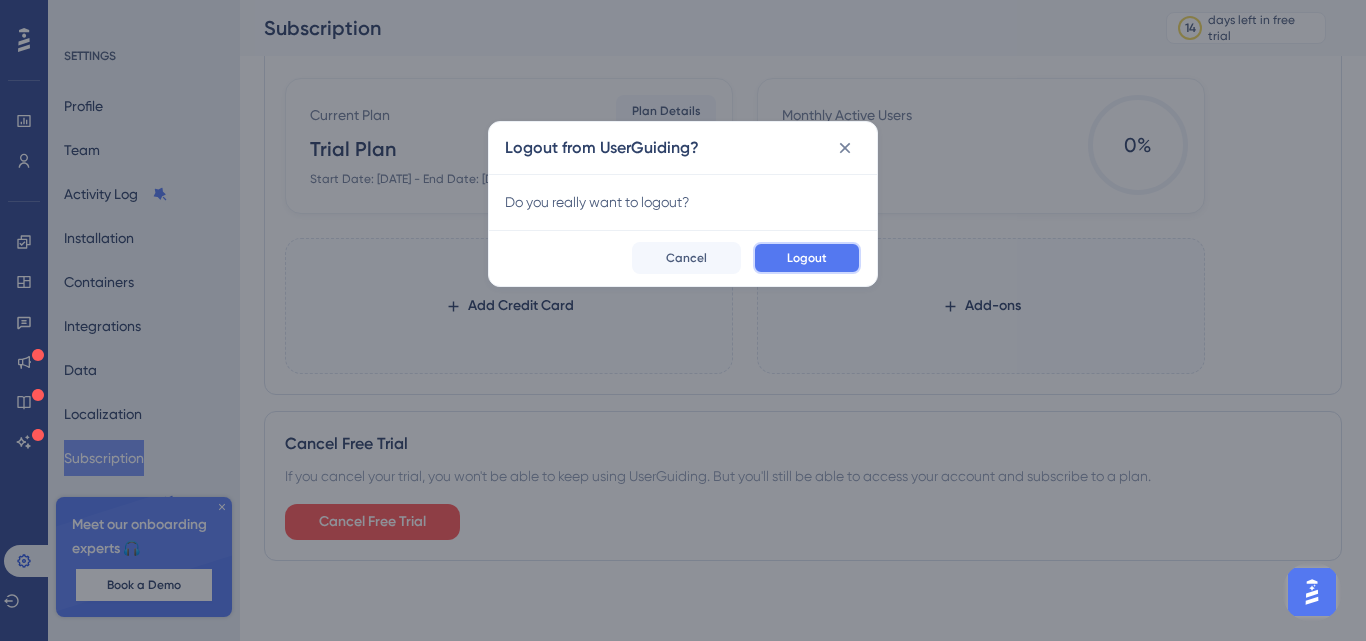 click on "Logout" at bounding box center (807, 258) 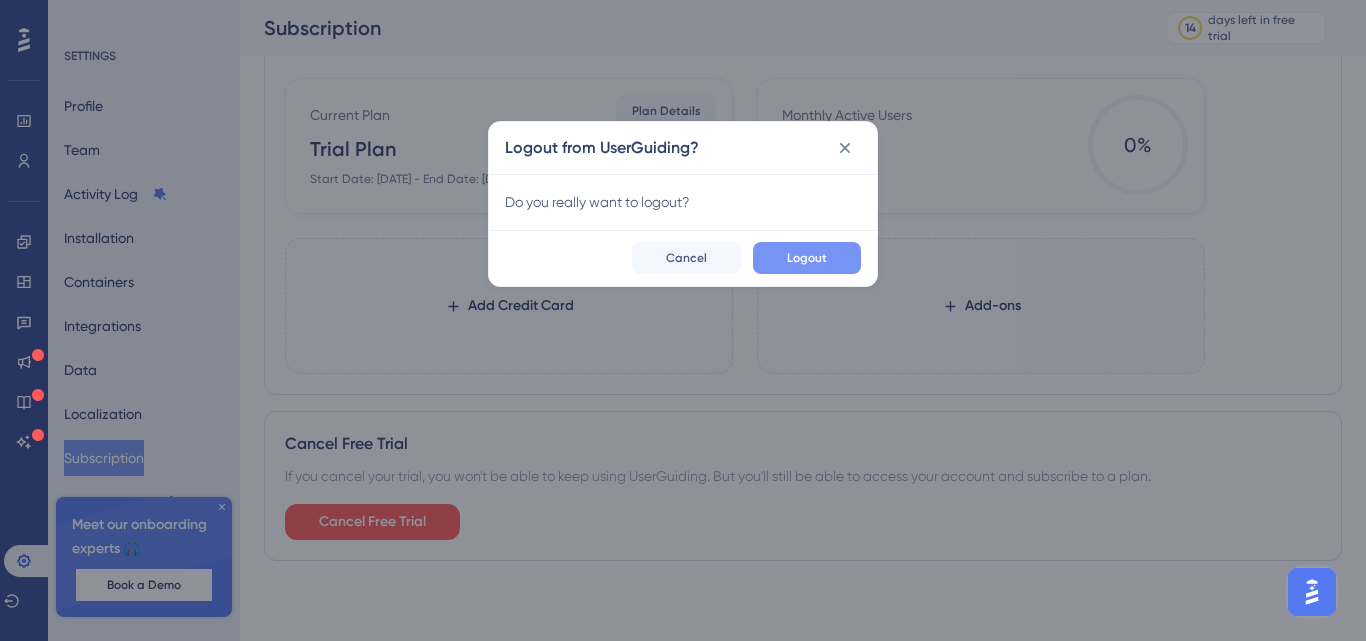 scroll, scrollTop: 0, scrollLeft: 0, axis: both 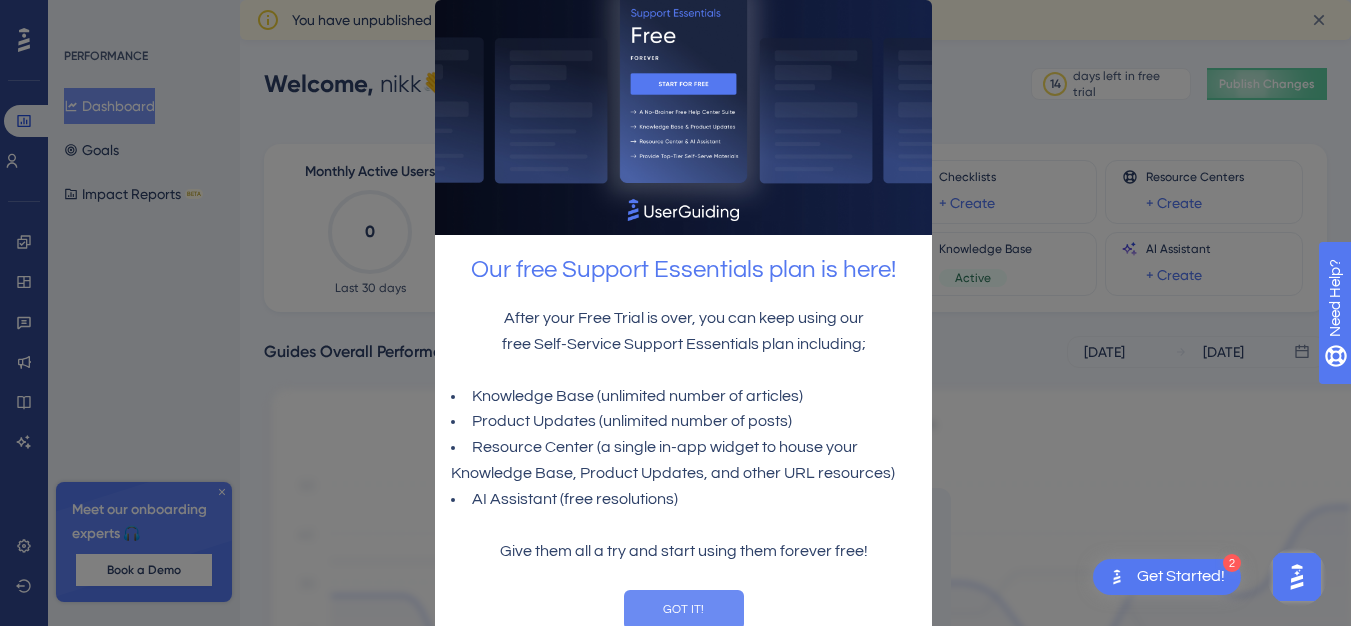 click on "GOT IT!" at bounding box center (683, 610) 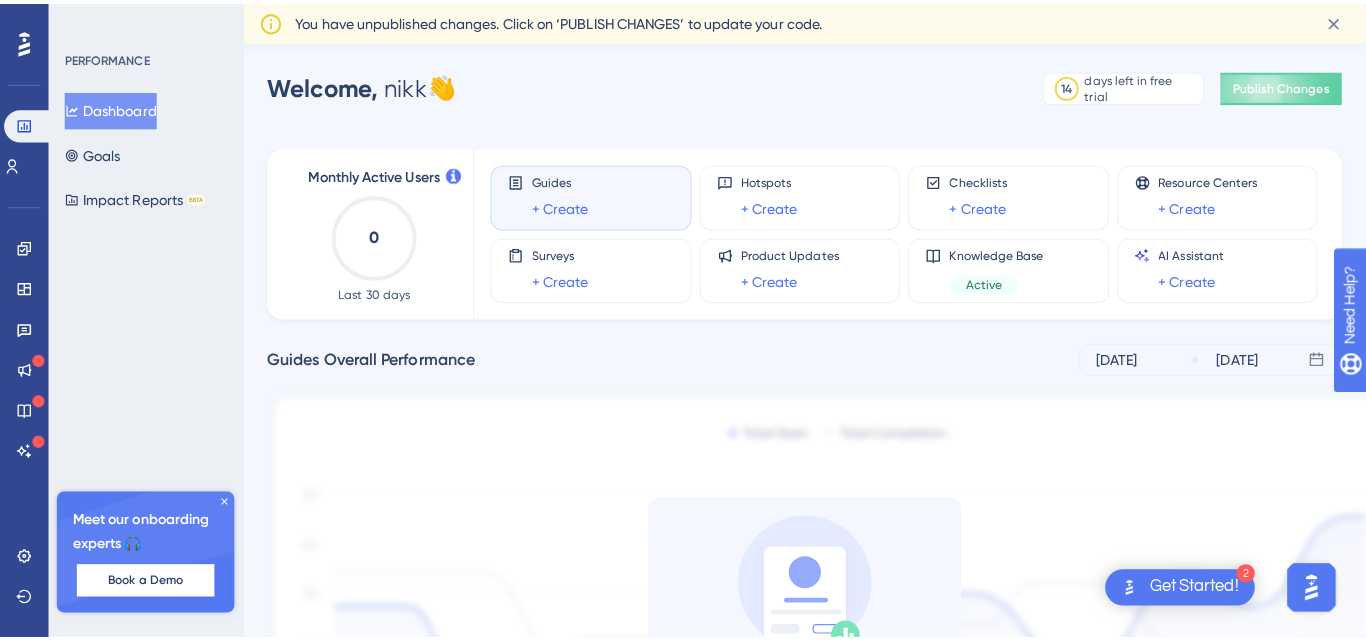scroll, scrollTop: 0, scrollLeft: 0, axis: both 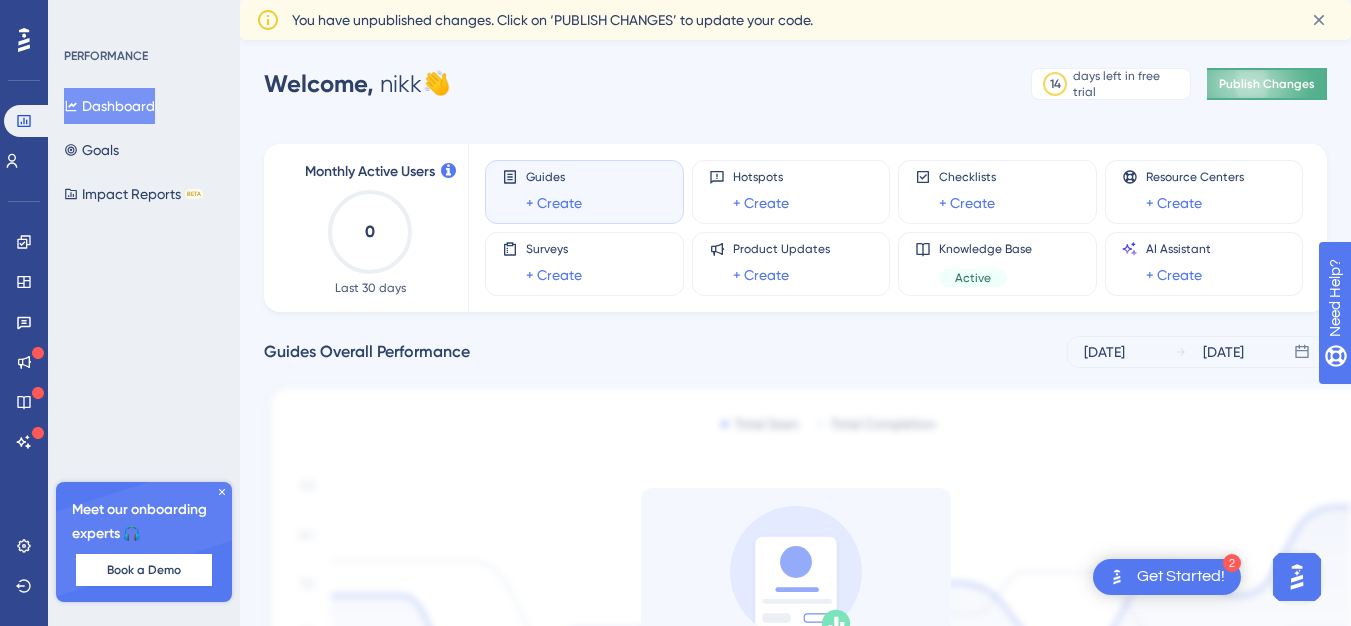 click on "Publish Changes" at bounding box center [1267, 84] 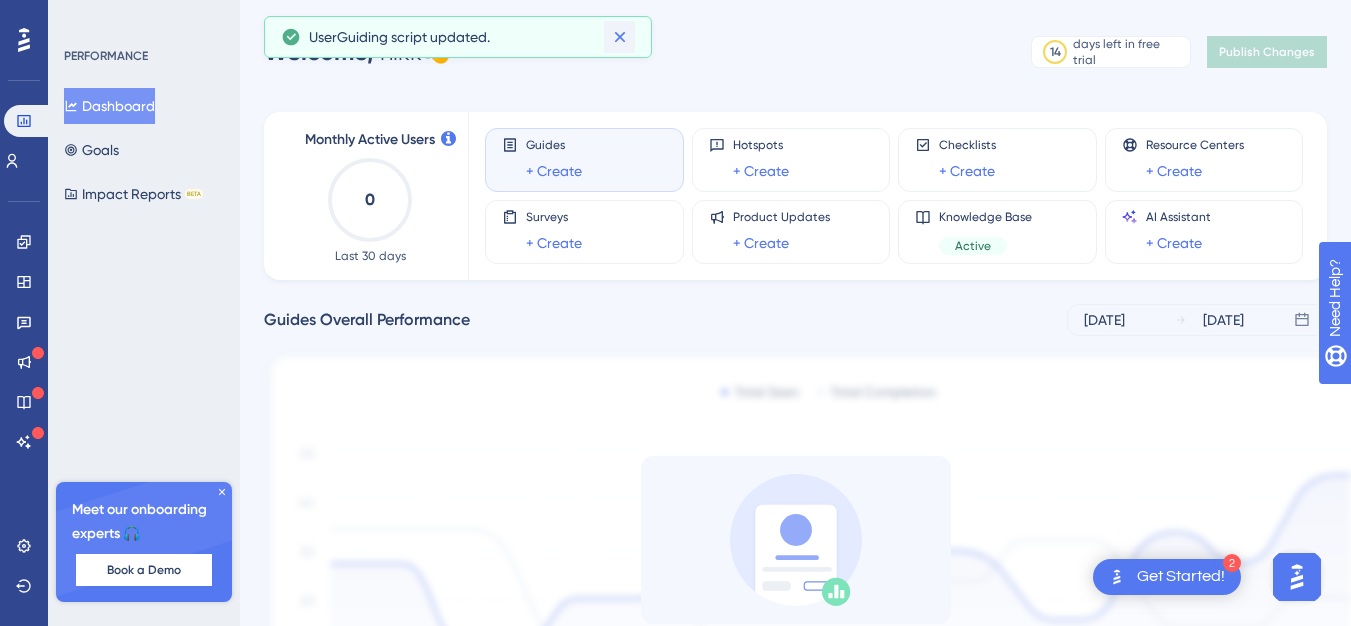 click 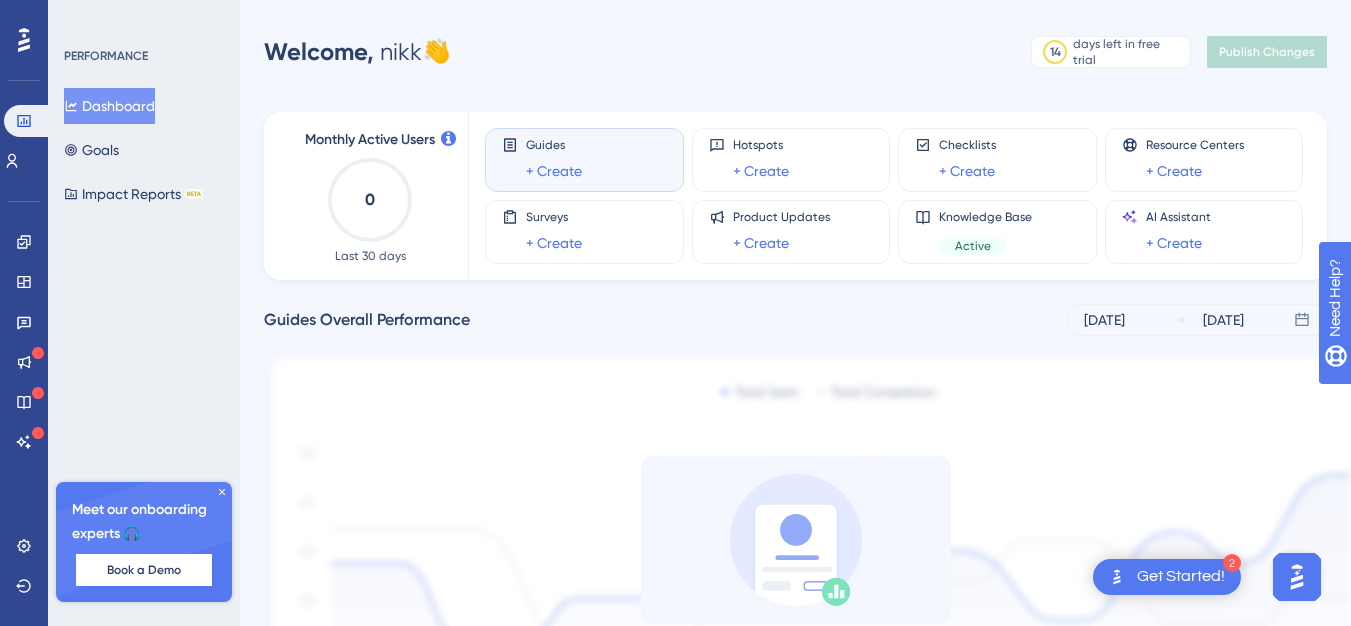 click on "Welcome,   nikk  👋 14 days left in free trial Click to see  upgrade options Publish Changes" at bounding box center (795, 52) 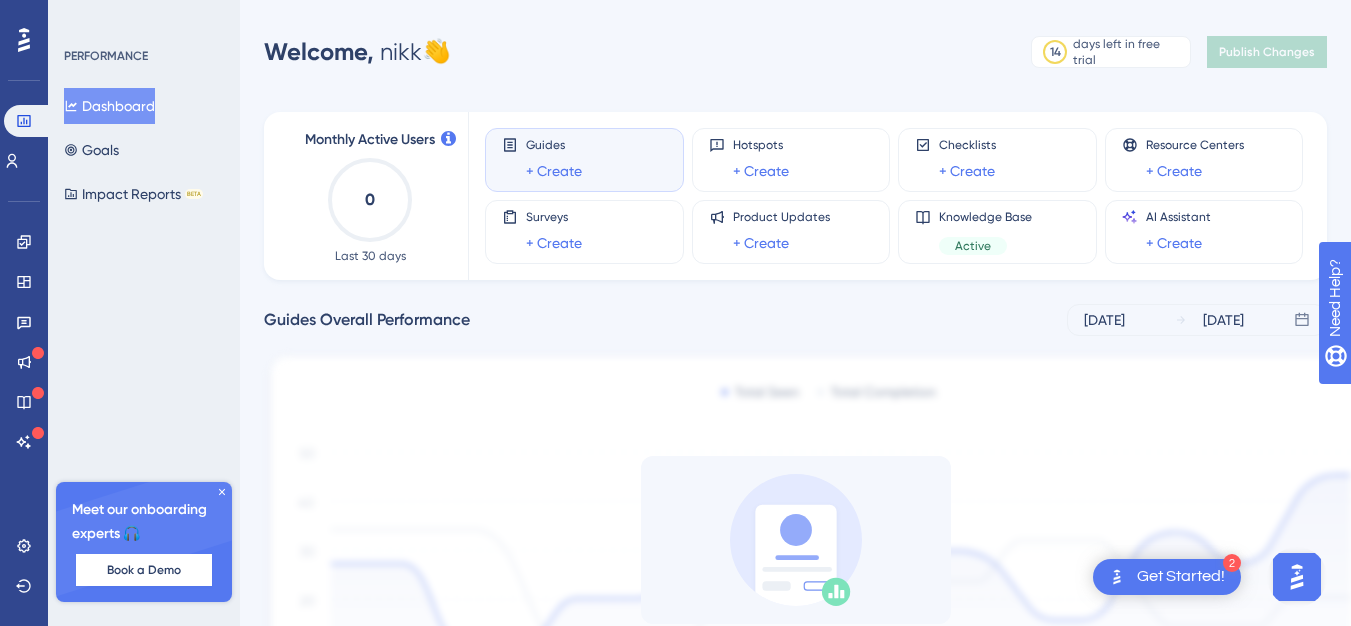 click on "0" 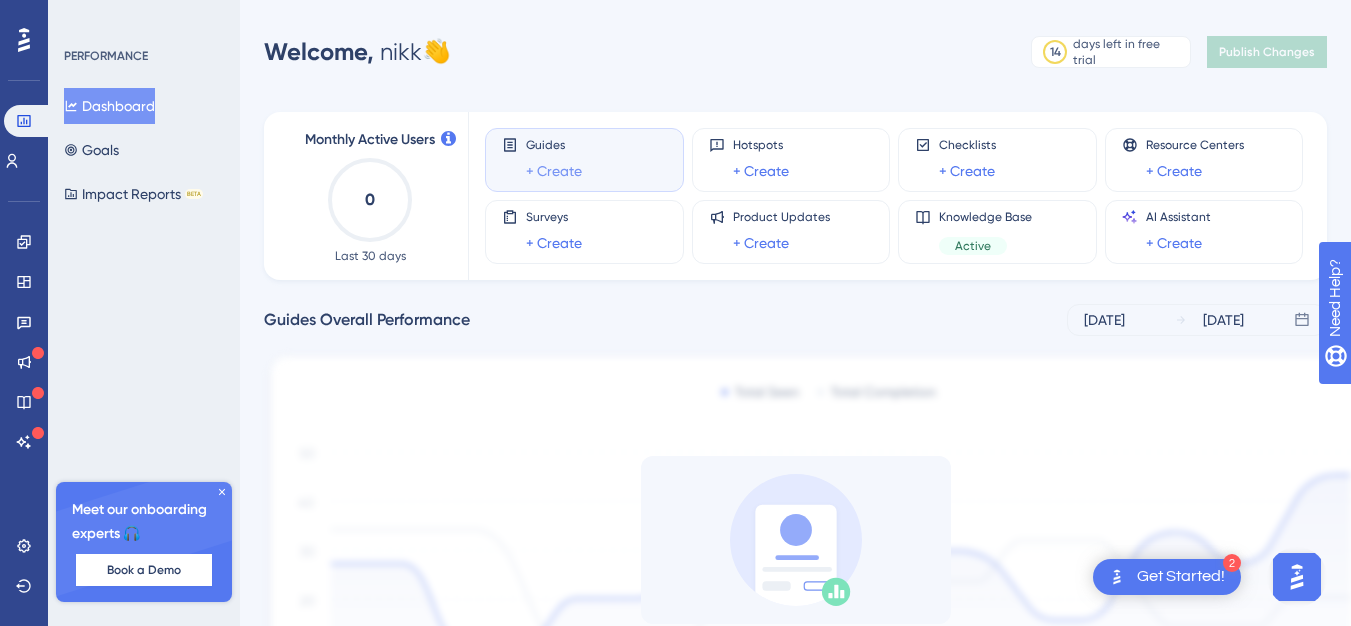 click on "+ Create" at bounding box center (554, 171) 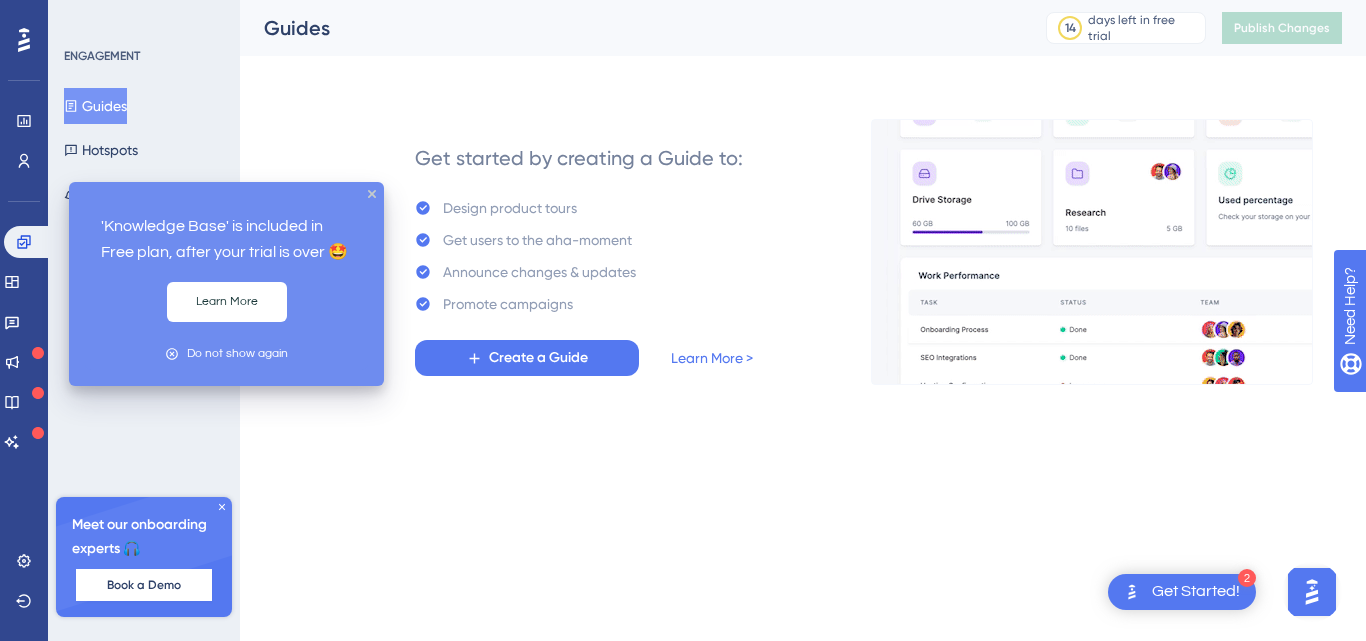 click 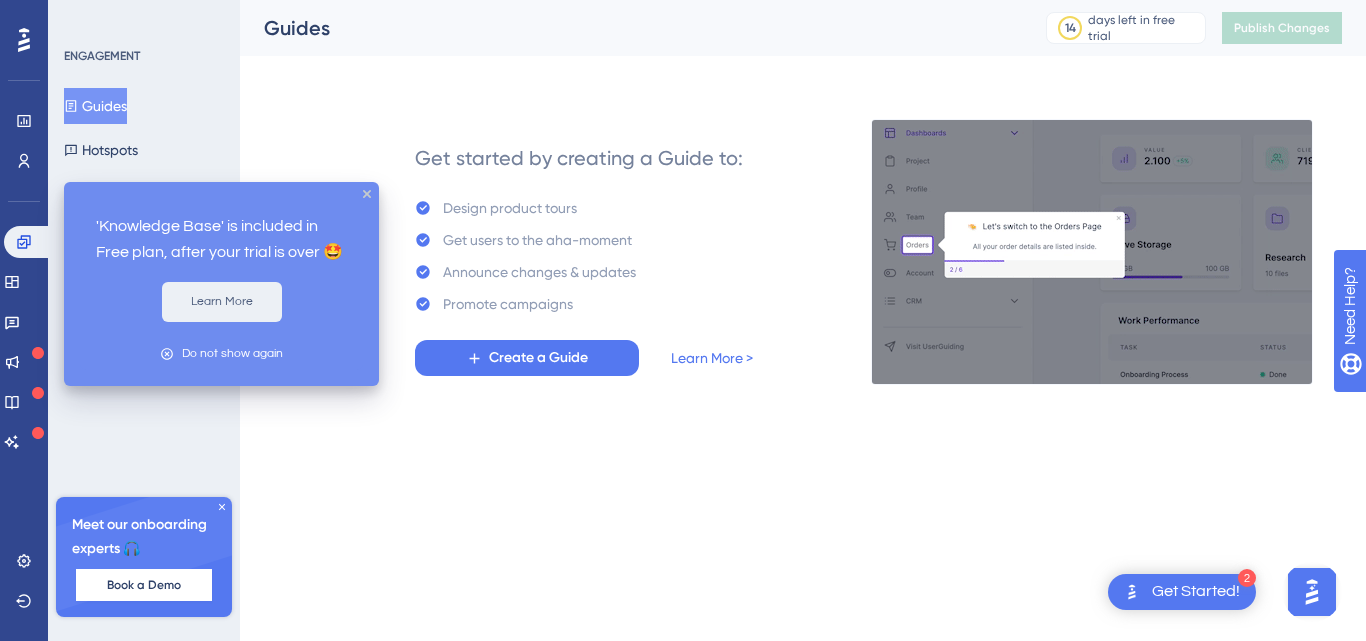 click on "Learn More" at bounding box center (222, 302) 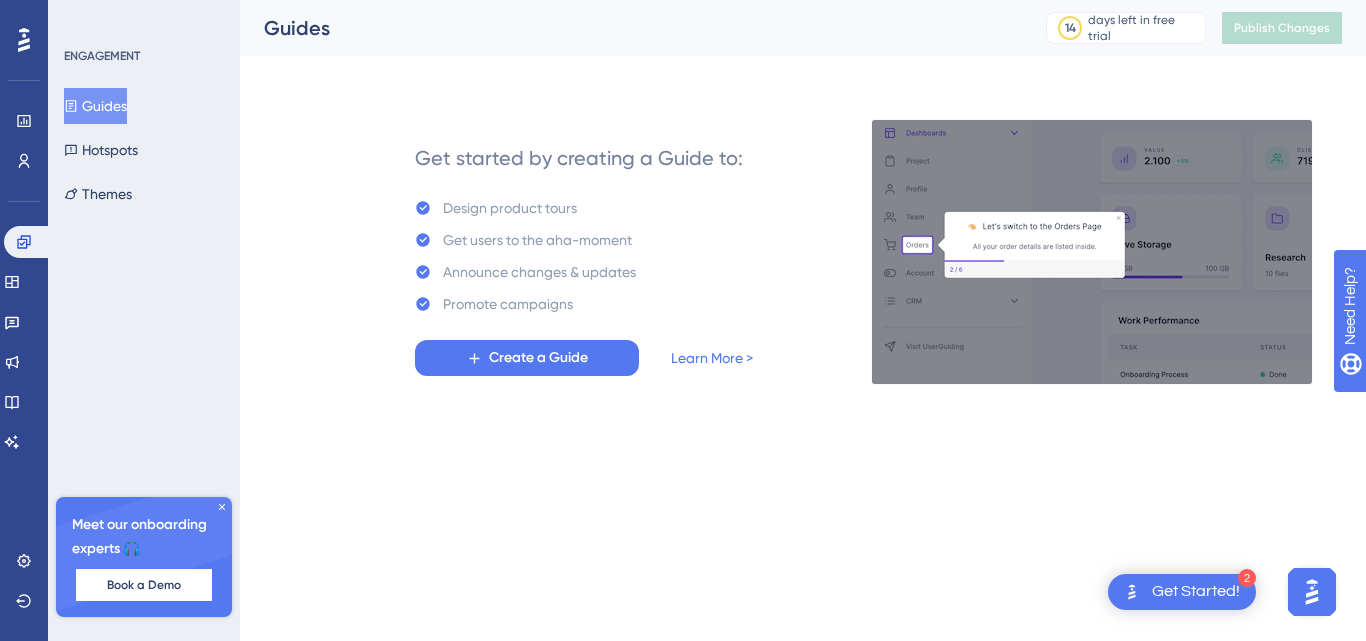 scroll, scrollTop: 0, scrollLeft: 0, axis: both 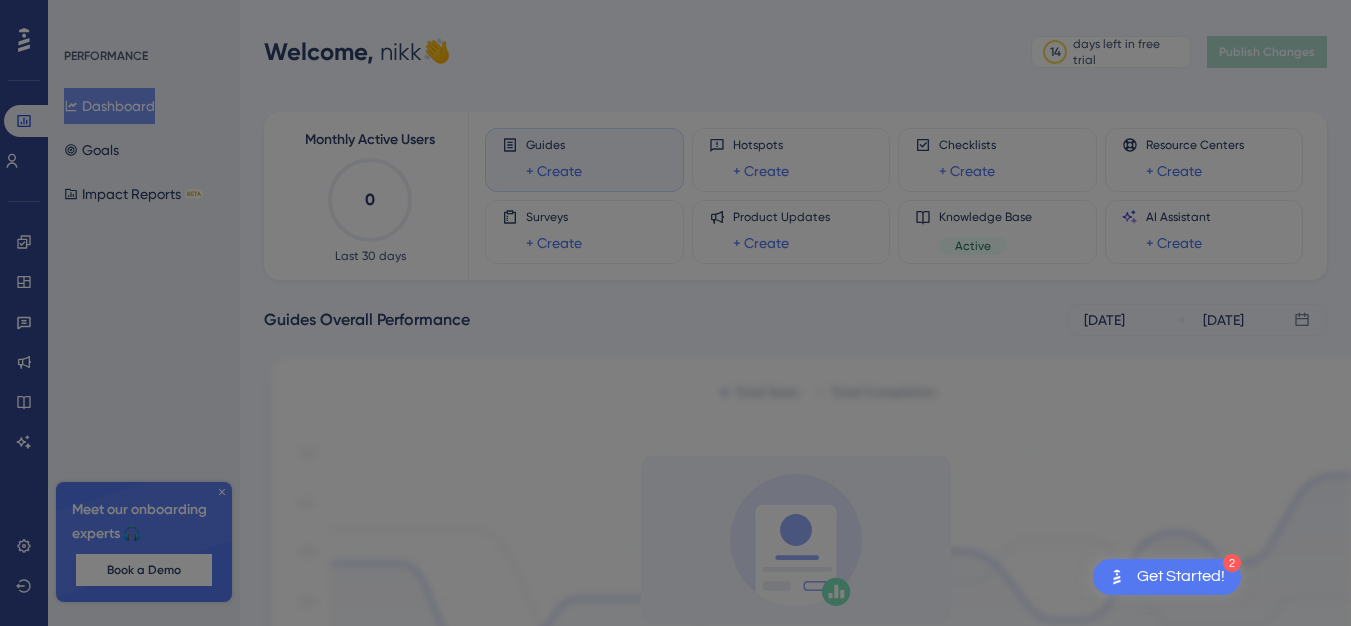 click on "Our free Support Essentials plan is here! After your Free Trial is over, you can keep using our  free Self-Service Support Essentials plan including; Knowledge Base (unlimited number of articles) Product Updates (unlimited number of posts) Resource Center (a single in-app widget to house your Knowledge Base, Product Updates, and other URL resources) AI Assistant (free resolutions) Give them all a try and start using them forever free! GOT IT!" at bounding box center [683, 320] 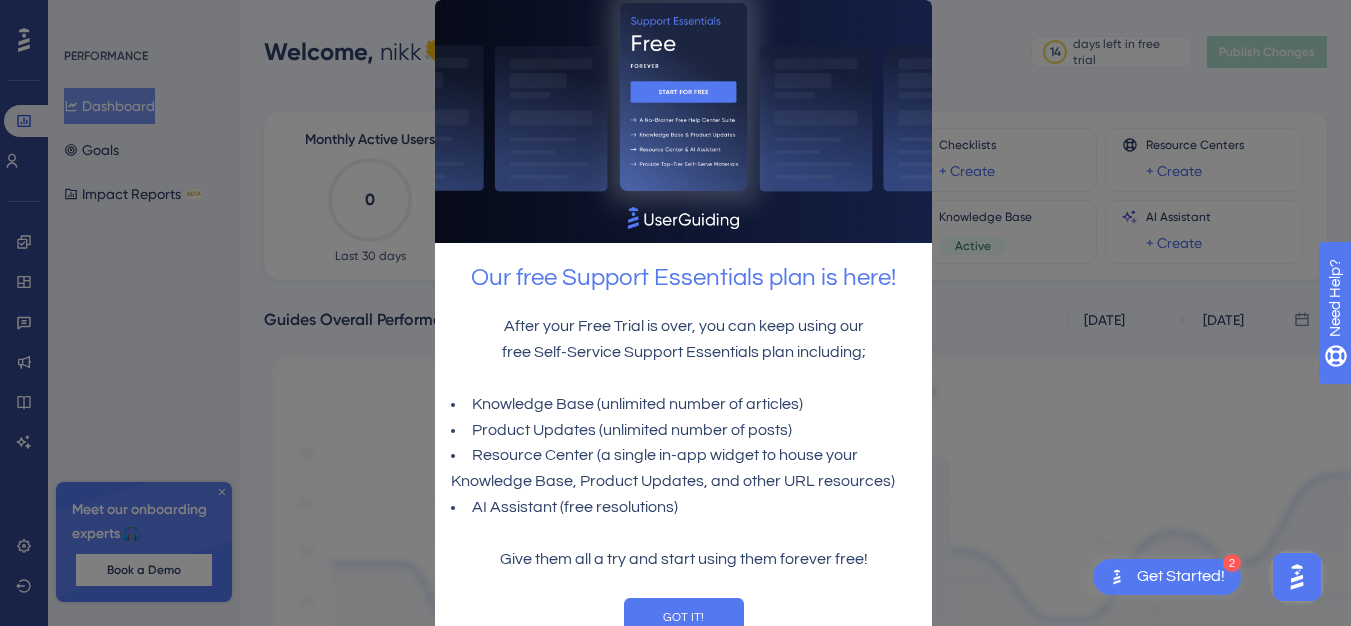 scroll, scrollTop: 0, scrollLeft: 0, axis: both 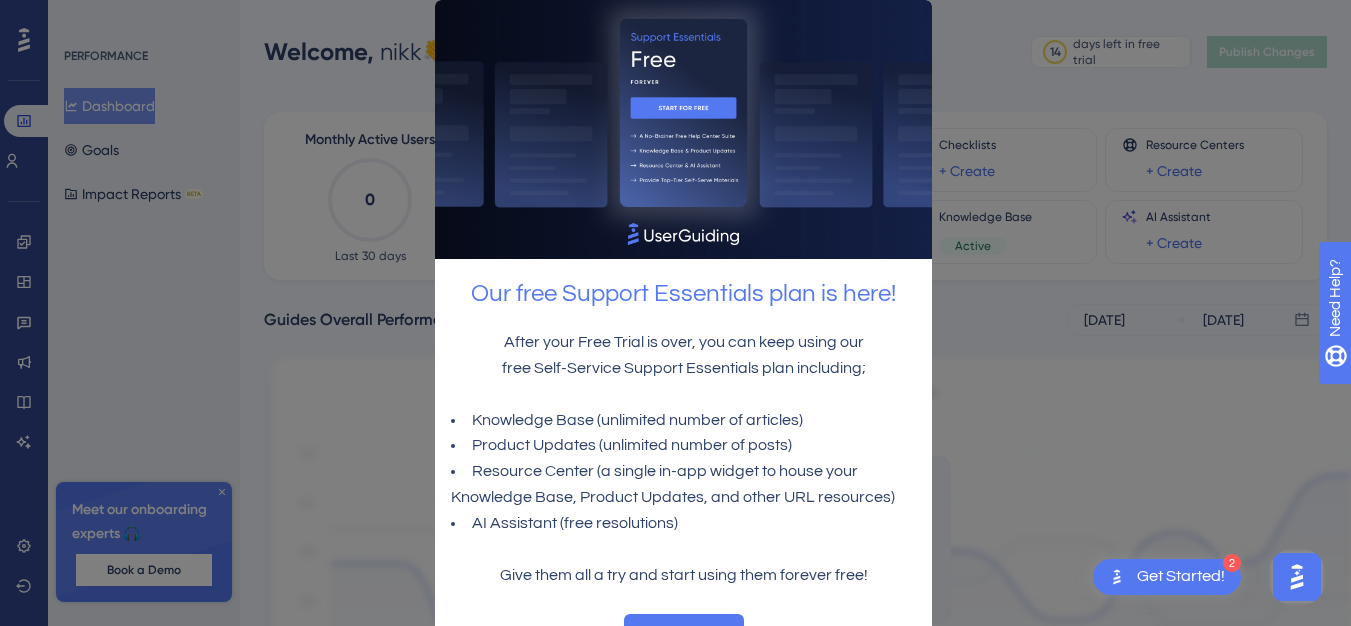 click at bounding box center (675, 313) 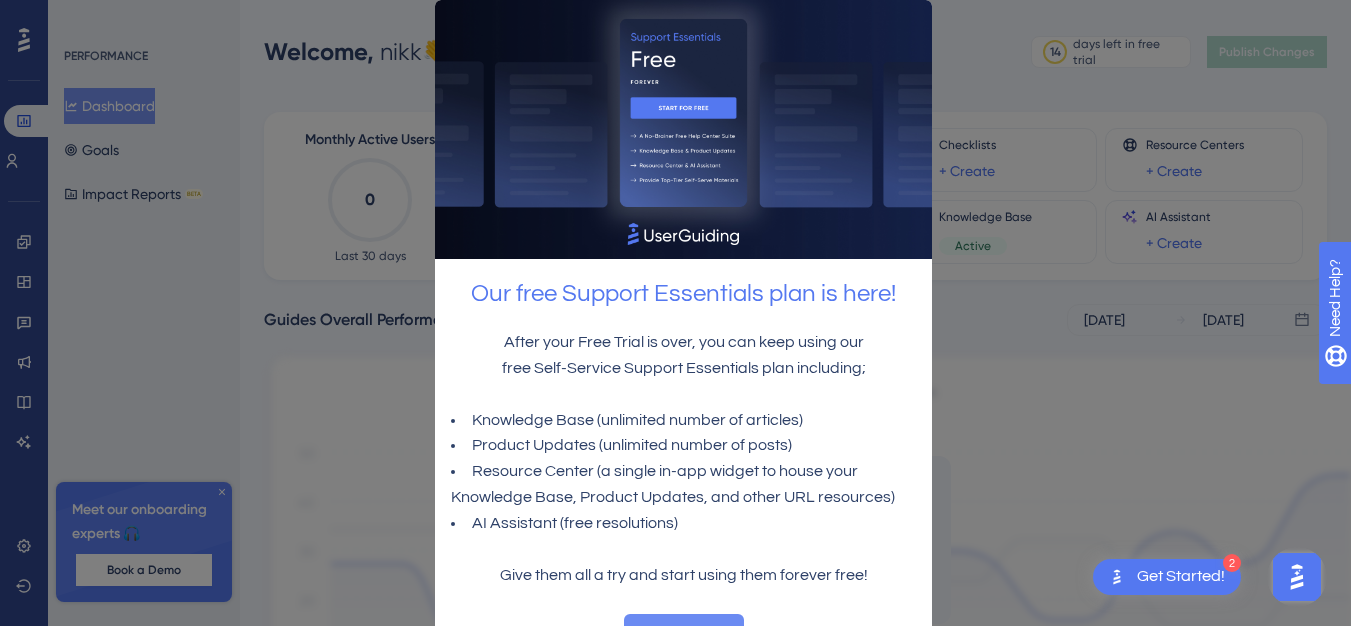 click on "GOT IT!" at bounding box center [683, 634] 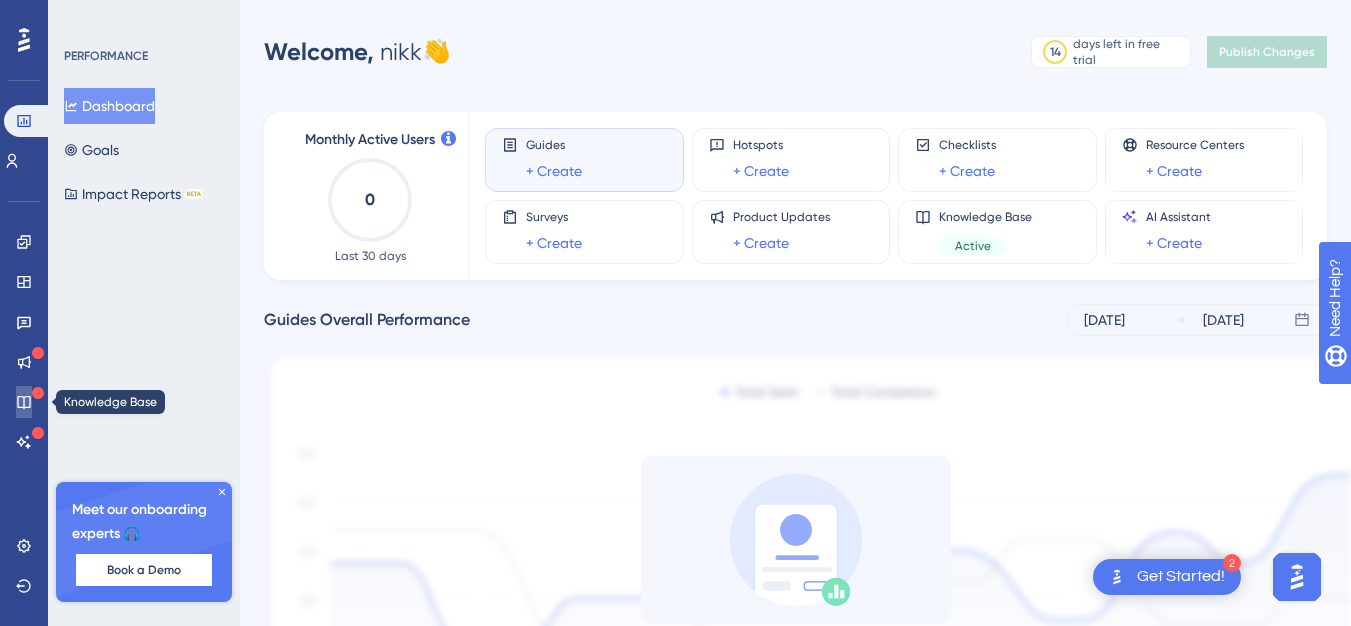 click 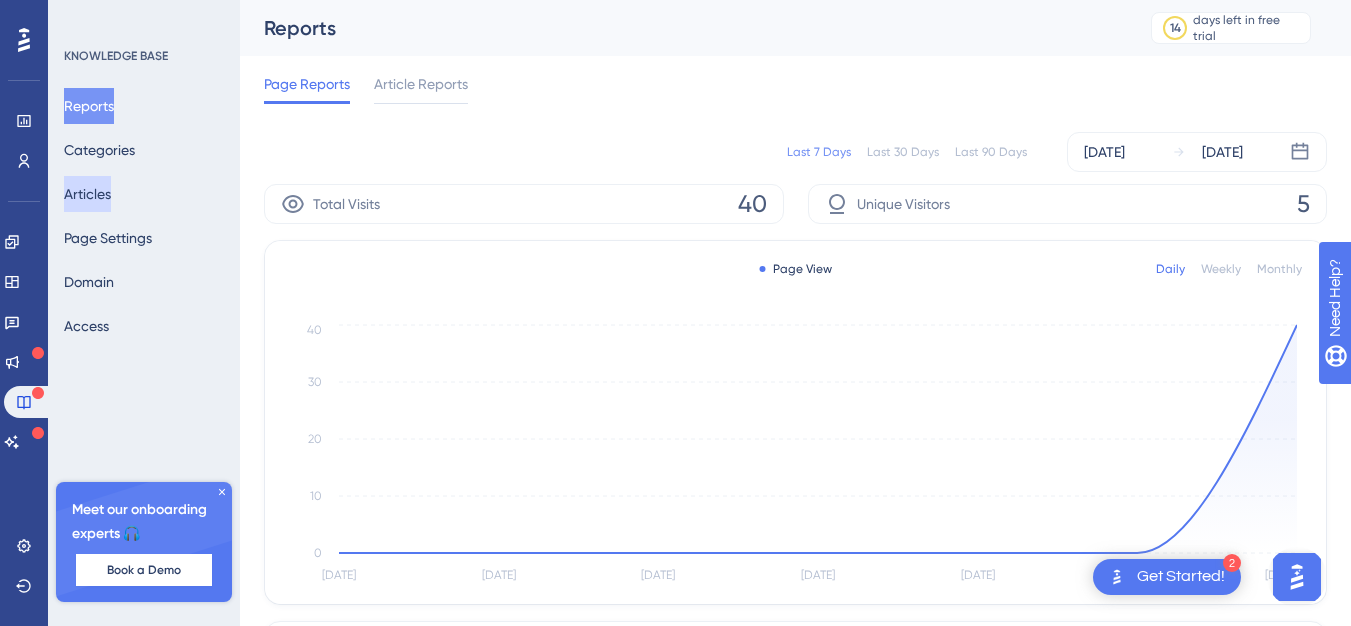 click on "Articles" at bounding box center (87, 194) 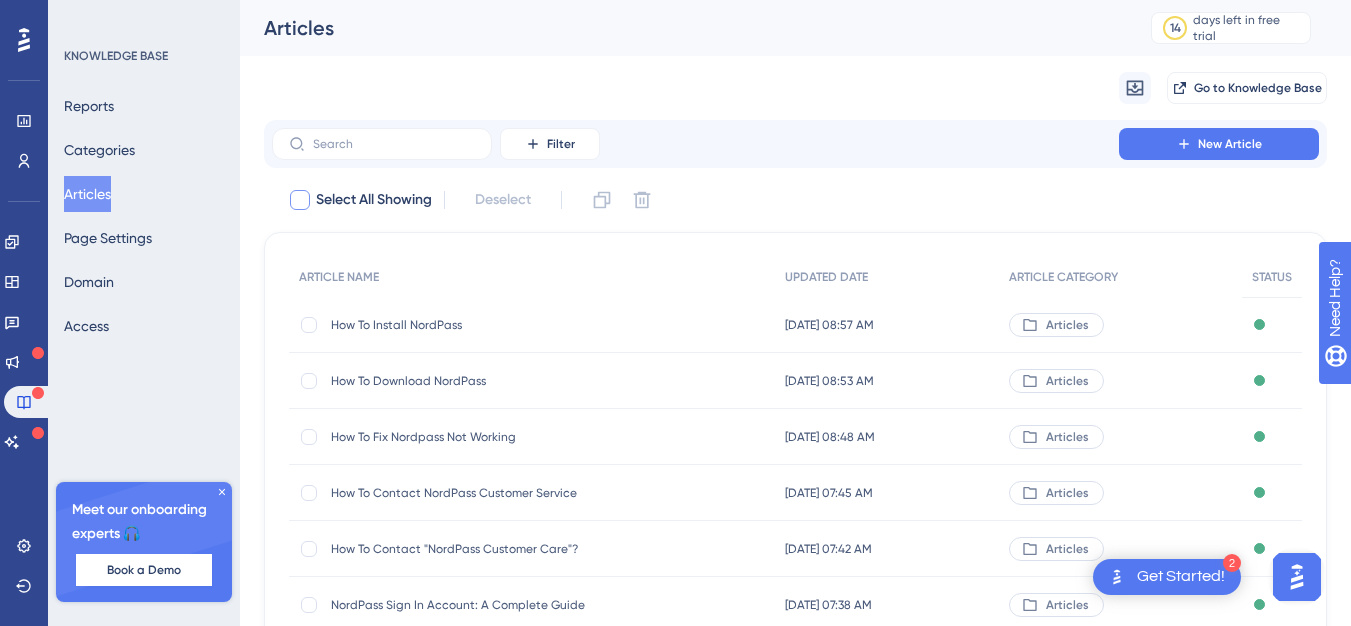 click at bounding box center [300, 200] 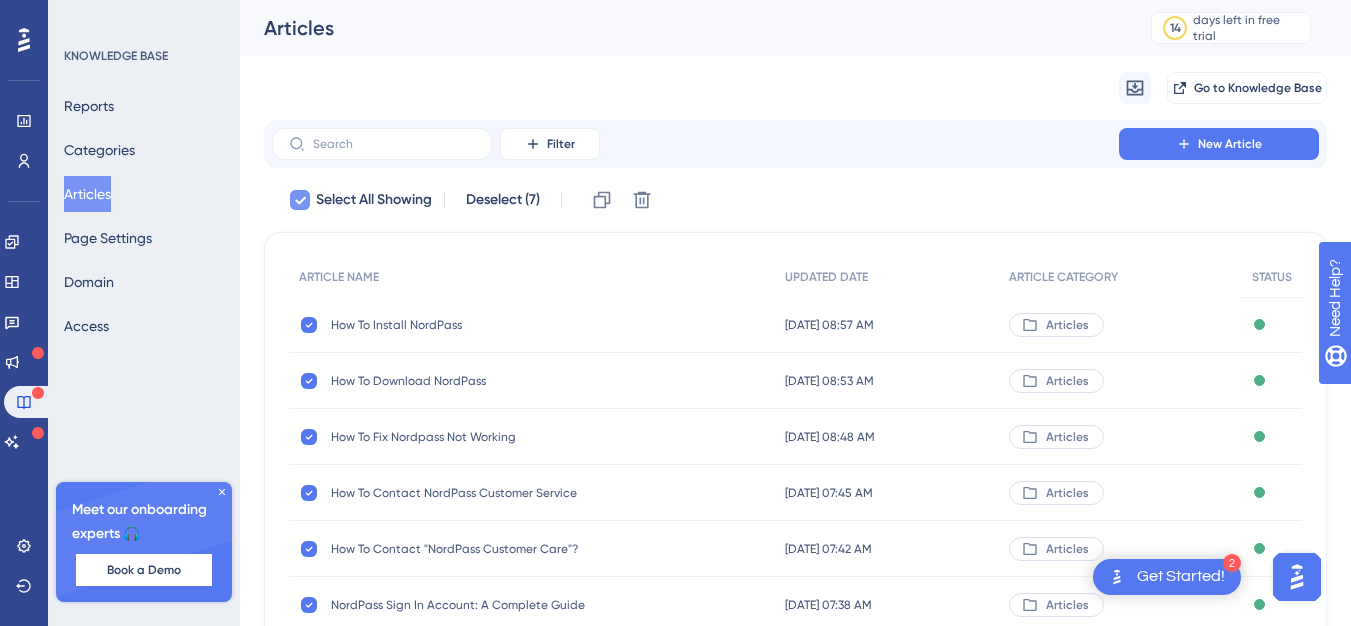 click 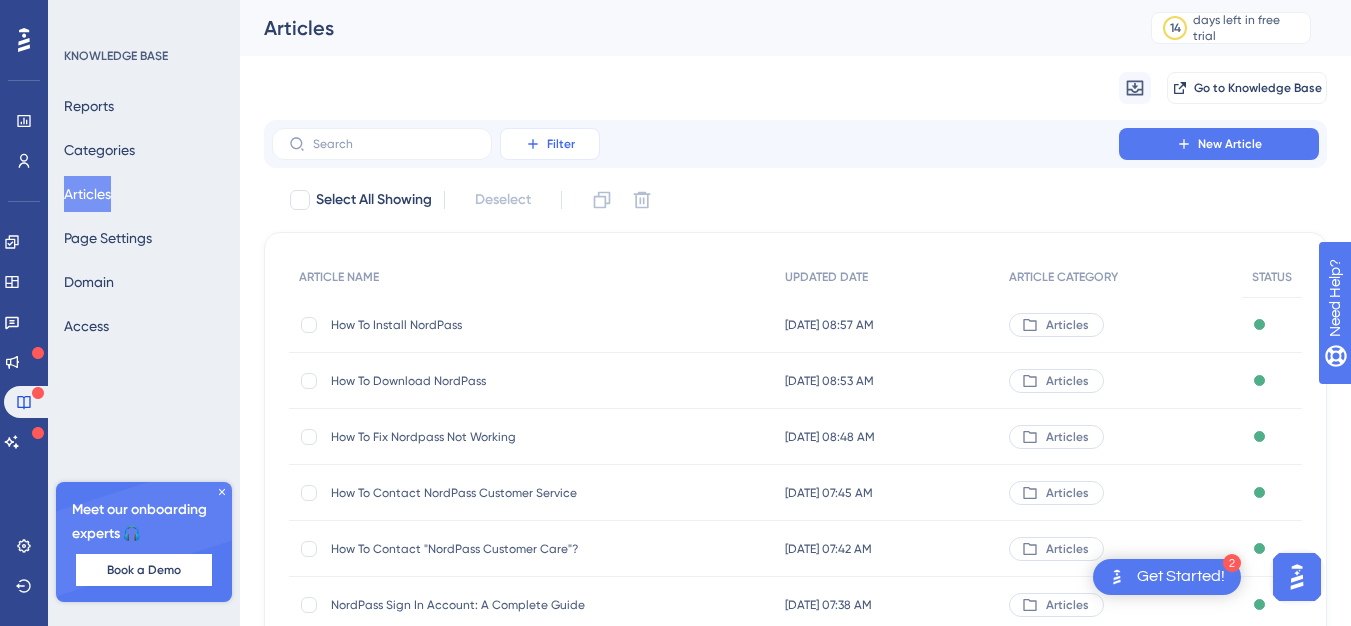click on "Filter" at bounding box center [550, 144] 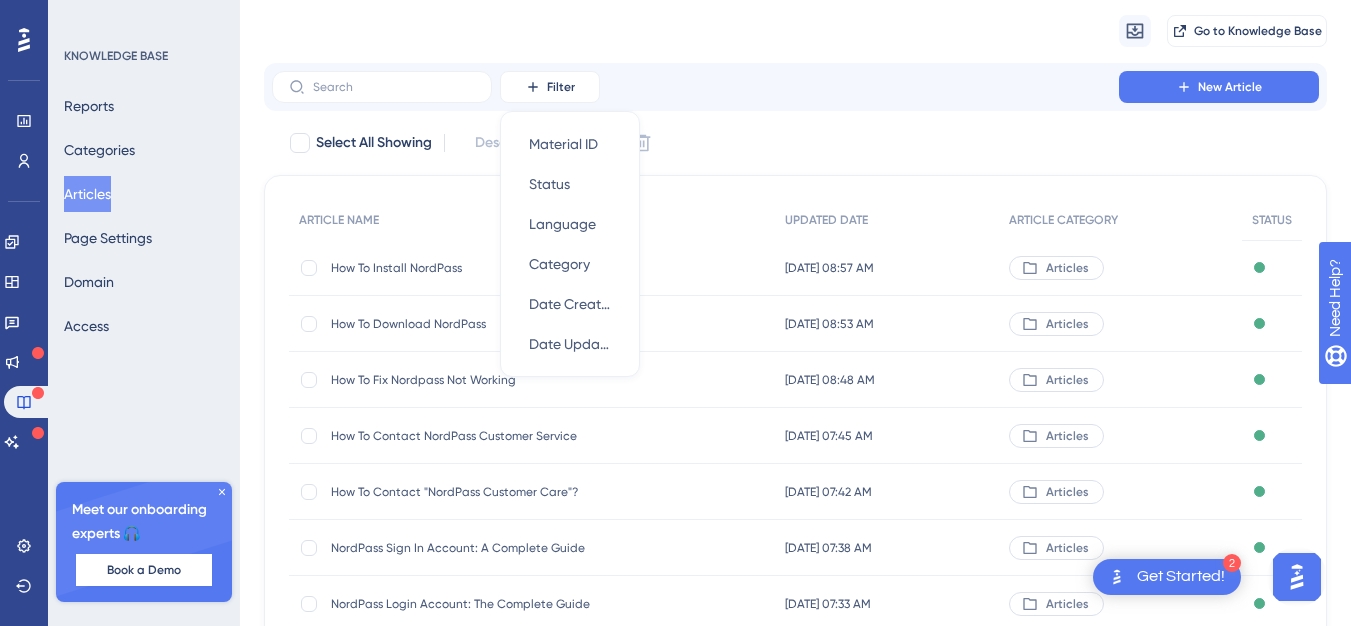 scroll, scrollTop: 0, scrollLeft: 0, axis: both 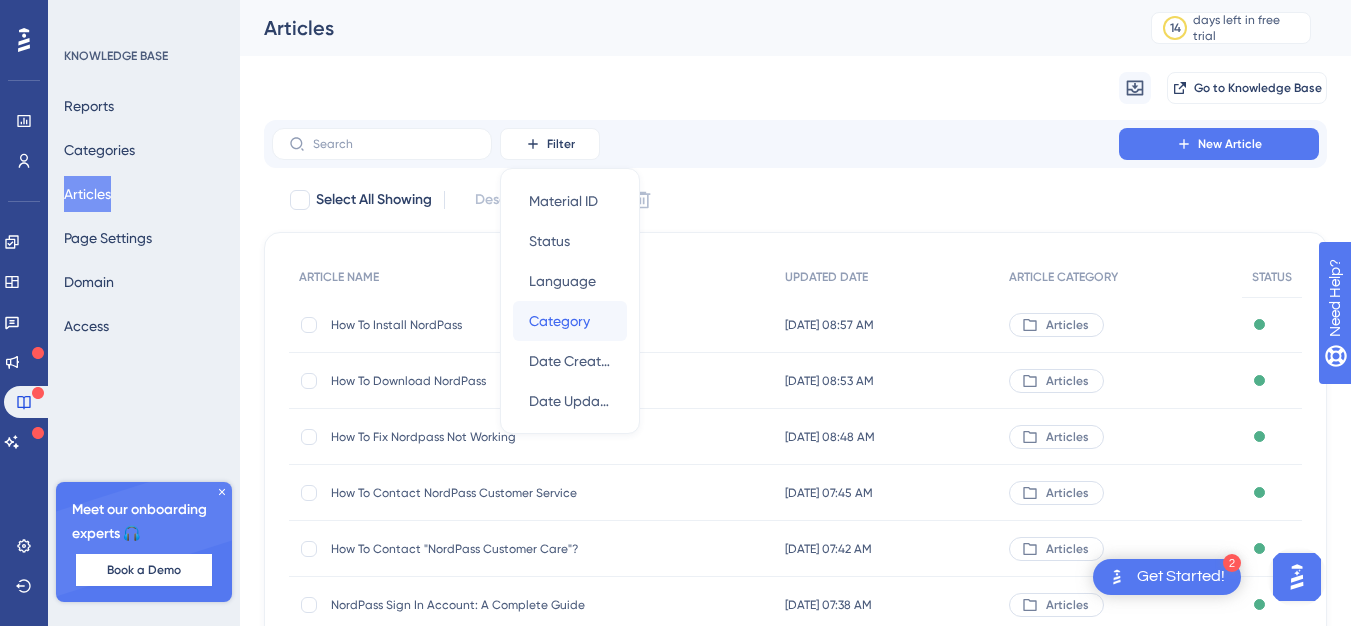 click on "Category" at bounding box center [559, 321] 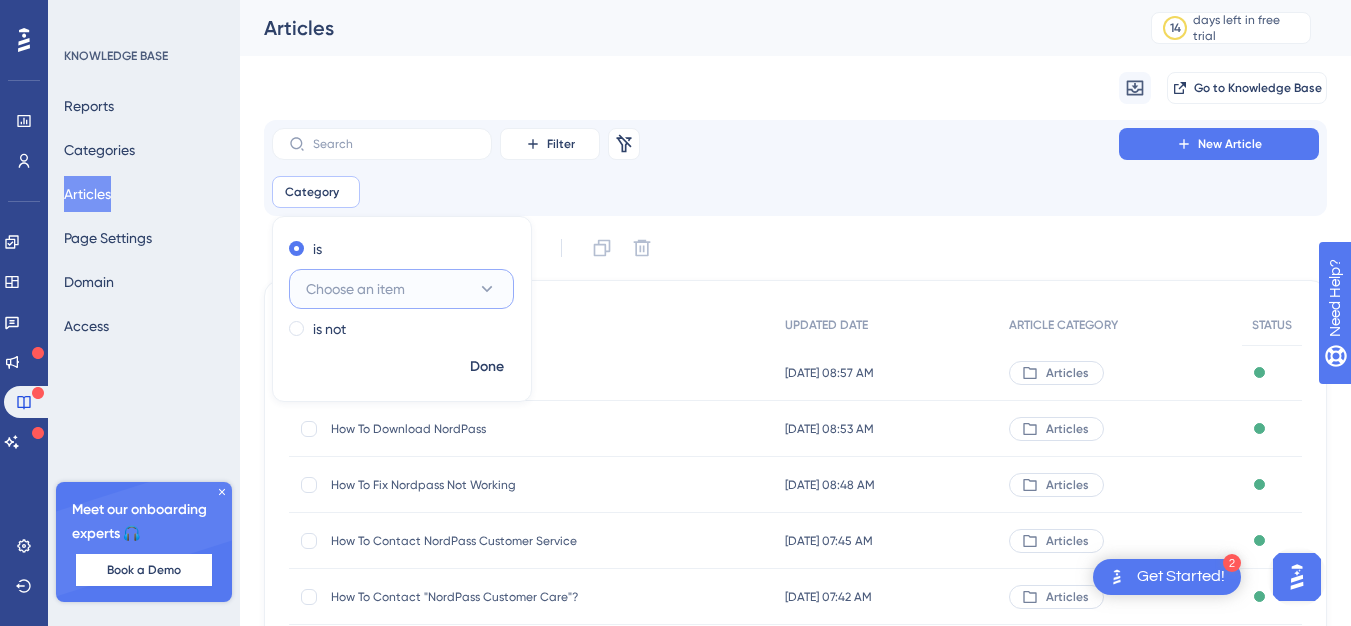 click 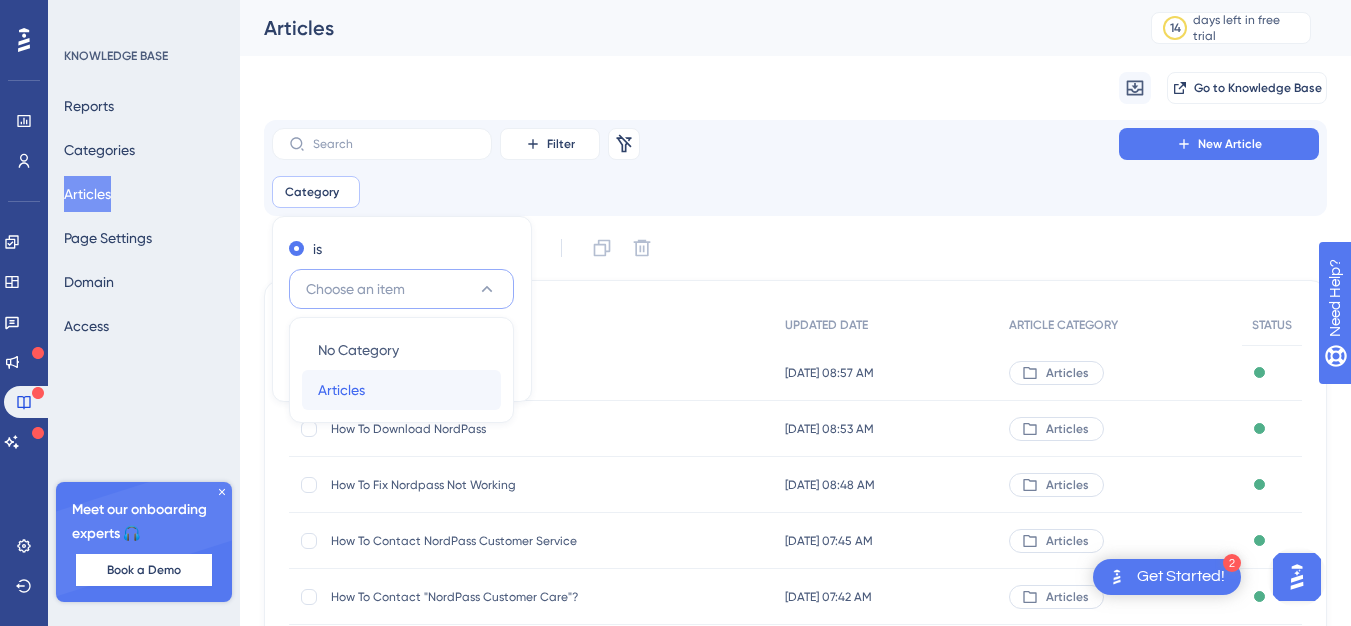 click on "Articles" at bounding box center (341, 390) 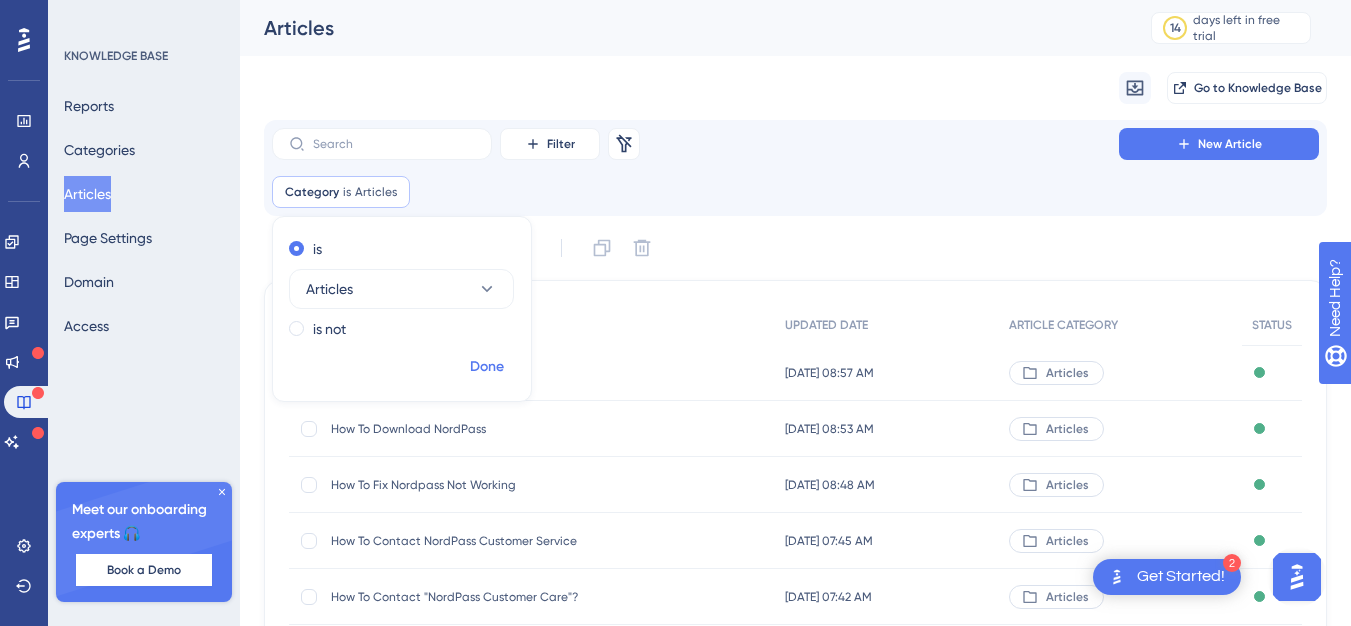click on "Done" at bounding box center [487, 367] 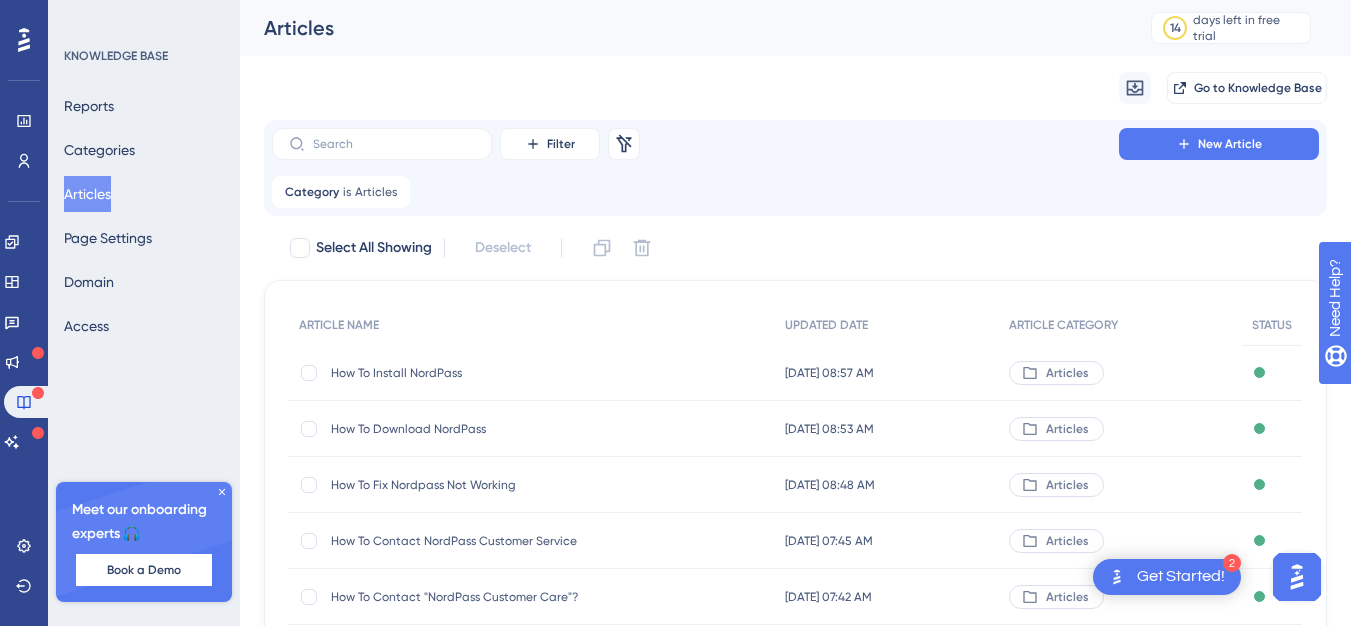 click on "Category is Articles Articles Remove" at bounding box center [795, 192] 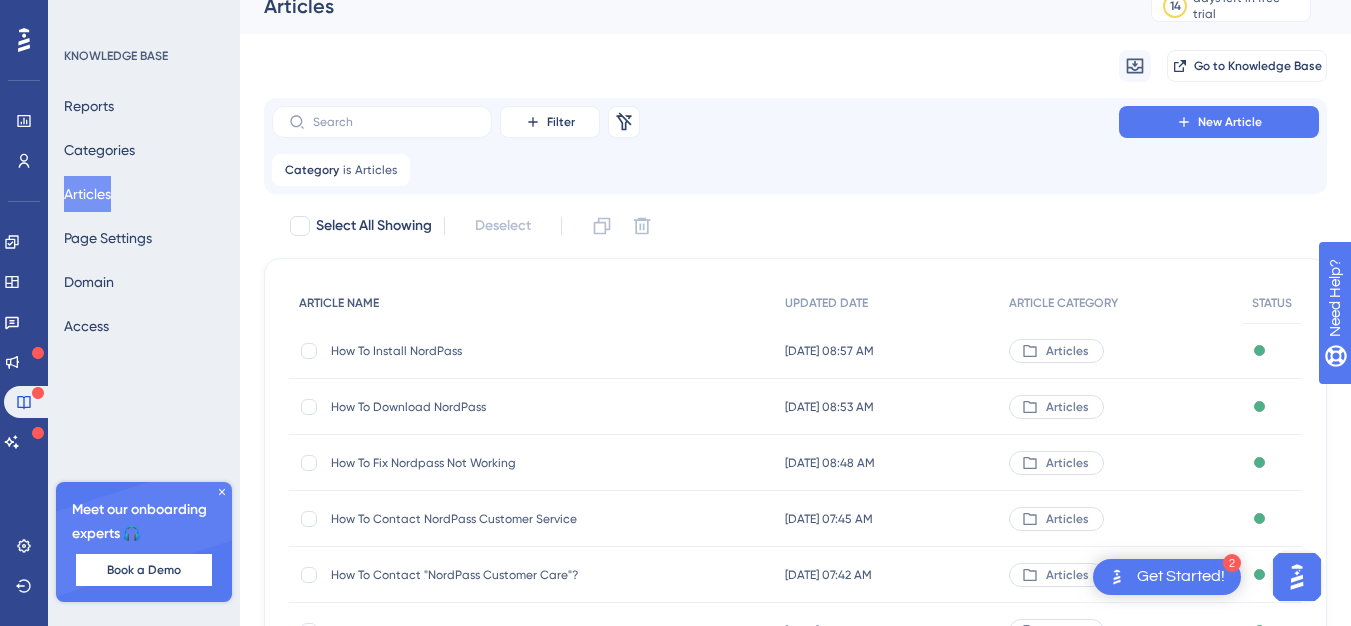 scroll, scrollTop: 0, scrollLeft: 0, axis: both 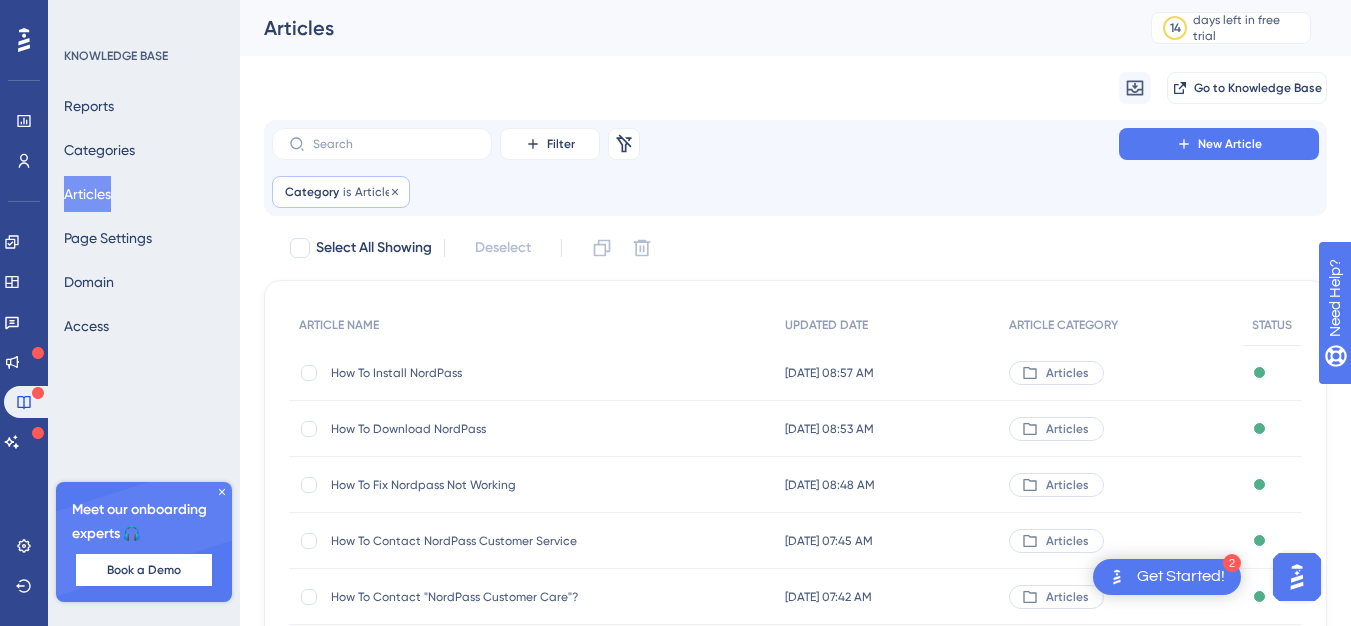 click on "Articles" at bounding box center [376, 192] 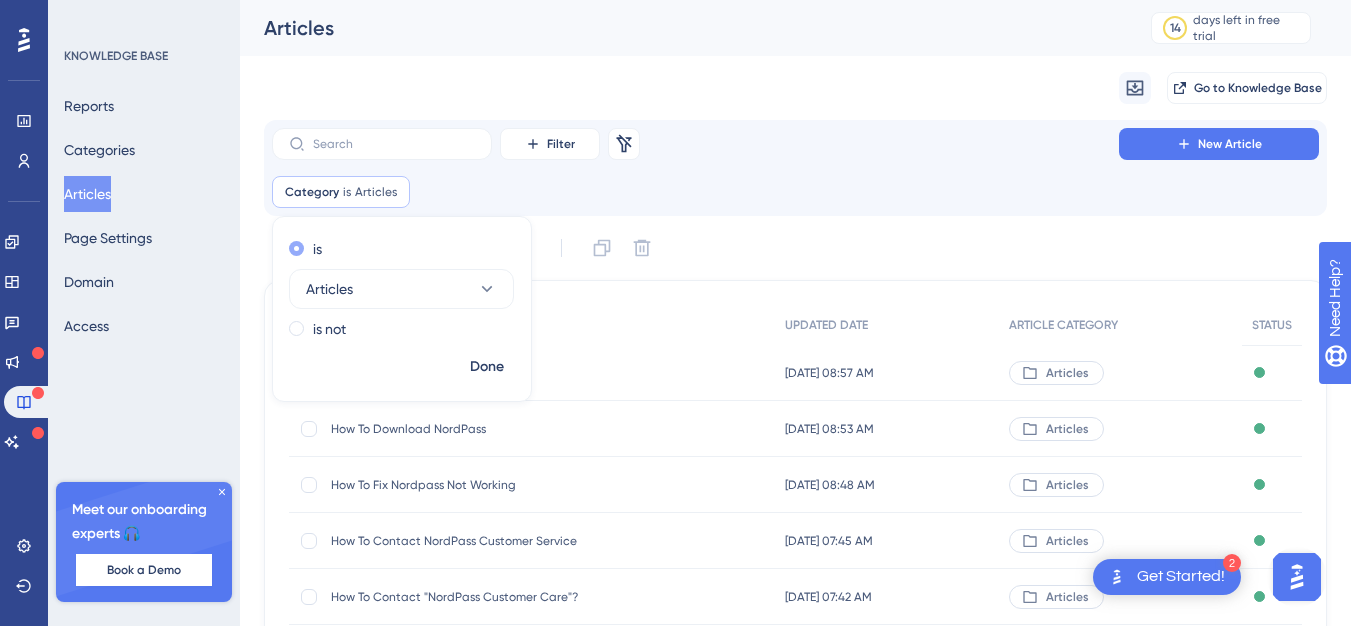 click on "is" at bounding box center (398, 249) 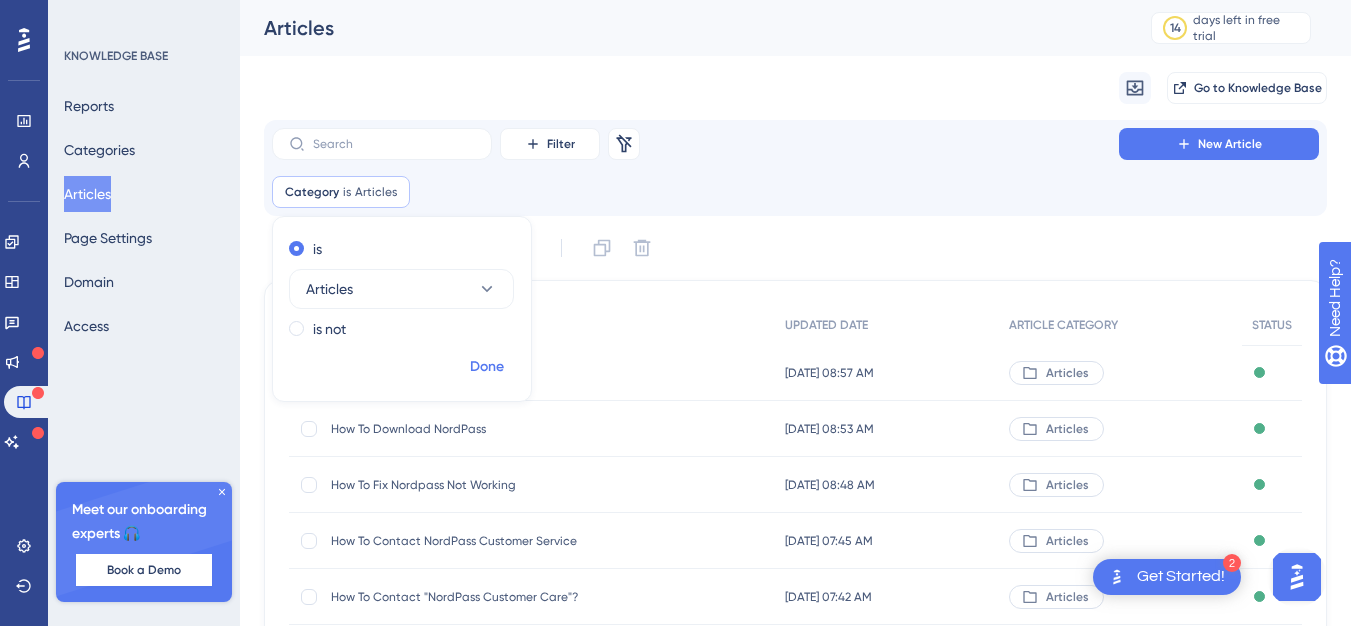 click on "Done" at bounding box center [487, 367] 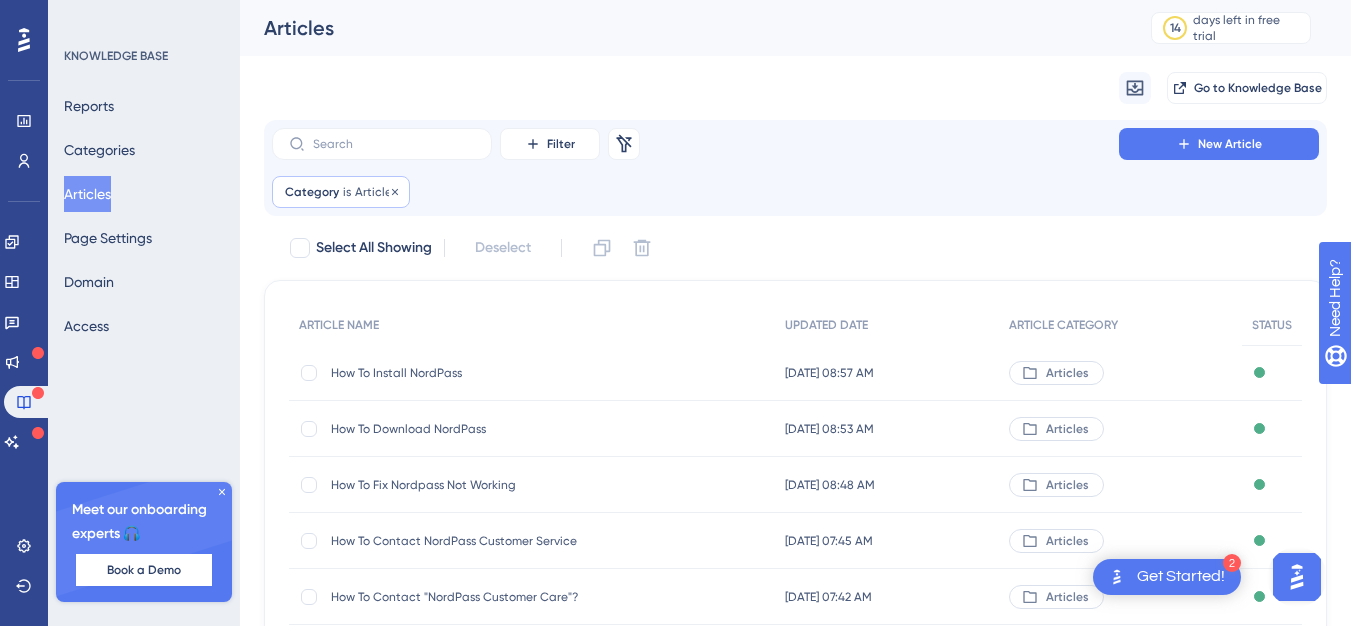 click on "Articles" at bounding box center [376, 192] 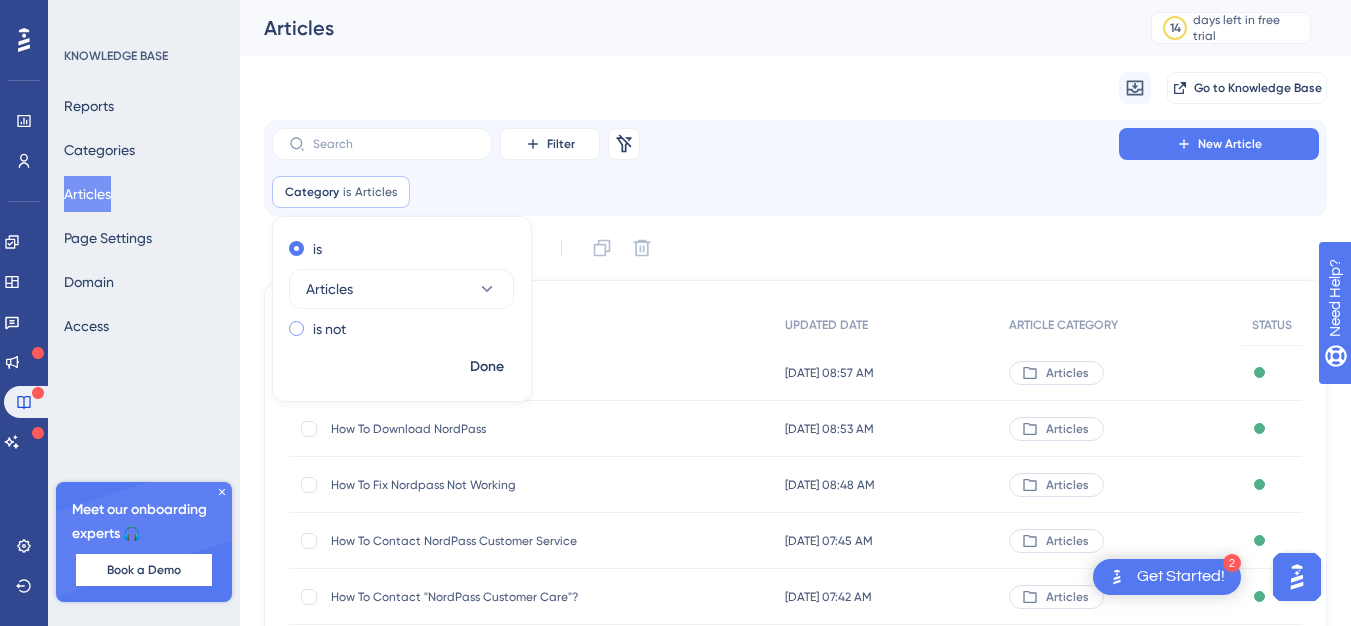 click on "is not" at bounding box center (329, 329) 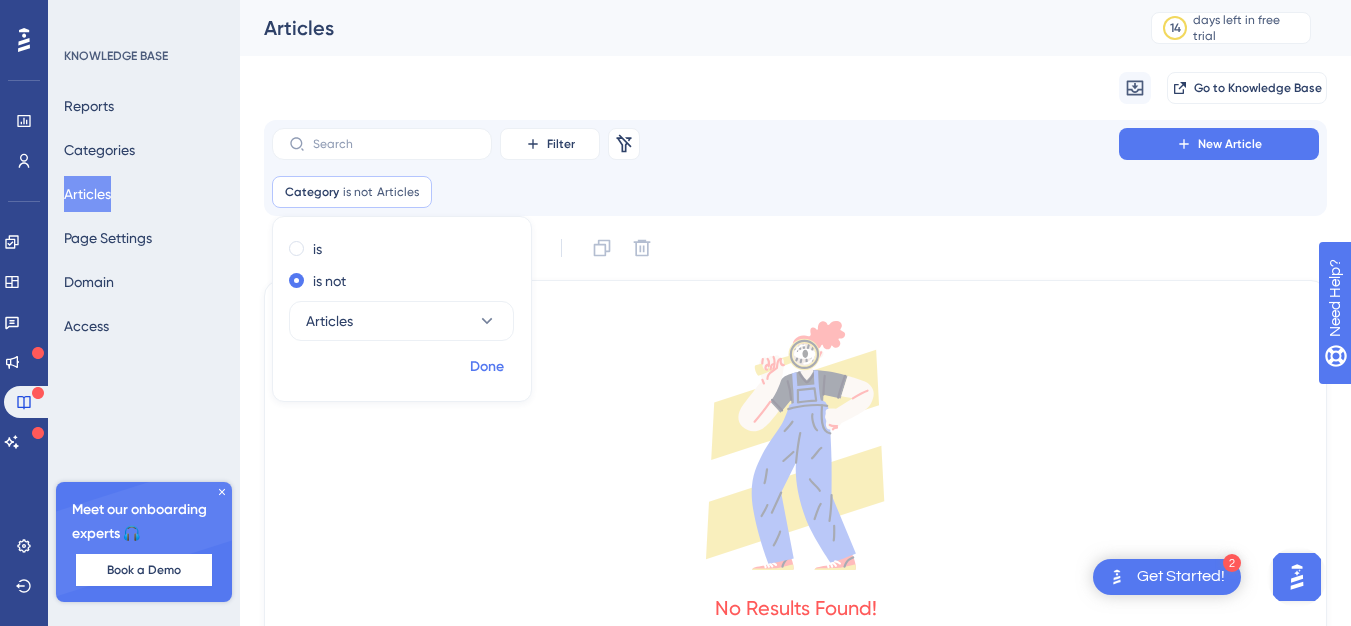 click on "Done" at bounding box center (487, 367) 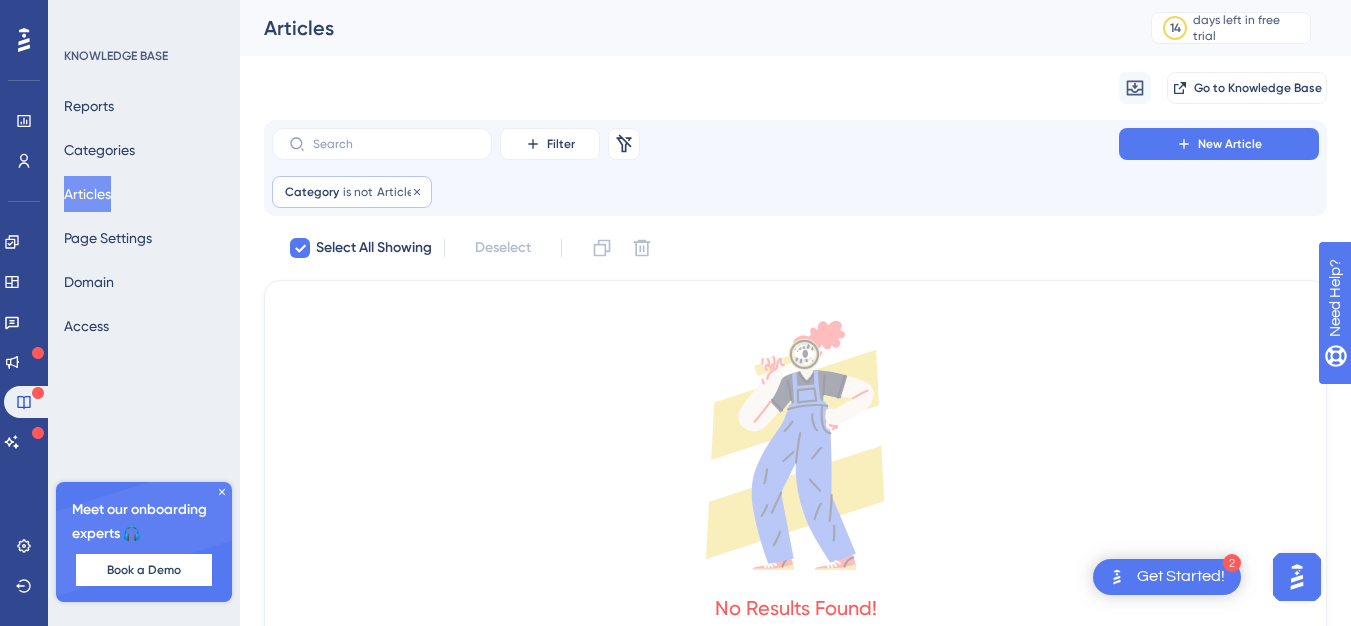 click on "Category is not Articles Articles Remove" at bounding box center [352, 192] 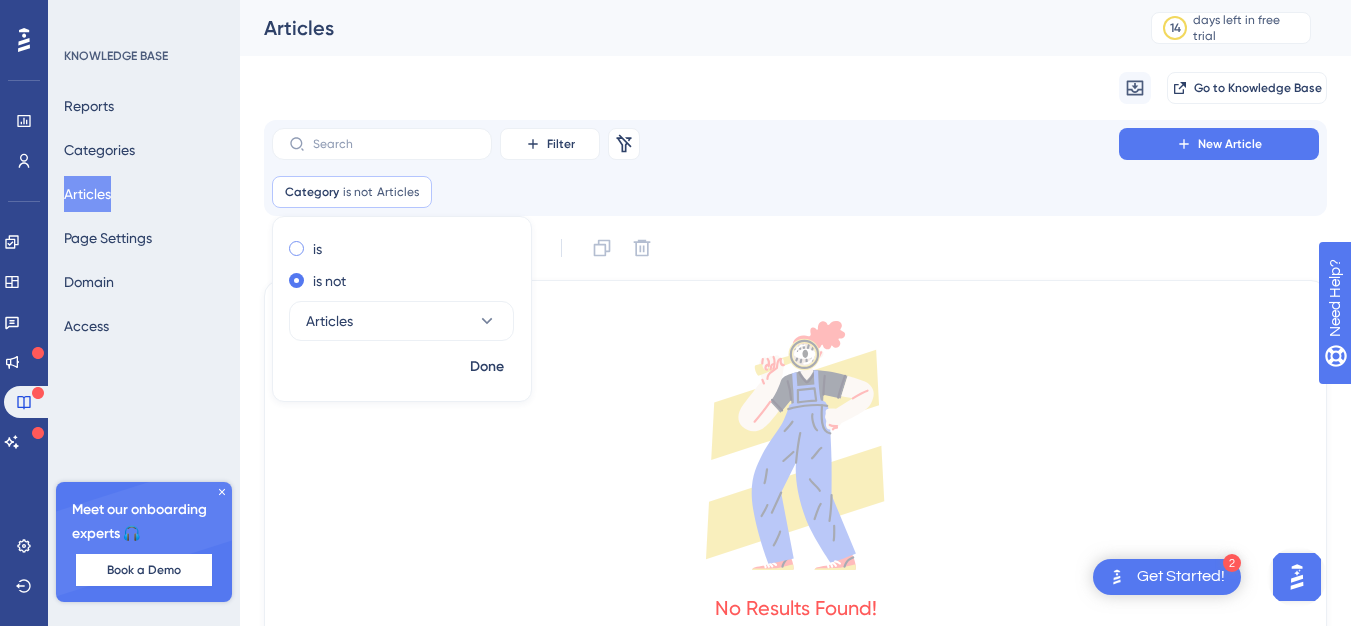 click on "is" at bounding box center [398, 249] 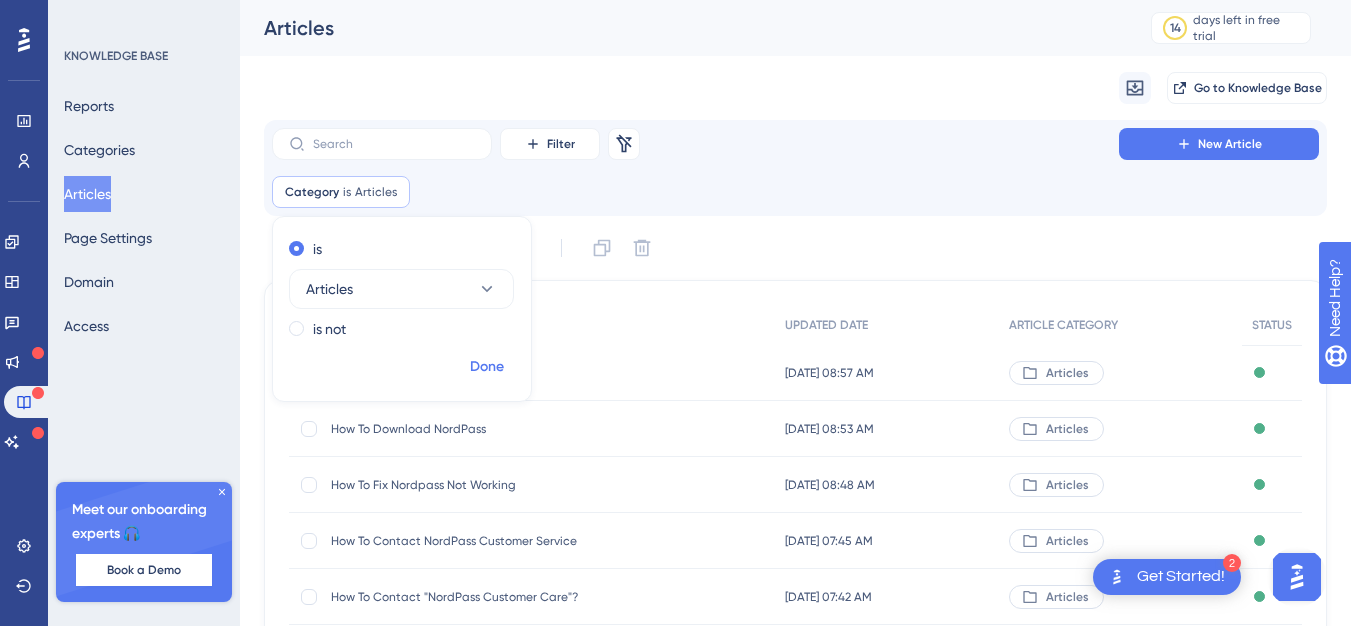 click on "Done" at bounding box center (487, 367) 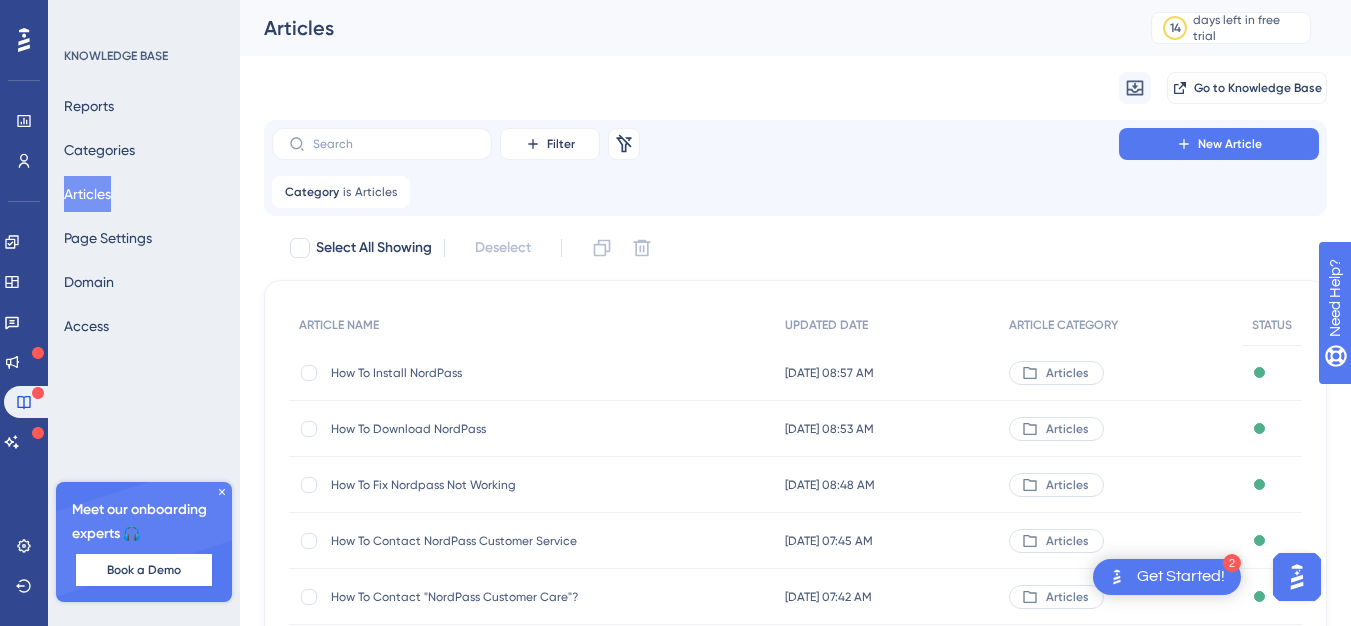 click on "Category is Articles Articles Remove" at bounding box center [795, 192] 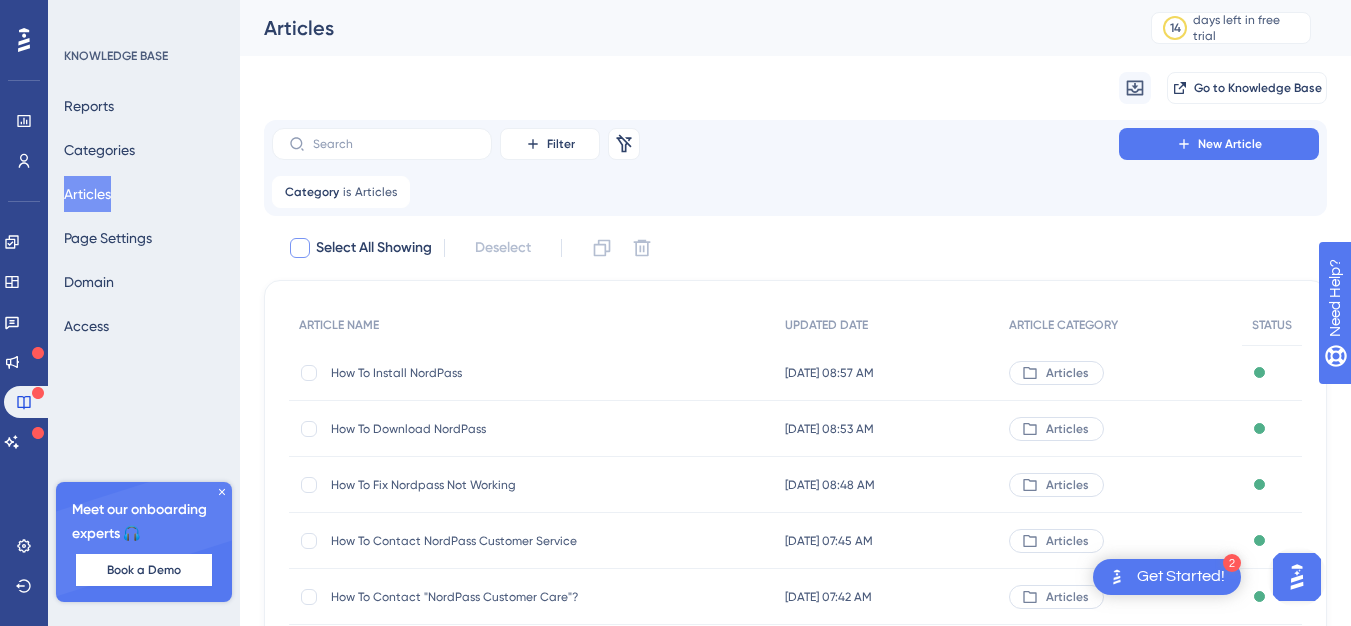 click at bounding box center [300, 248] 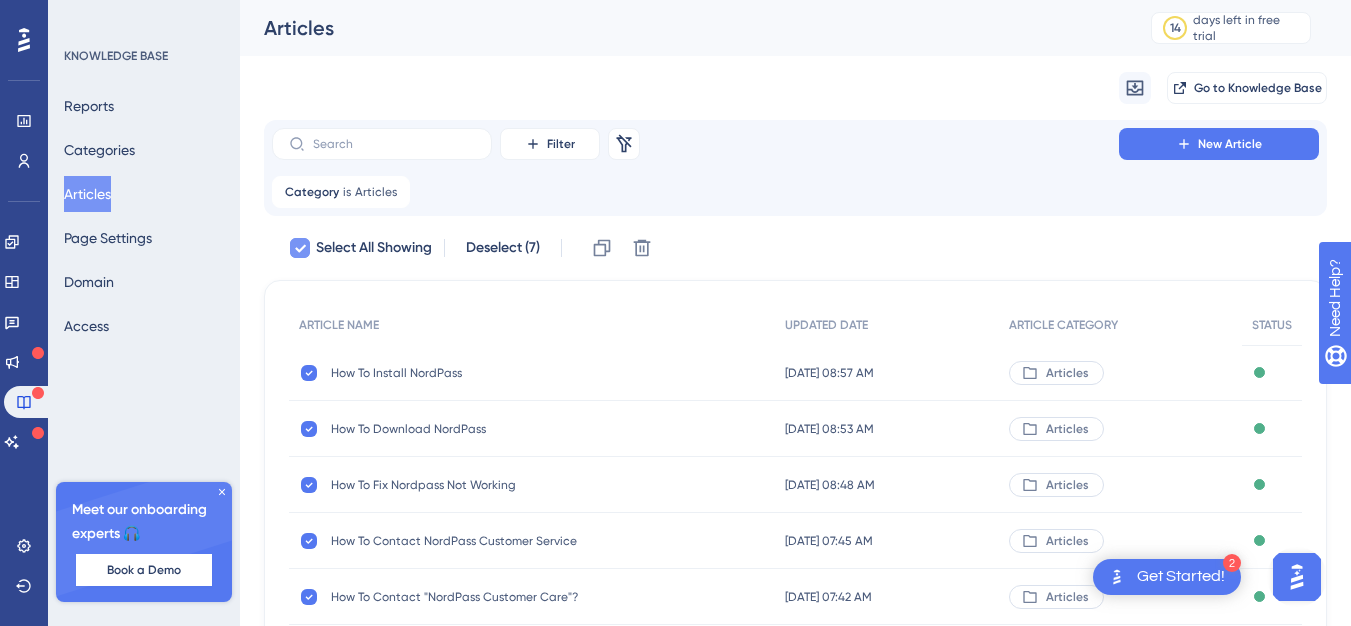 click at bounding box center [300, 248] 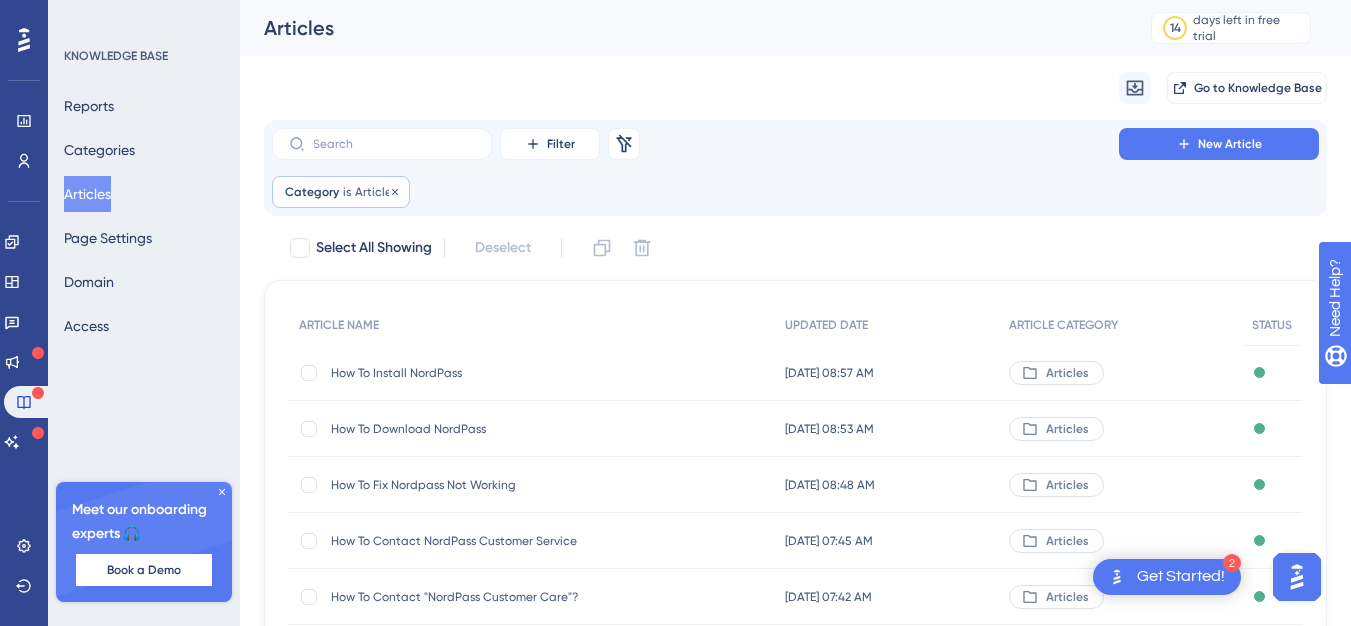 click on "Category" at bounding box center (312, 192) 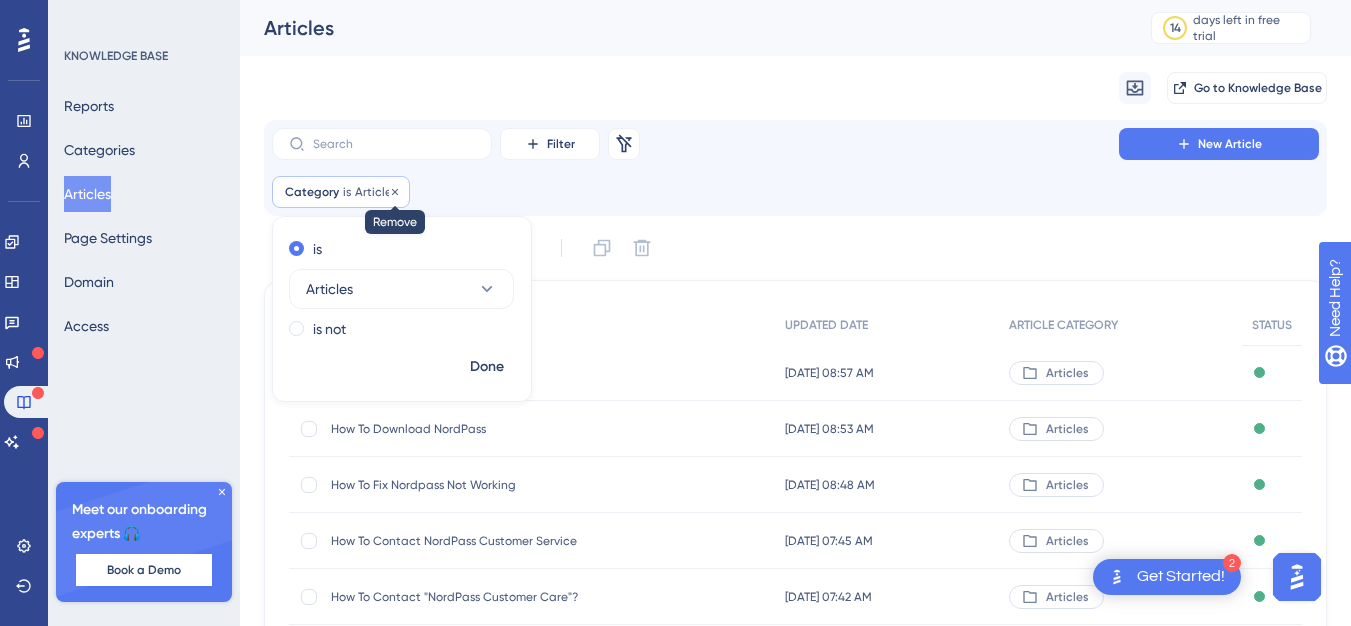 click 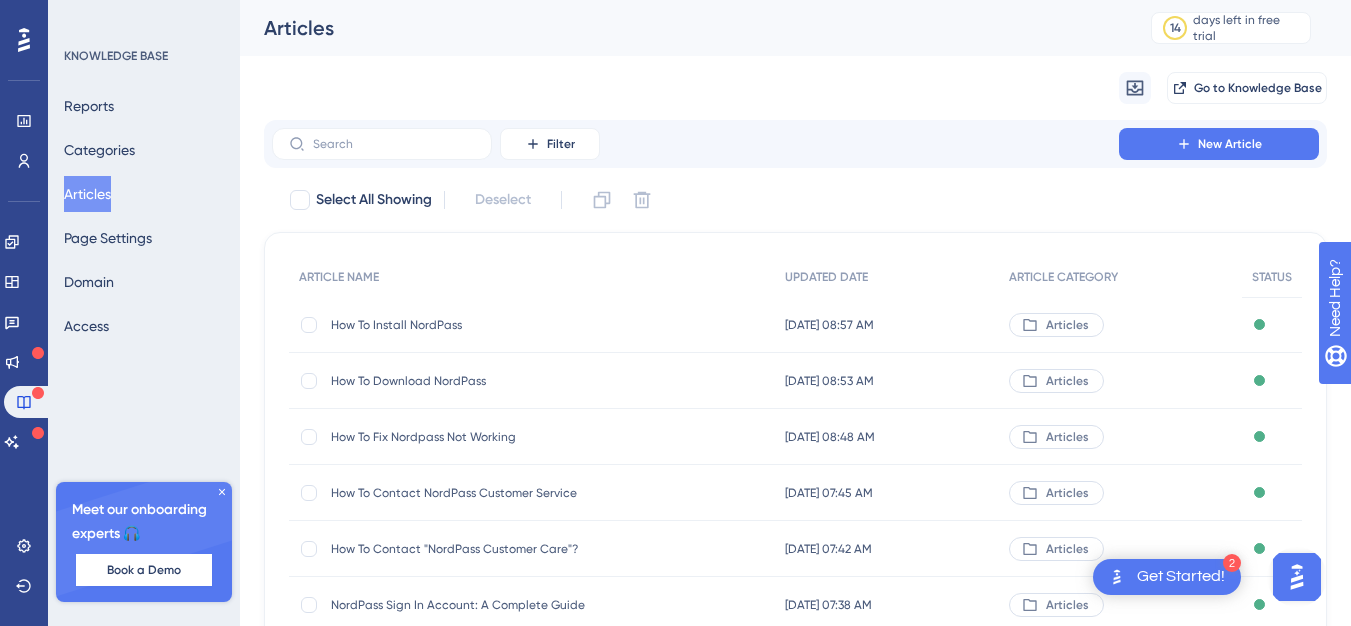 click on "Filter New Article" at bounding box center (795, 144) 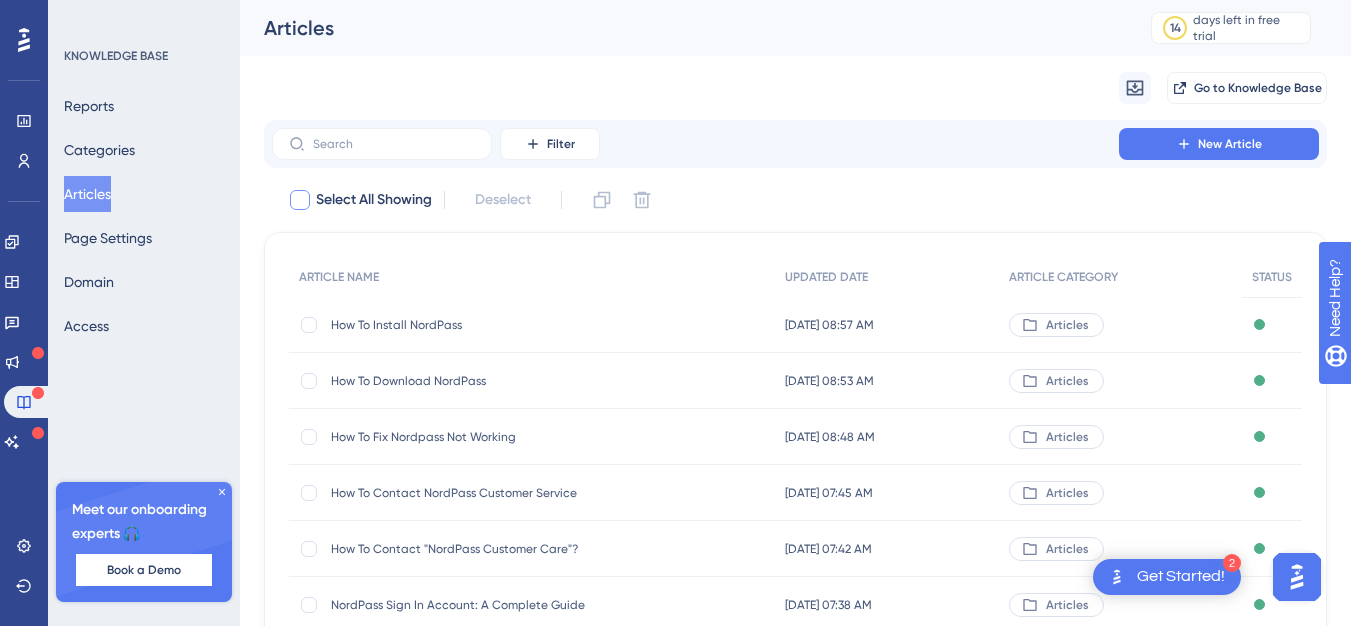 click on "Select All Showing" at bounding box center (374, 200) 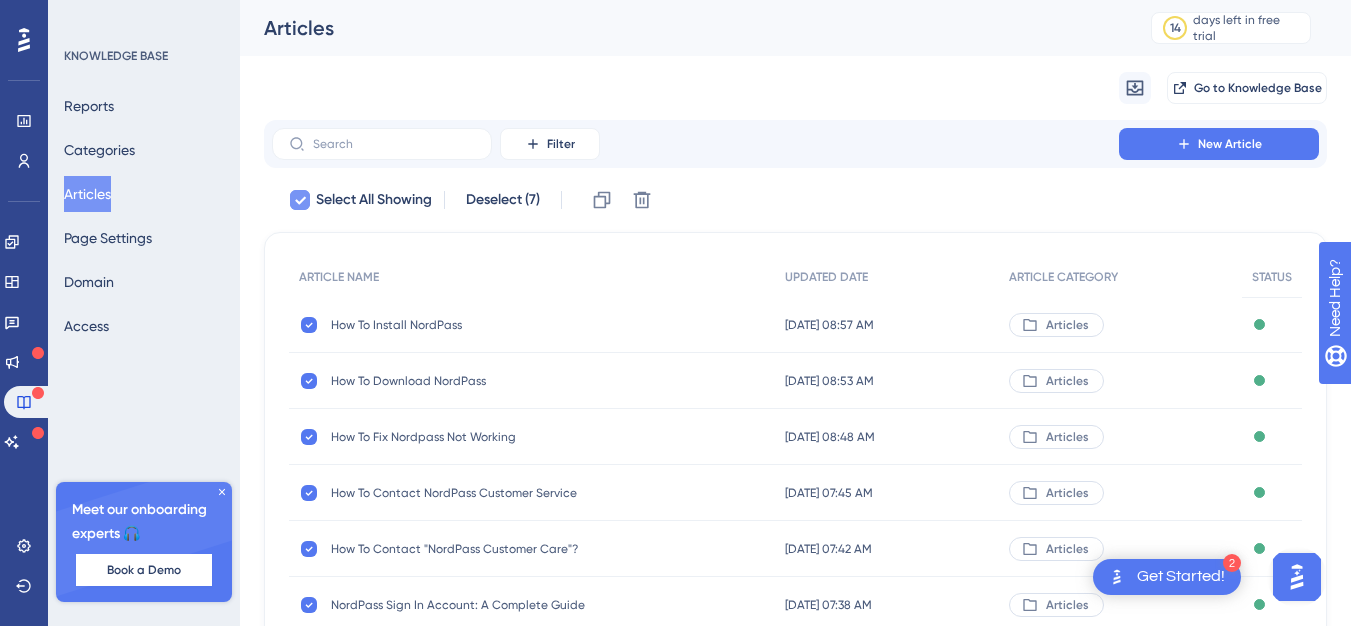 click on "Select All Showing" at bounding box center [374, 200] 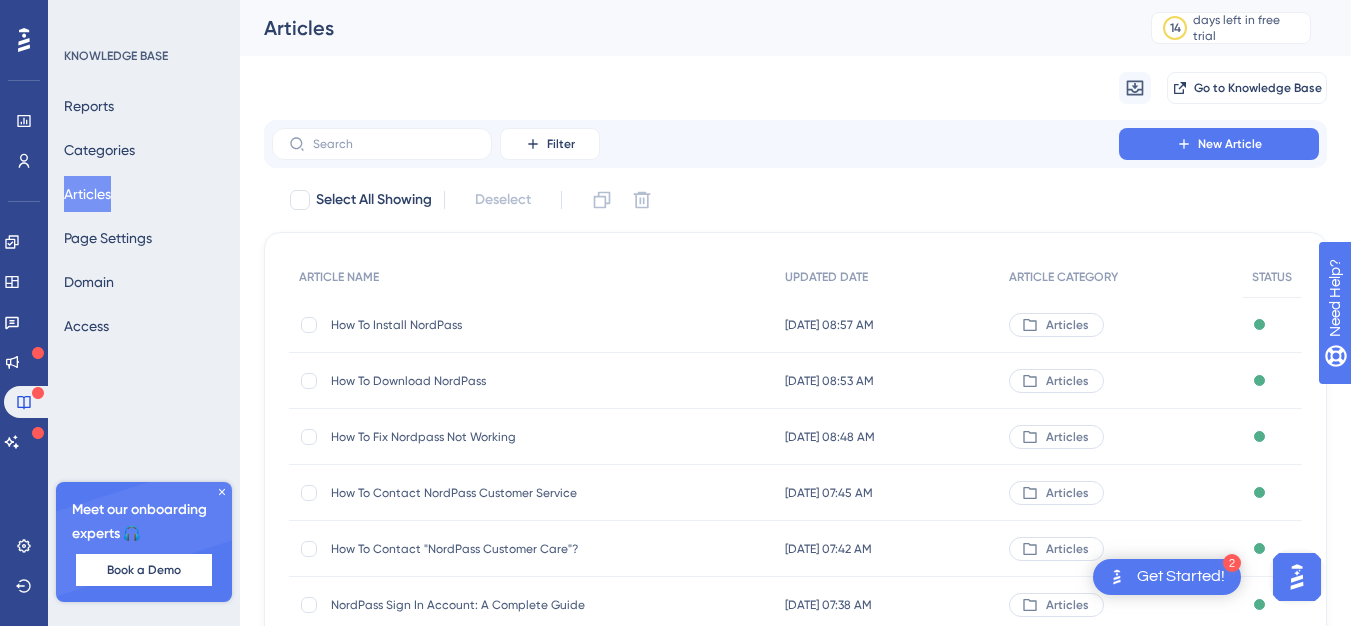 click on "Filter New Article" at bounding box center [795, 144] 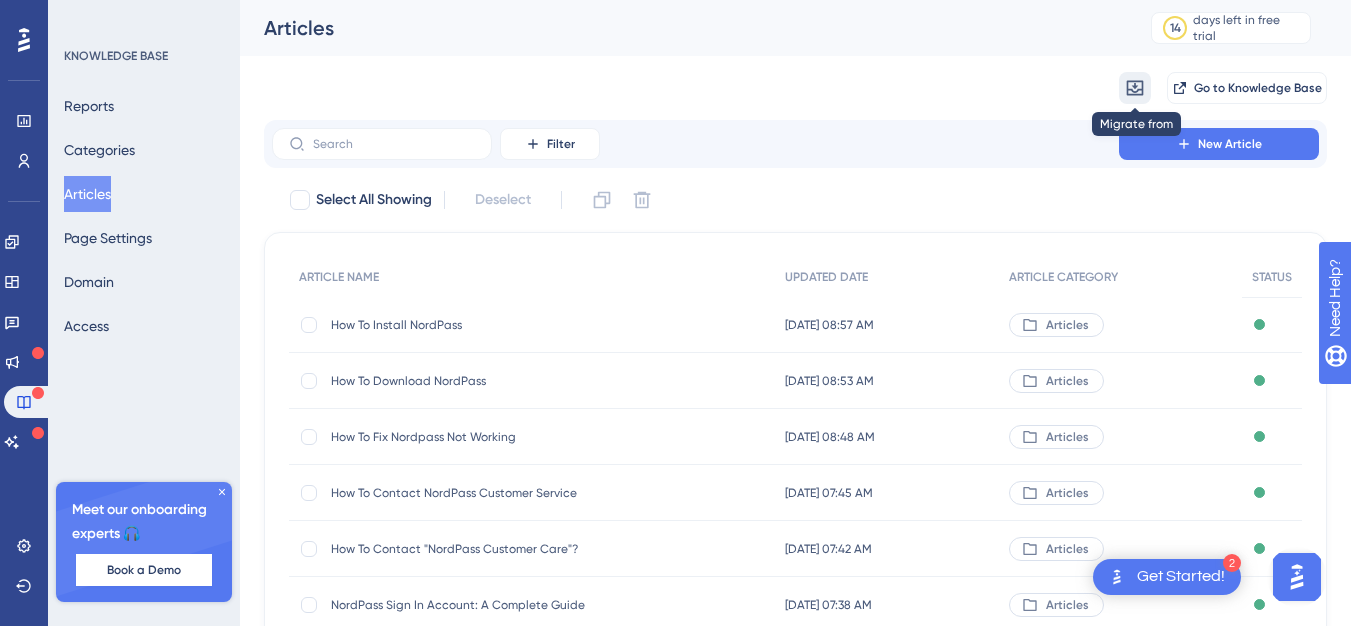 click 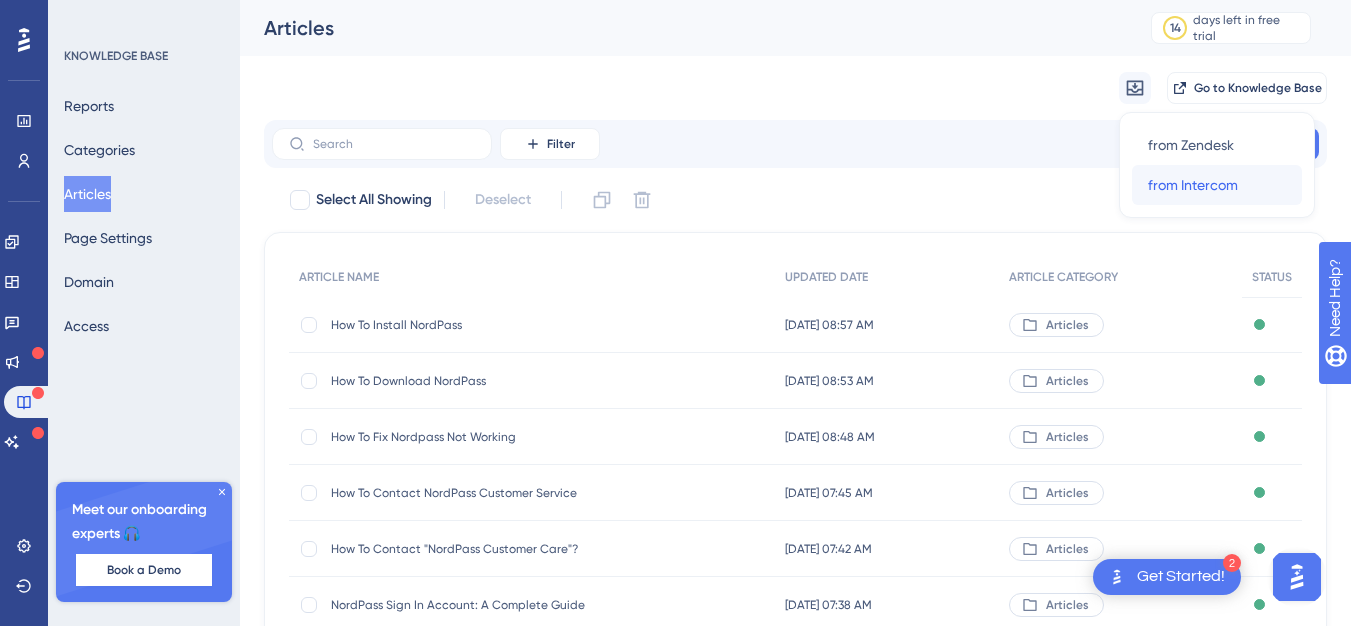 click on "from Intercom" at bounding box center (1193, 185) 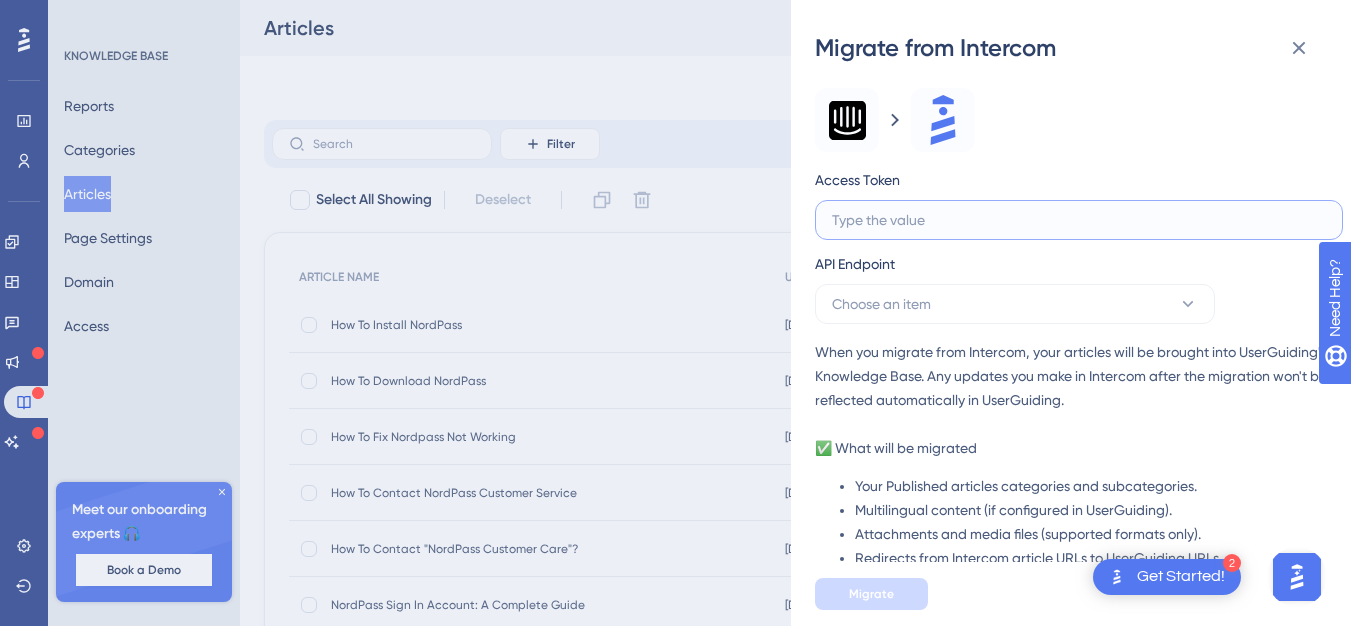 click at bounding box center (1079, 220) 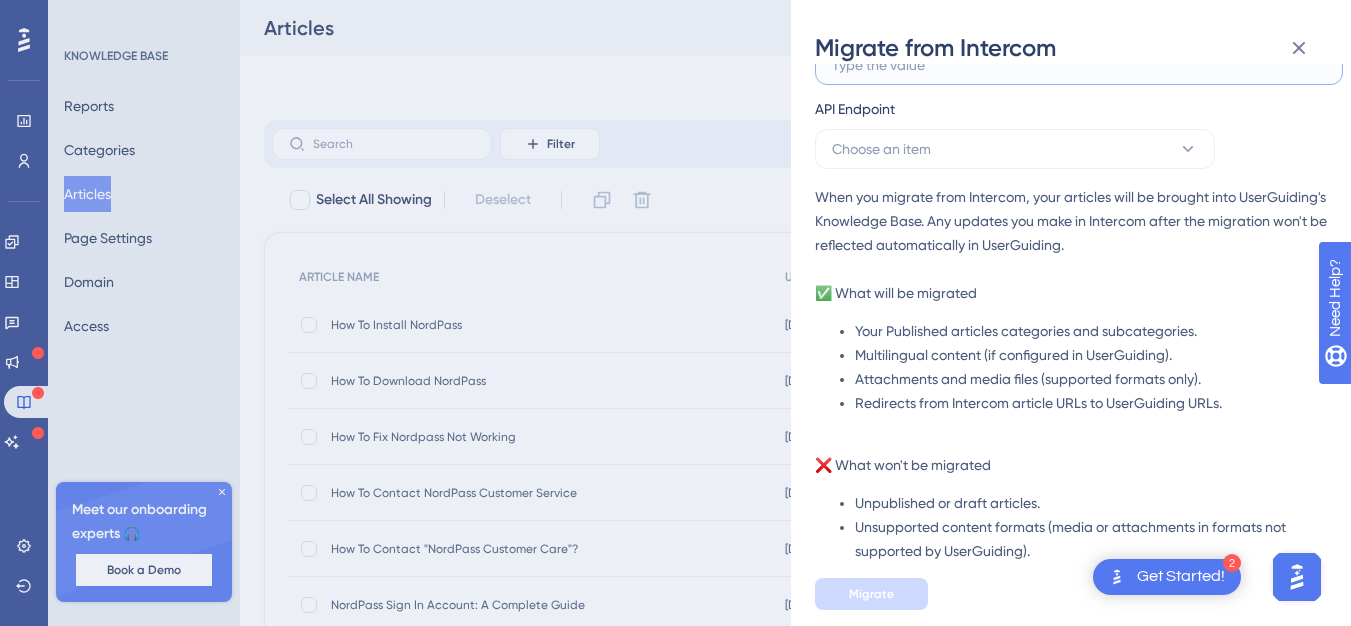 scroll, scrollTop: 227, scrollLeft: 0, axis: vertical 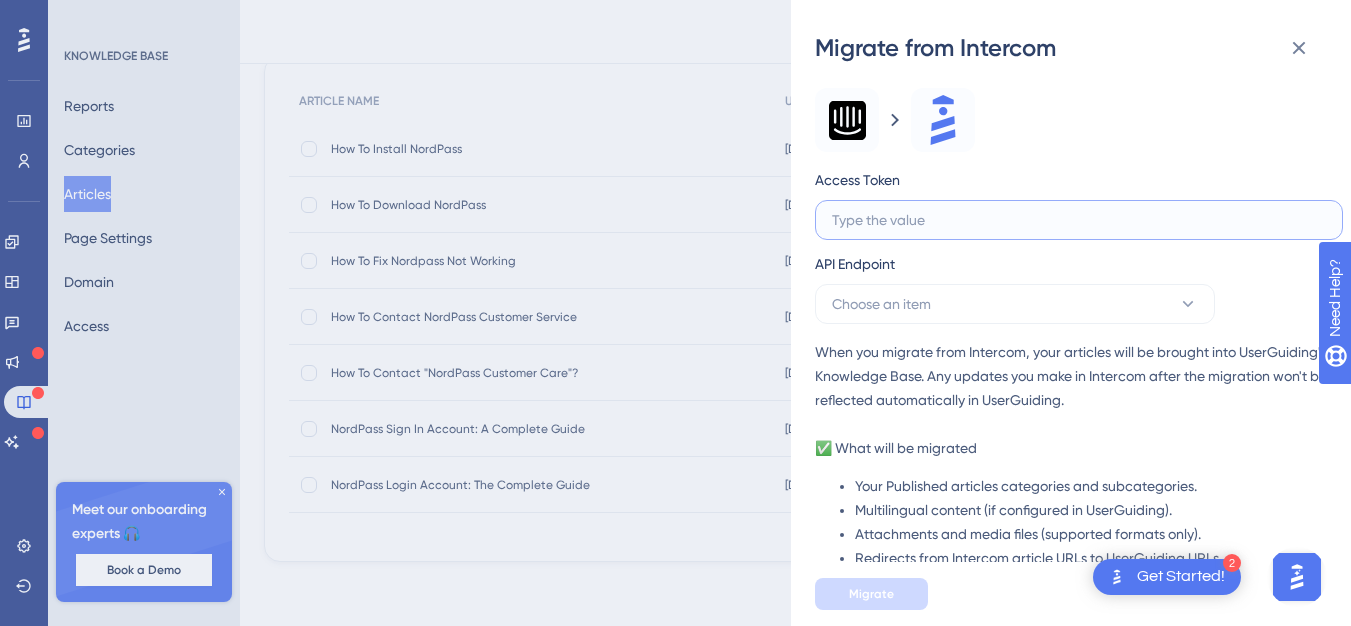 click at bounding box center [1079, 220] 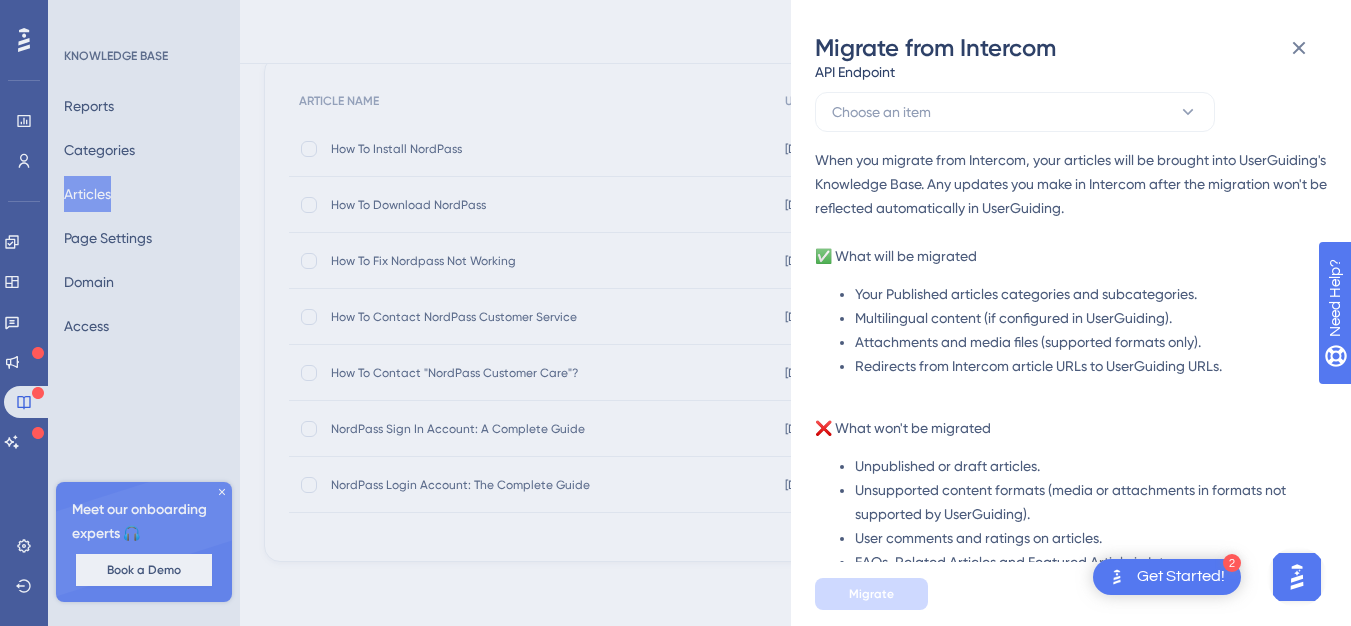 scroll, scrollTop: 227, scrollLeft: 0, axis: vertical 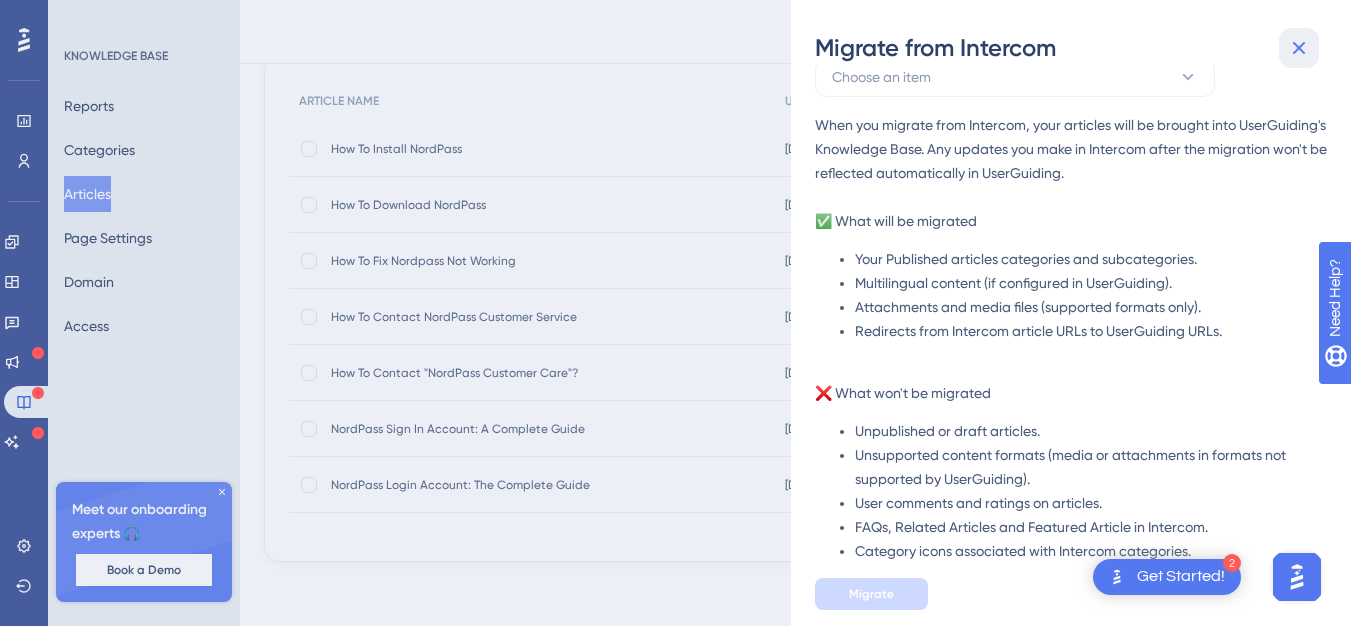 click 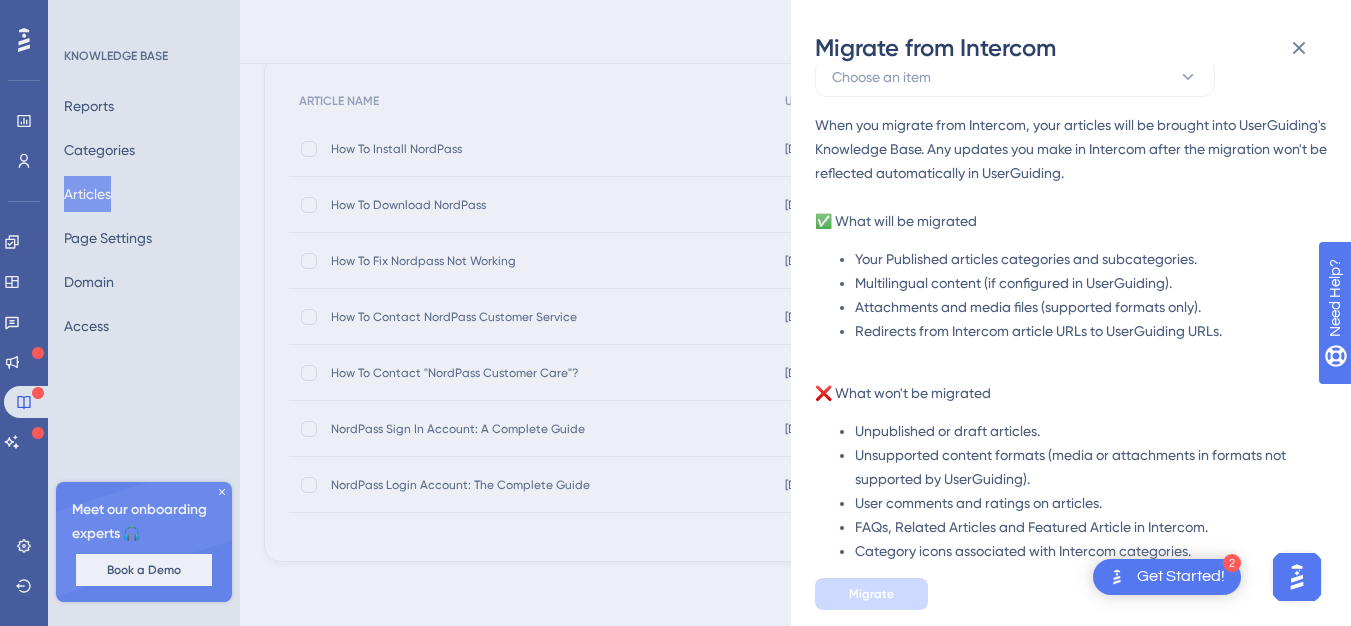 scroll, scrollTop: 0, scrollLeft: 0, axis: both 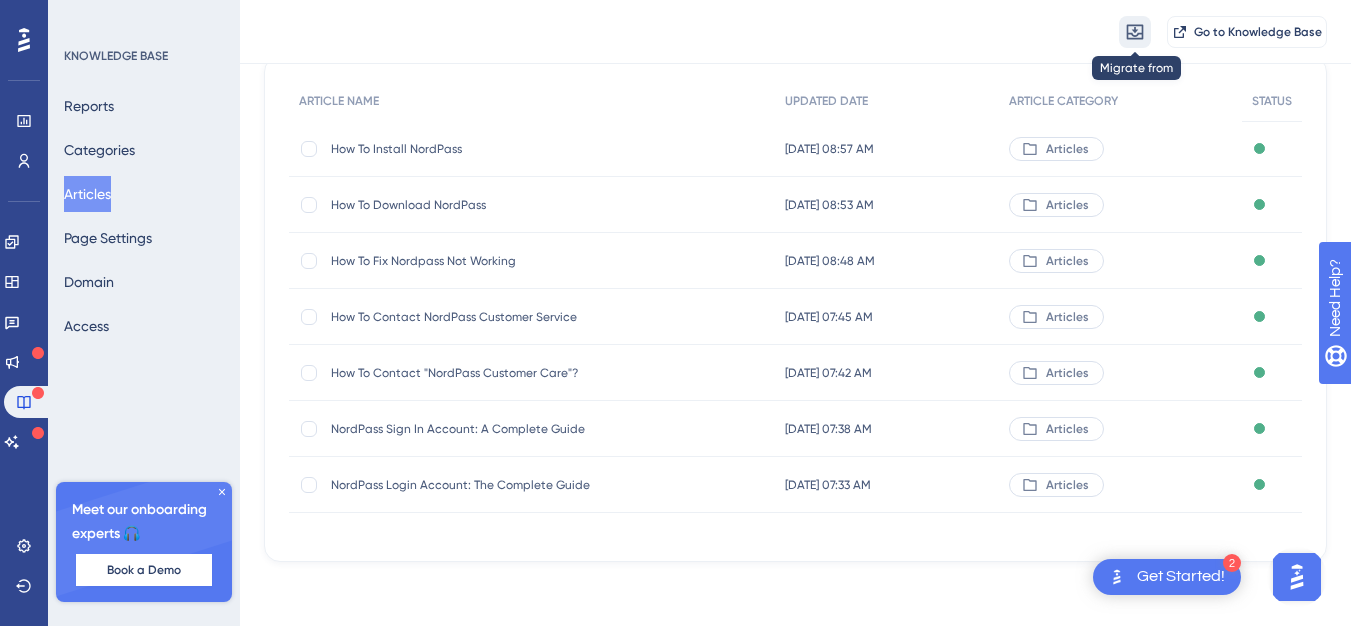 click 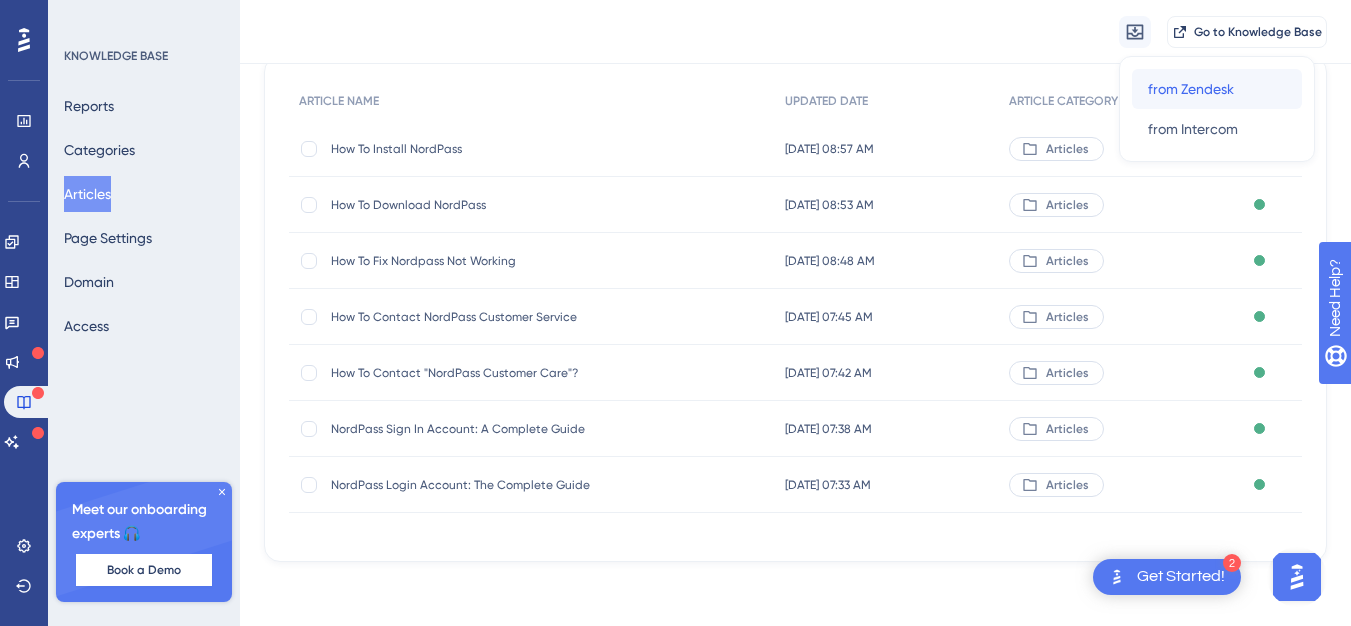 click on "from Zendesk" at bounding box center (1191, 89) 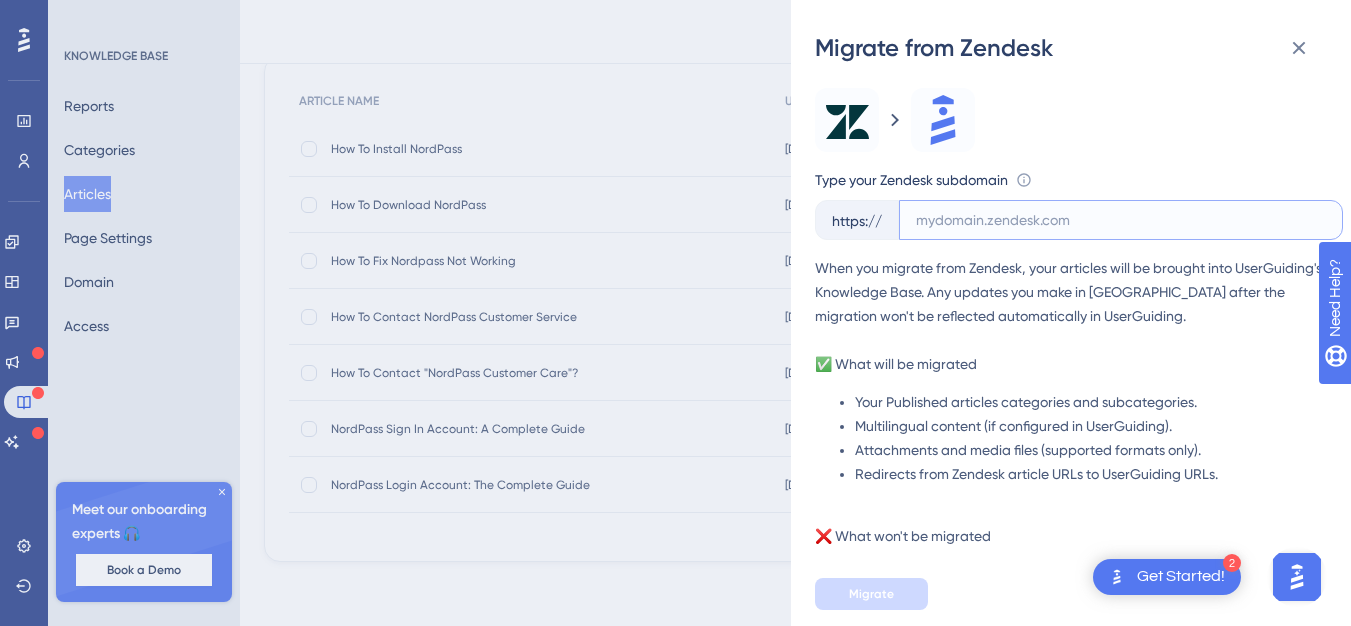 click at bounding box center (1121, 220) 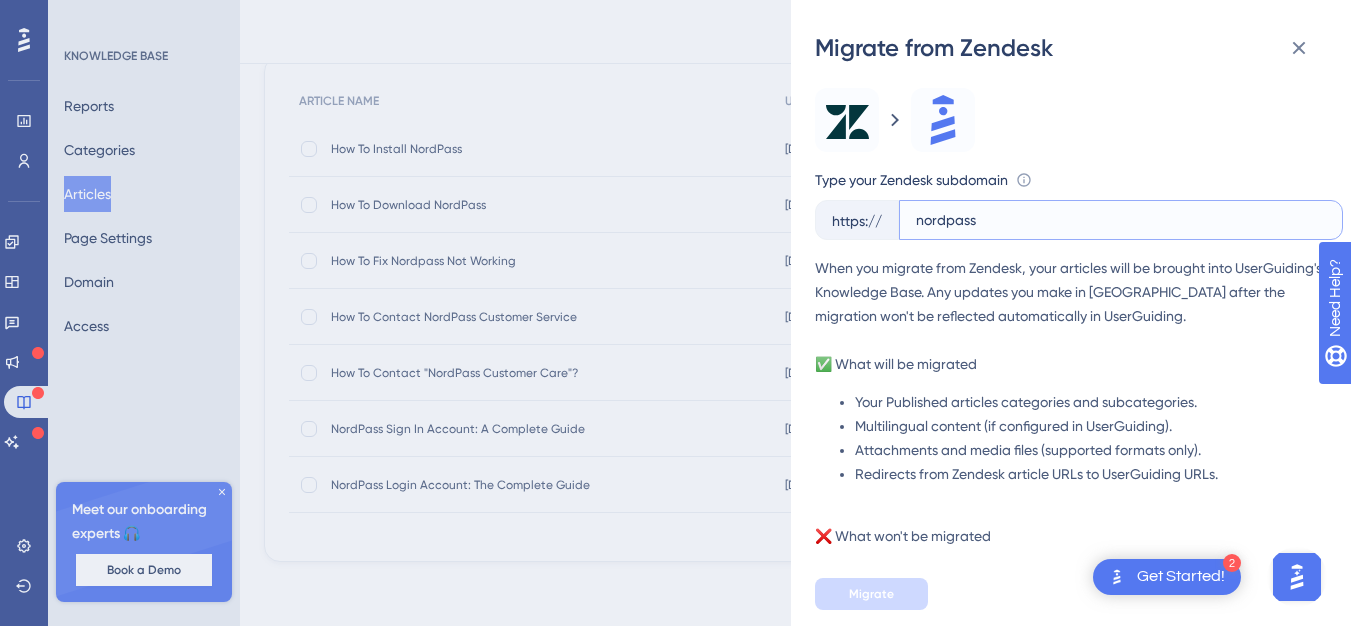 click on "nordpass" at bounding box center (1121, 220) 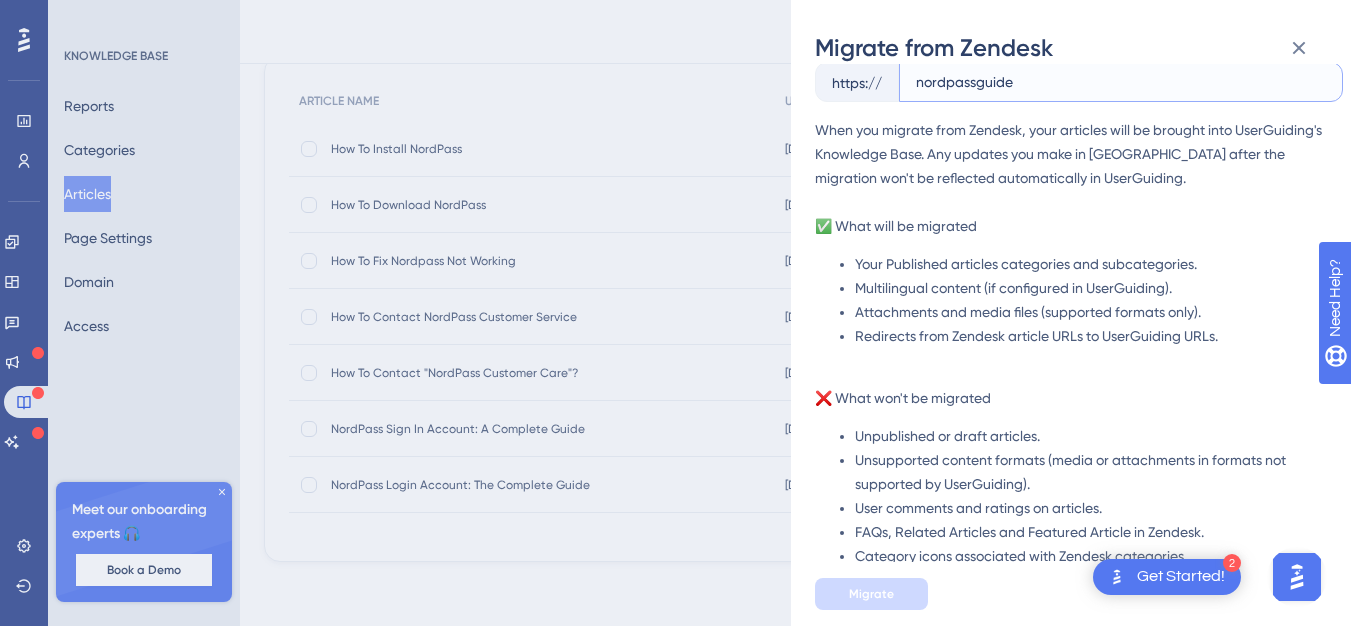 scroll, scrollTop: 143, scrollLeft: 0, axis: vertical 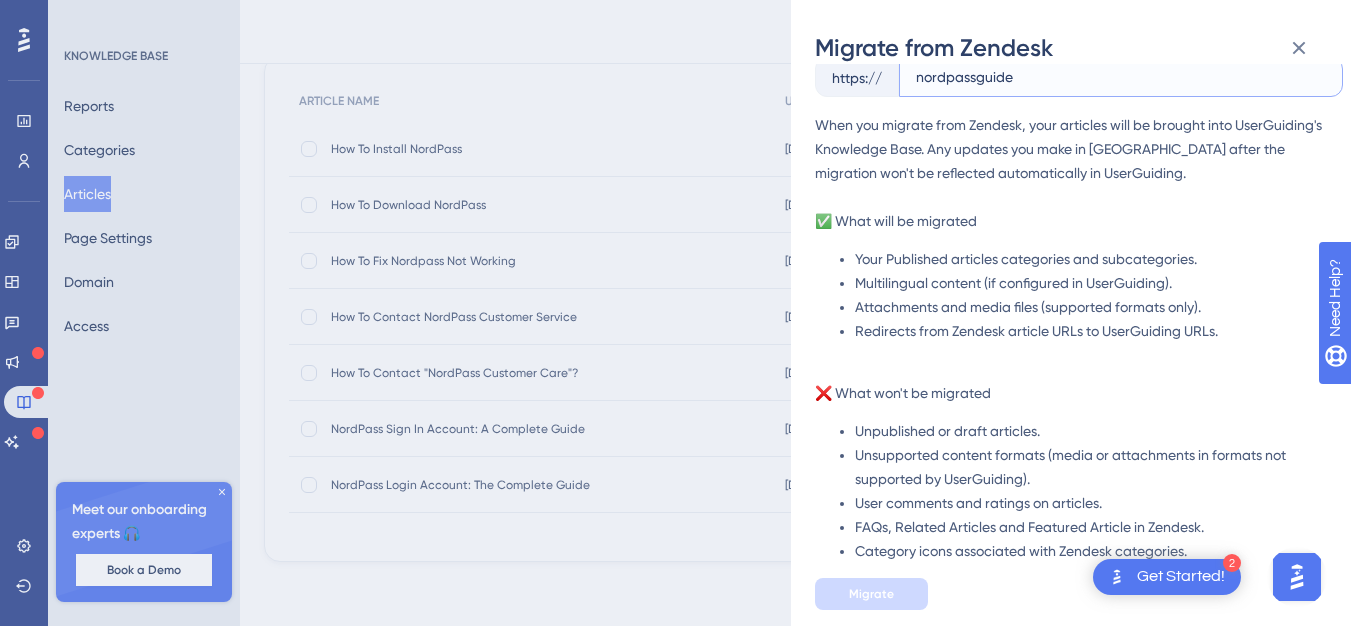 type on "nordpassguide" 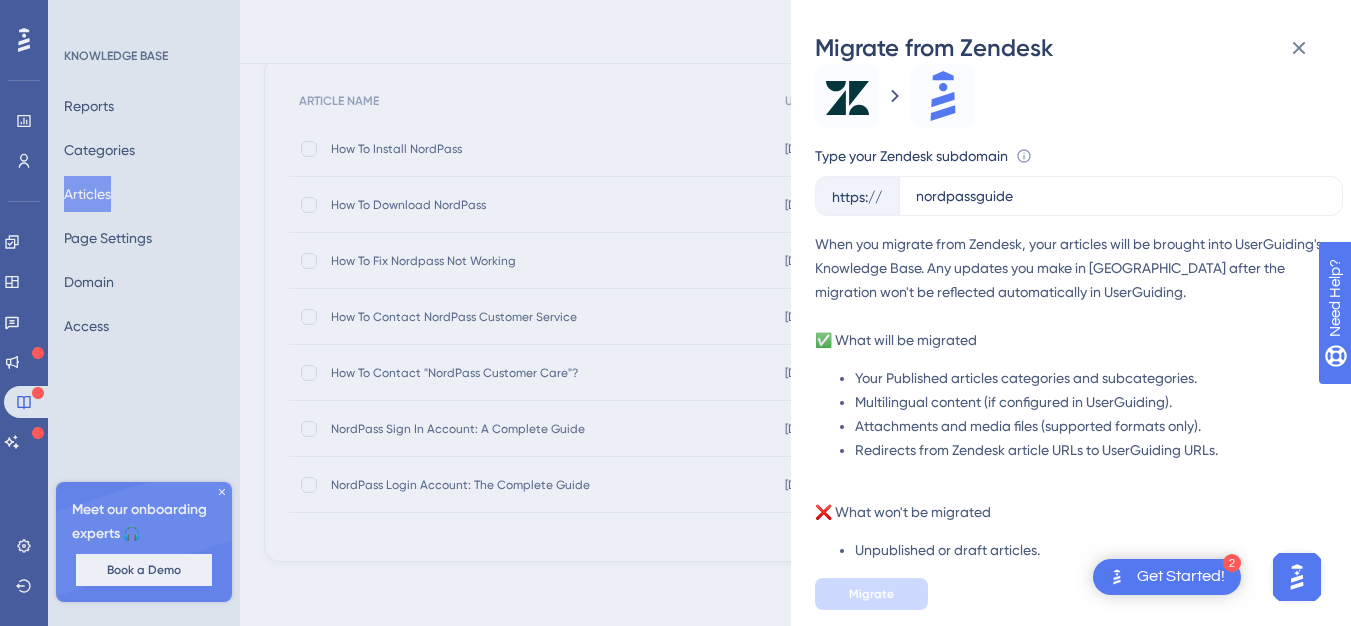 scroll, scrollTop: 0, scrollLeft: 0, axis: both 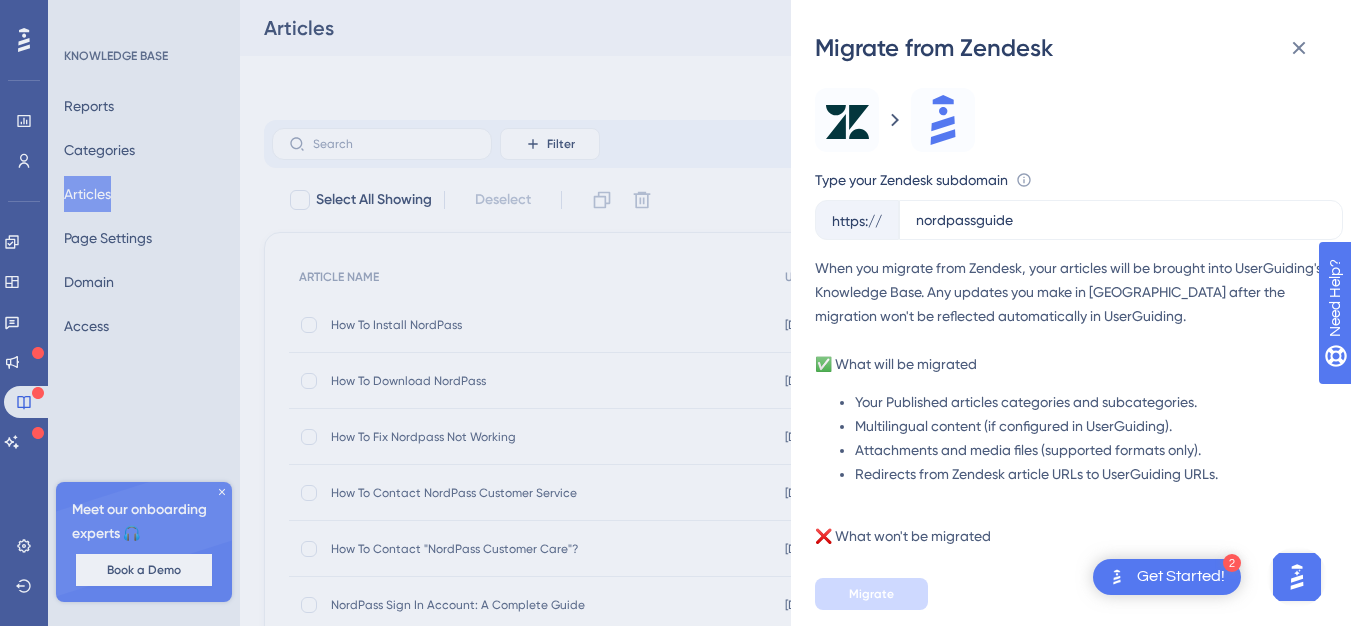 click at bounding box center [943, 120] 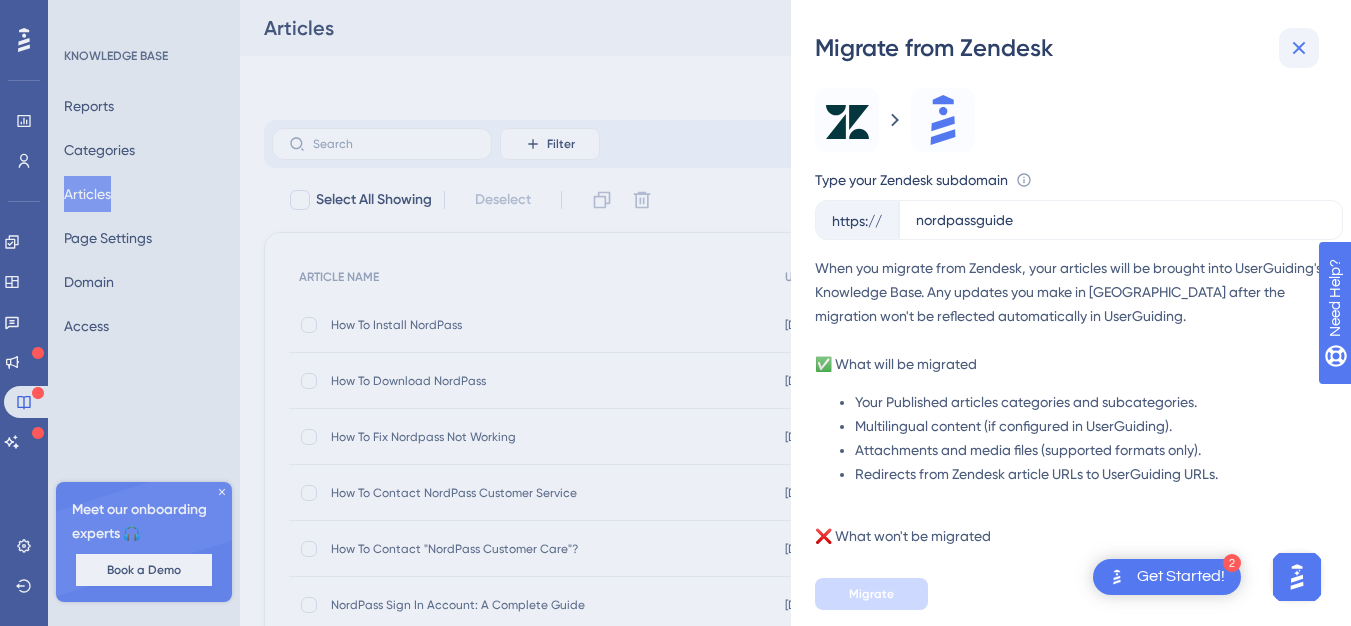 click 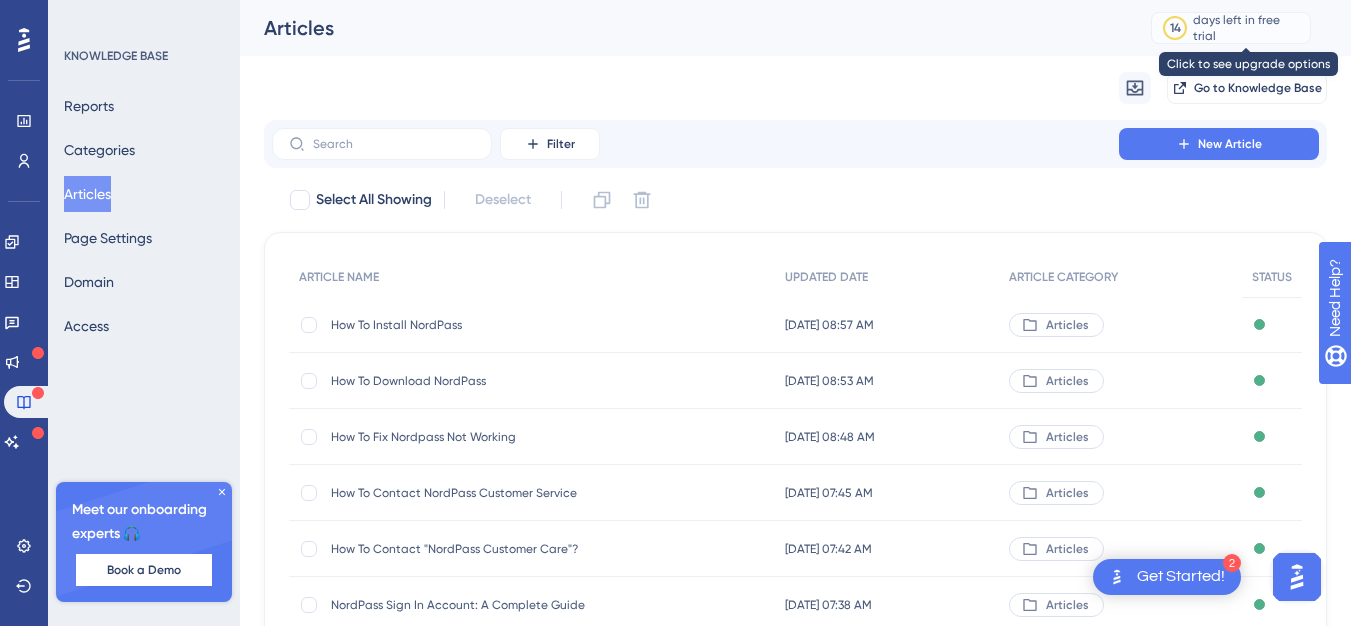 click on "days left in free trial" at bounding box center (1248, 28) 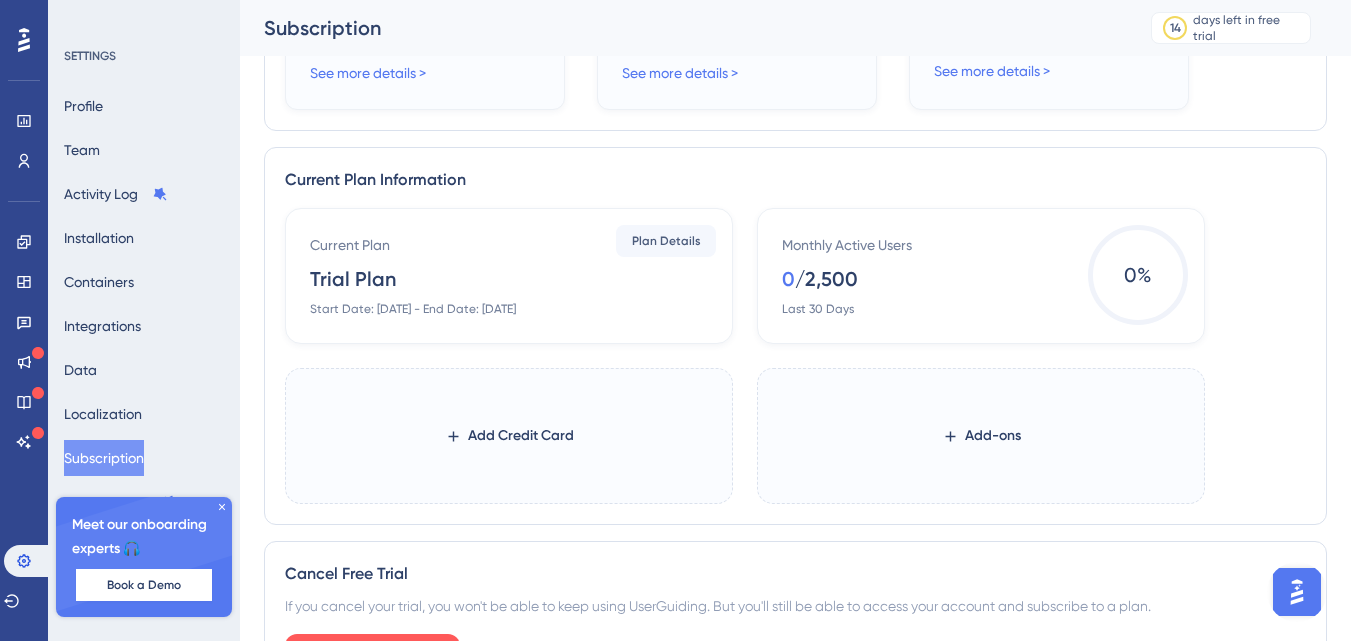 scroll, scrollTop: 970, scrollLeft: 0, axis: vertical 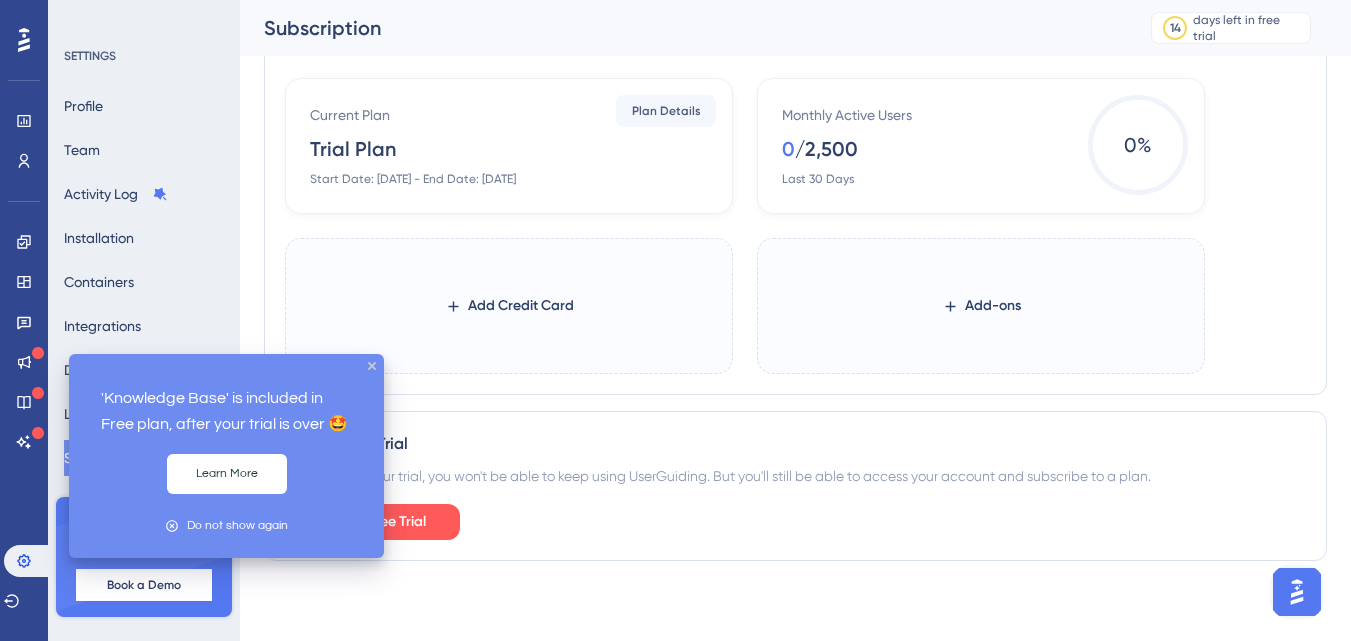click 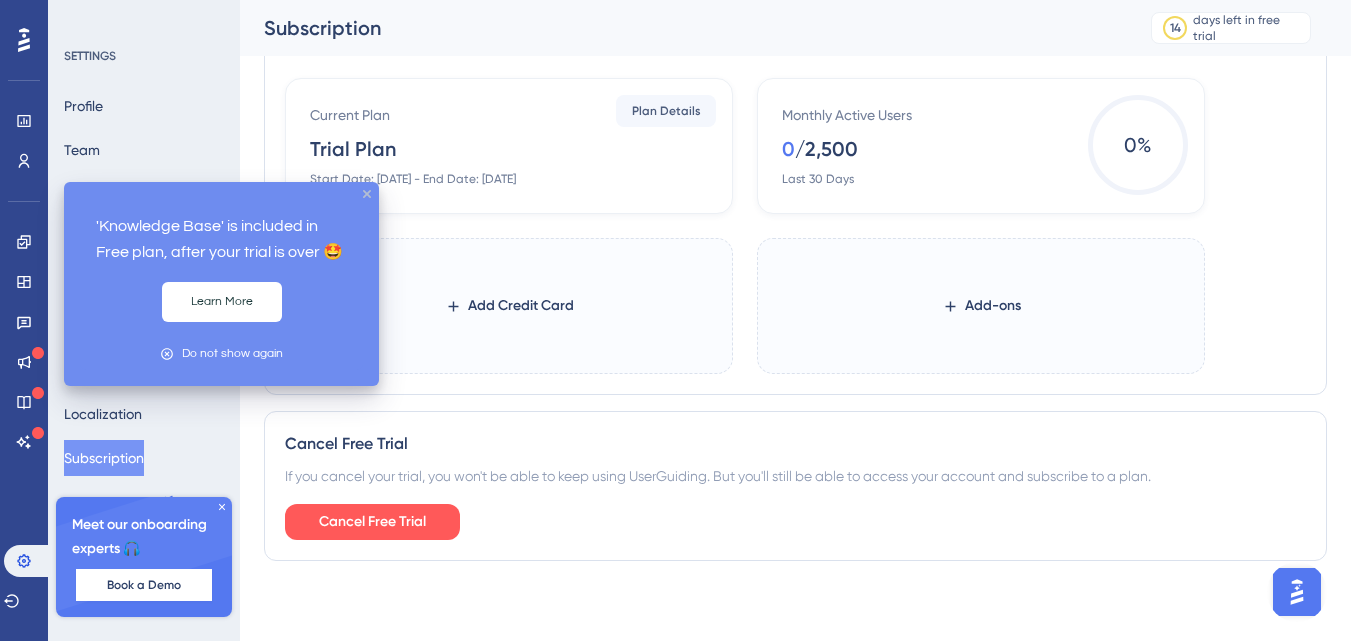 click 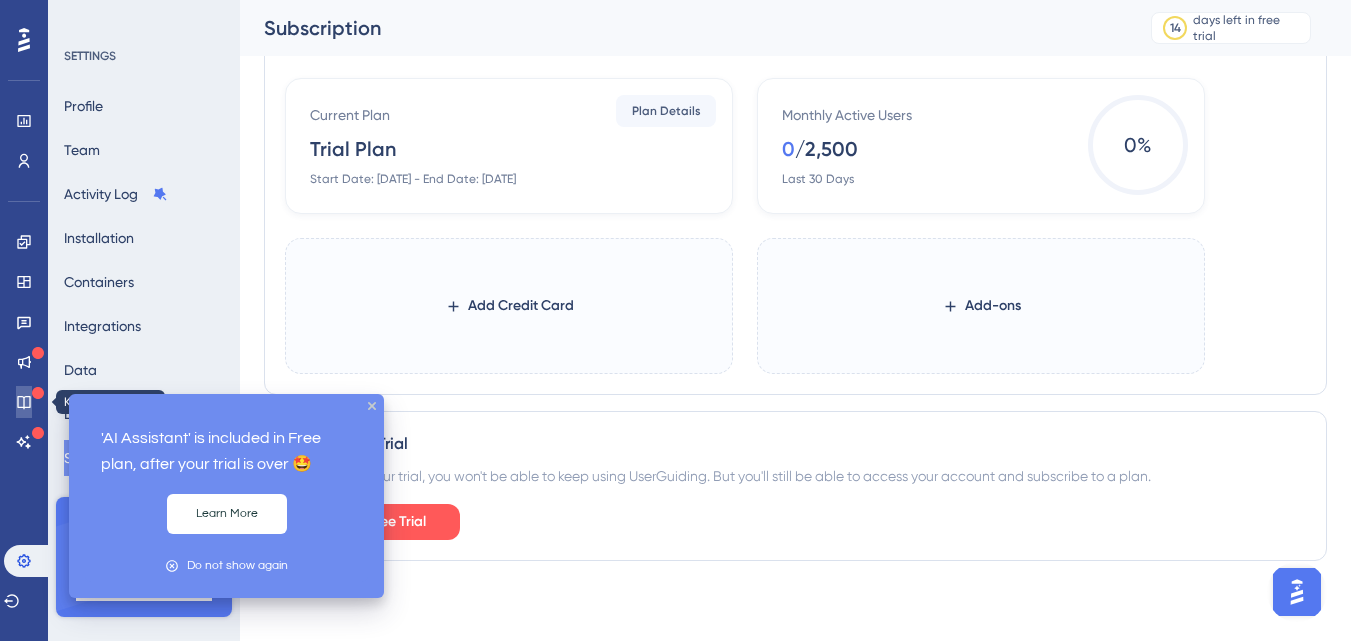 click 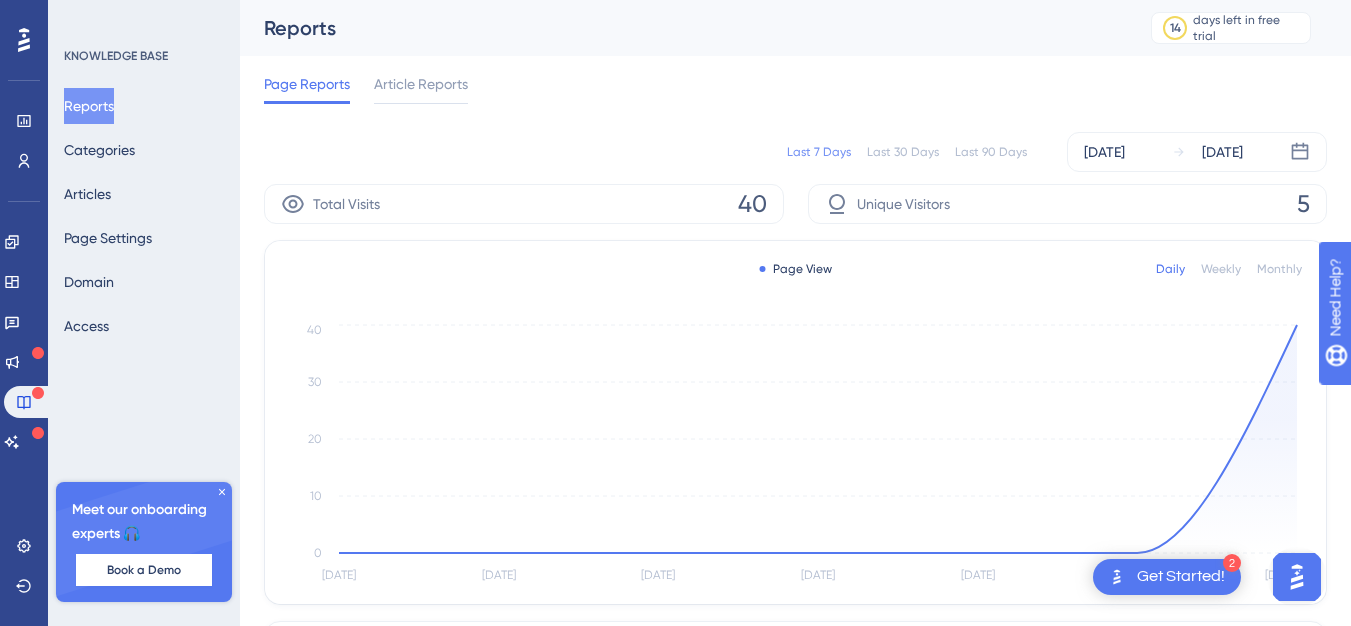 scroll, scrollTop: 0, scrollLeft: 0, axis: both 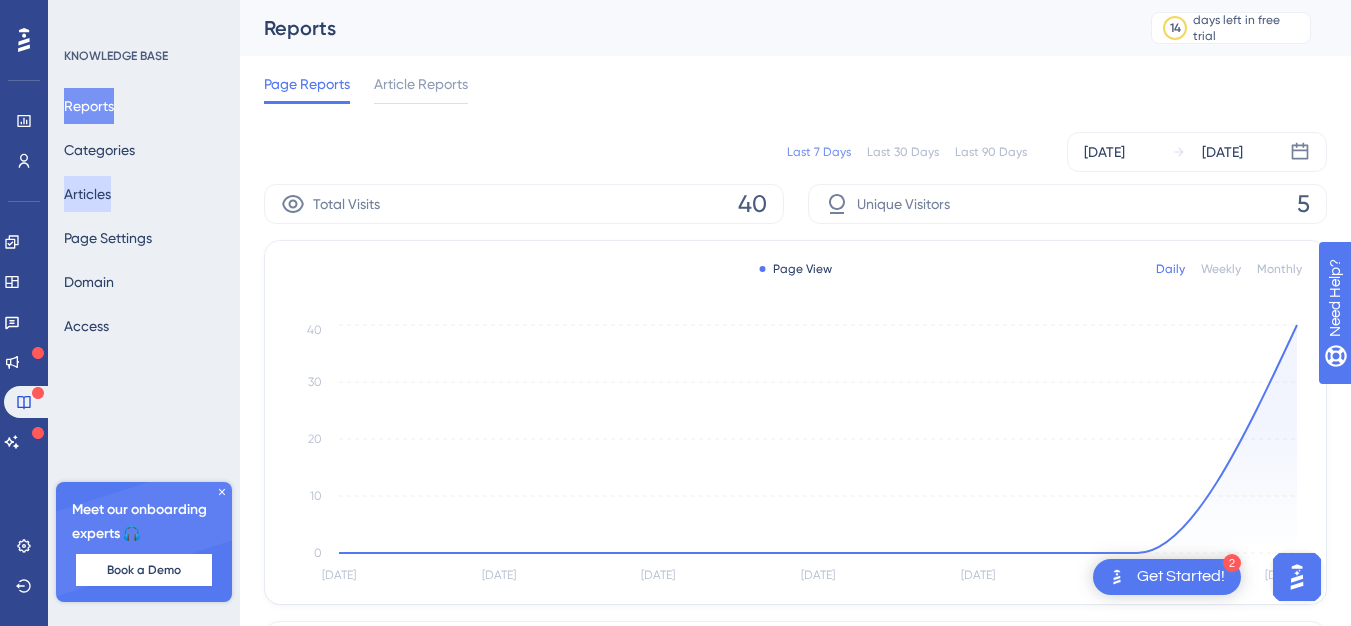 click on "Articles" at bounding box center (87, 194) 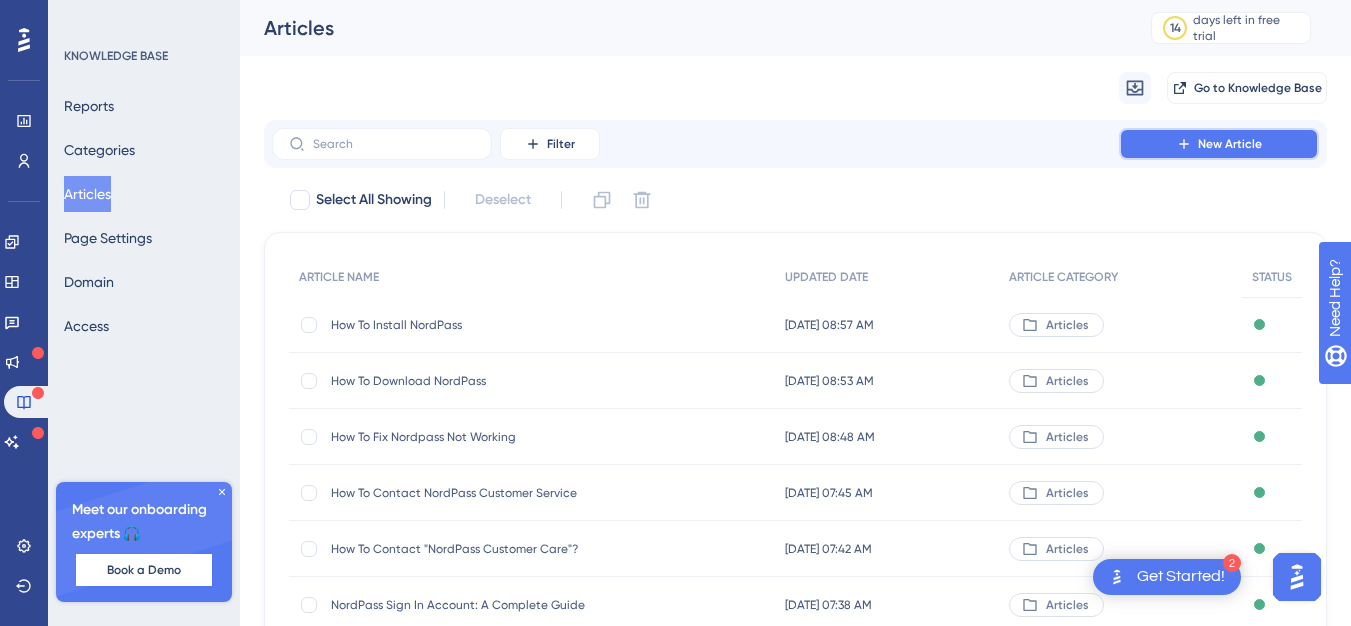 click on "New Article" at bounding box center (1230, 144) 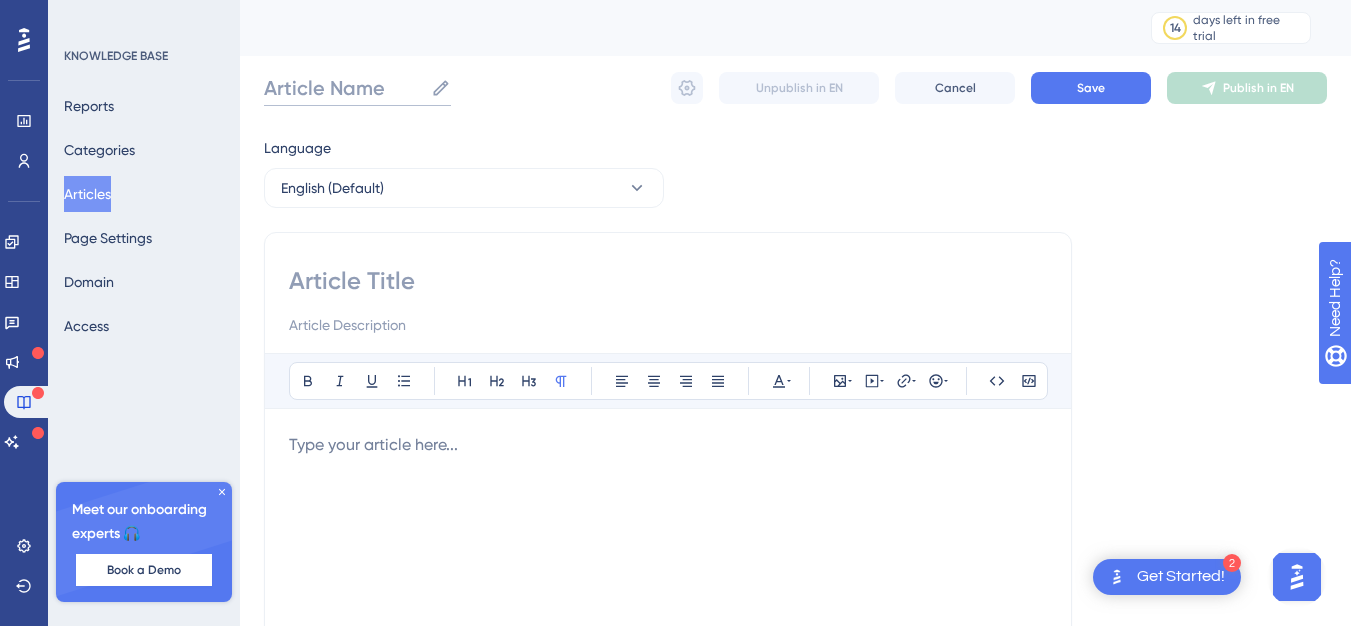 click on "Article Name" at bounding box center (343, 88) 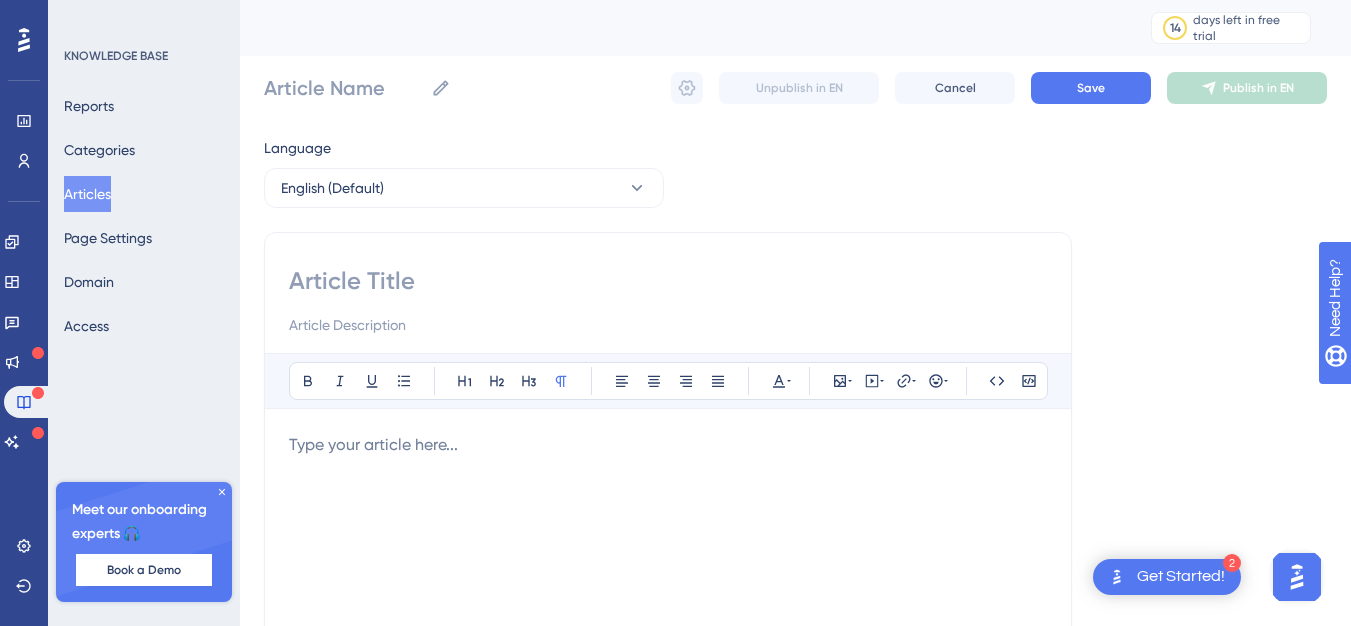 click at bounding box center (668, 281) 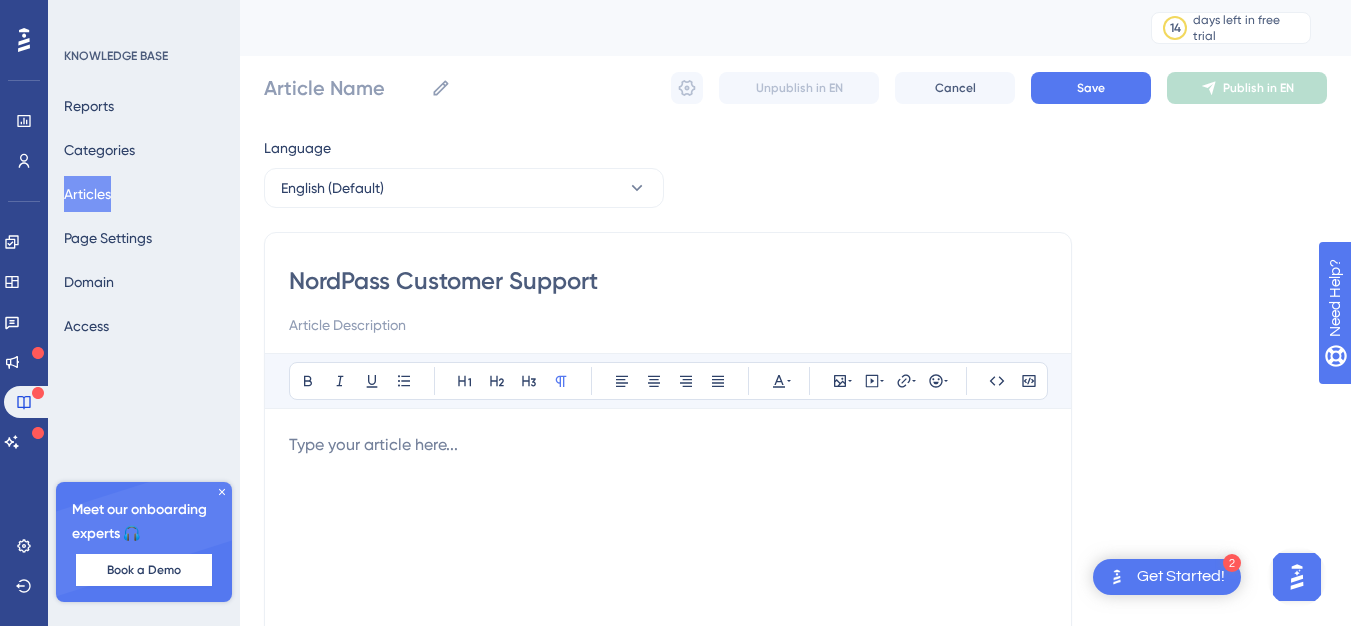 type on "NordPass Customer Support" 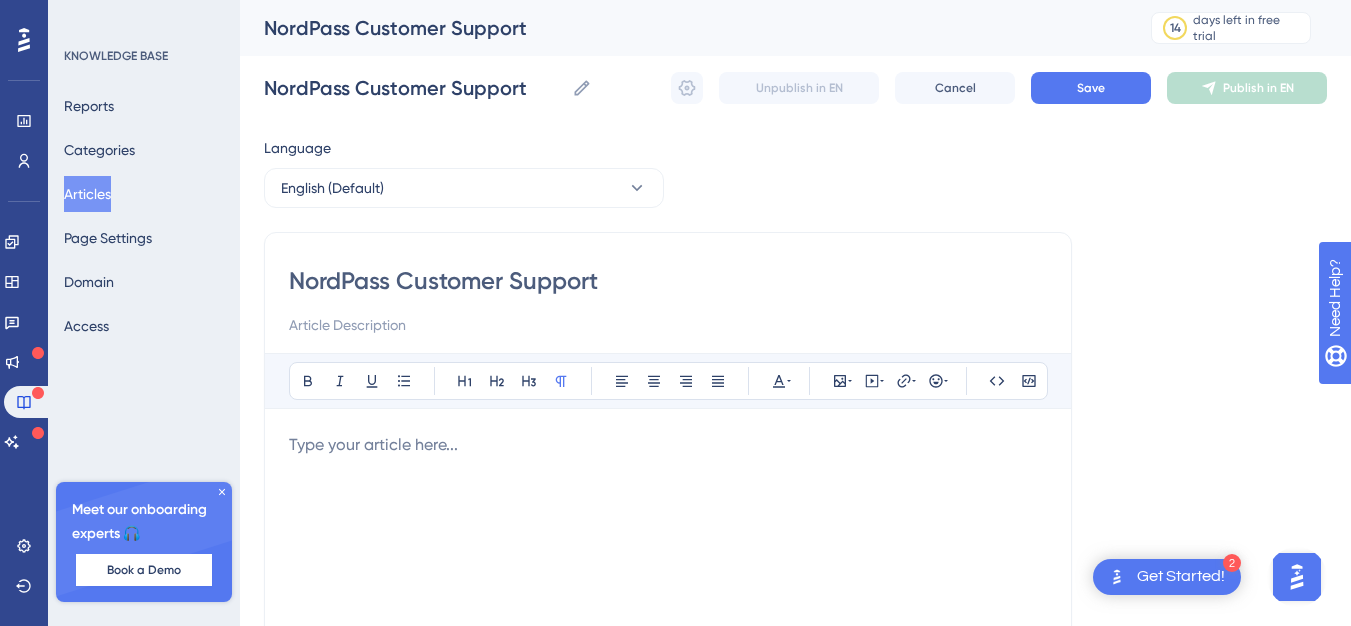click on "NordPass Customer Support" at bounding box center (668, 281) 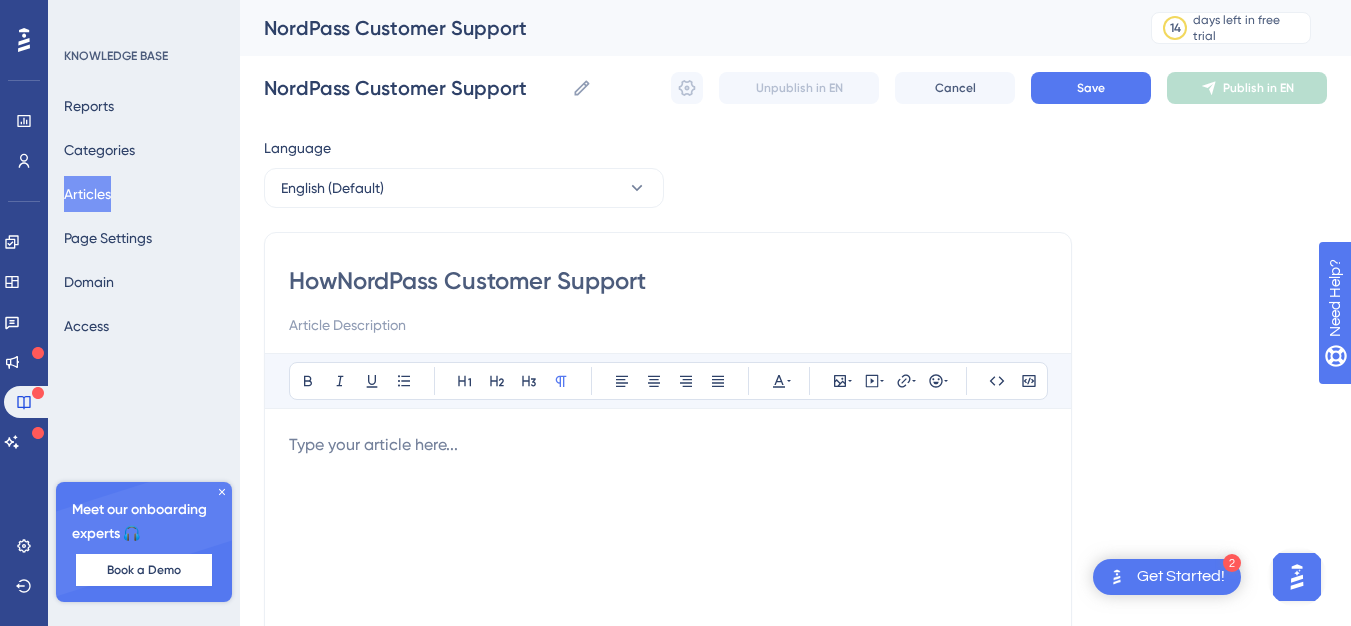 type on "How NordPass Customer Support" 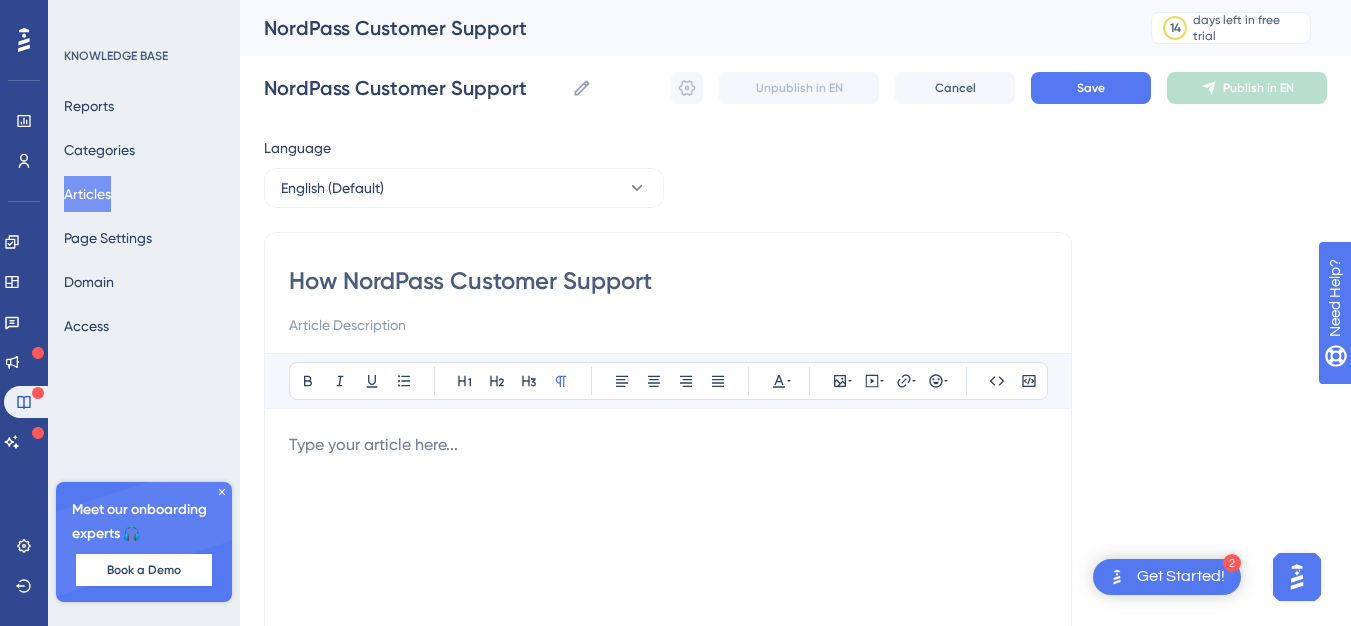 type on "How NordPass Customer Support" 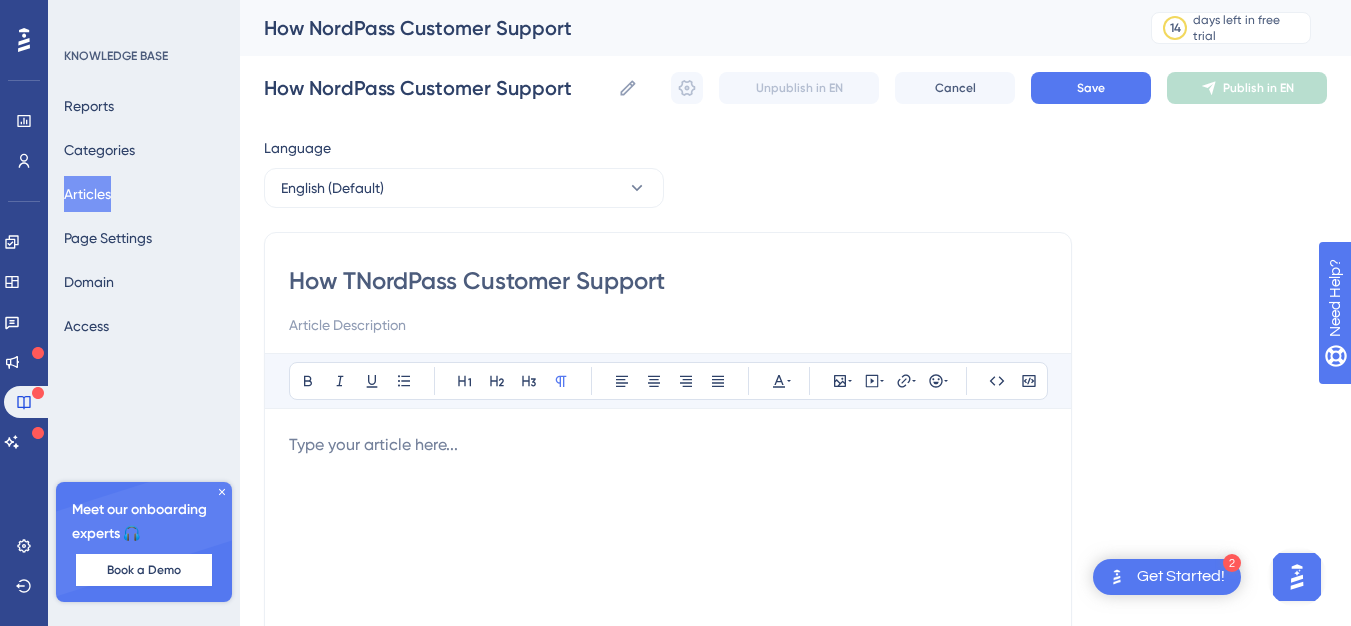 type on "How ToNordPass Customer Support" 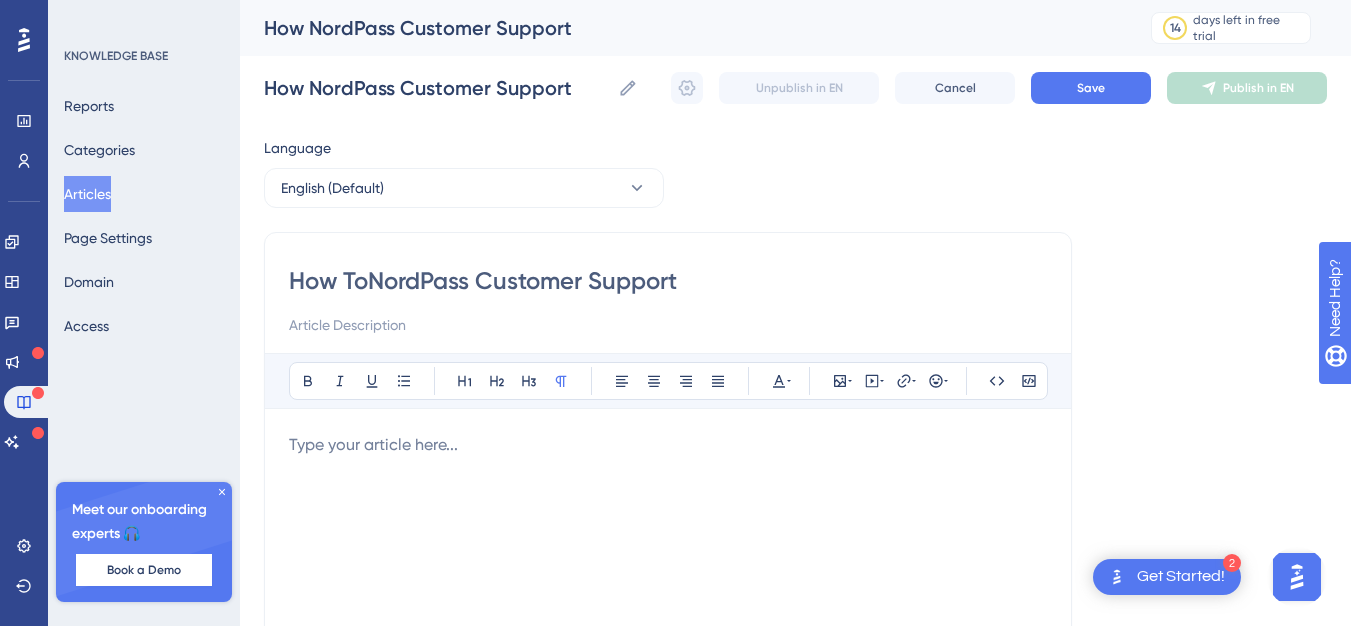 type on "How ToNordPass Customer Support" 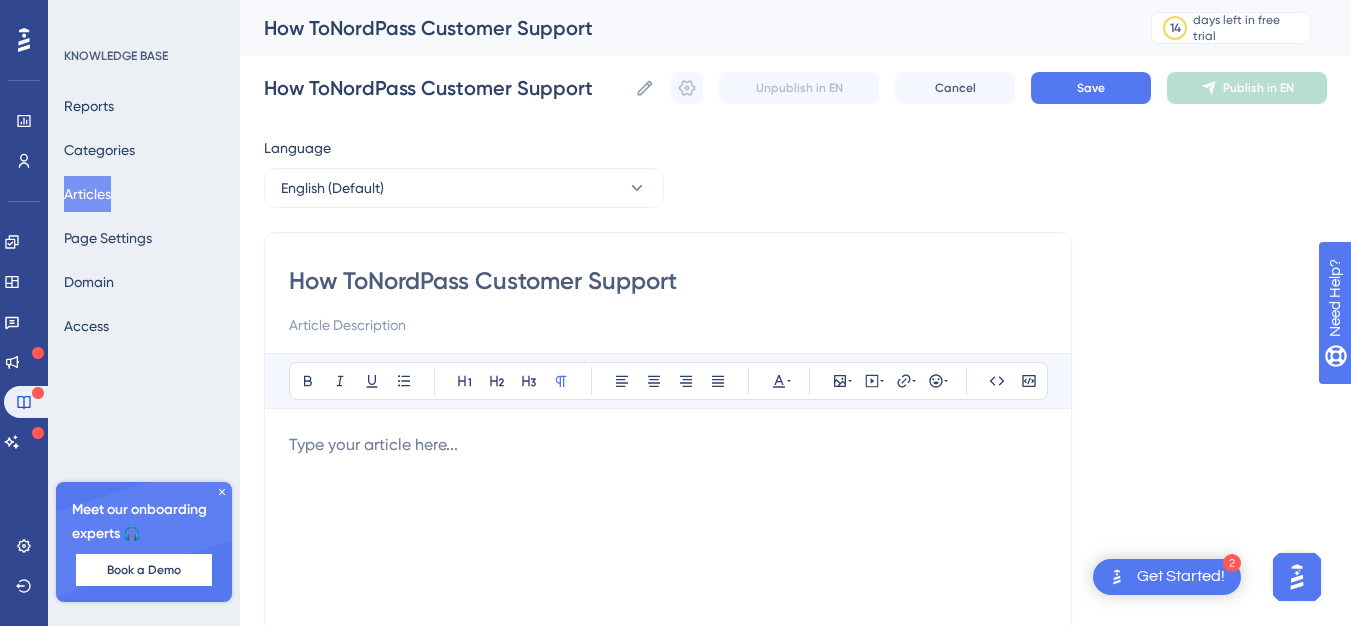 type on "How To NordPass Customer Support" 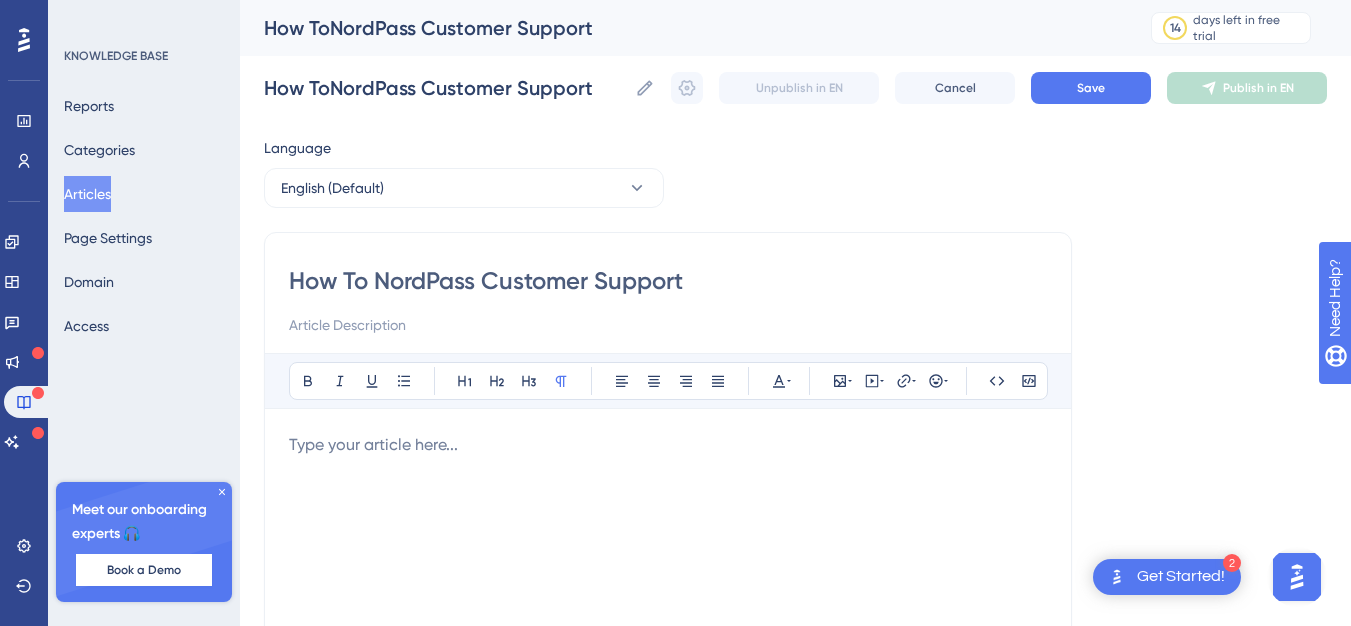 type on "How To NordPass Customer Support" 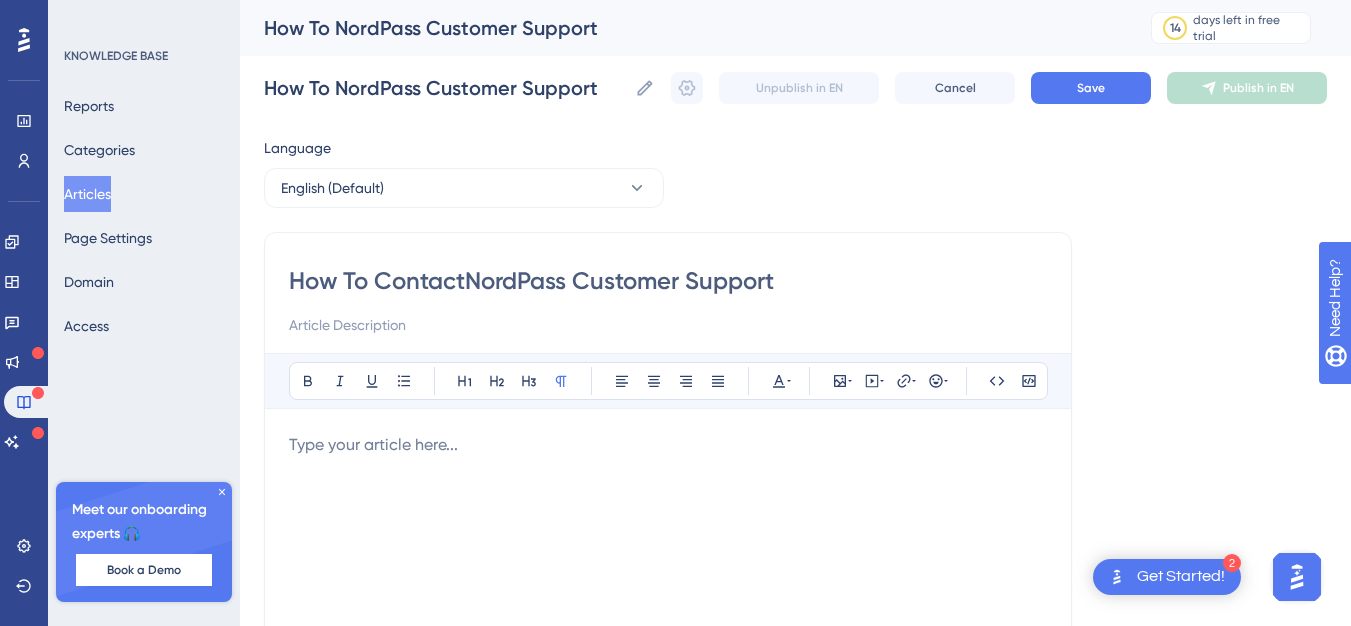 type on "How To Contact NordPass Customer Support" 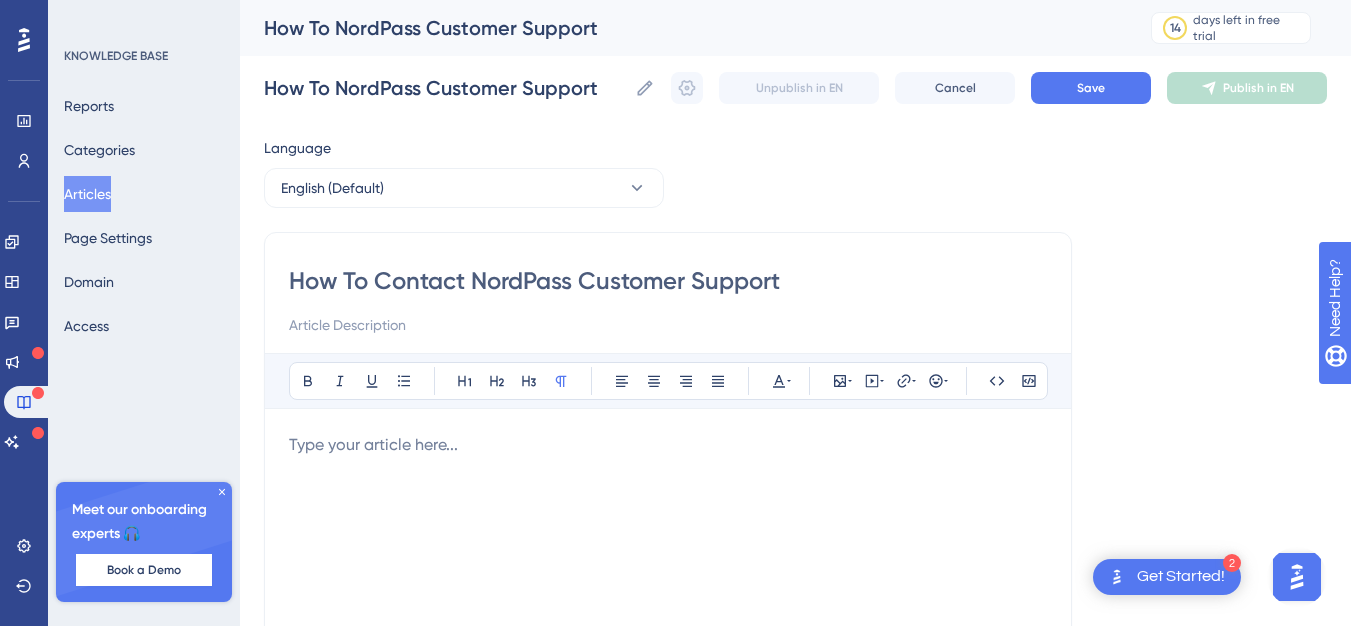 type on "How To Contact NordPass Customer Support" 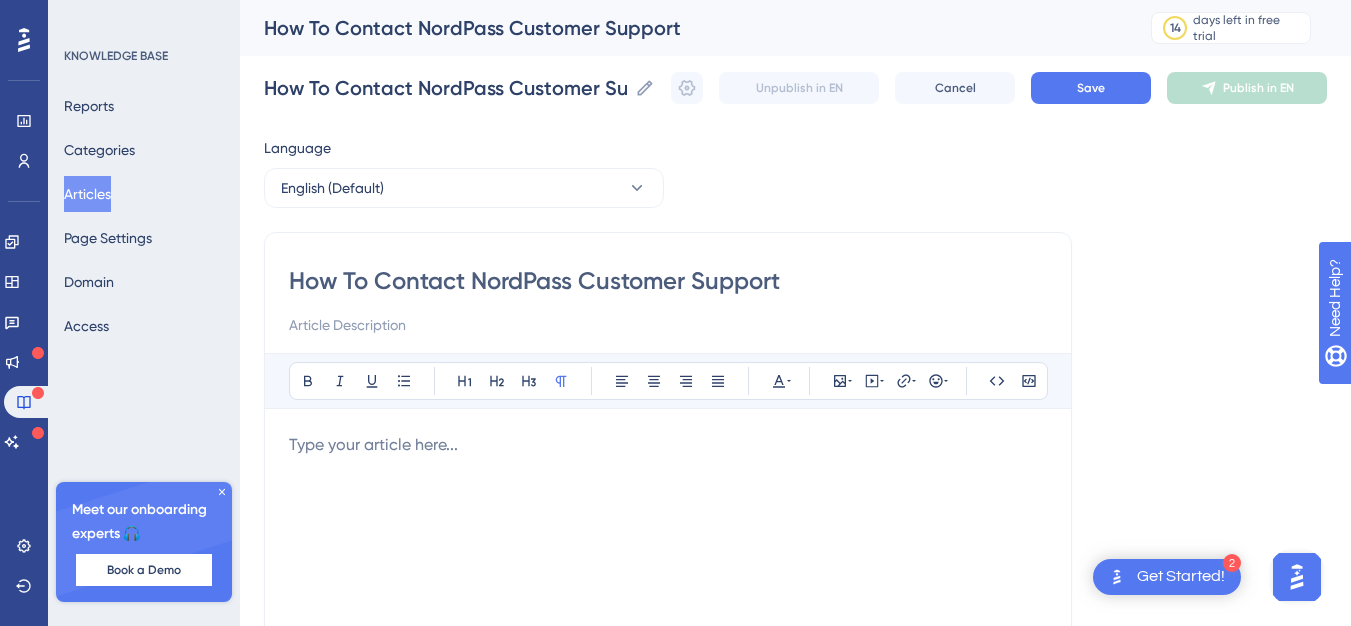 type on "How To Contact "NordPass Customer Support" 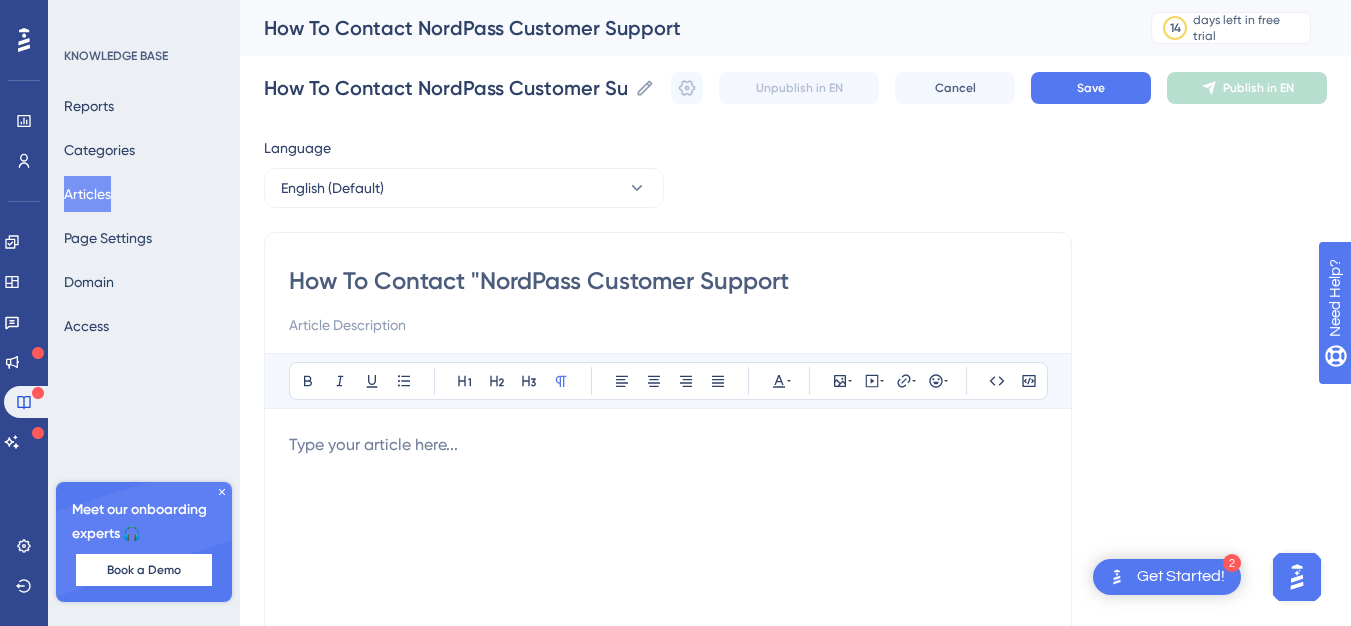 type on "How To Contact "NordPass Customer Support" 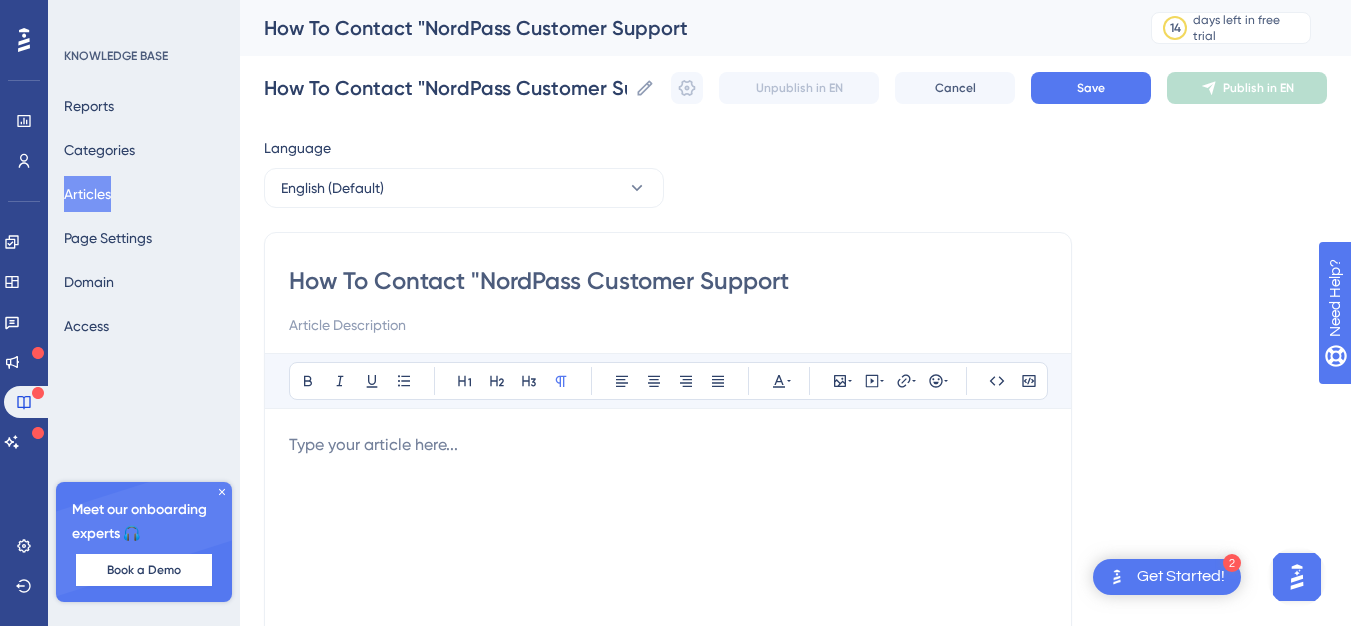 click on "How To Contact "NordPass Customer Support" at bounding box center [668, 281] 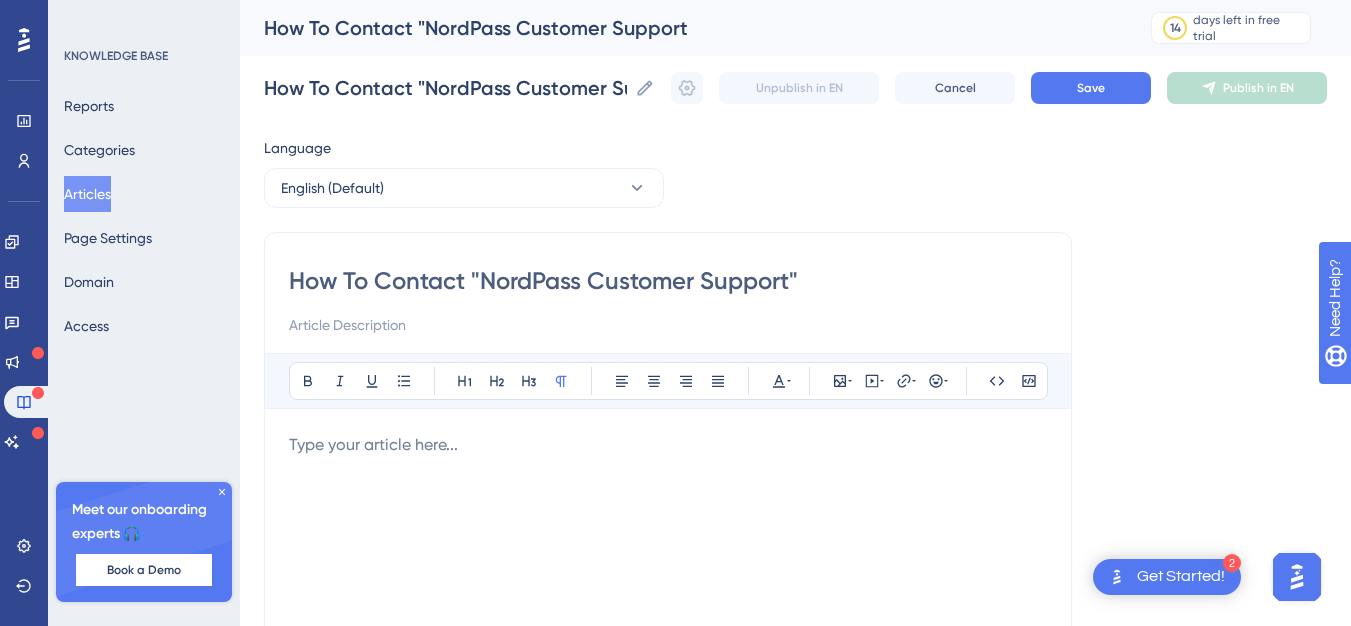 type on "How To Contact "NordPass Customer Support"" 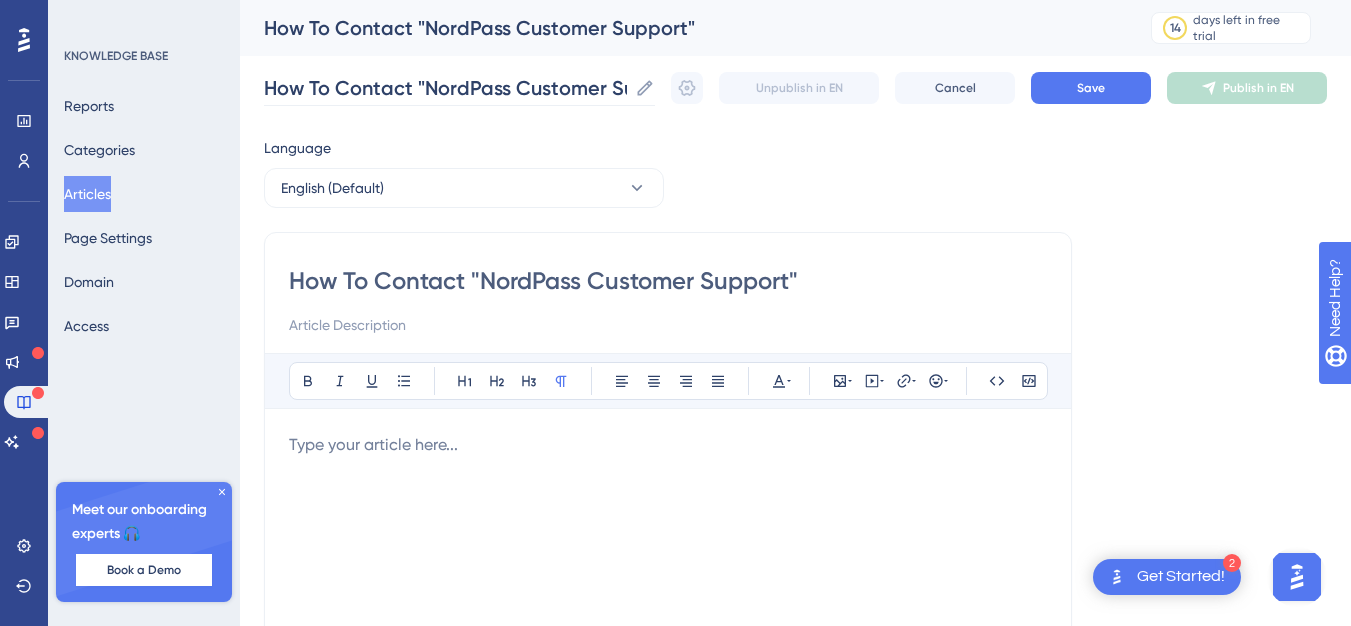 type on "How To Contact "NordPass Customer Support"" 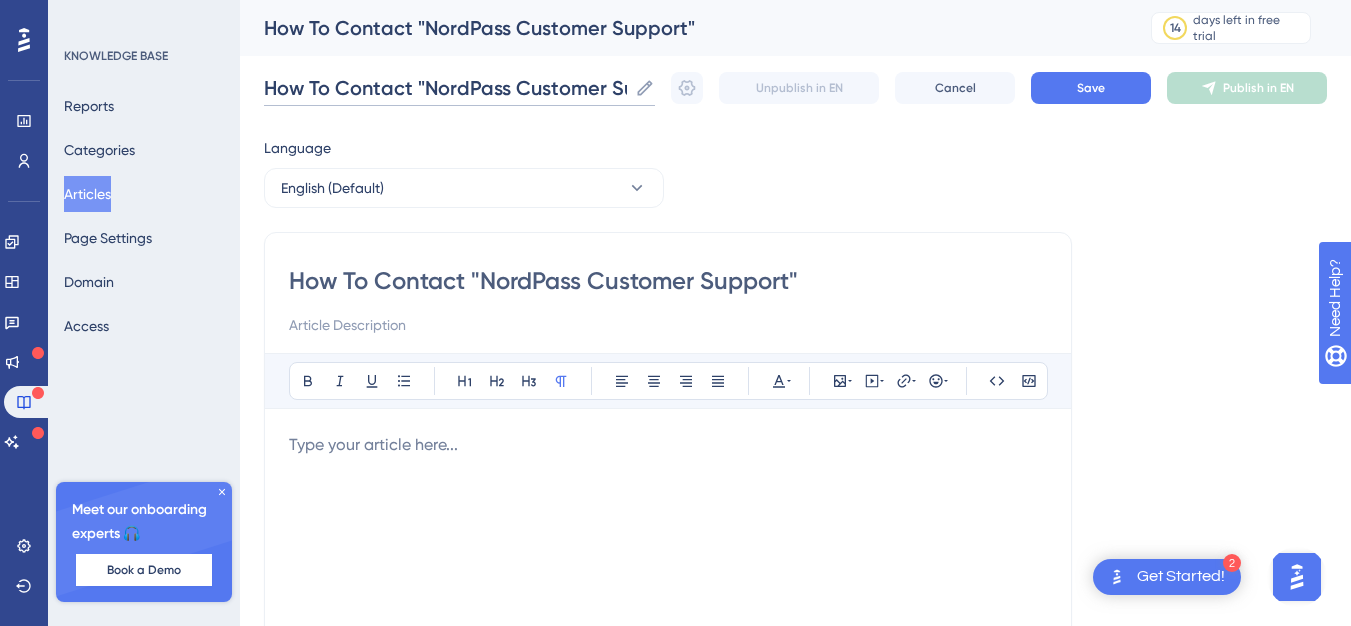 click on "How To Contact "NordPass Customer Support"" at bounding box center (445, 88) 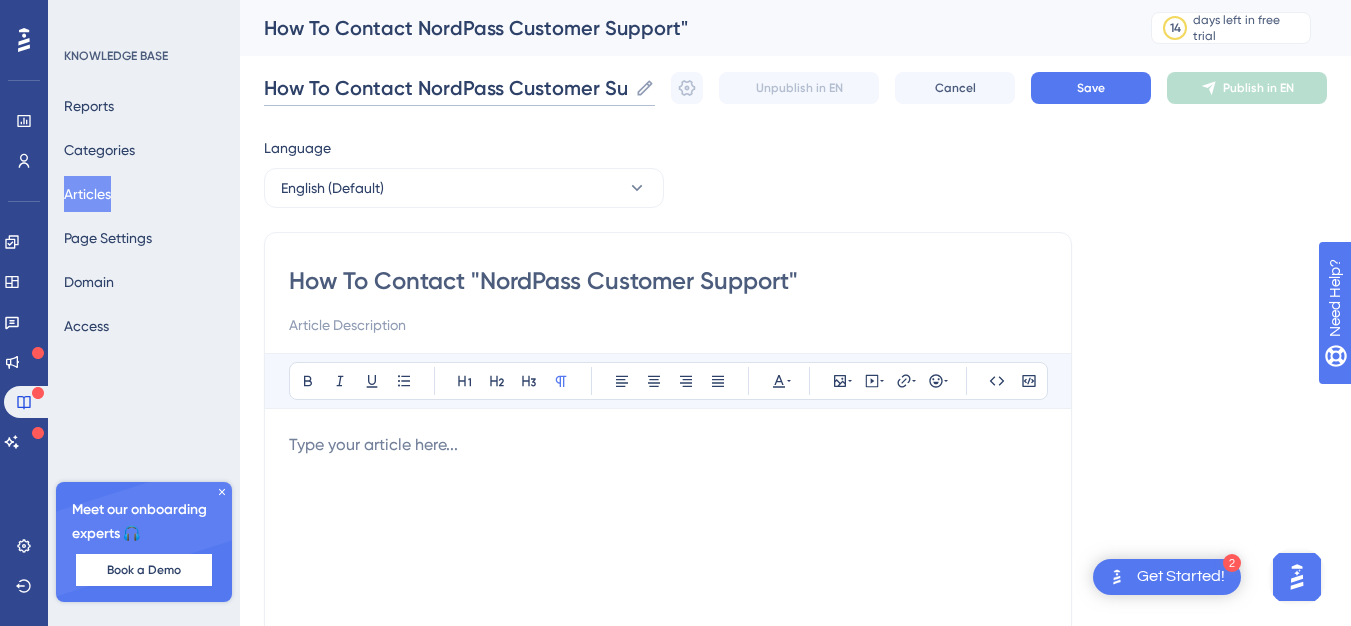 type on "How To Contact NordPass Customer Support"" 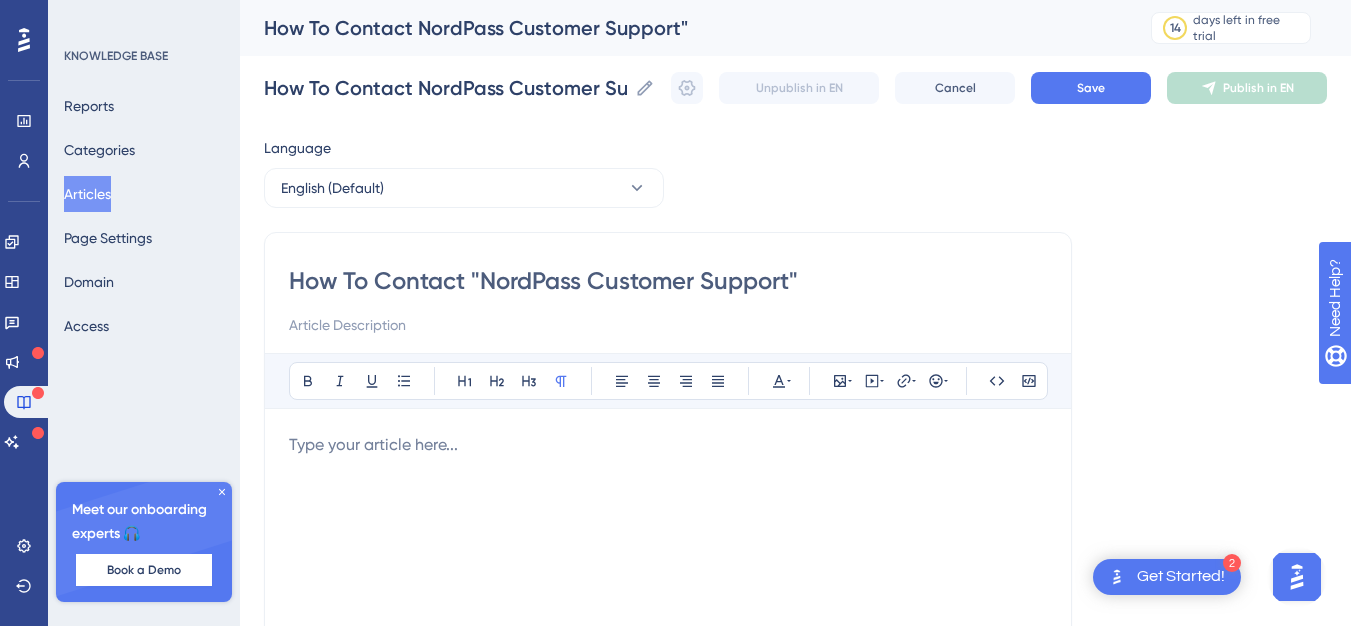 click on "How To Contact NordPass Customer Support"" at bounding box center (682, 28) 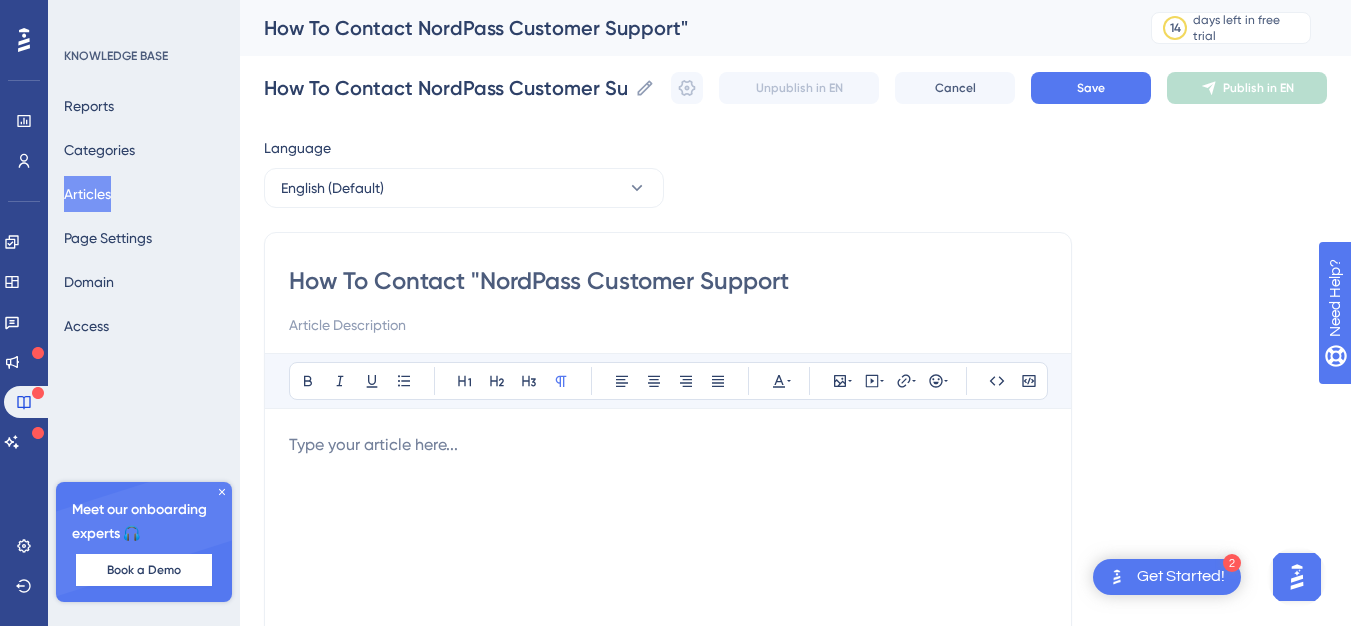 click on "How To Contact NordPass Customer Support"" at bounding box center [682, 28] 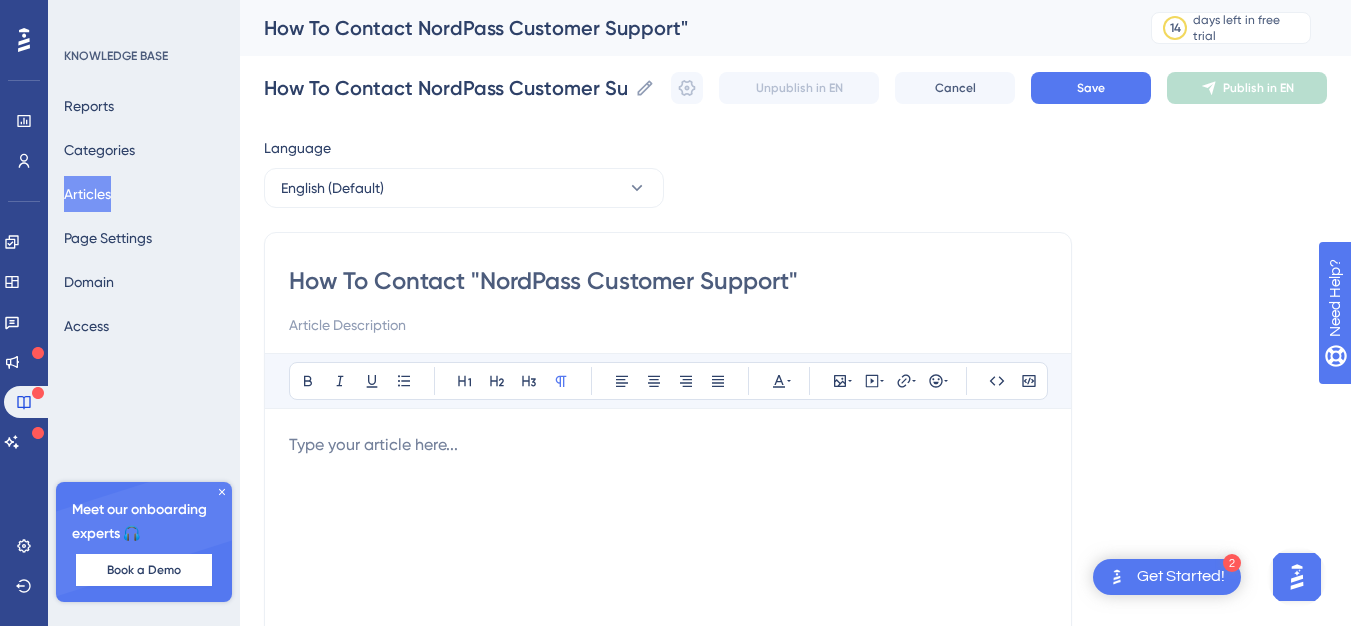 type on "How To Contact "NordPass Customer Support"" 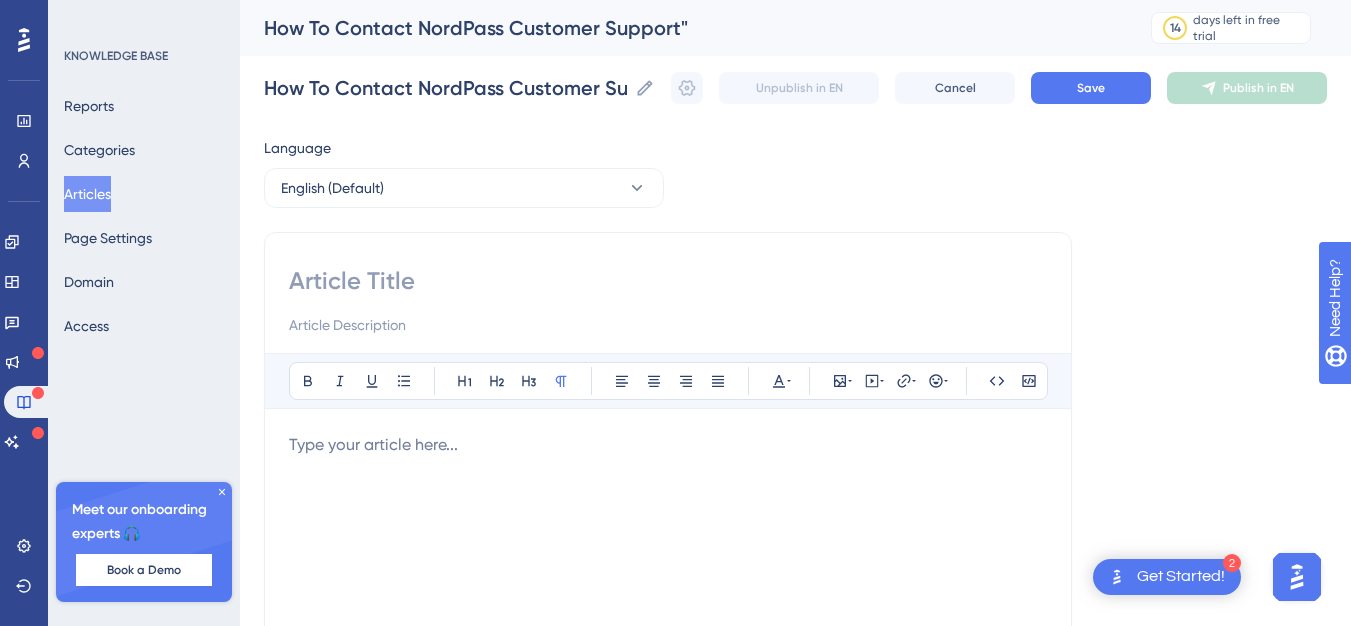 paste on "How To Contact "NordPass Customer Support"" 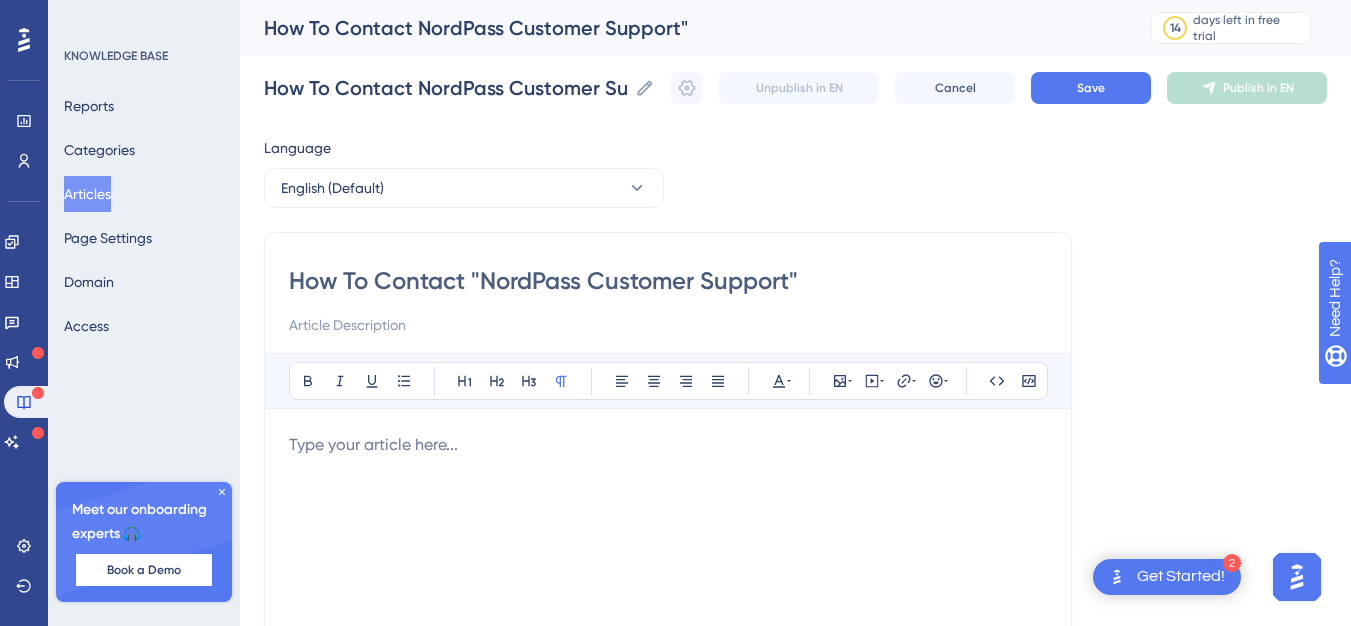click on "How To Contact NordPass Customer Support"" at bounding box center (682, 28) 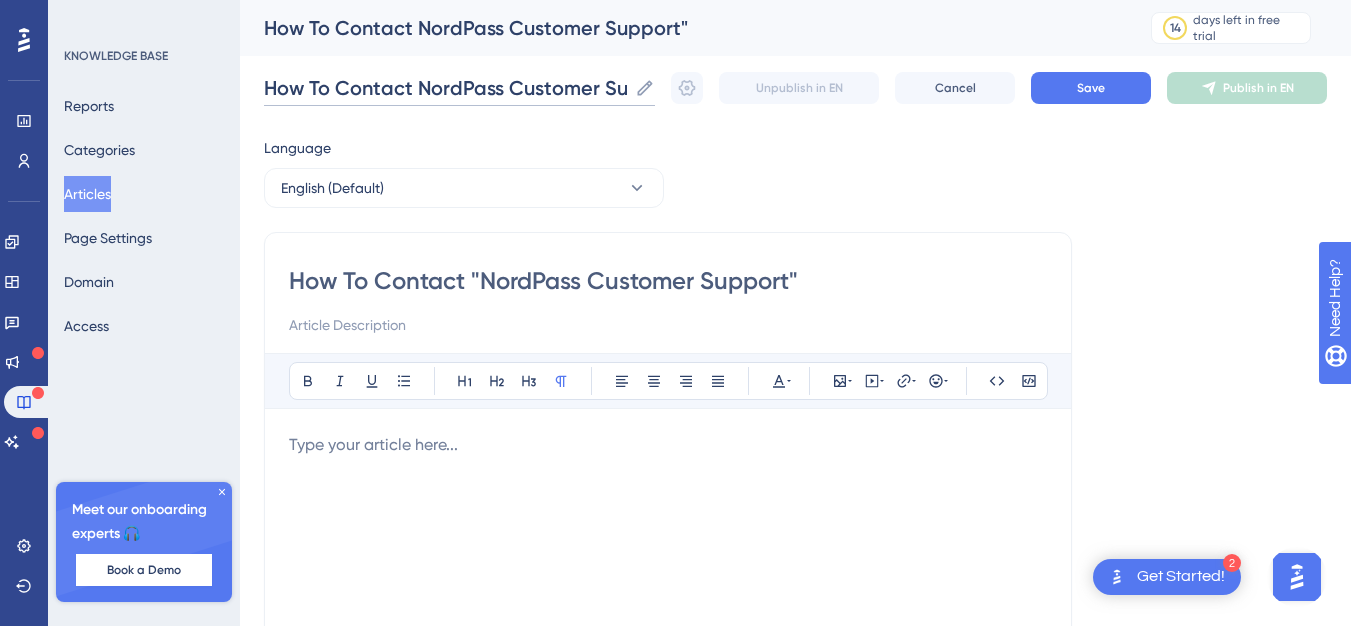 click on "How To Contact NordPass Customer Support"" at bounding box center [445, 88] 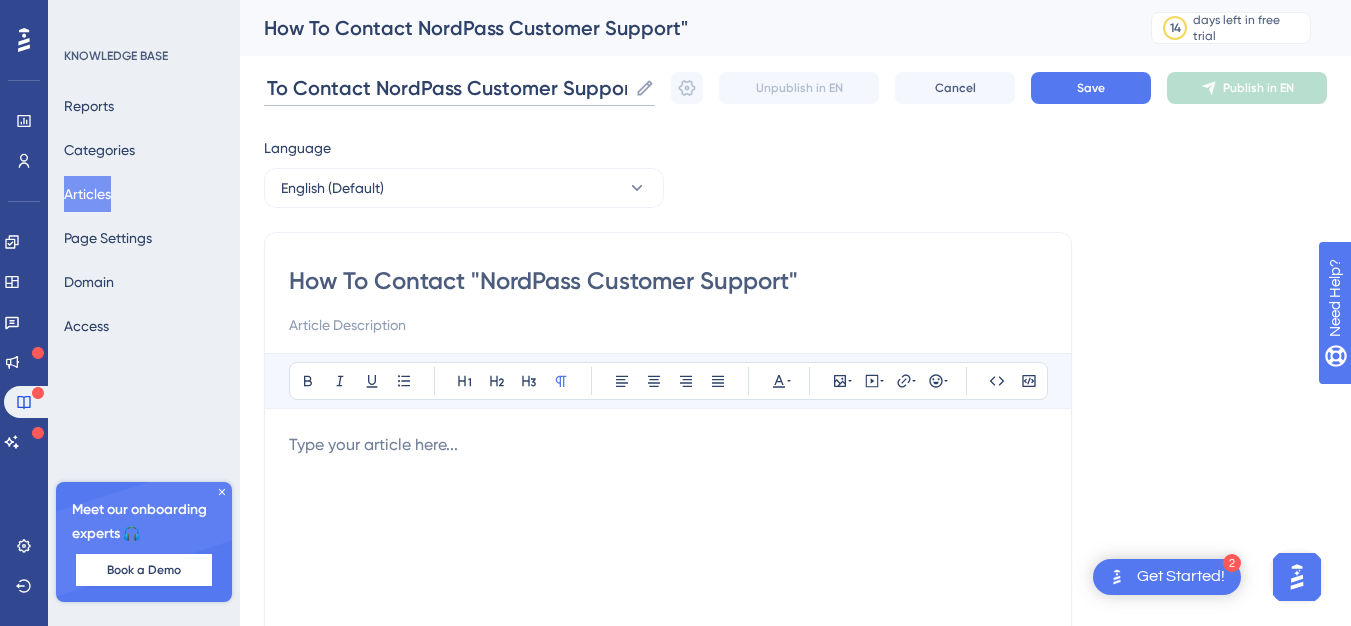 click on "How To Contact NordPass Customer Support" How To Contact NordPass Customer Support" Unpublish in EN Cancel Save Publish in EN" at bounding box center (795, 88) 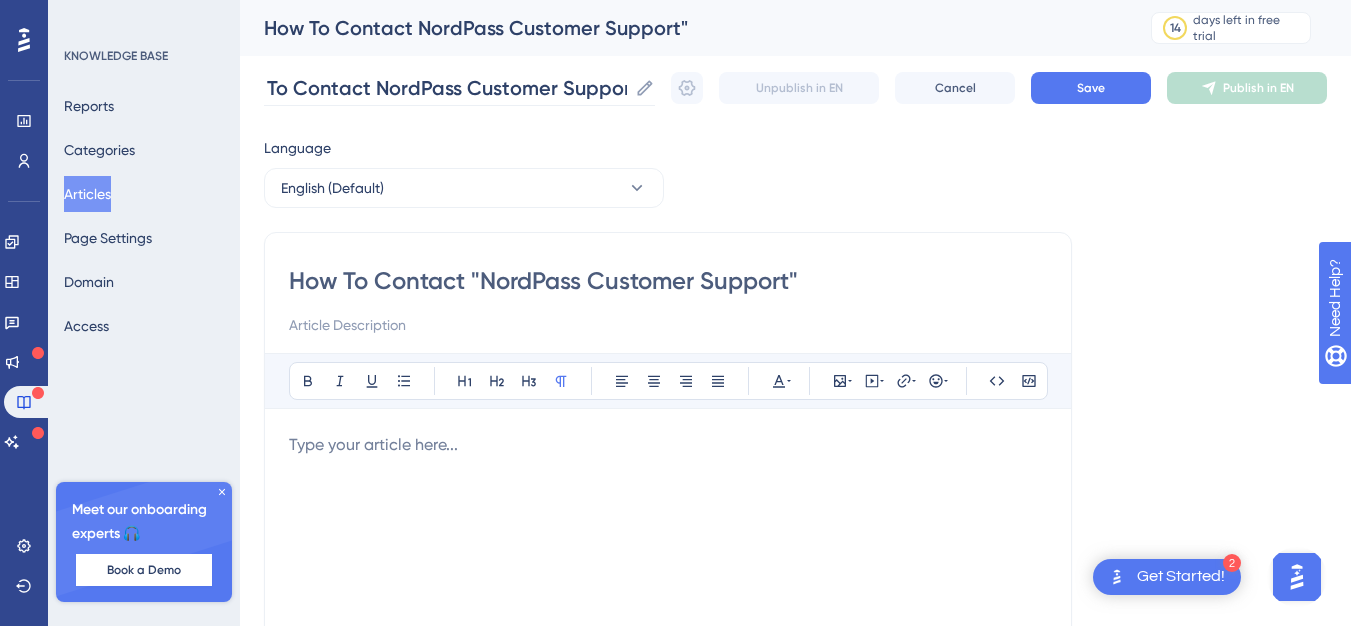 scroll, scrollTop: 0, scrollLeft: 0, axis: both 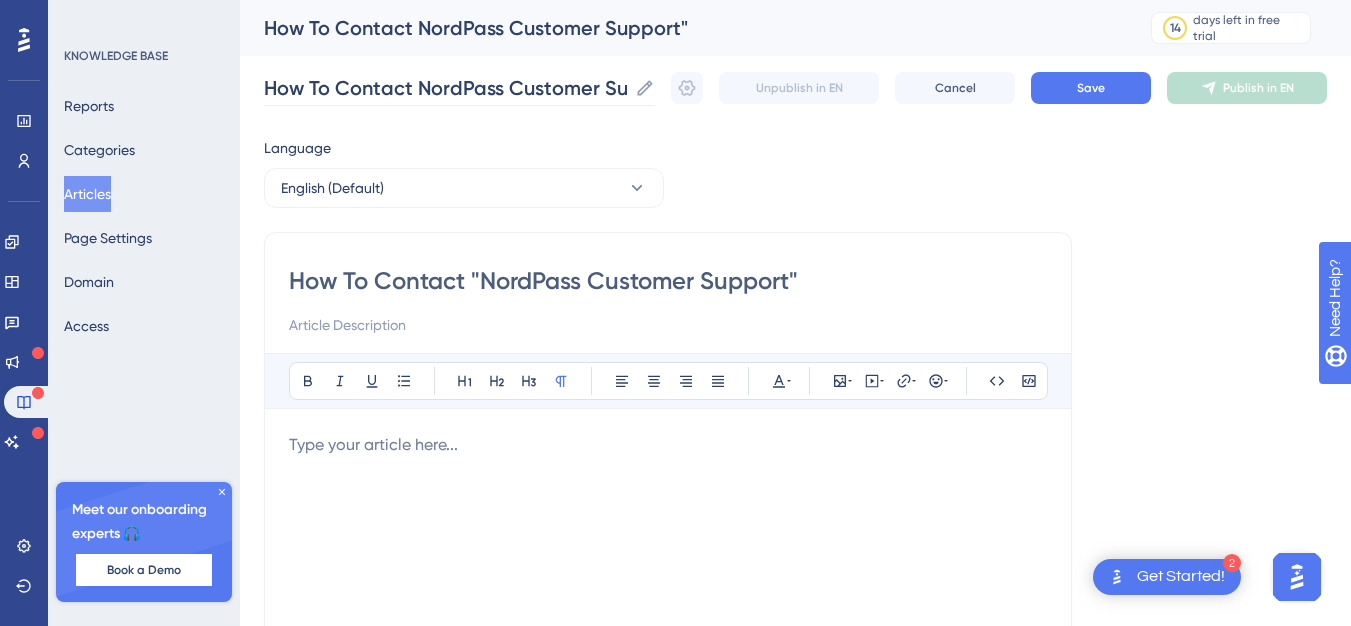 click on "How To Contact NordPass Customer Support" How To Contact NordPass Customer Support"" at bounding box center (459, 88) 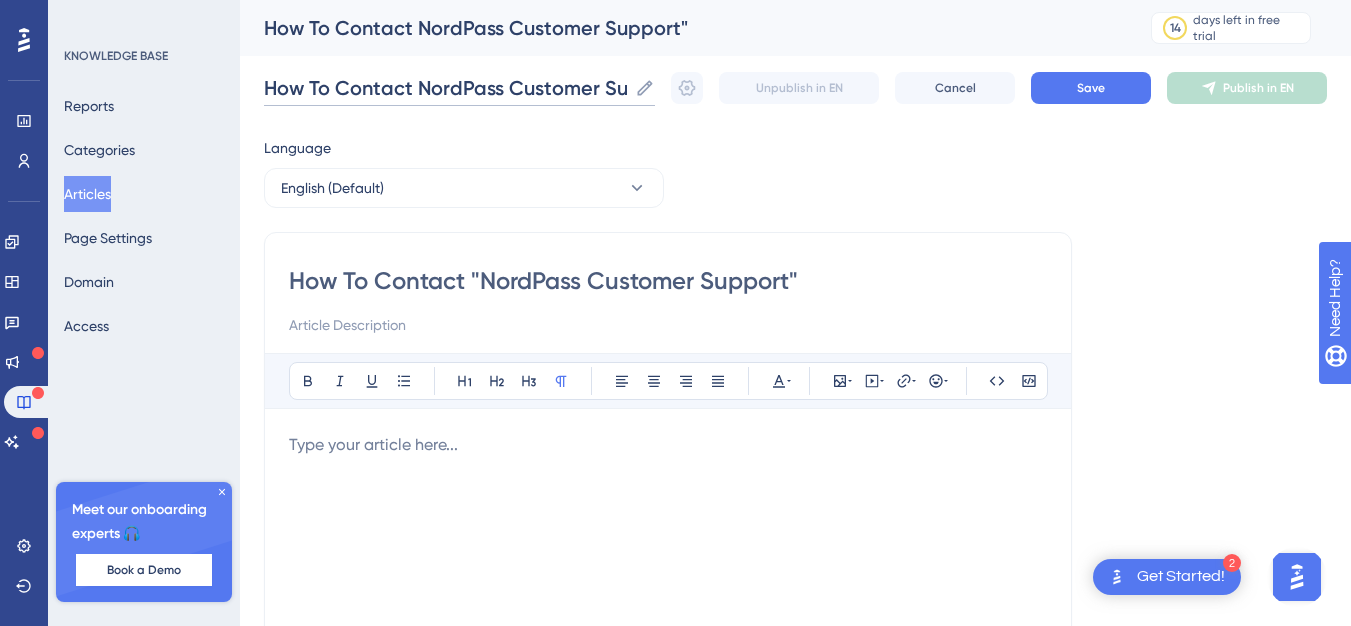 click on "How To Contact NordPass Customer Support"" at bounding box center (445, 88) 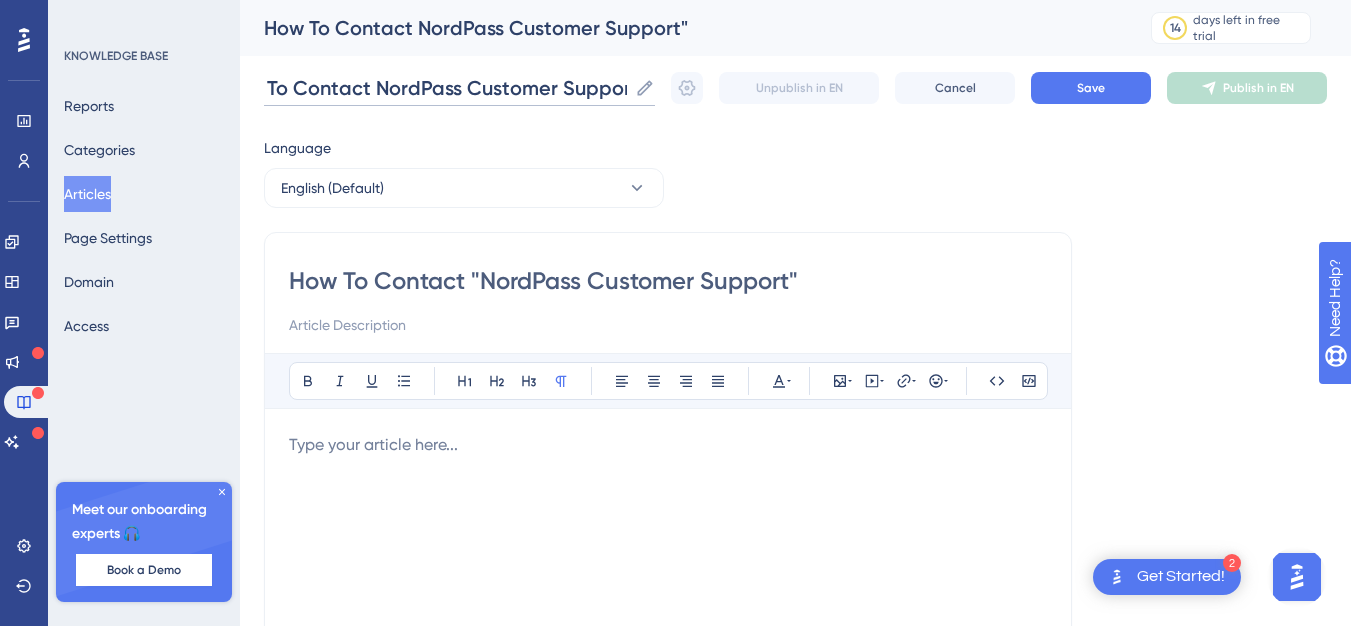 scroll, scrollTop: 0, scrollLeft: 35, axis: horizontal 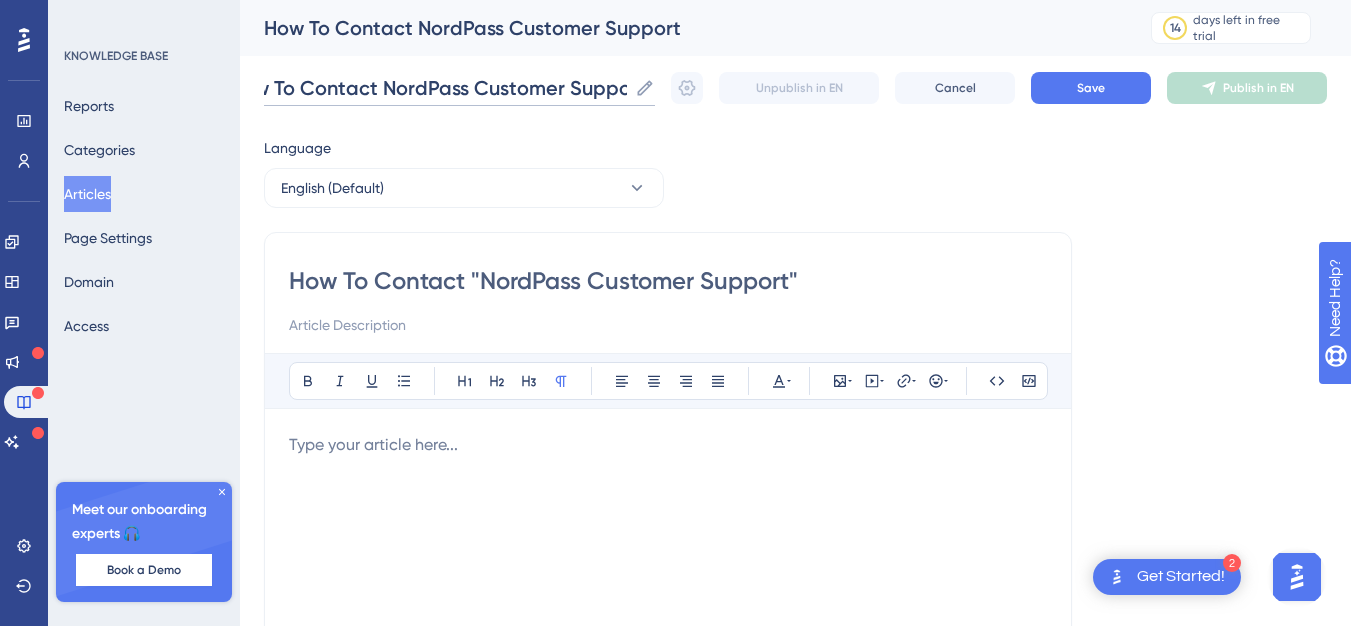 type on "How To Contact NordPass Customer Support" 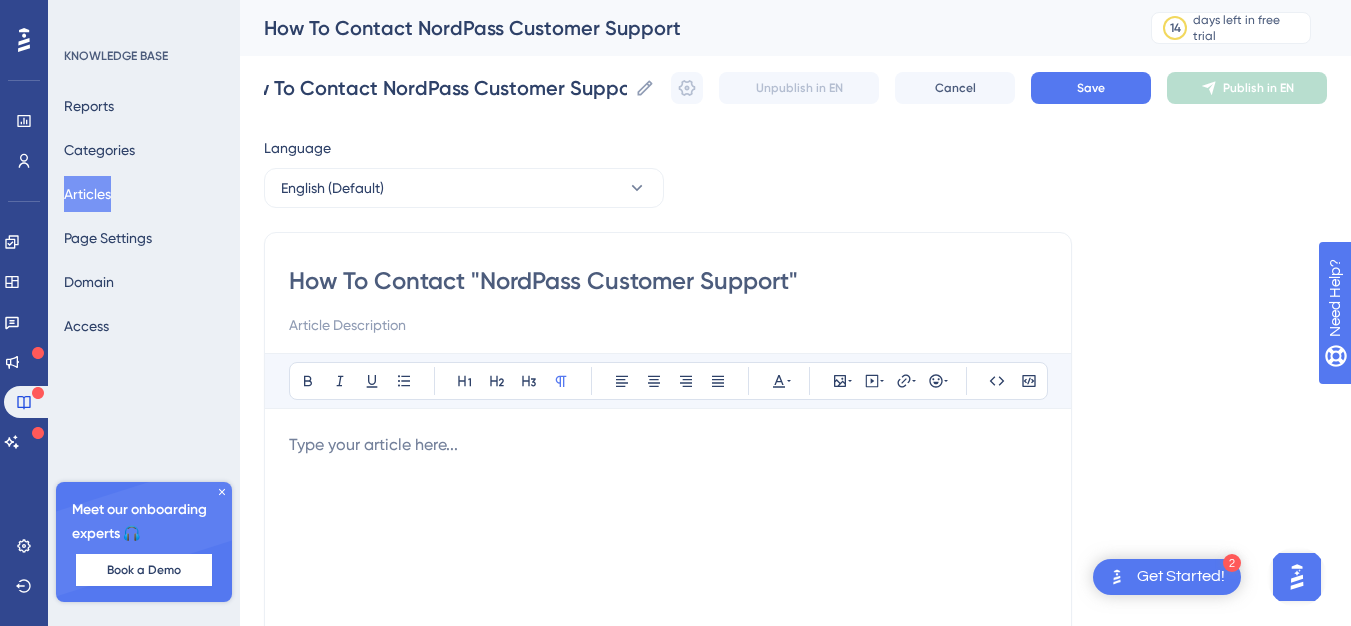 scroll, scrollTop: 0, scrollLeft: 0, axis: both 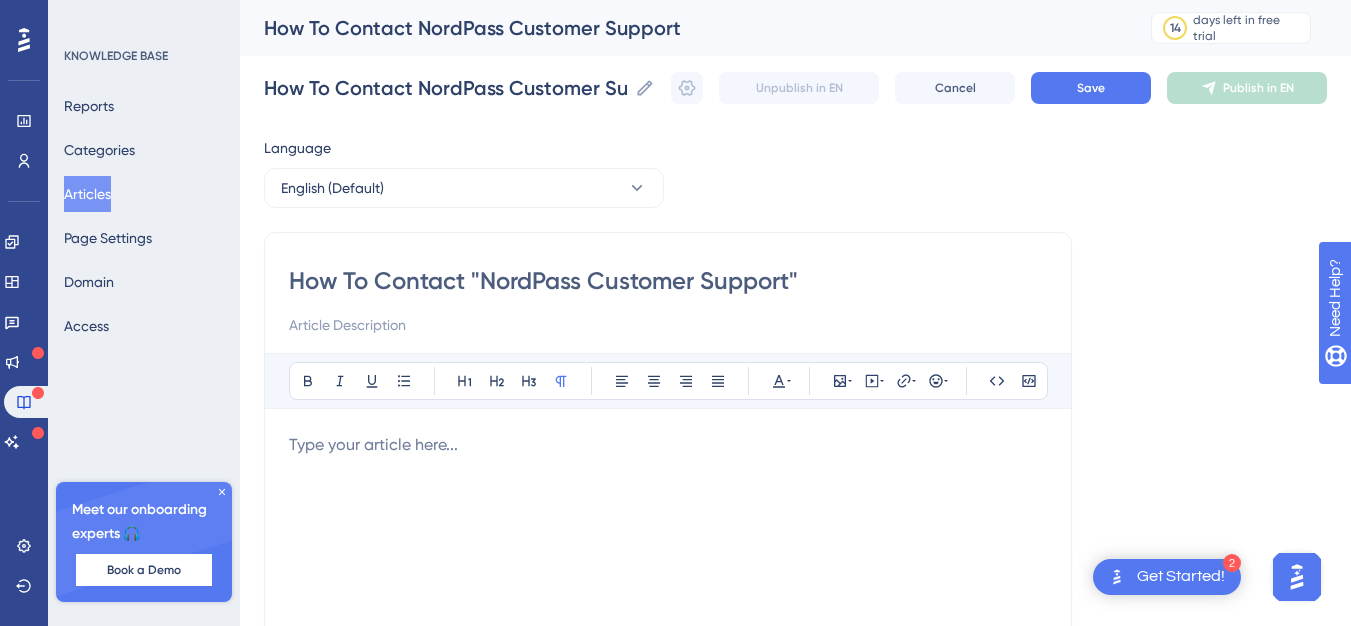 click on "How To Contact "NordPass Customer Support"" at bounding box center [668, 281] 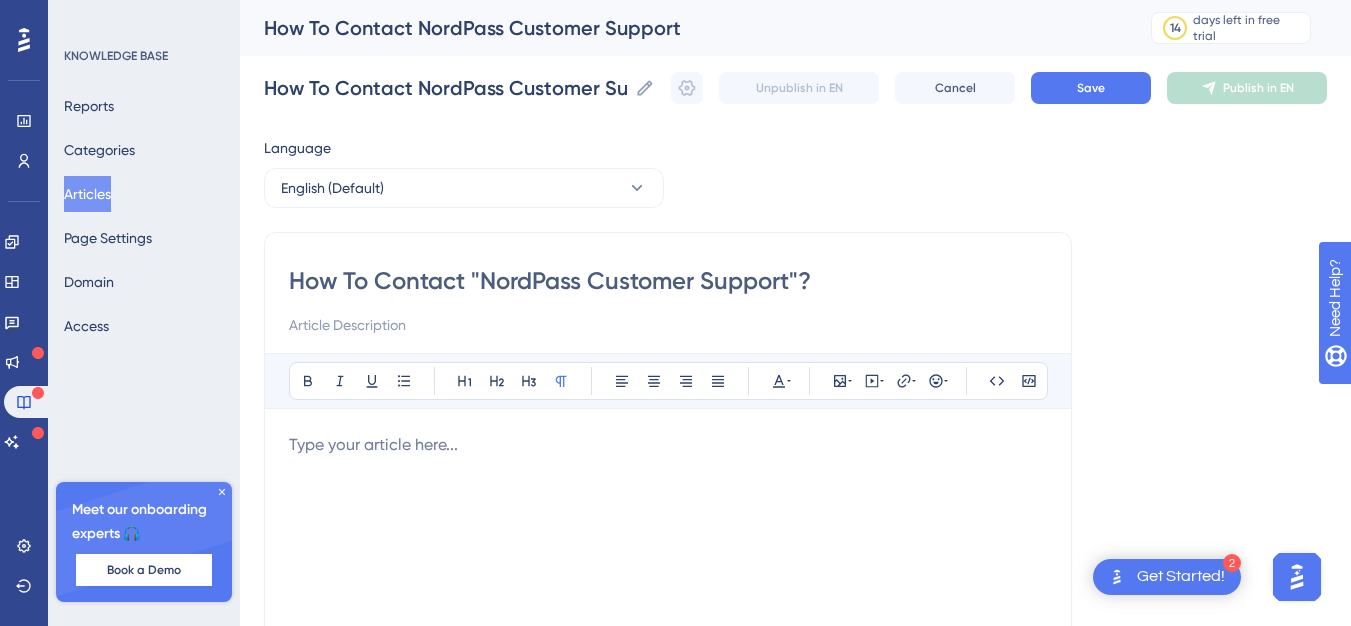 click on "How To Contact "NordPass Customer Support"?" at bounding box center (668, 281) 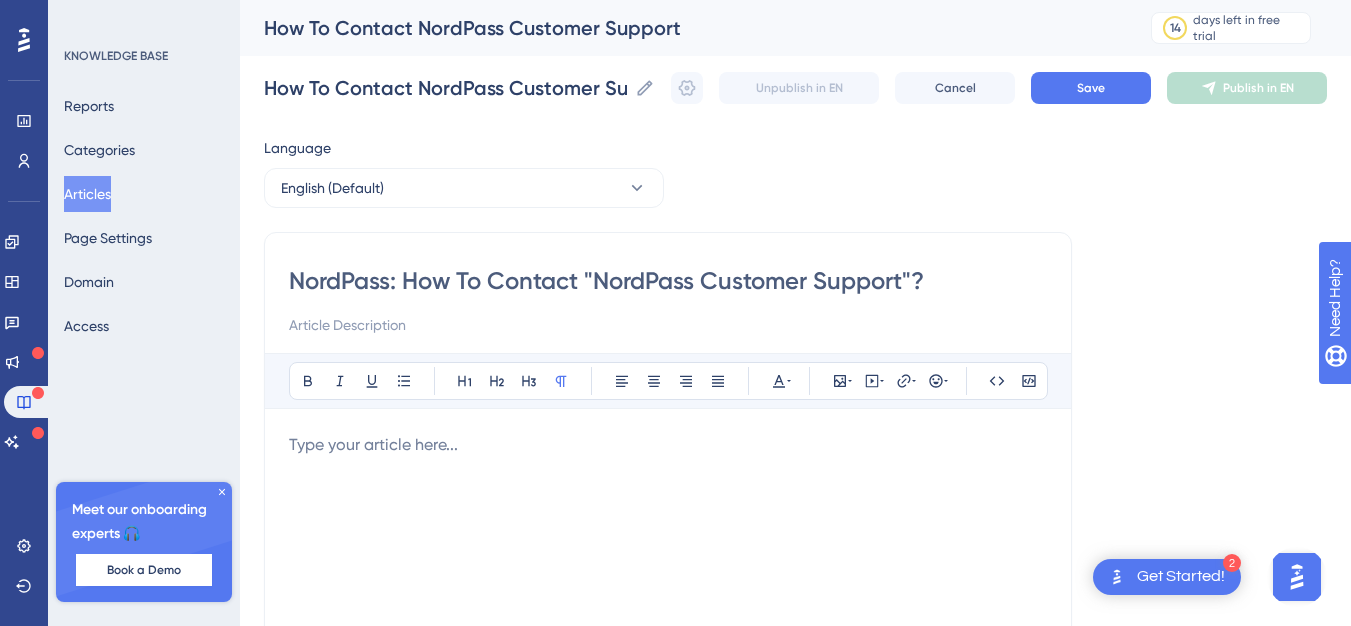 type on "NordPass: How To Contact "NordPass Customer Support"?" 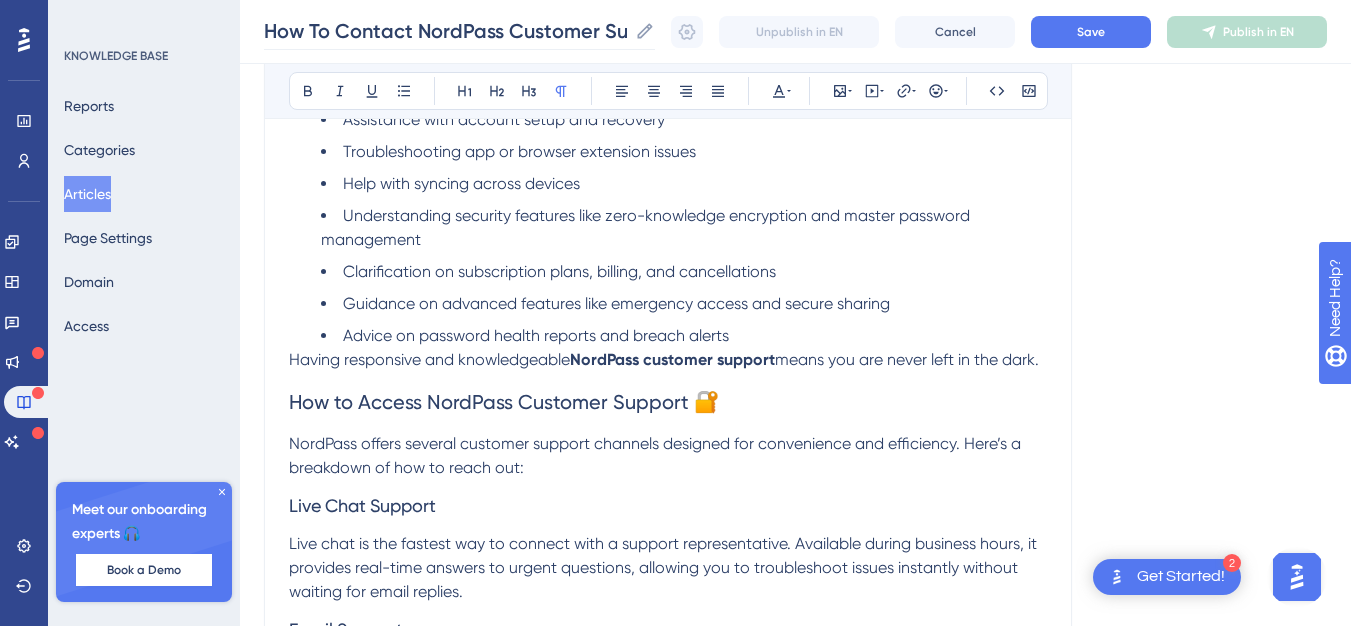 scroll, scrollTop: 82, scrollLeft: 0, axis: vertical 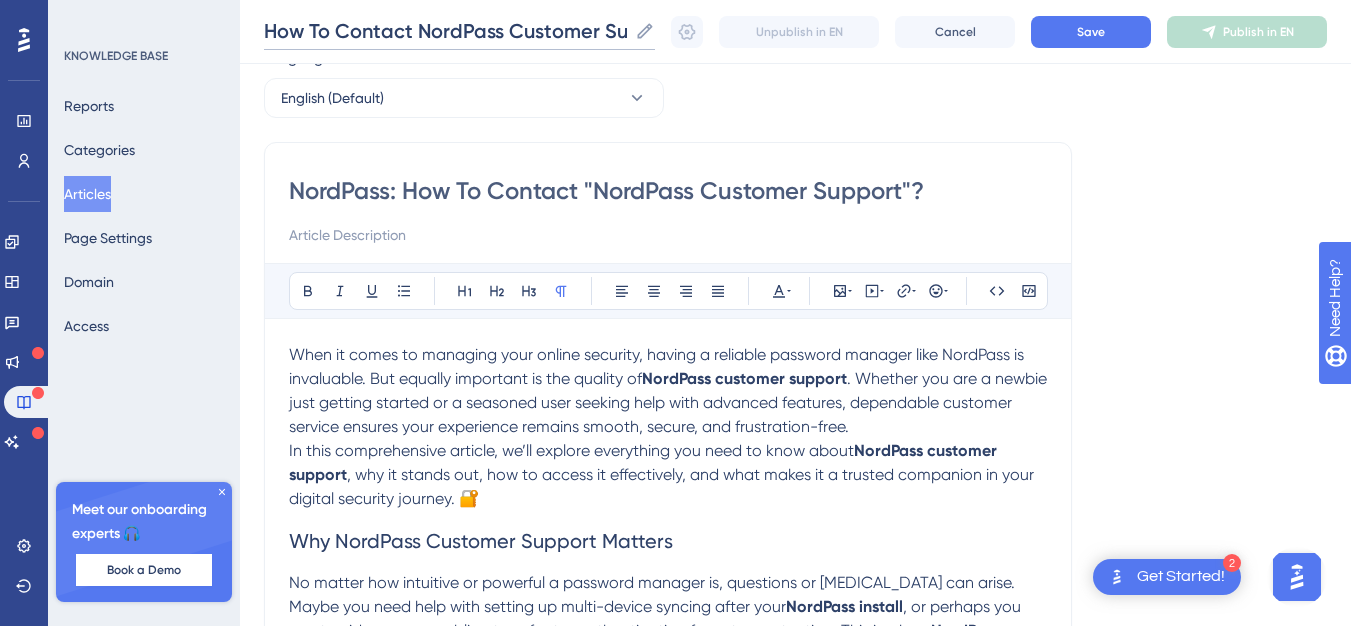 click on "How To Contact NordPass Customer Support" at bounding box center (445, 31) 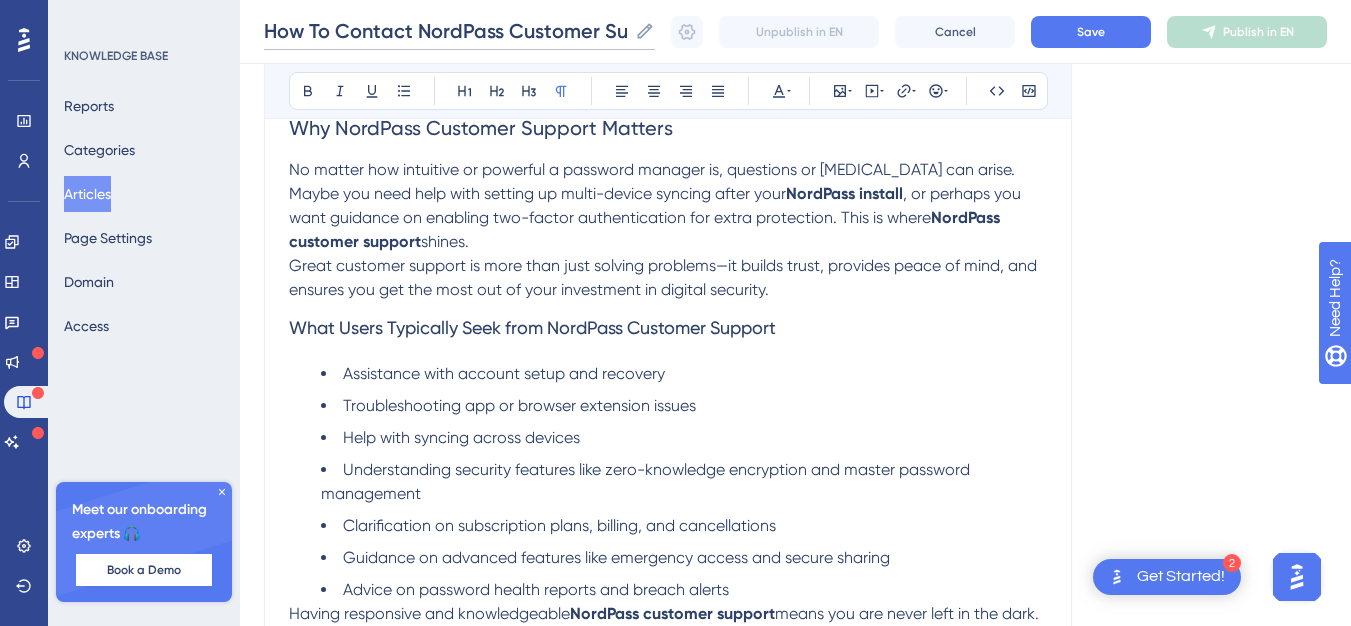 scroll, scrollTop: 667, scrollLeft: 0, axis: vertical 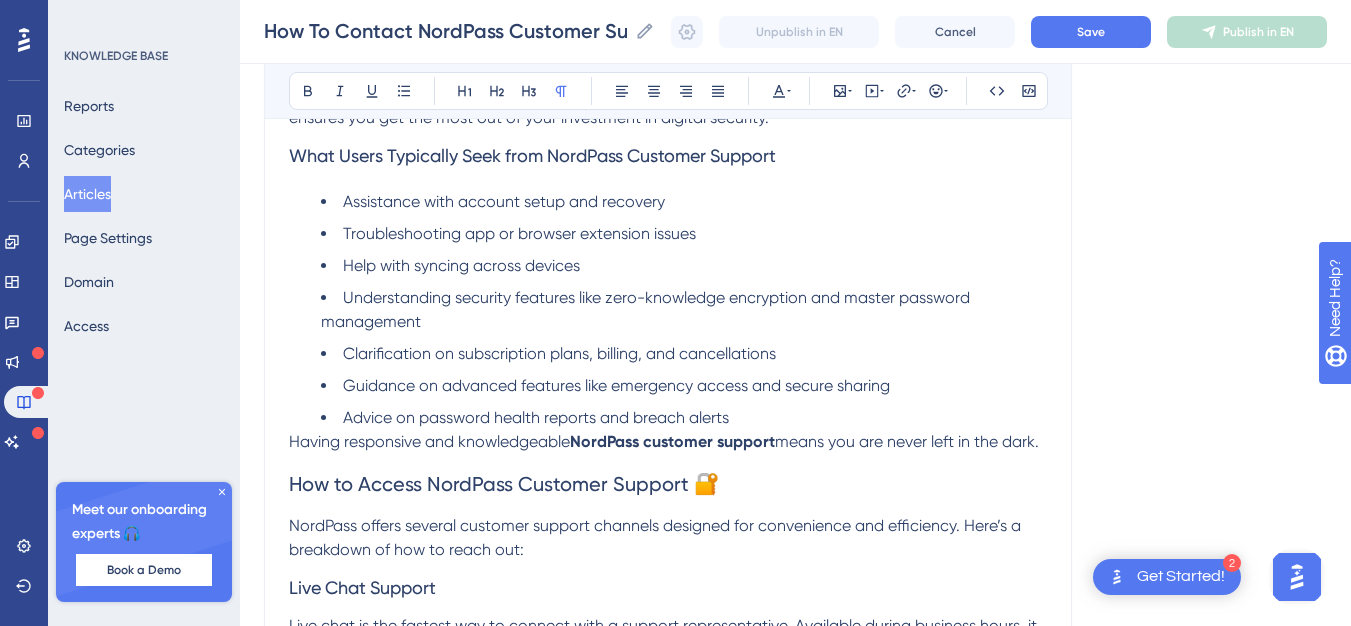 click on "How to Access NordPass Customer Support 🔐" at bounding box center [504, 484] 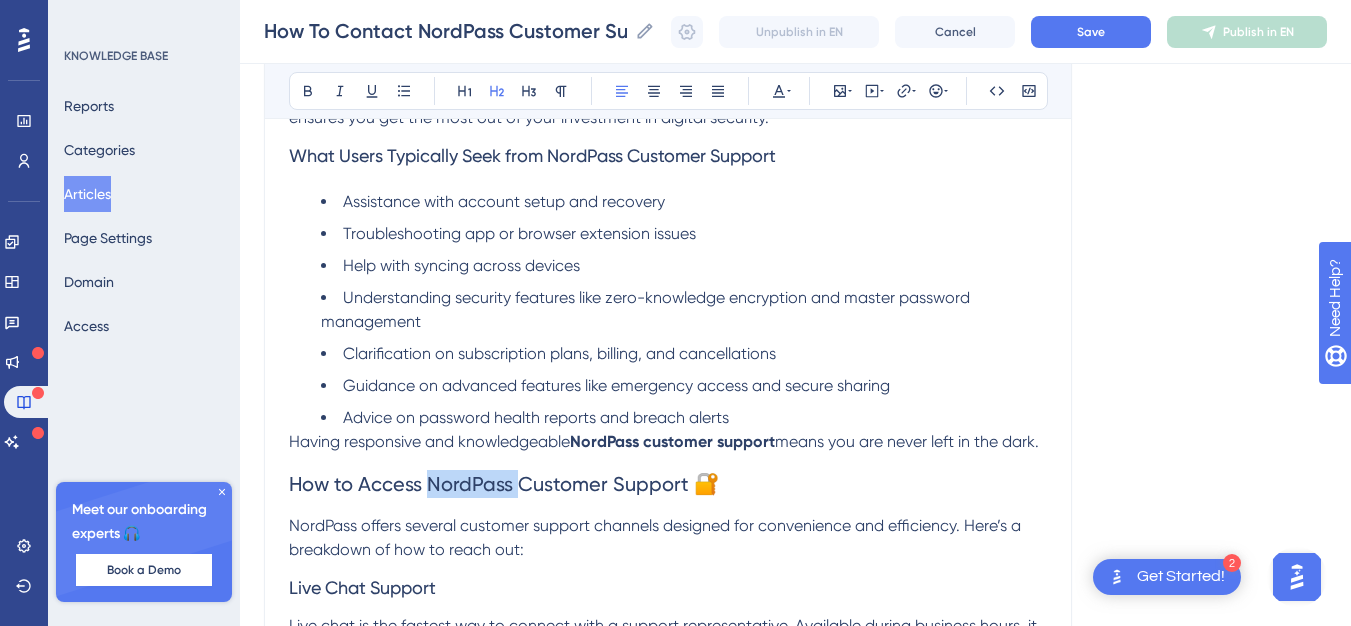 click on "How to Access NordPass Customer Support 🔐" at bounding box center [504, 484] 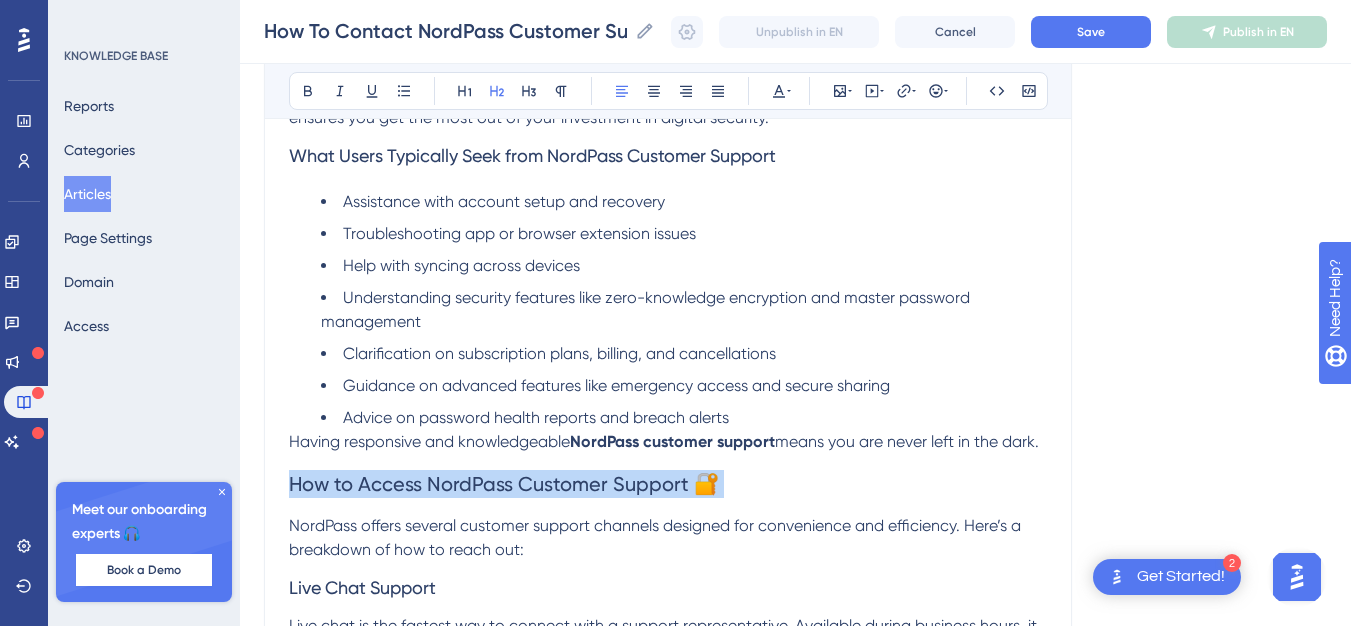click on "How to Access NordPass Customer Support 🔐" at bounding box center [504, 484] 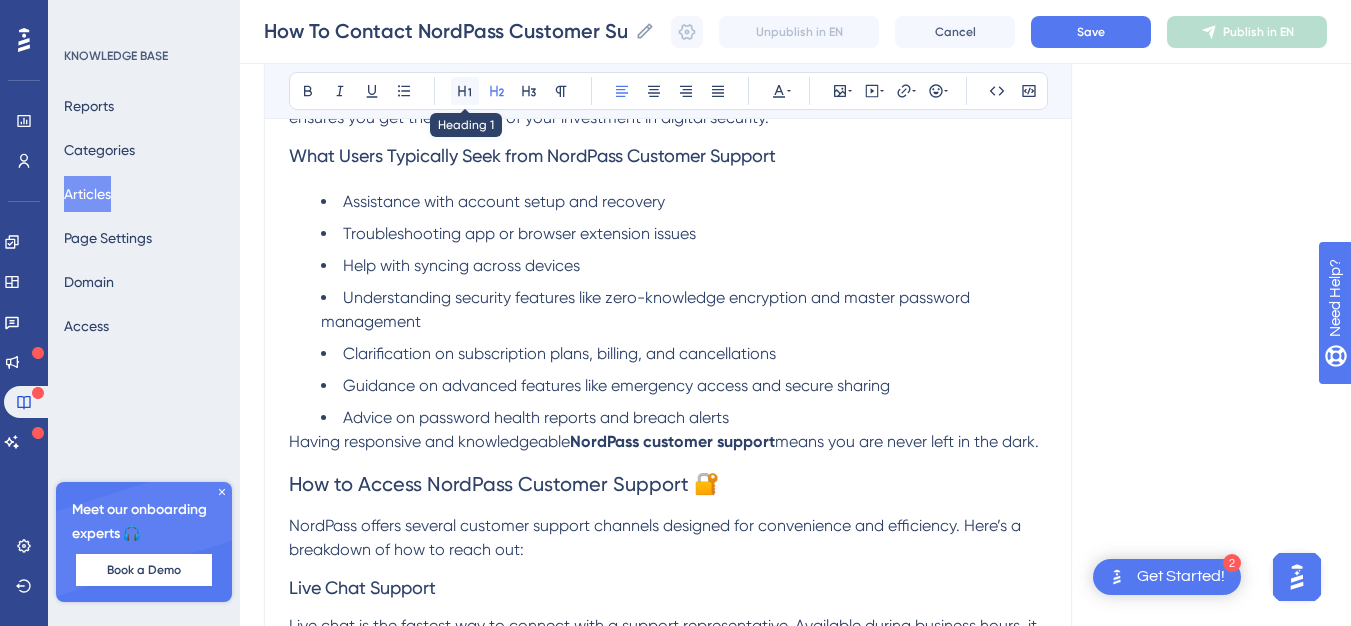 click 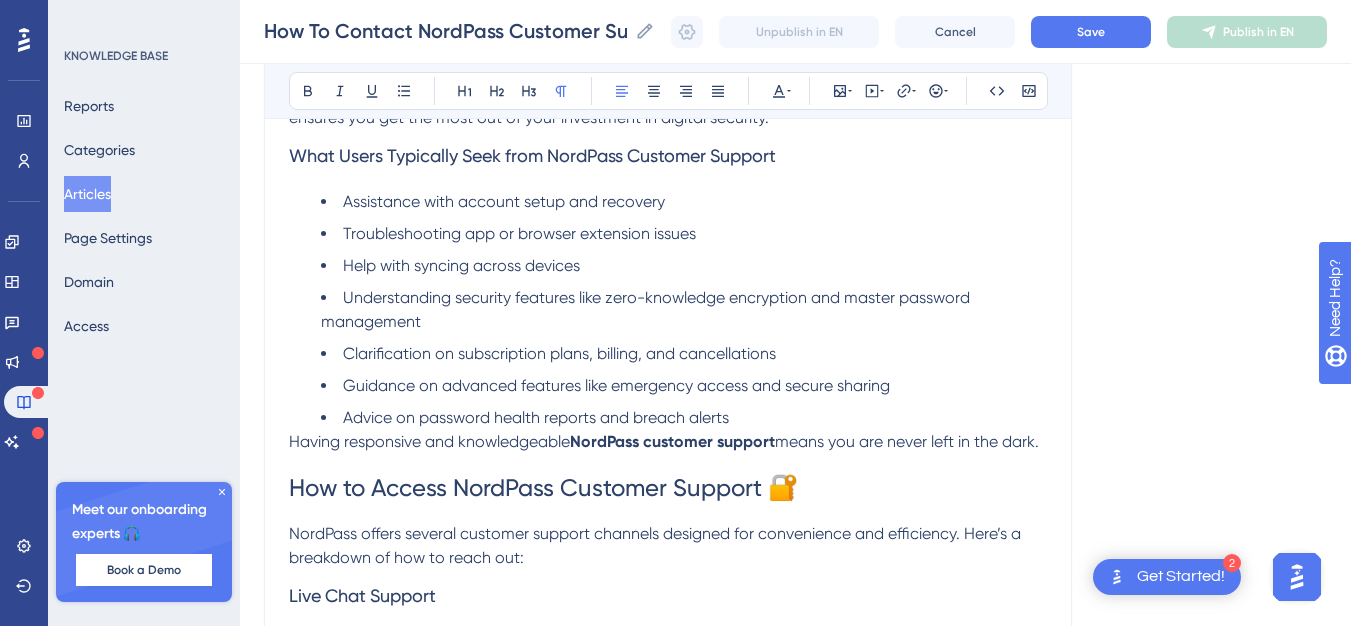 click on "Having responsive and knowledgeable  NordPass customer support  means you are never left in the dark." at bounding box center (668, 442) 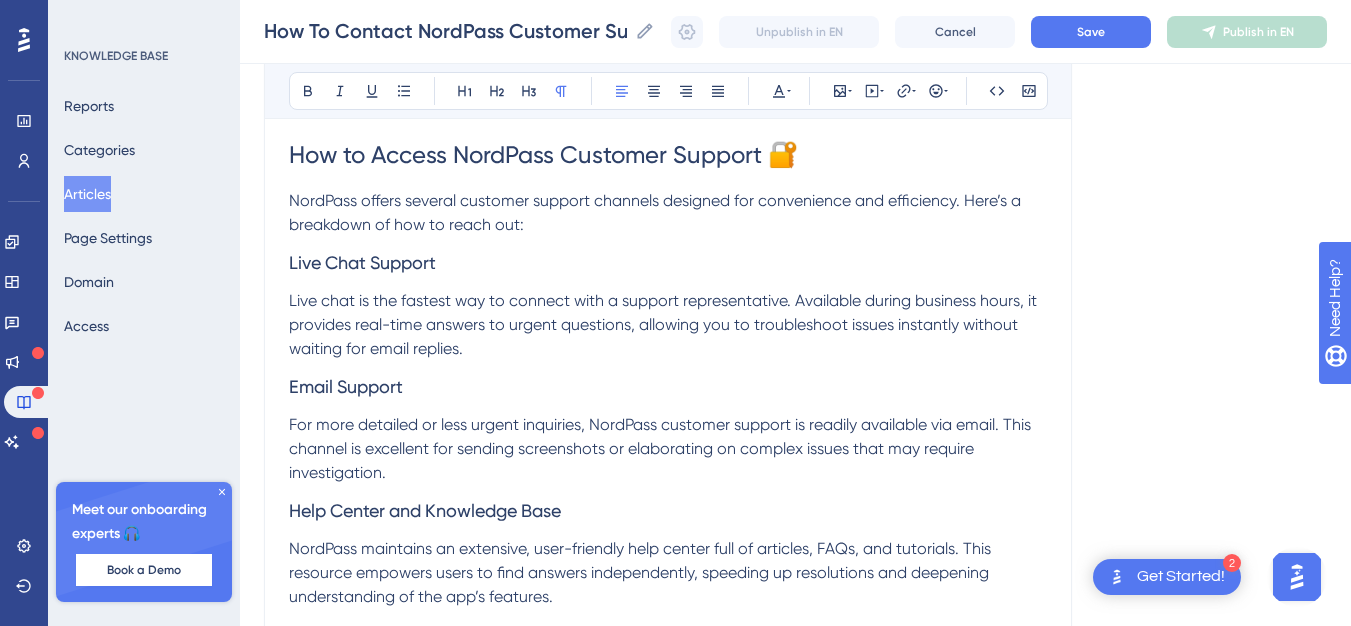 scroll, scrollTop: 1167, scrollLeft: 0, axis: vertical 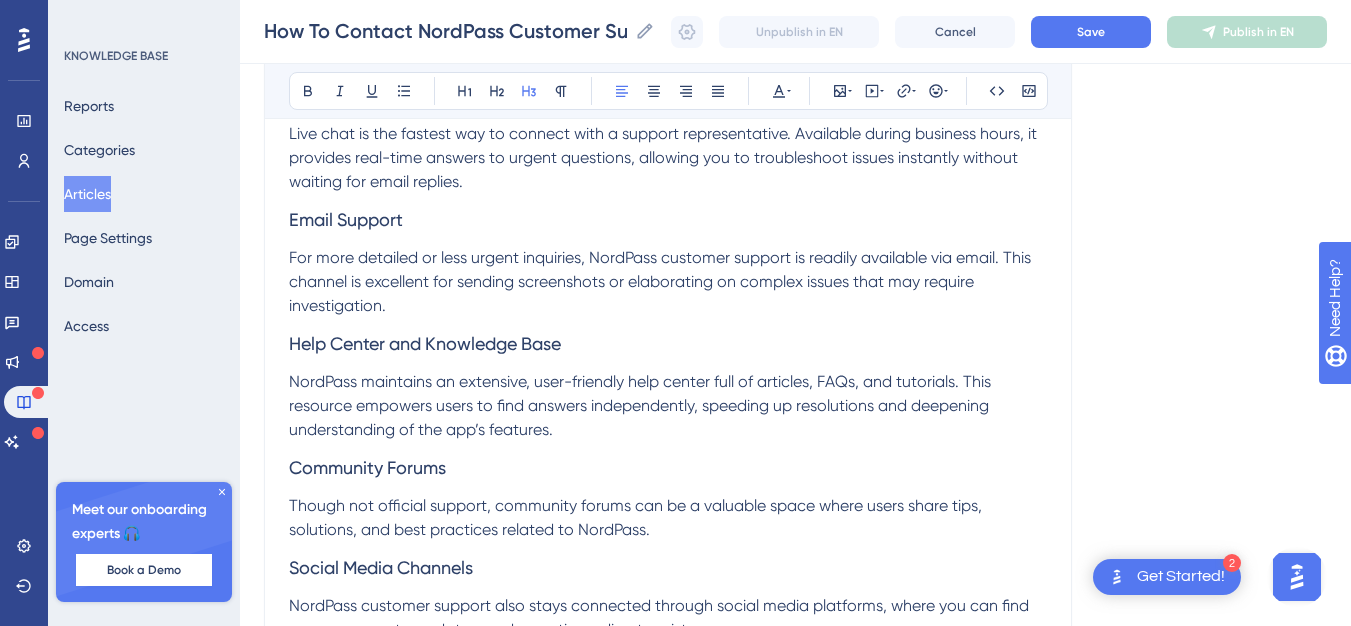 click on "Help Center and Knowledge Base" at bounding box center [425, 343] 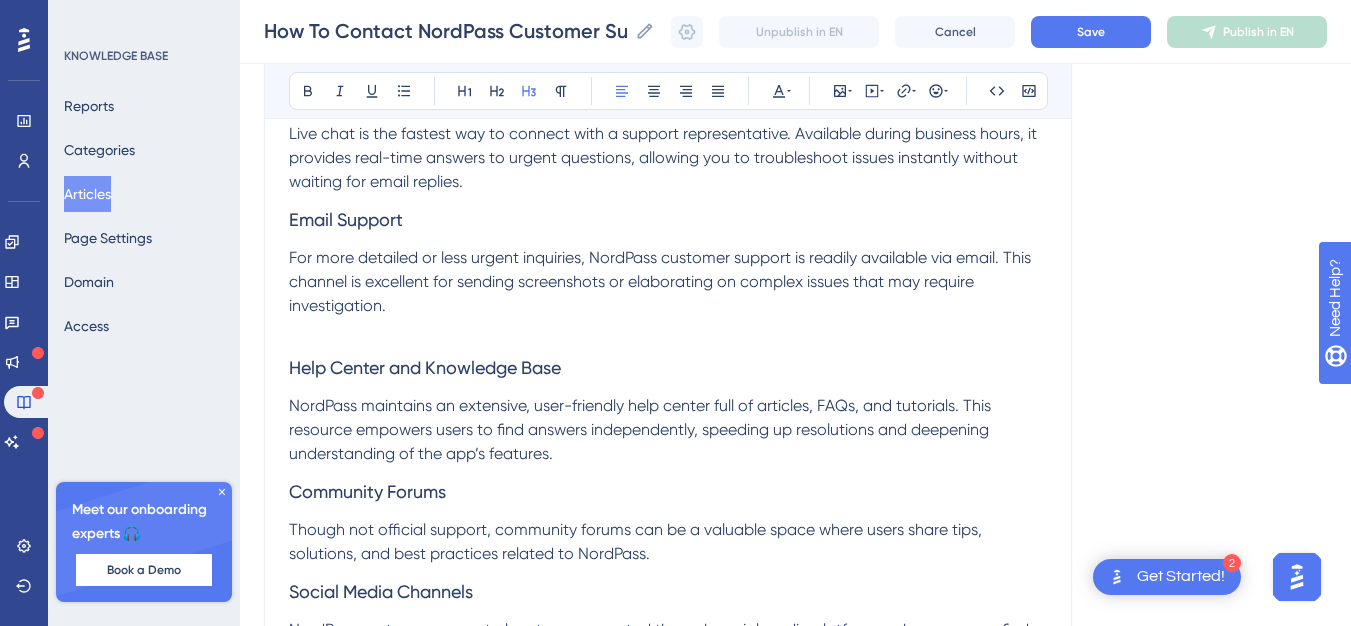 click on "Help Center and Knowledge Base" at bounding box center [668, 368] 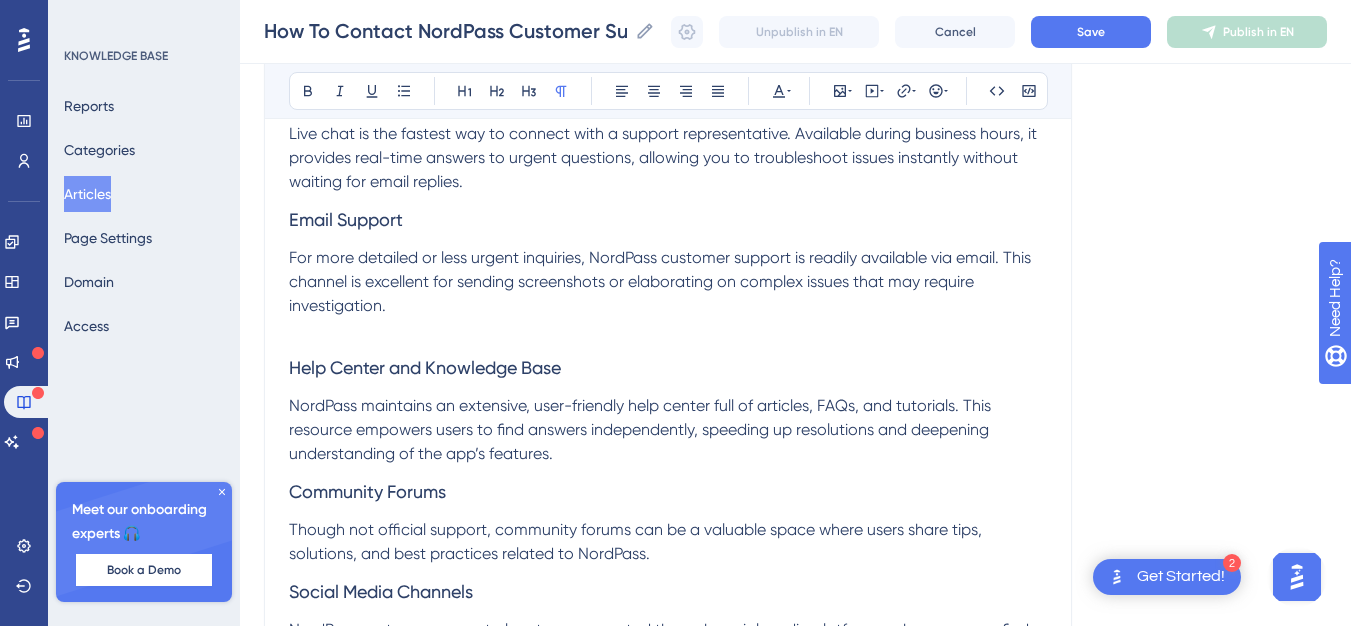click at bounding box center [668, 330] 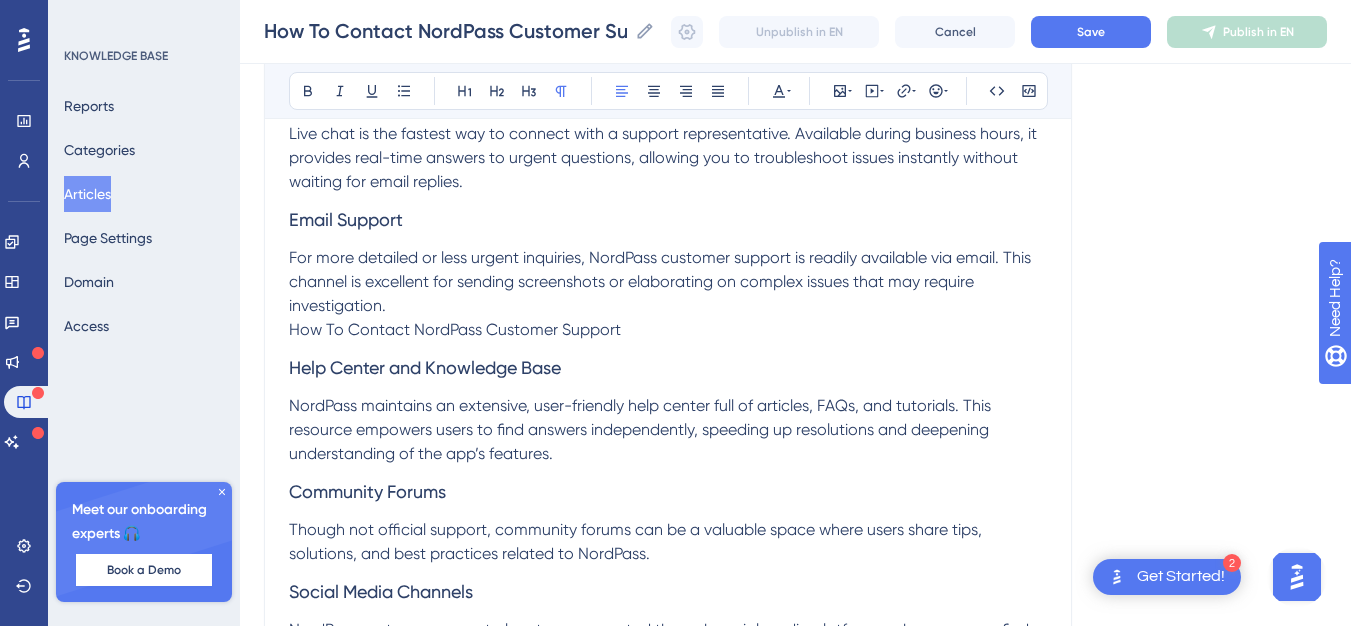 click on "How To Contact NordPass Customer Support" at bounding box center (455, 329) 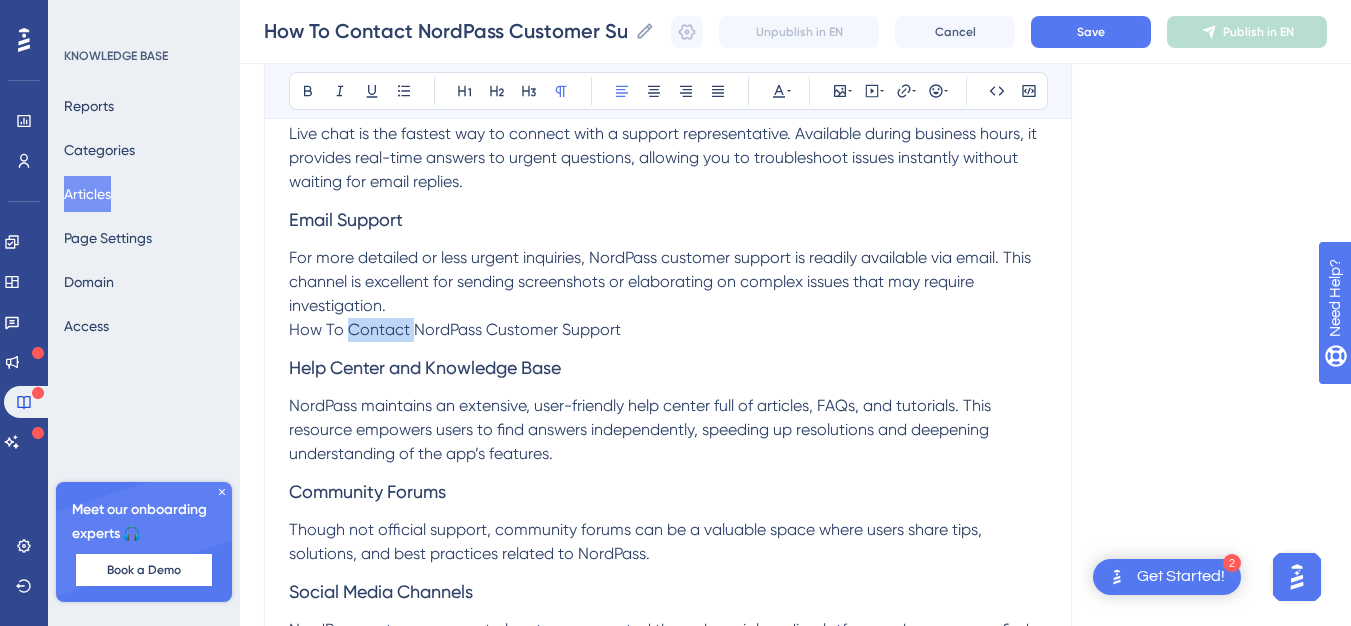 click on "How To Contact NordPass Customer Support" at bounding box center [455, 329] 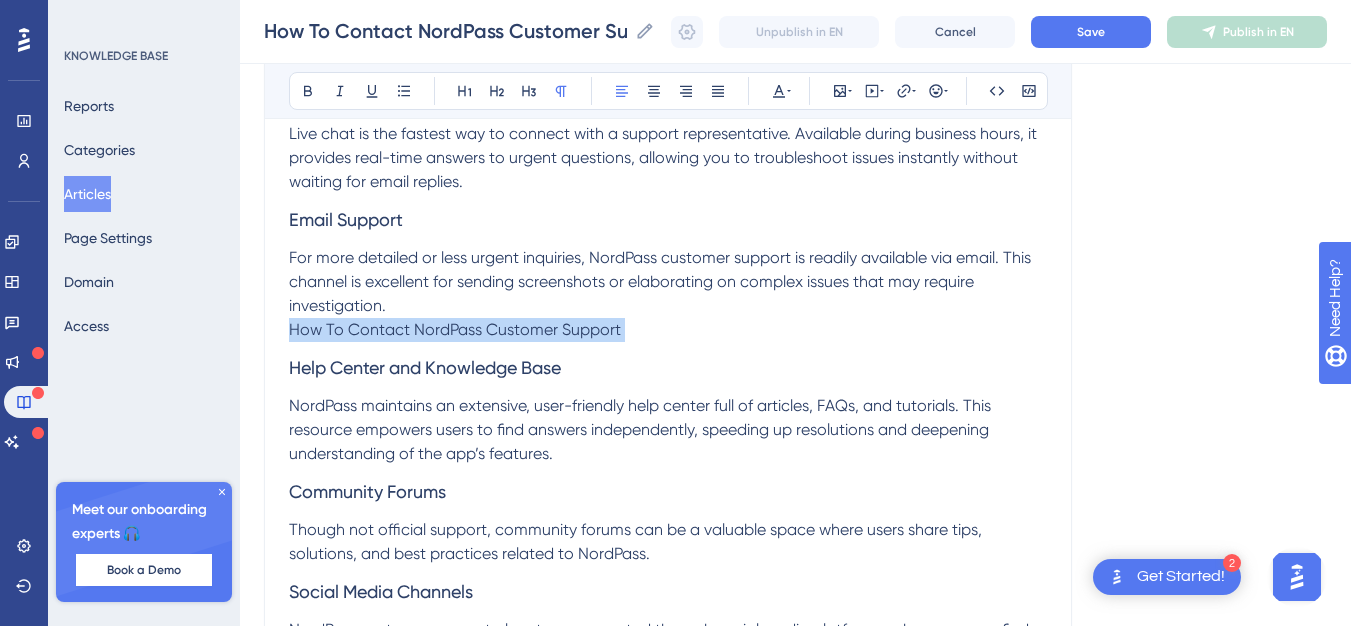 click on "How To Contact NordPass Customer Support" at bounding box center [455, 329] 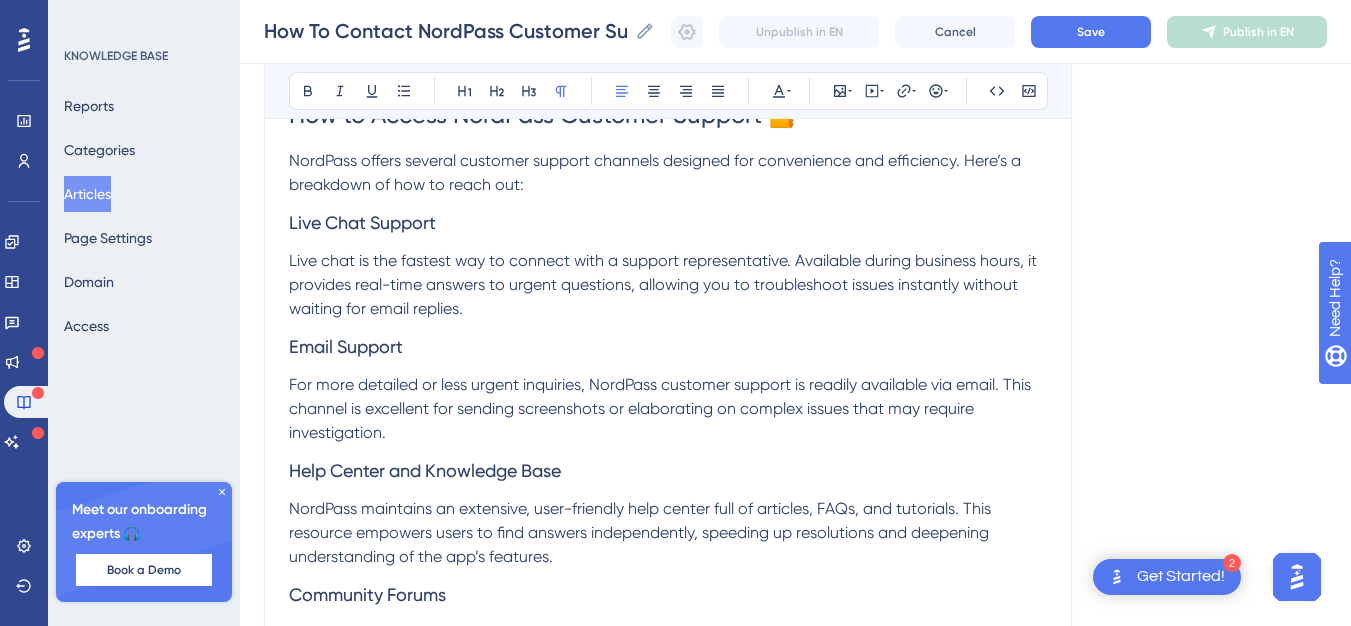 scroll, scrollTop: 1000, scrollLeft: 0, axis: vertical 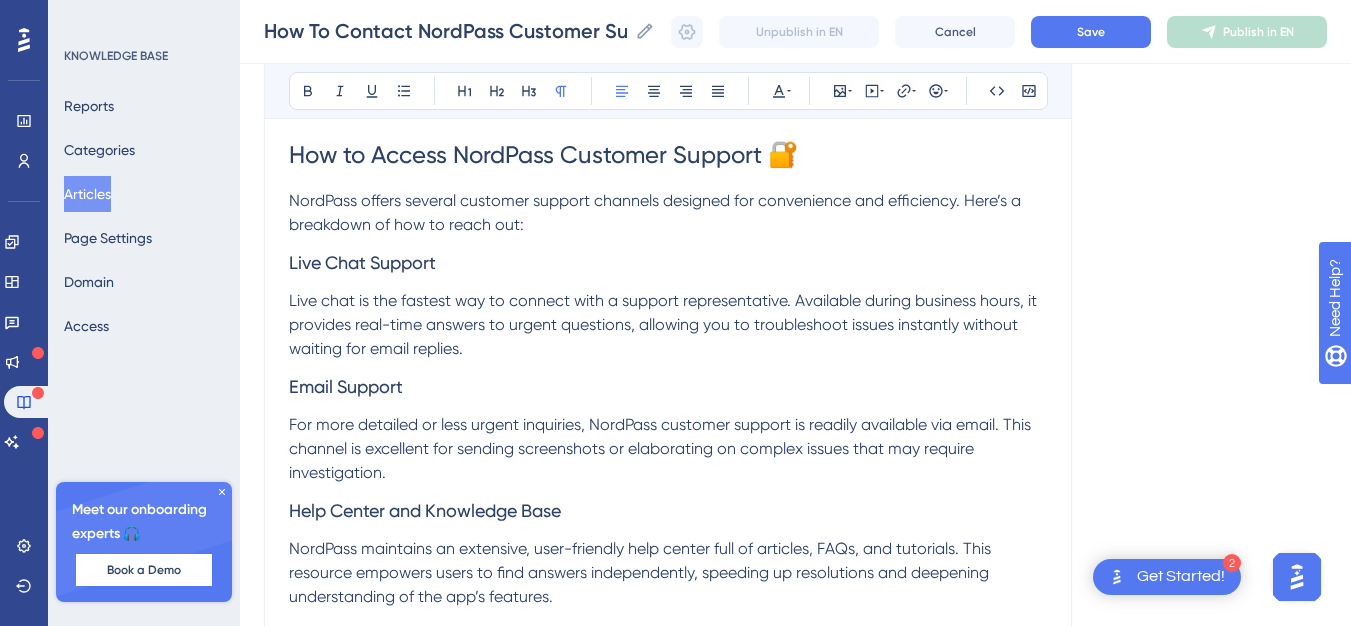 click on "How to Access NordPass Customer Support 🔐" at bounding box center [543, 155] 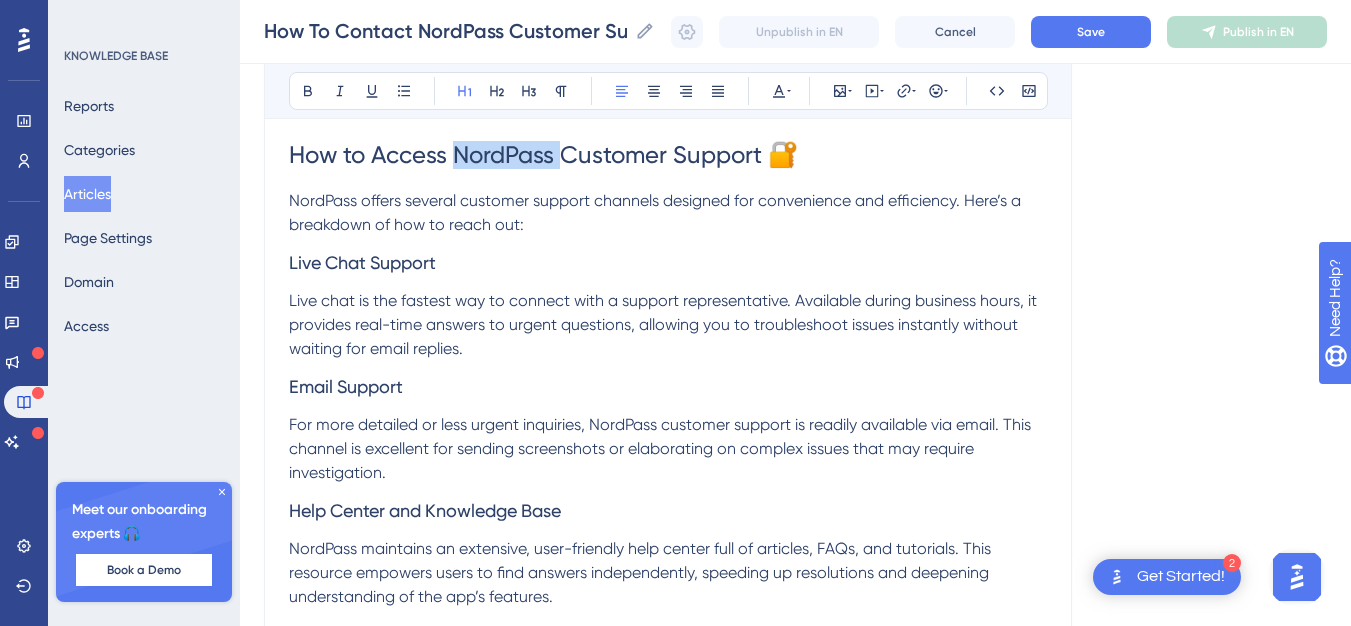 click on "How to Access NordPass Customer Support 🔐" at bounding box center (543, 155) 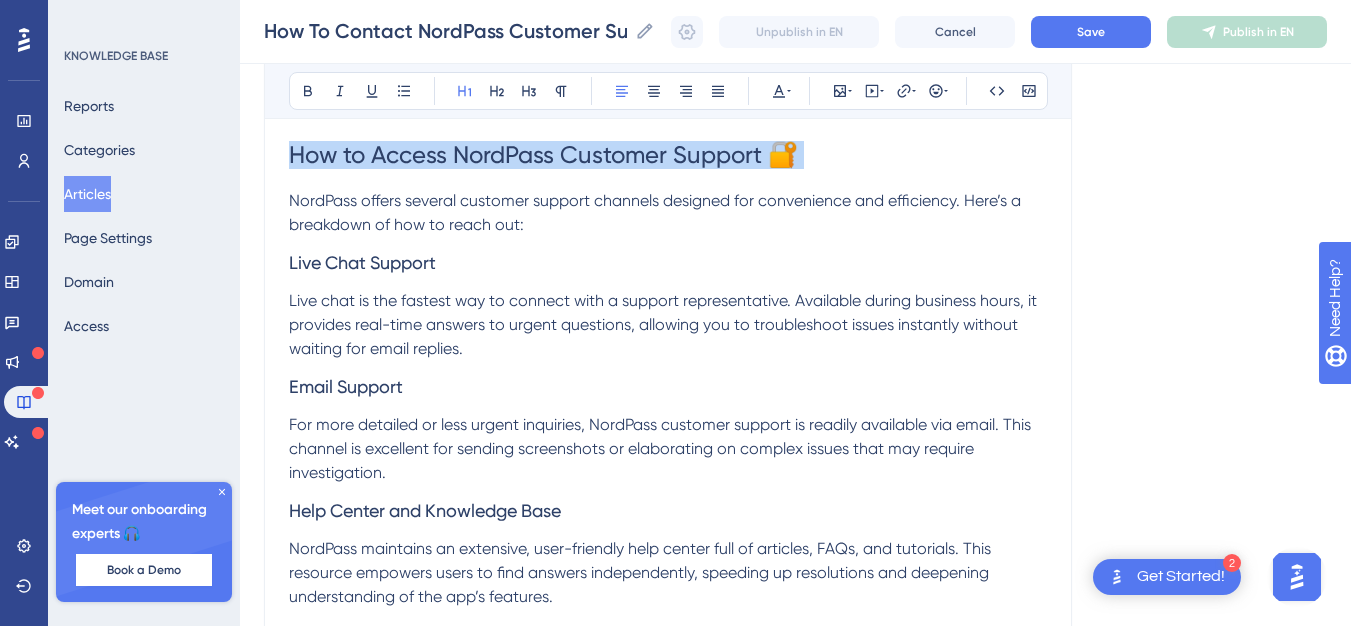 click on "How to Access NordPass Customer Support 🔐" at bounding box center [543, 155] 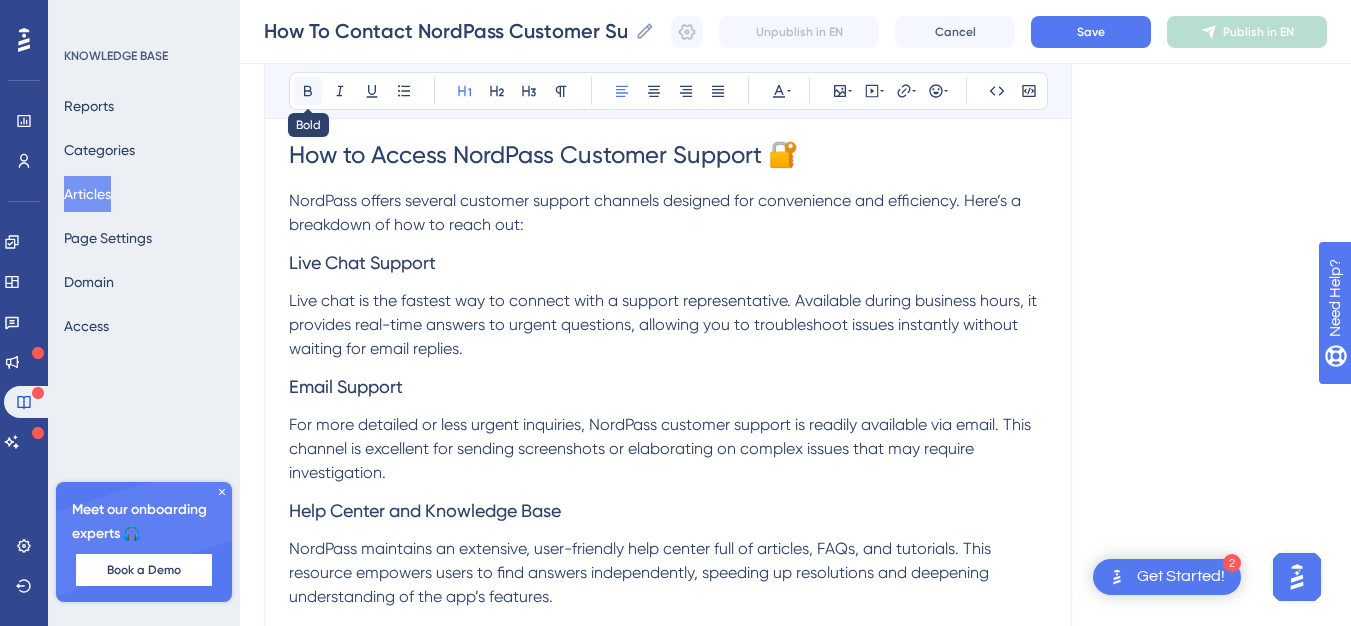 click at bounding box center (308, 91) 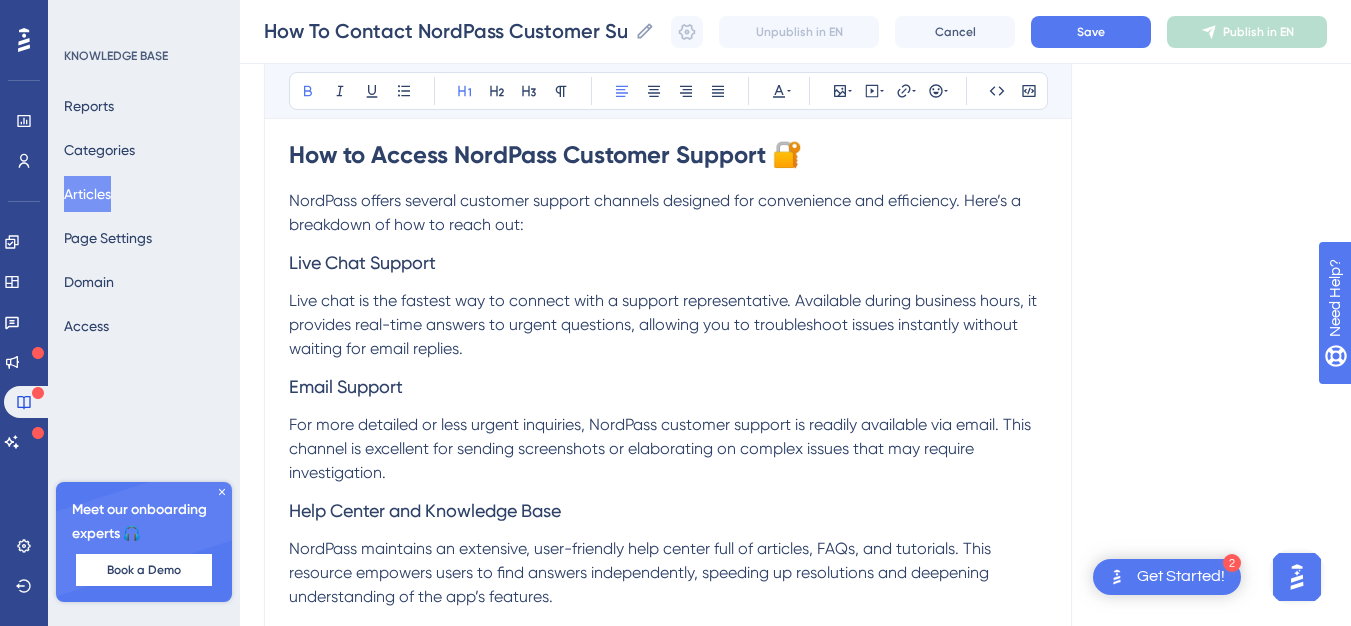 click on "Live Chat Support" at bounding box center [668, 263] 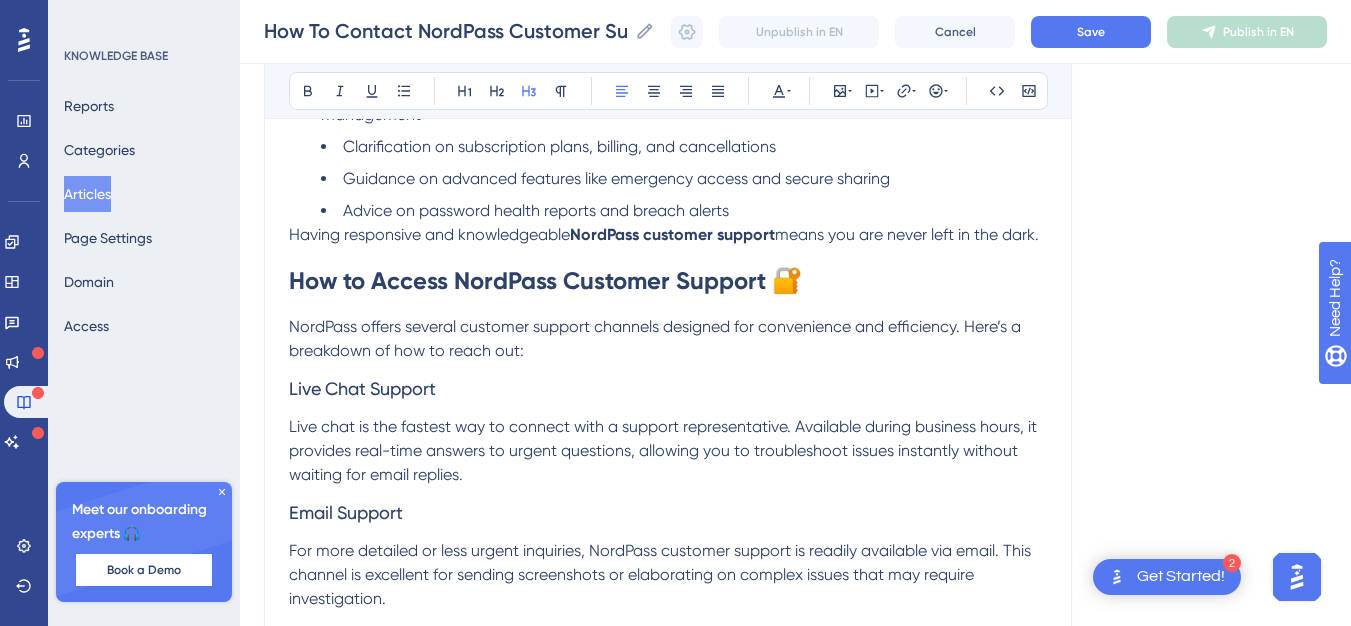 scroll, scrollTop: 833, scrollLeft: 0, axis: vertical 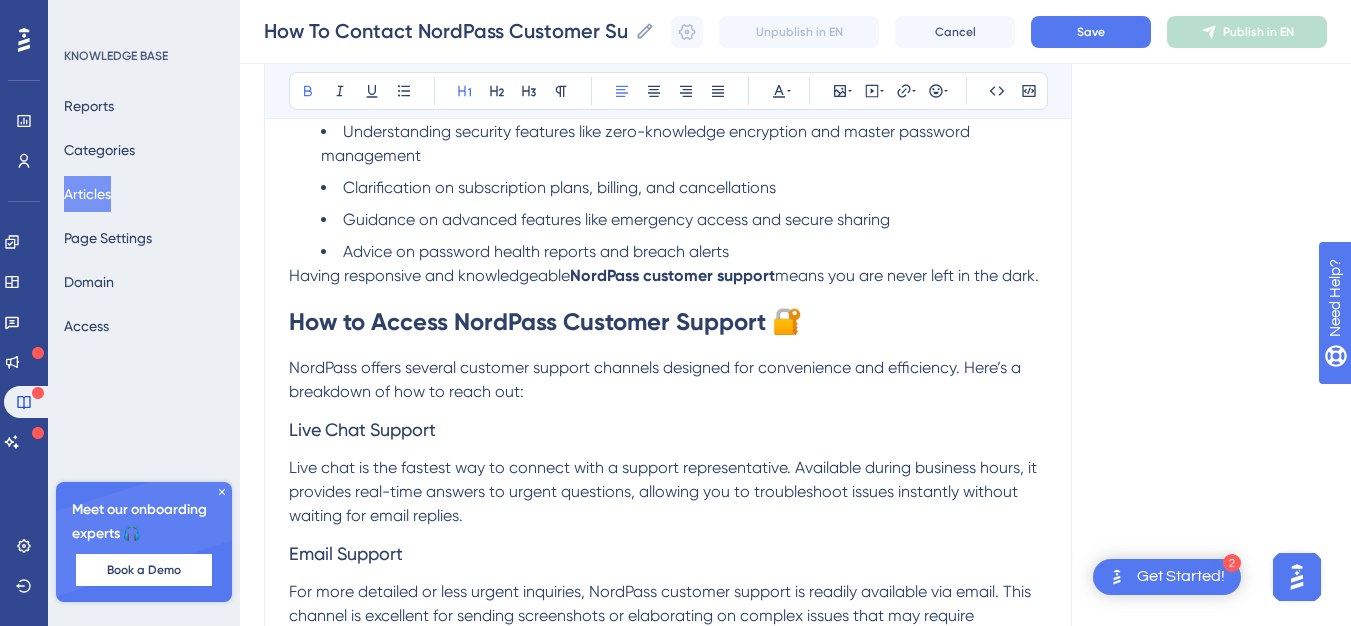 click on "How to Access NordPass Customer Support 🔐" at bounding box center [545, 321] 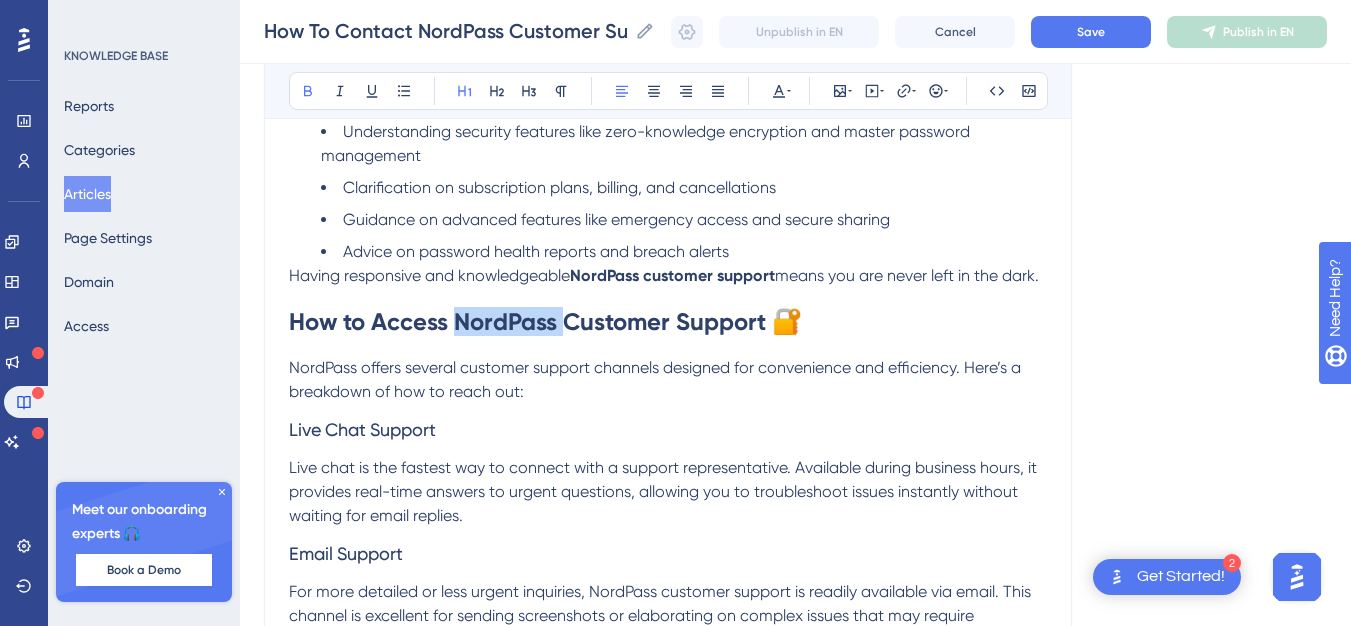click on "How to Access NordPass Customer Support 🔐" at bounding box center [545, 321] 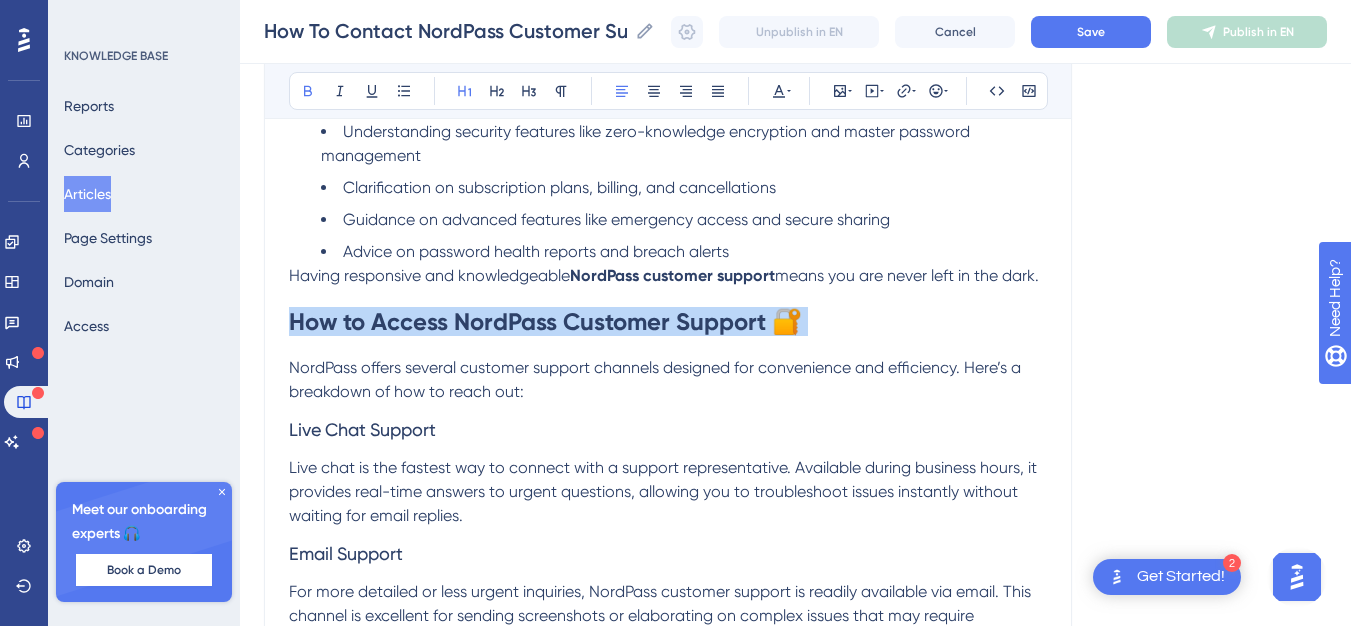 click on "How to Access NordPass Customer Support 🔐" at bounding box center (545, 321) 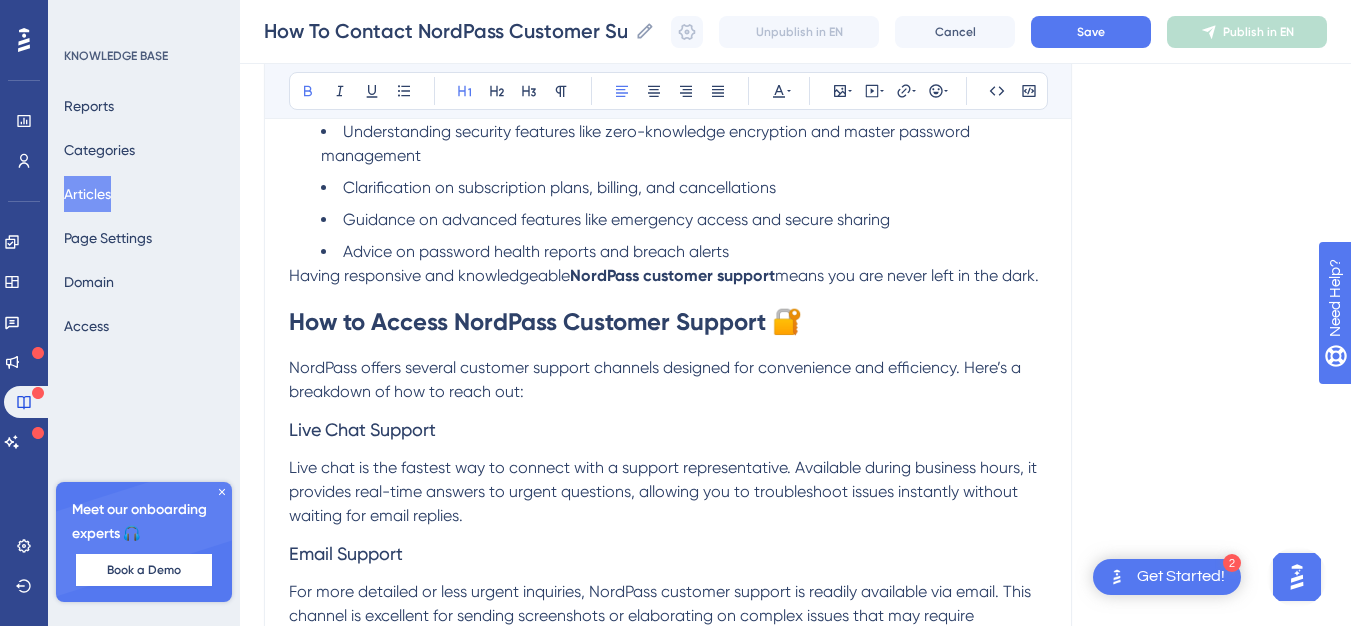click on "Bold Italic Underline Bullet Point Heading 1 Heading 2 Heading 3 Normal Align Left Align Center Align Right Align Justify Text Color Insert Image Embed Video Hyperlink Emojis Code Code Block" at bounding box center [668, 91] 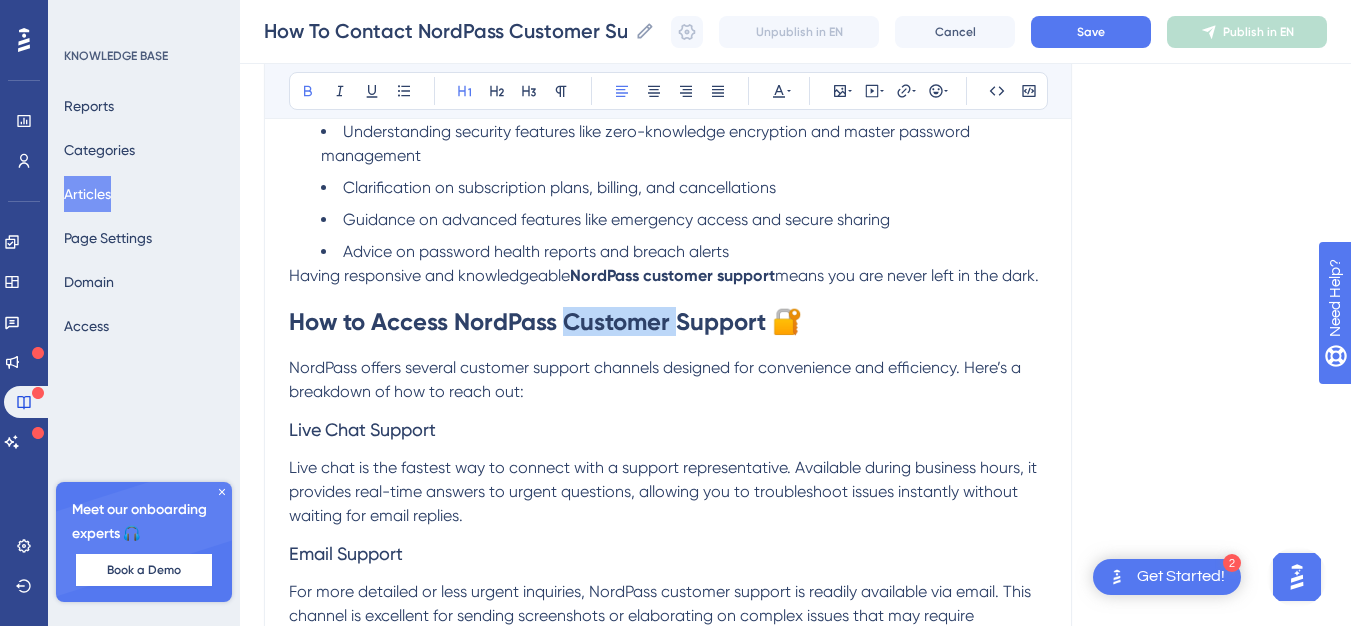click on "How to Access NordPass Customer Support 🔐" at bounding box center (545, 321) 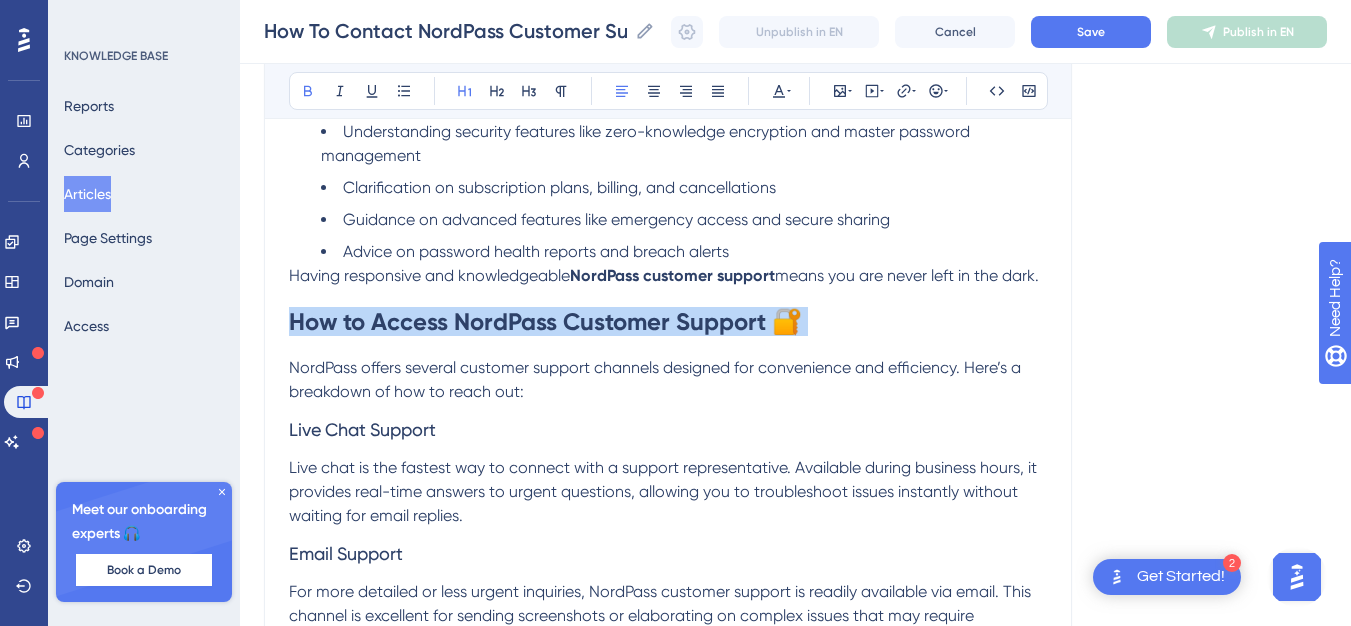 click on "How to Access NordPass Customer Support 🔐" at bounding box center [545, 321] 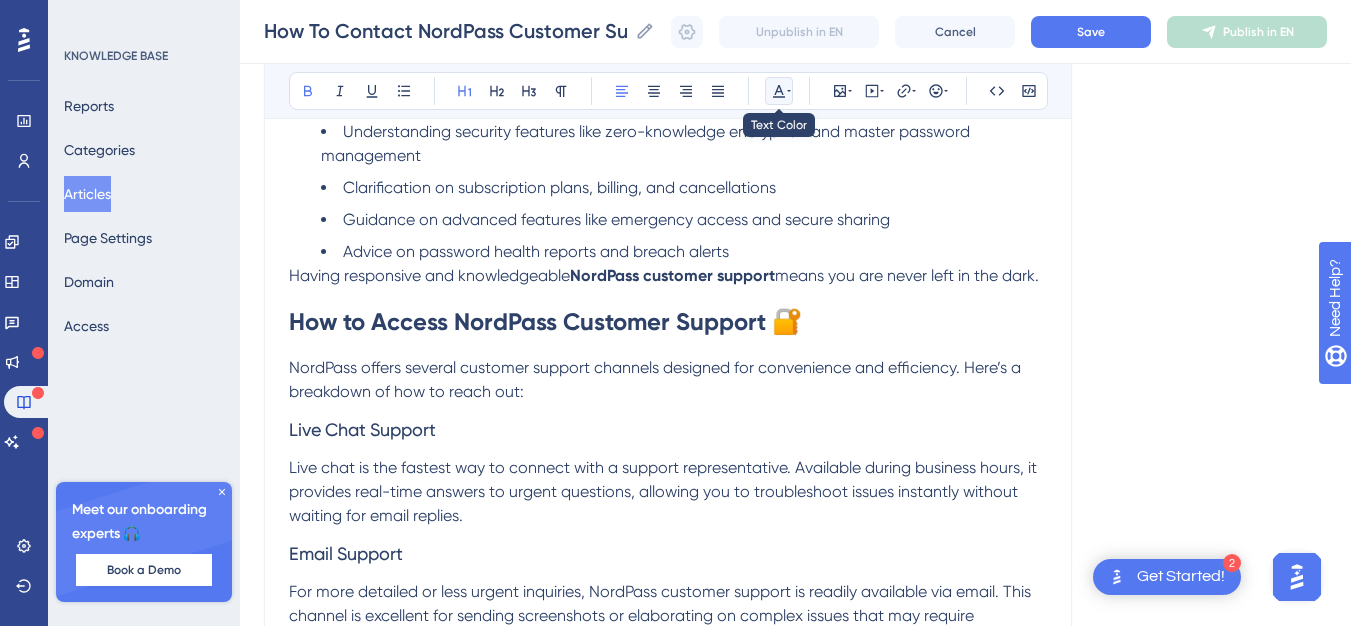 click 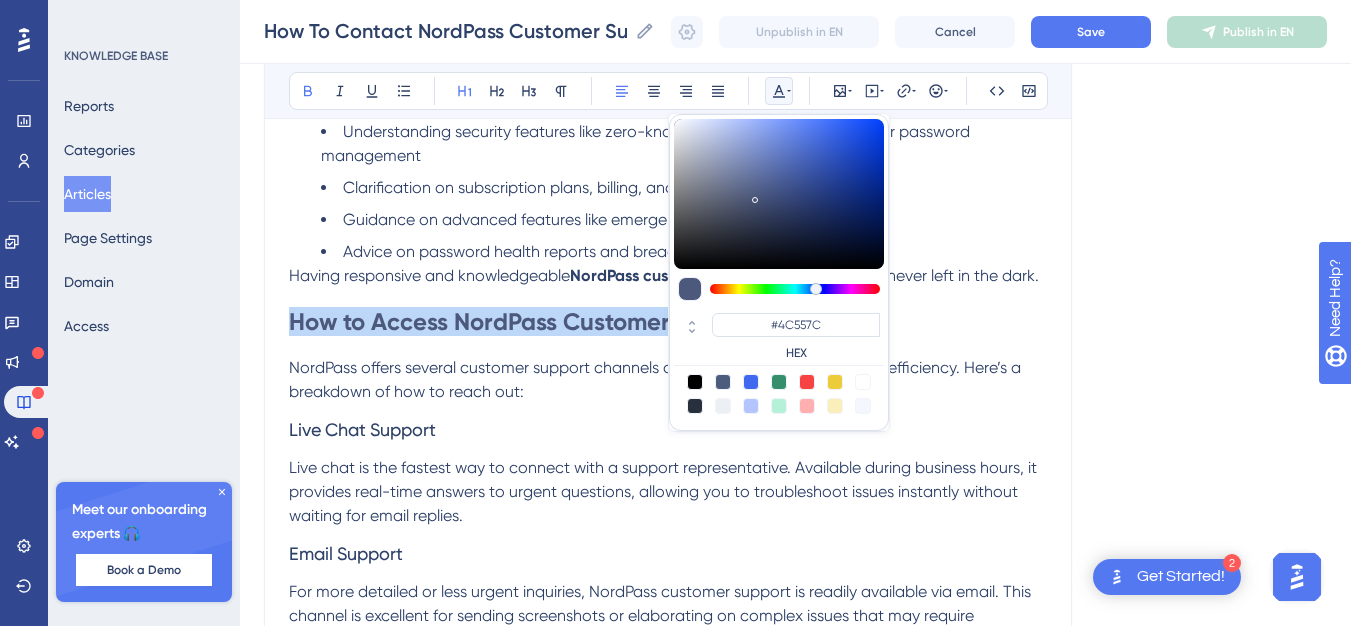 click at bounding box center (816, 289) 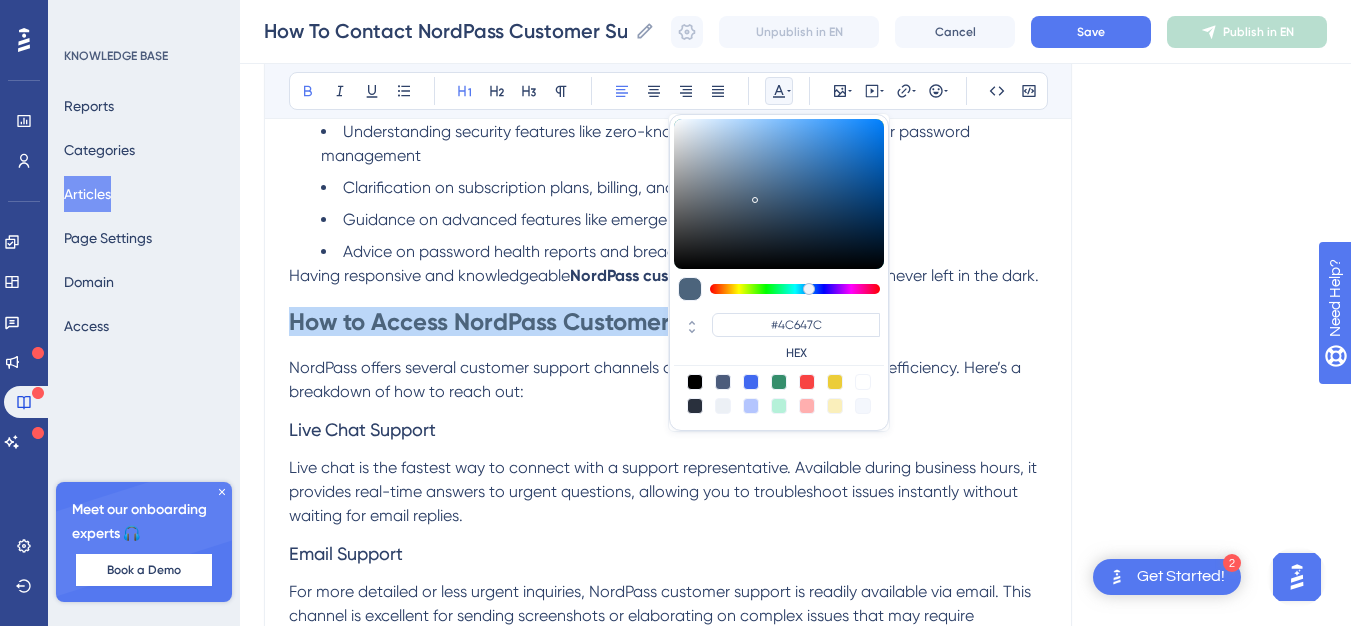 click at bounding box center [809, 289] 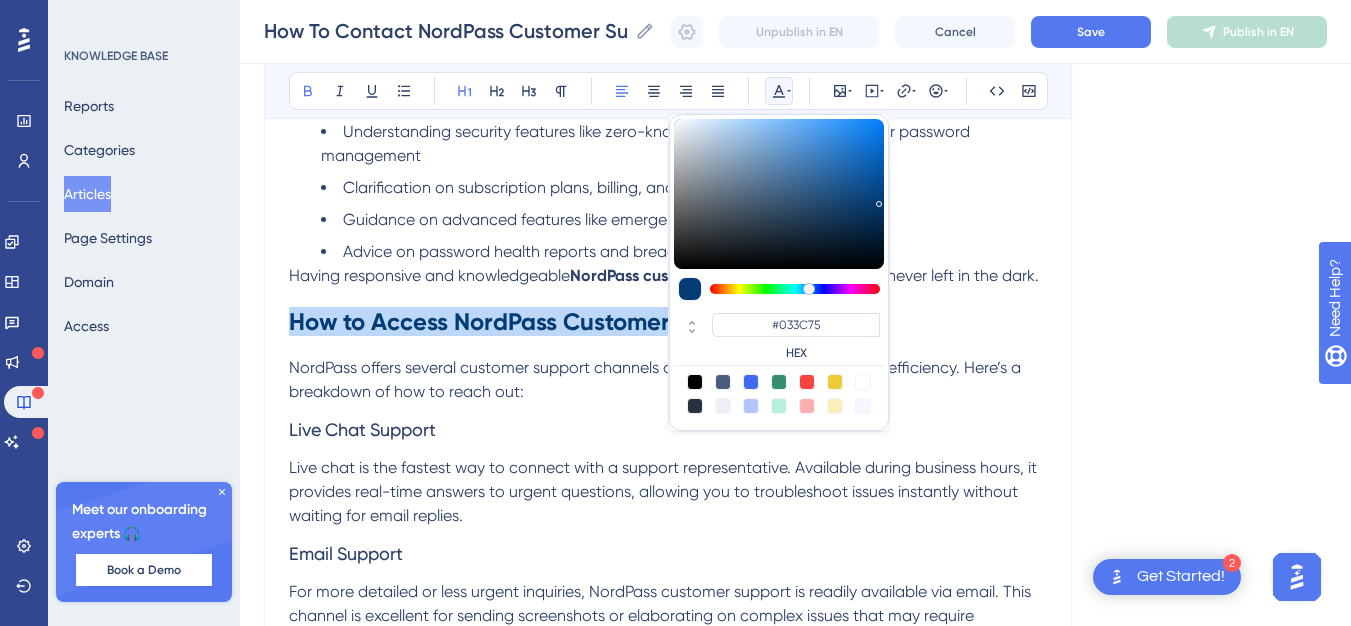 click at bounding box center (779, 194) 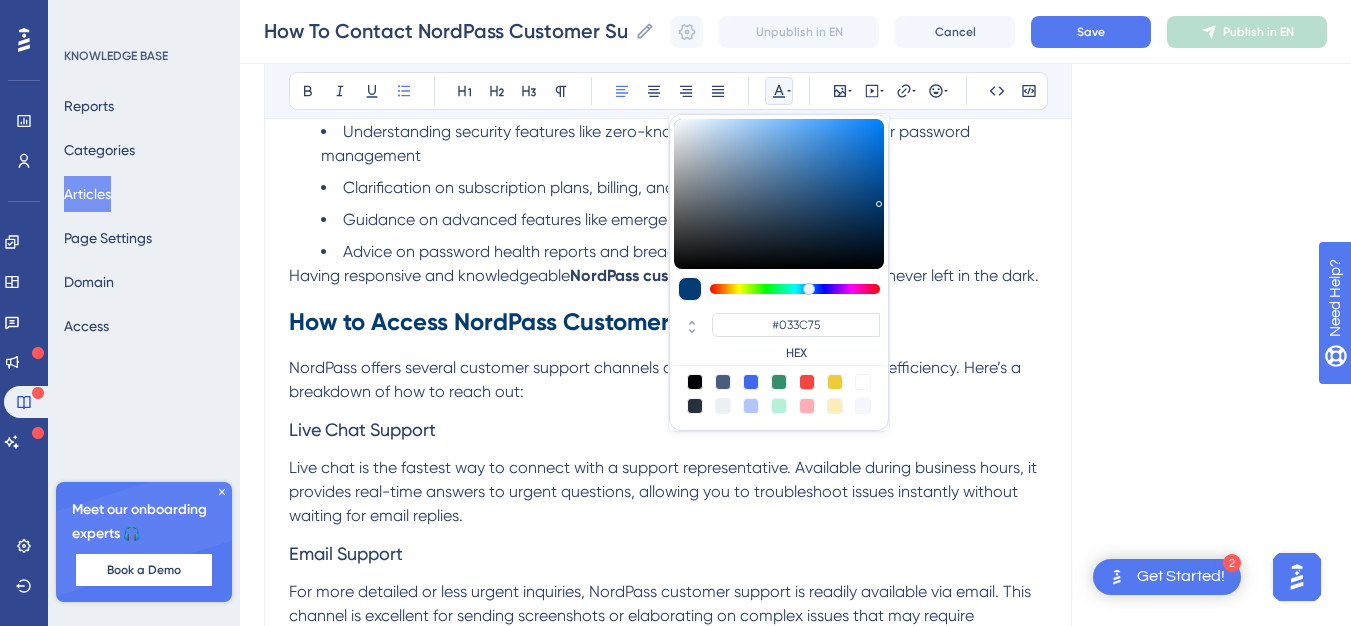 click on "Clarification on subscription plans, billing, and cancellations" at bounding box center (684, 188) 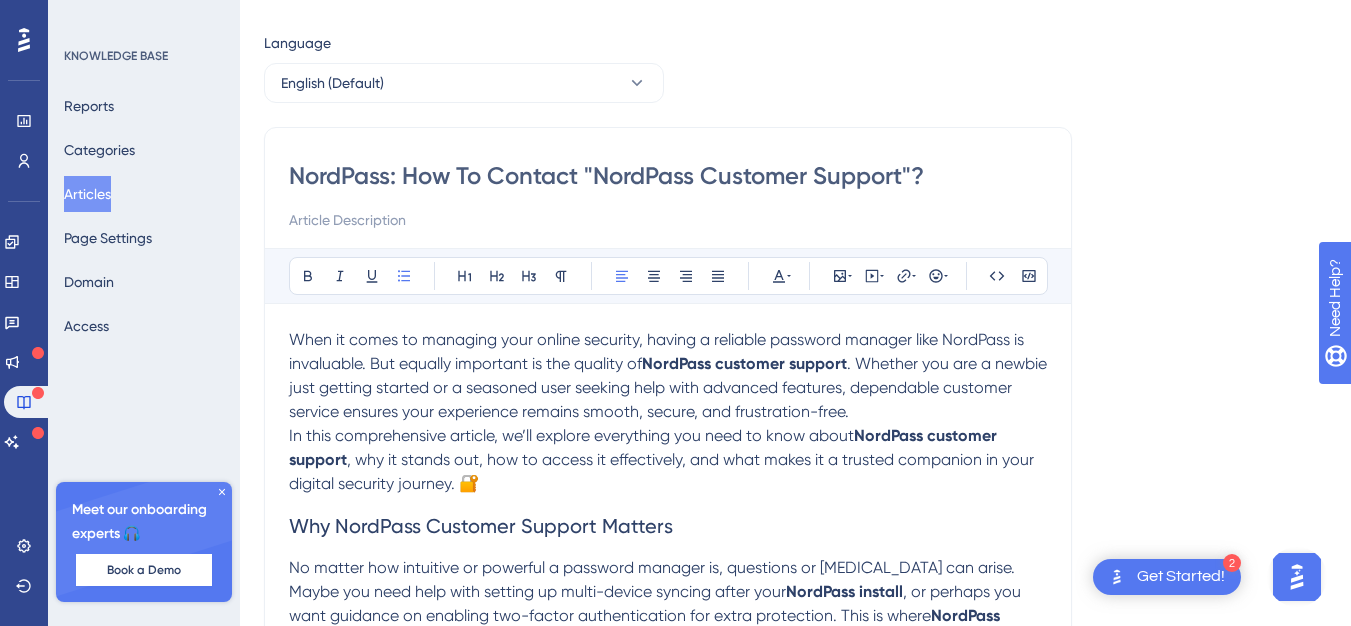 scroll, scrollTop: 0, scrollLeft: 0, axis: both 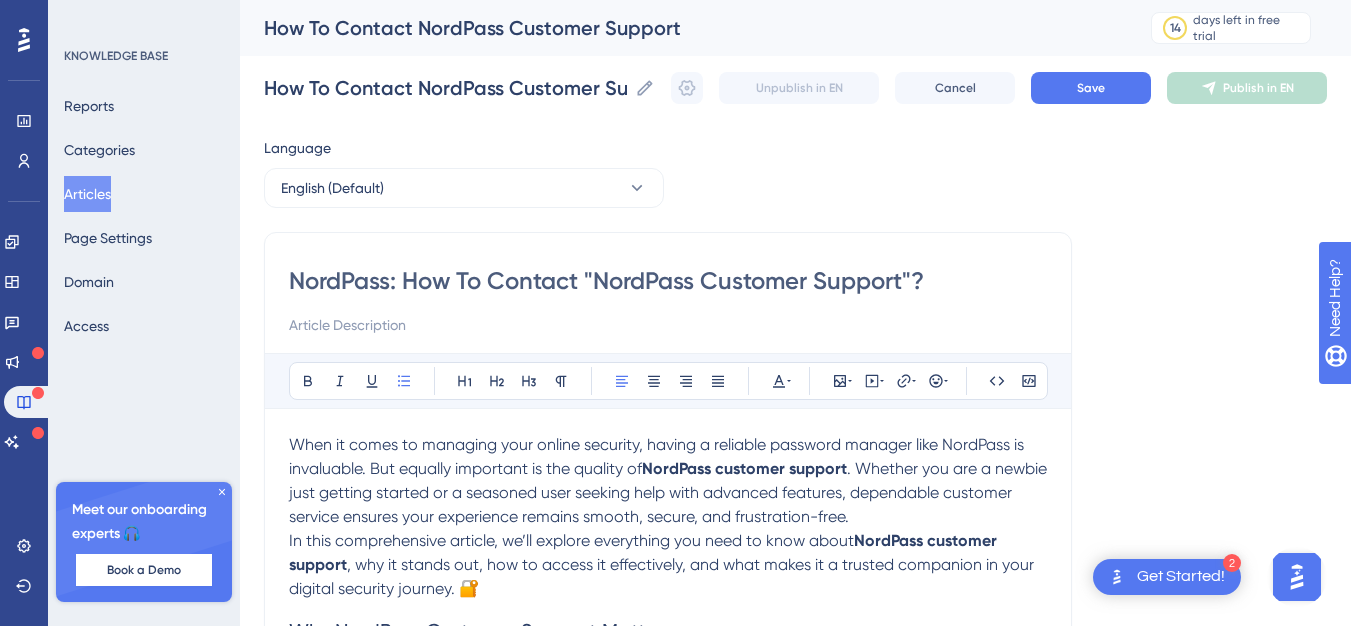 click on "NordPass: How To Contact "NordPass Customer Support"?" at bounding box center [668, 281] 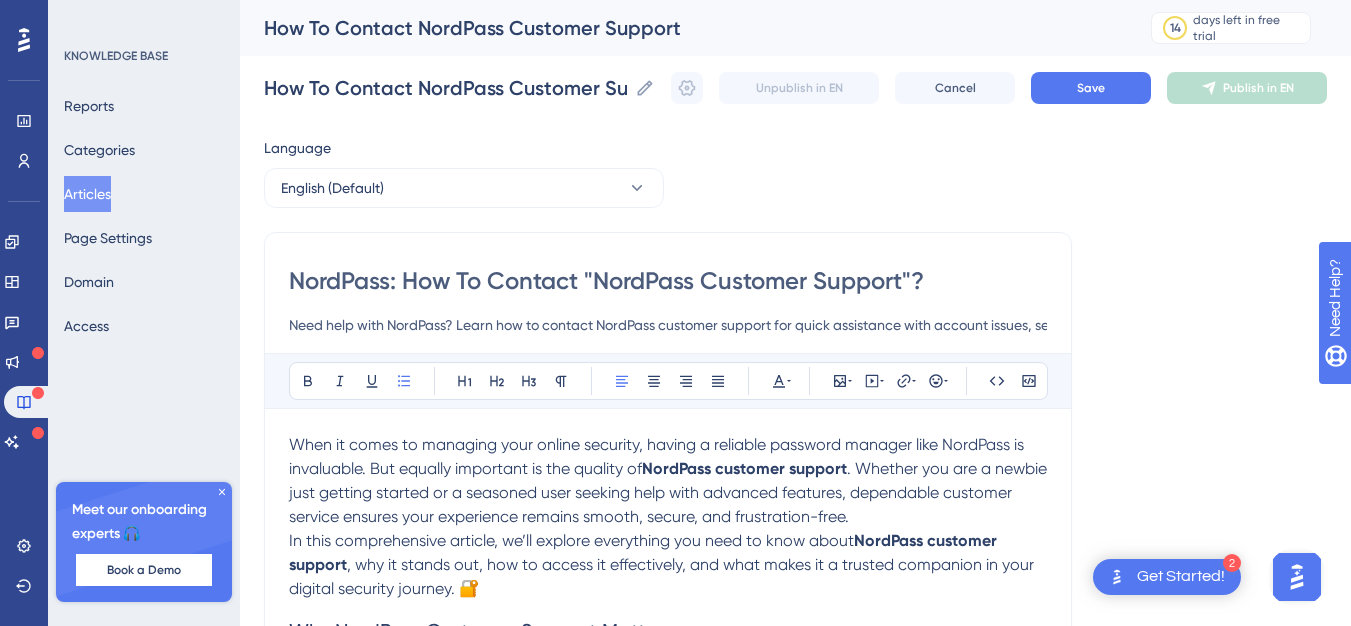 scroll, scrollTop: 0, scrollLeft: 355, axis: horizontal 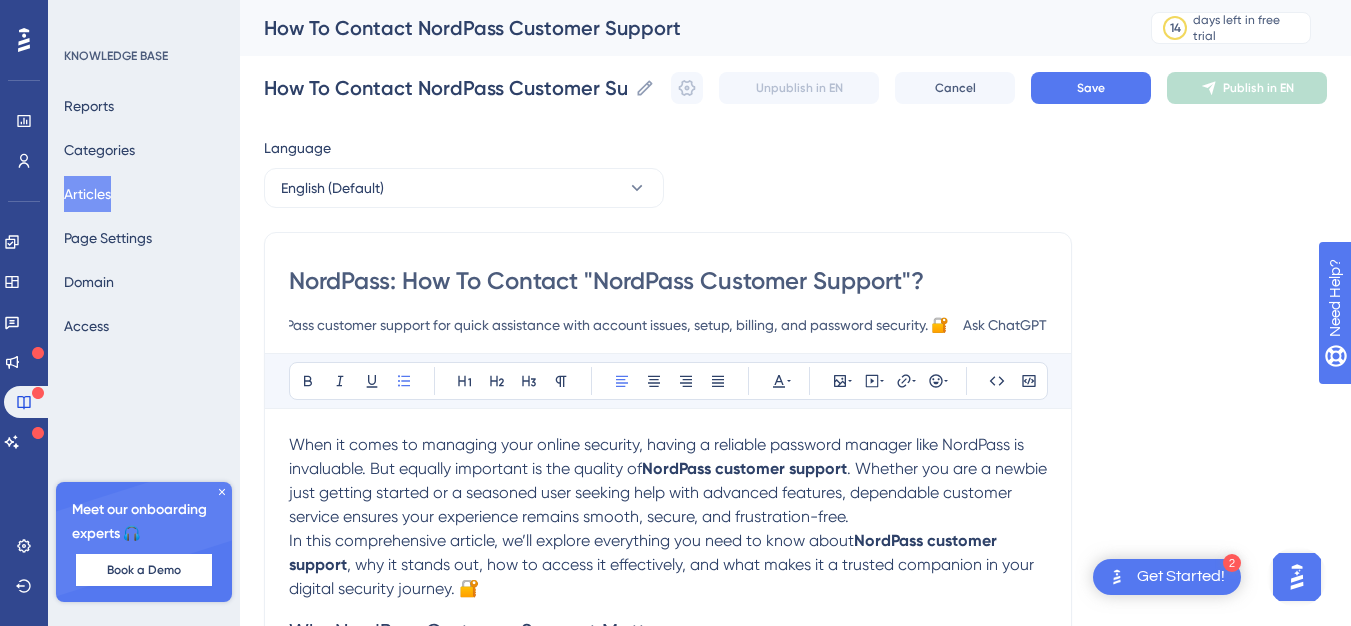 type on "Need help with NordPass? Learn how to contact NordPass customer support for quick assistance with account issues, setup, billing, and password security. 🔐     Ask ChatGPT" 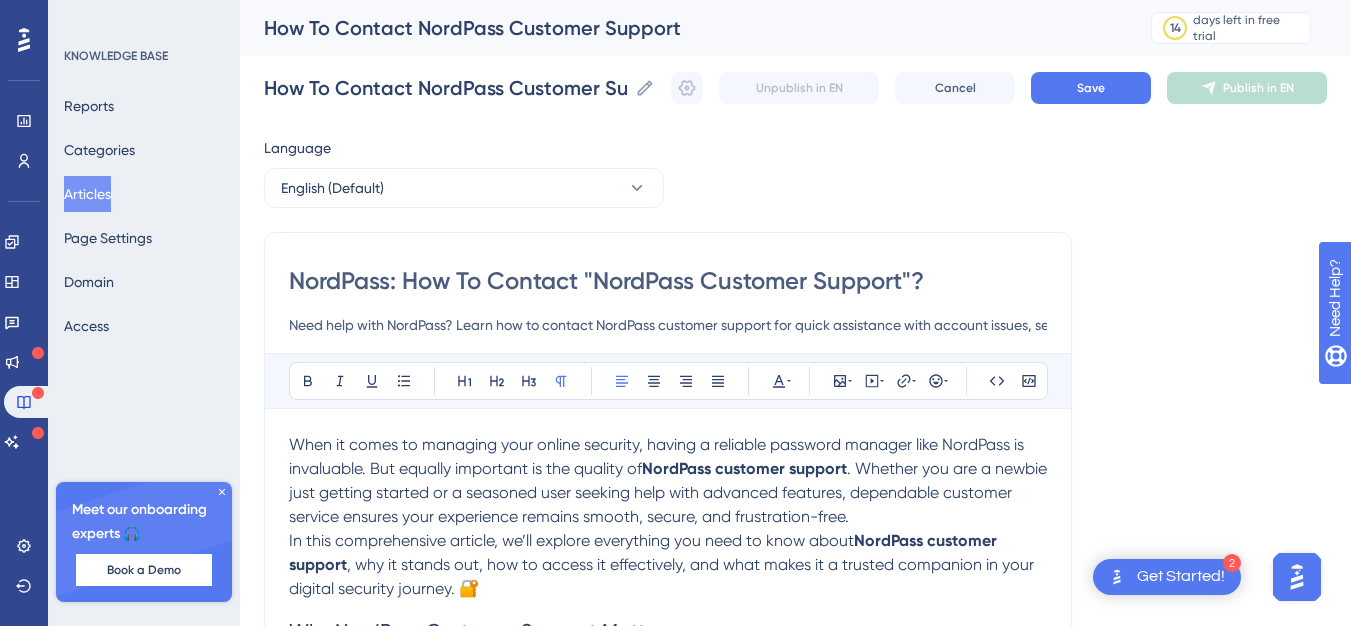 click on "When it comes to managing your online security, having a reliable password manager like NordPass is invaluable. But equally important is the quality of" at bounding box center (658, 456) 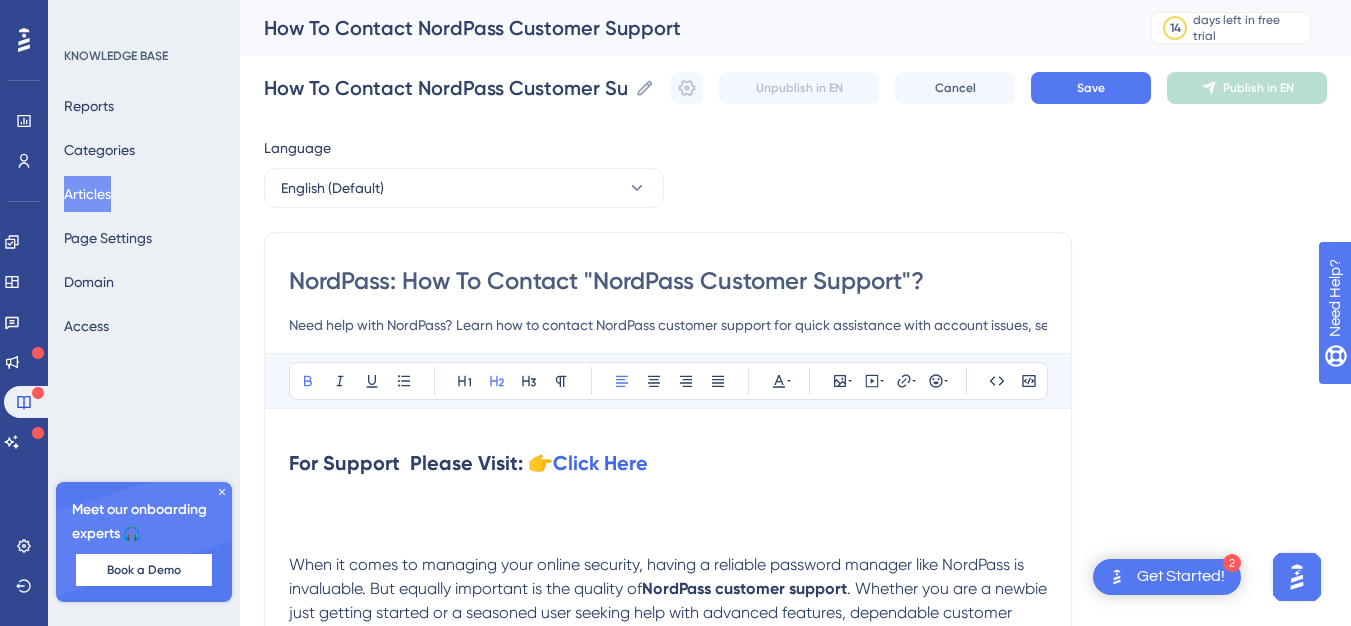 click on "For Support  Please Visit: 👉" at bounding box center [421, 463] 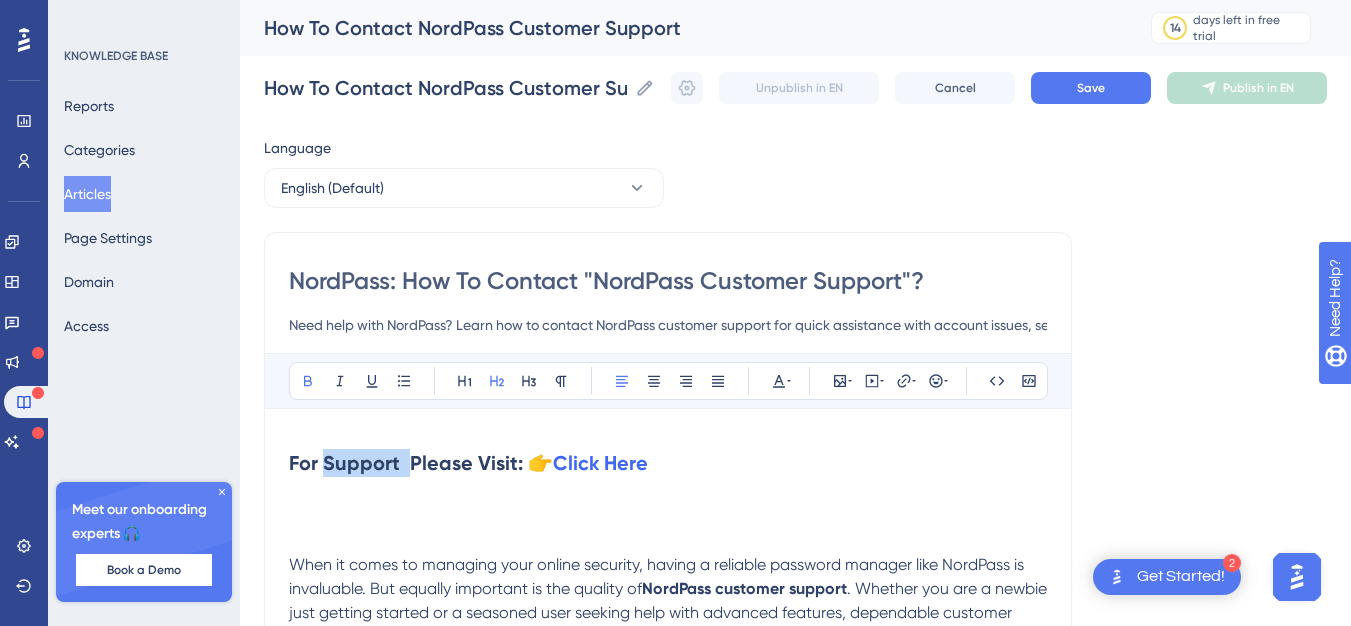 click on "For Support  Please Visit: 👉" at bounding box center (421, 463) 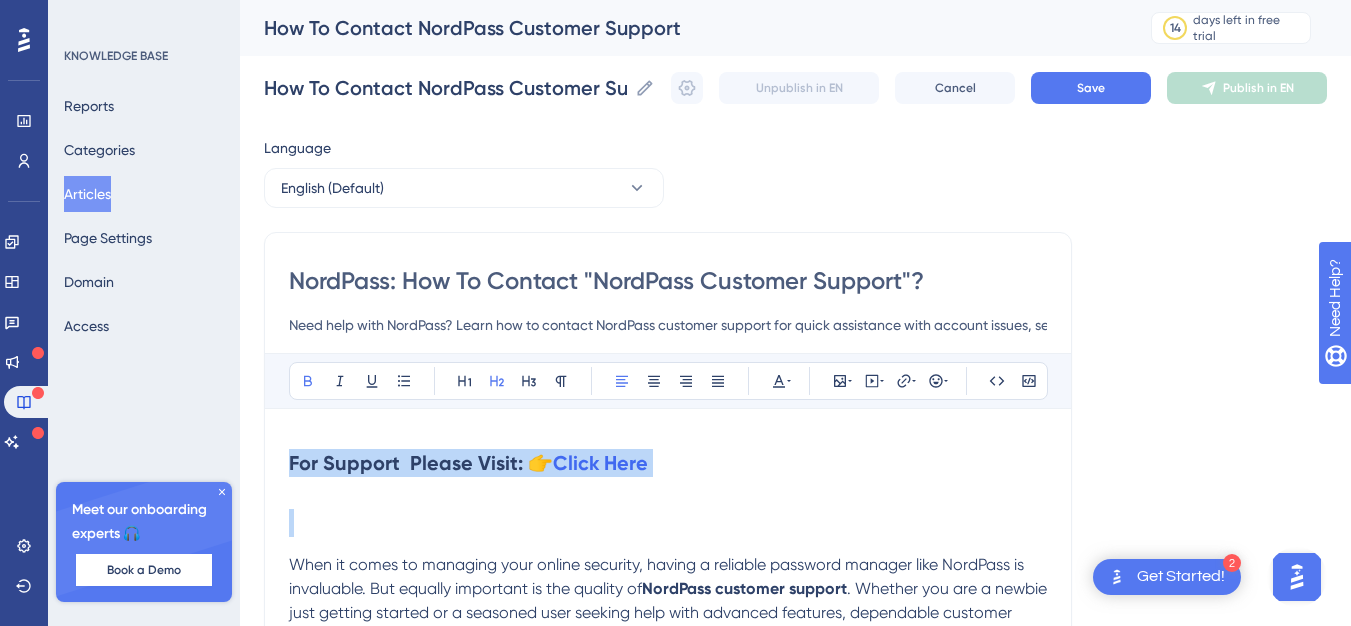 click on "For Support  Please Visit: 👉" at bounding box center (421, 463) 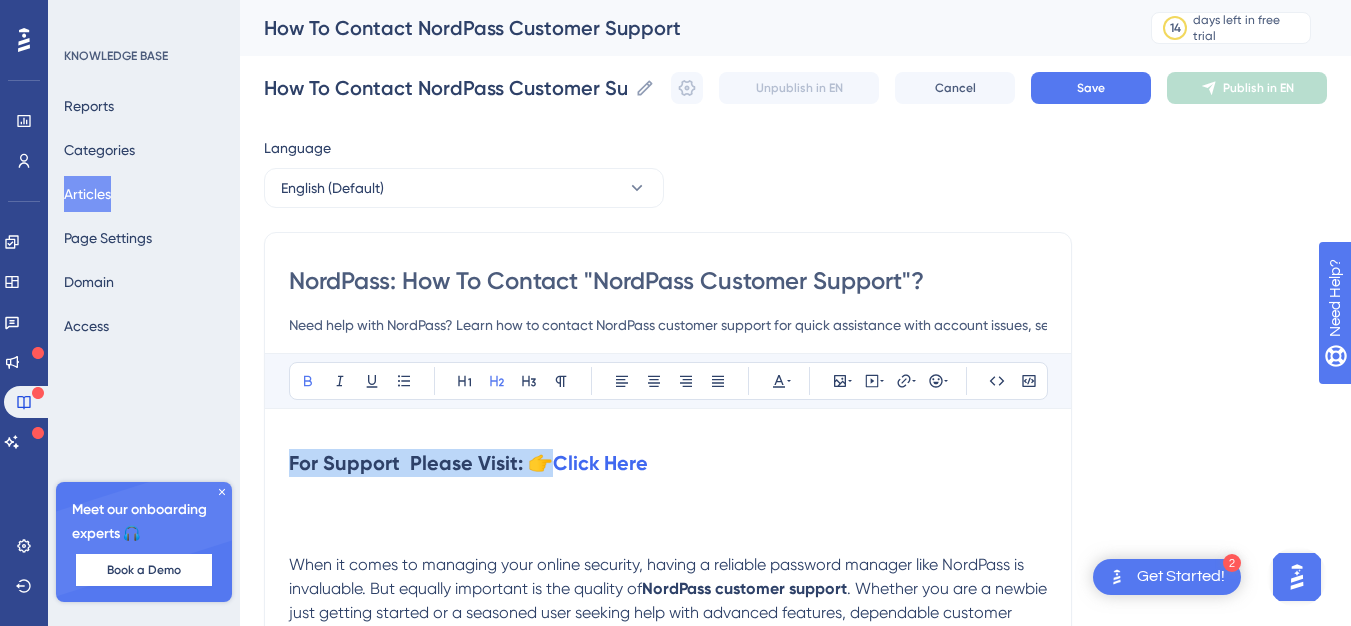 click on "For Support  Please Visit: 👉  Click Here" at bounding box center [668, 463] 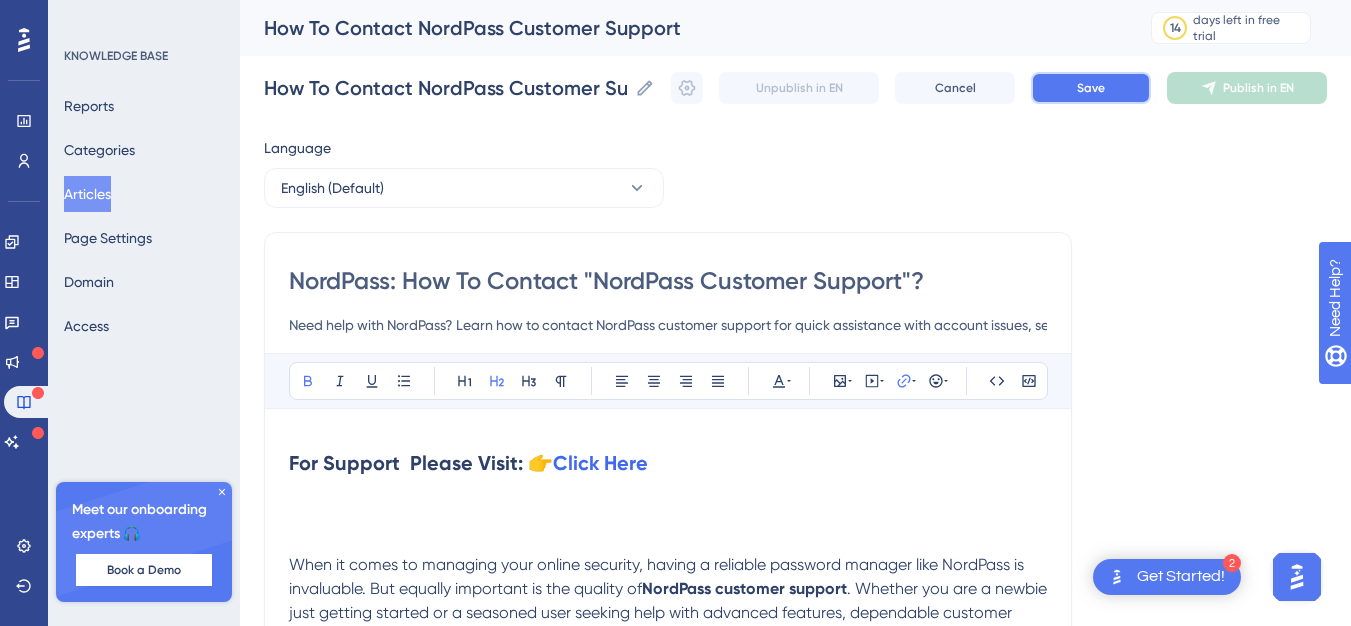 click on "Save" at bounding box center [1091, 88] 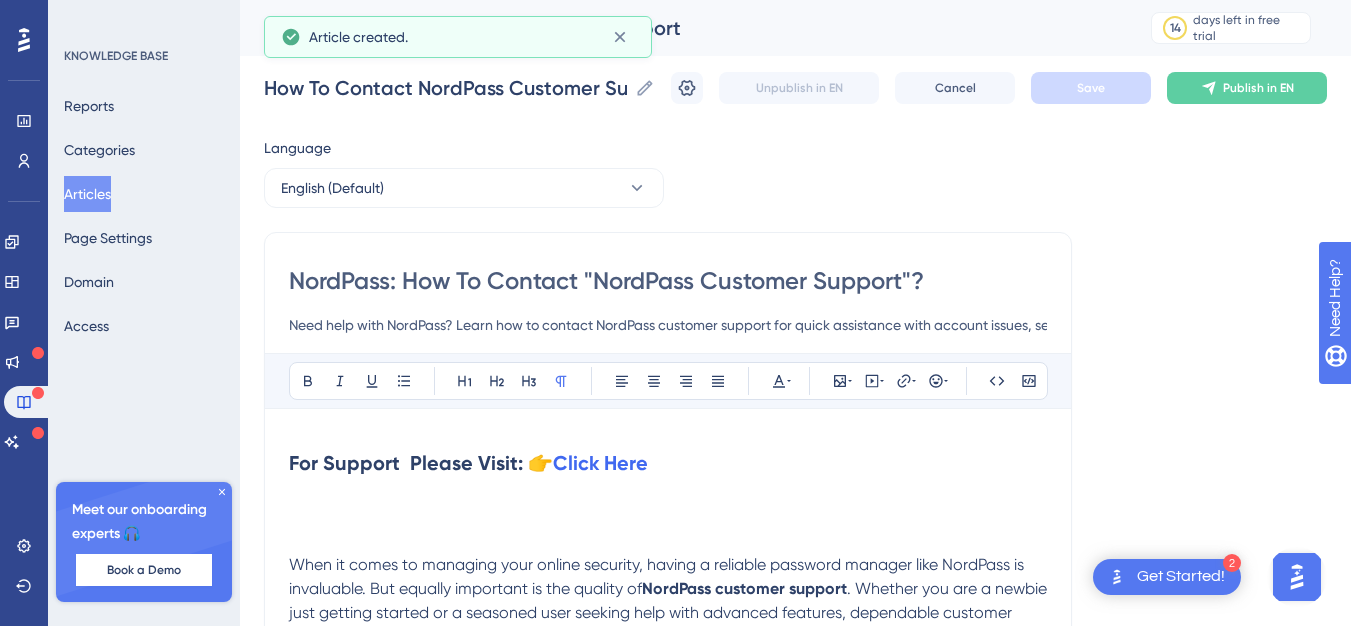 scroll, scrollTop: 3877, scrollLeft: 0, axis: vertical 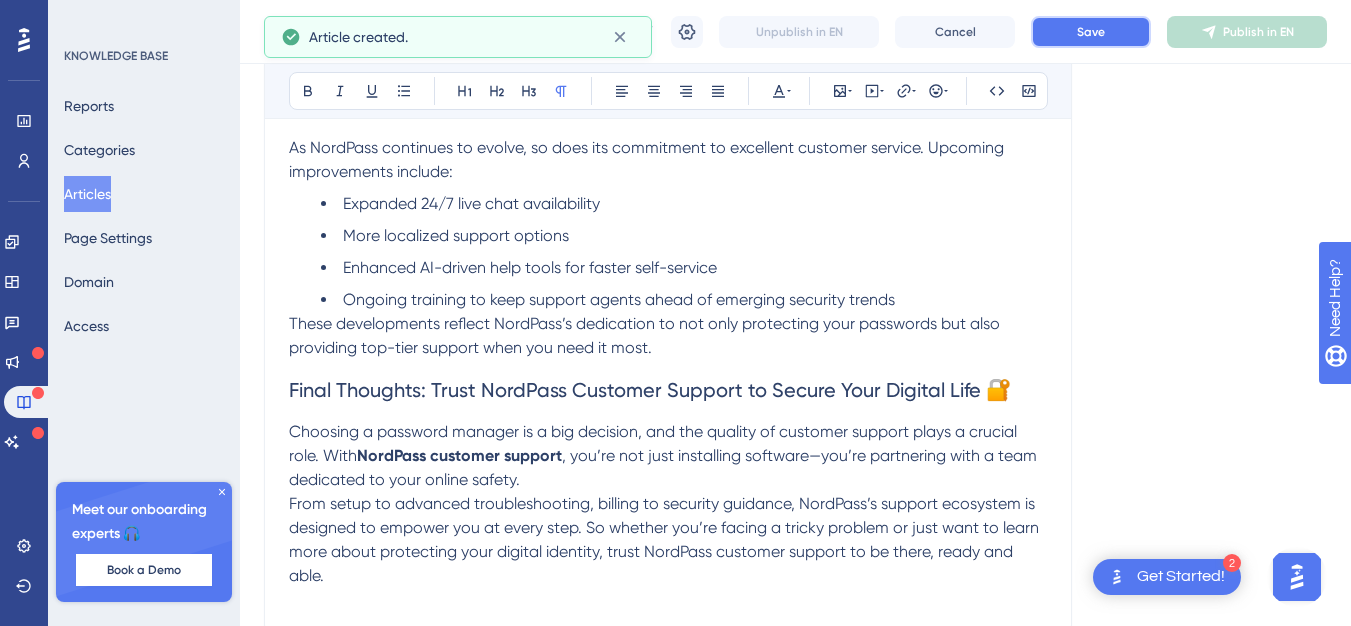 click on "Save" at bounding box center (1091, 32) 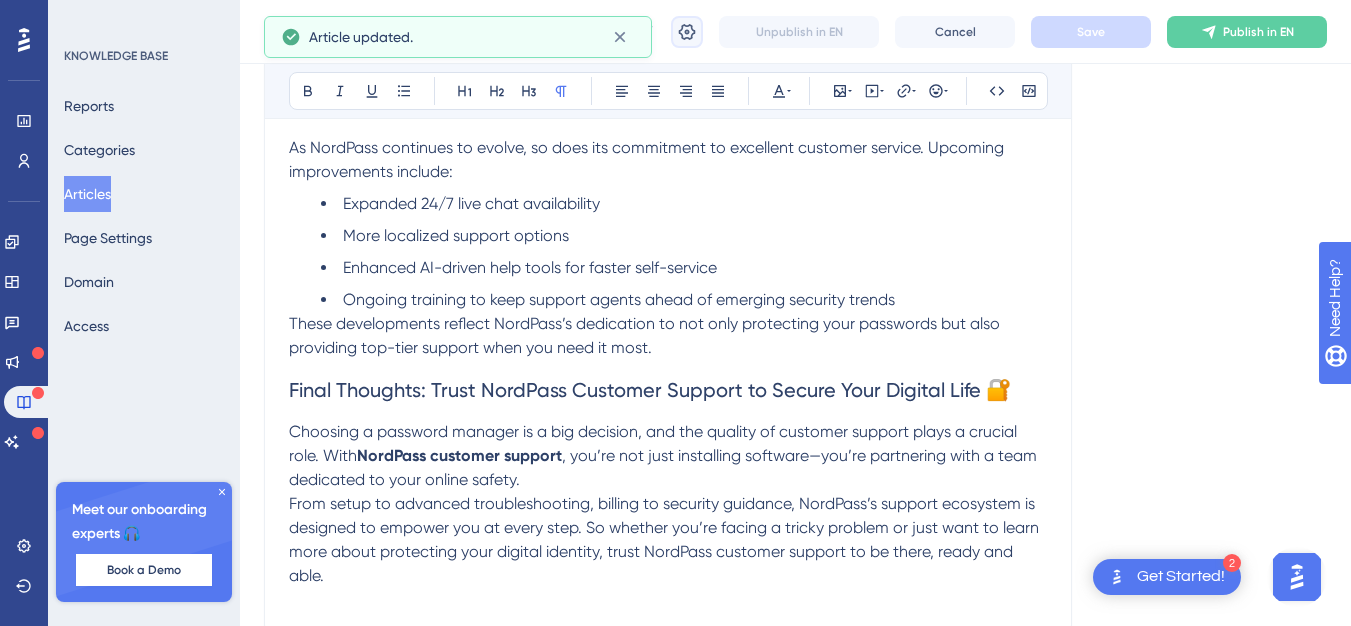 click 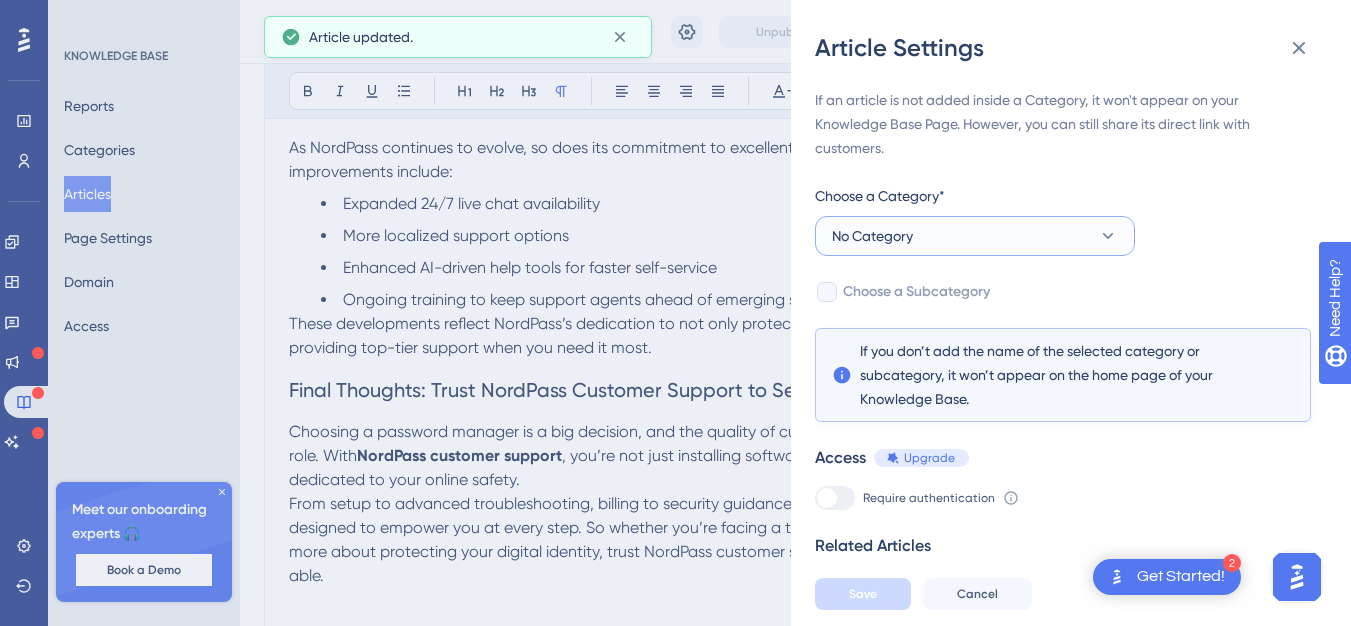 click on "No Category" at bounding box center [975, 236] 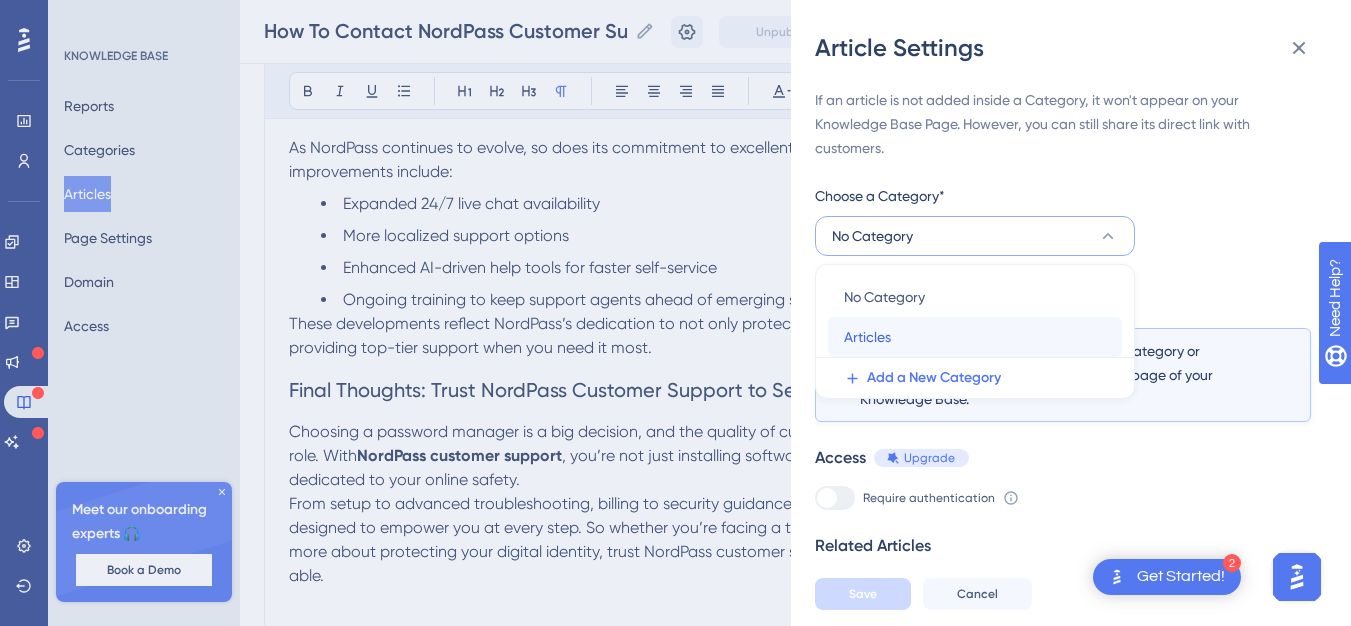 click on "Articles Articles" at bounding box center [975, 337] 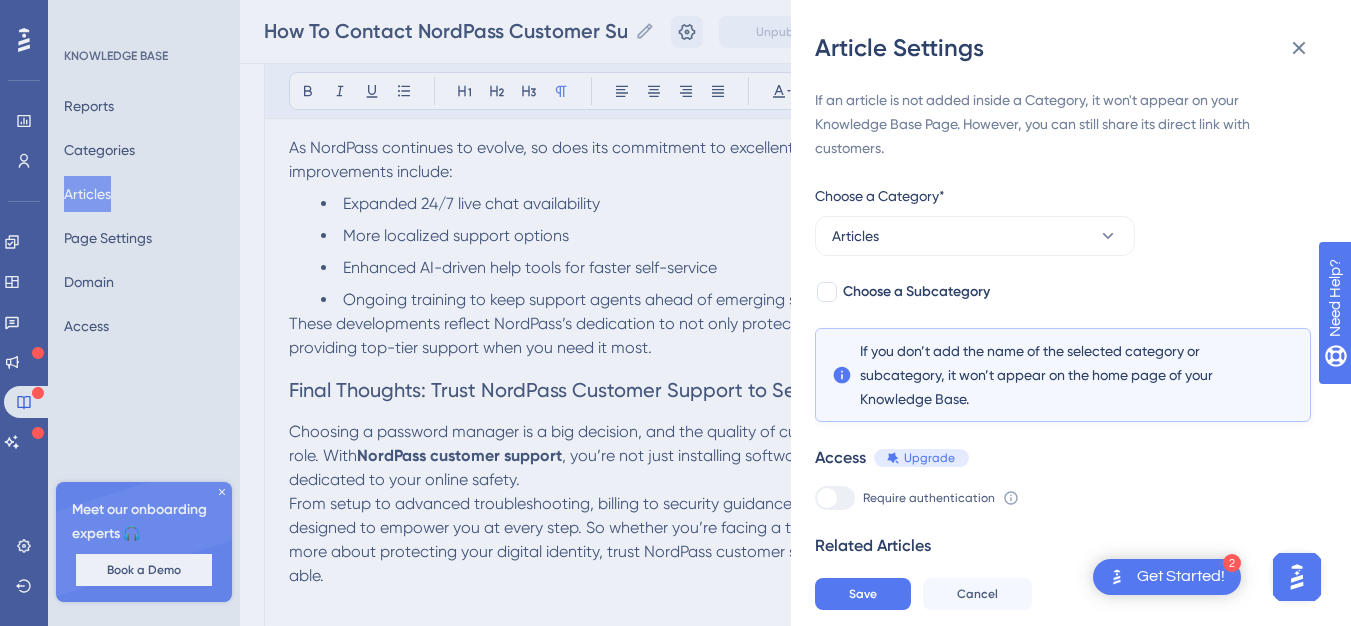 scroll, scrollTop: 49, scrollLeft: 0, axis: vertical 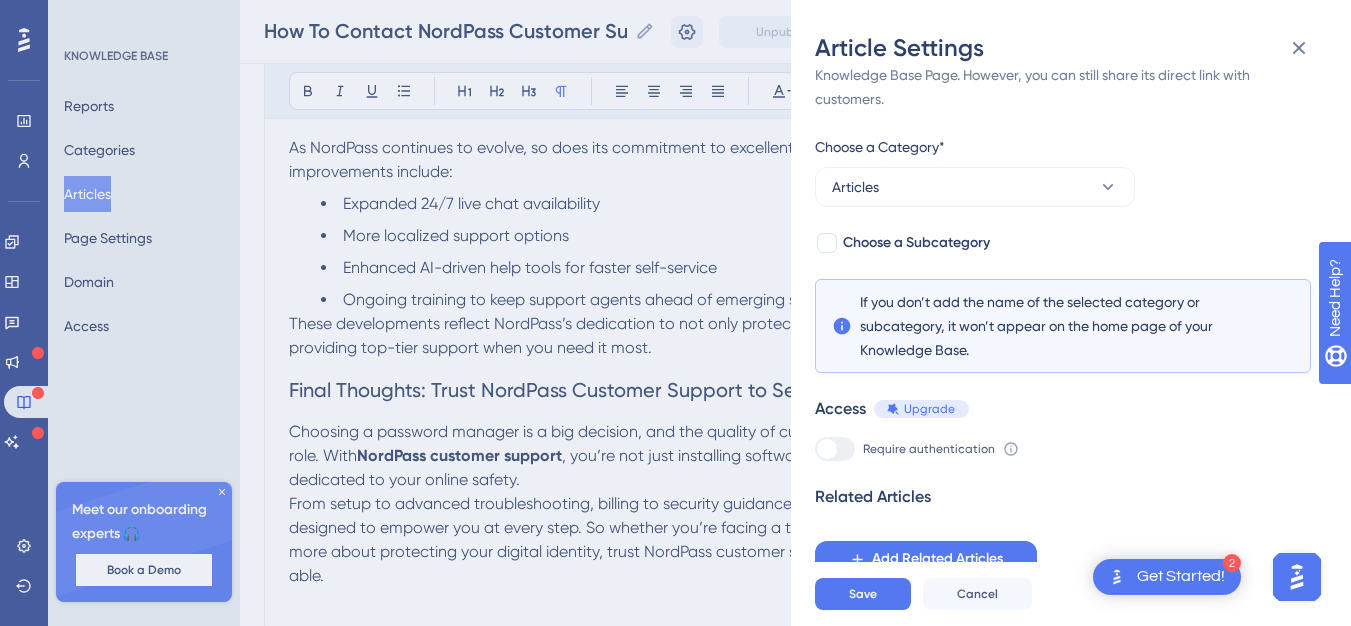 click on "Related Articles" at bounding box center (873, 497) 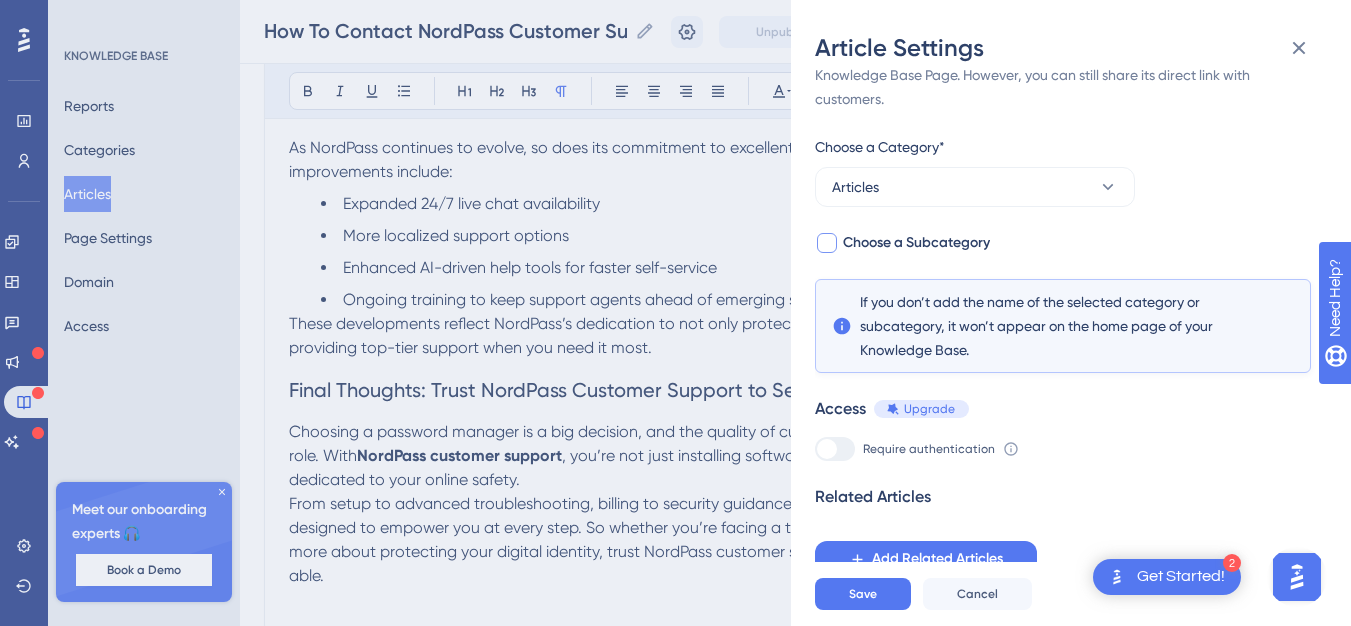 click at bounding box center [827, 243] 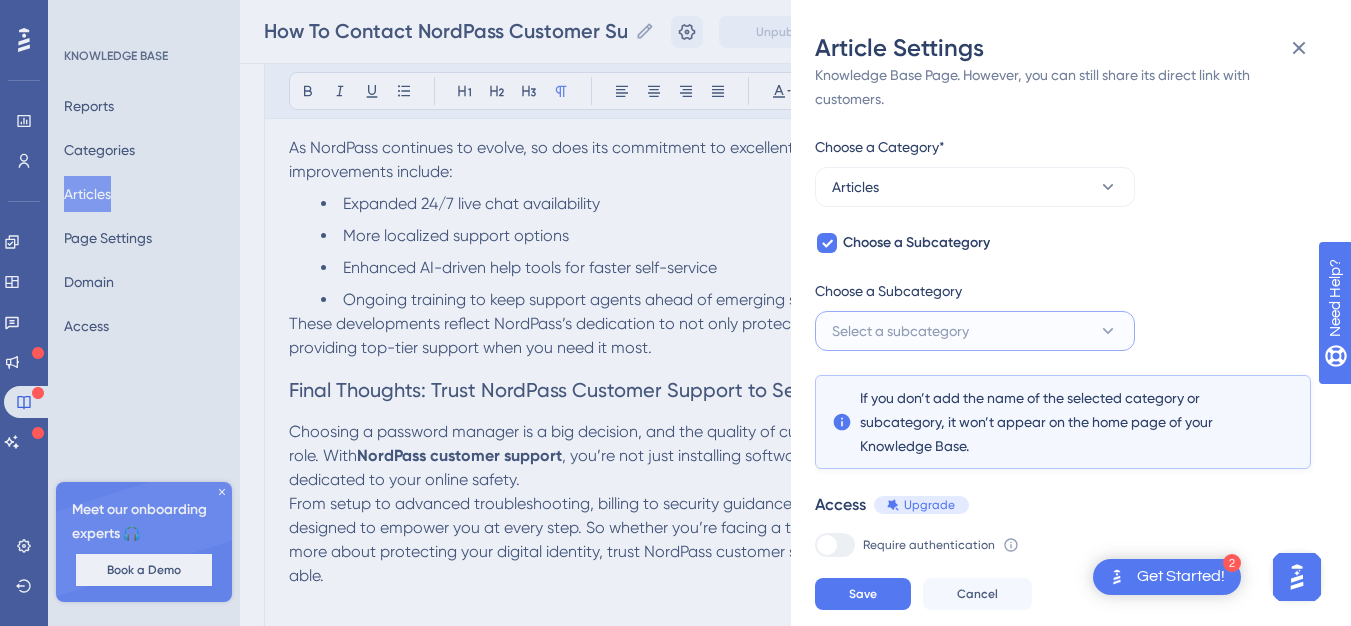 click on "Select a subcategory" at bounding box center (900, 331) 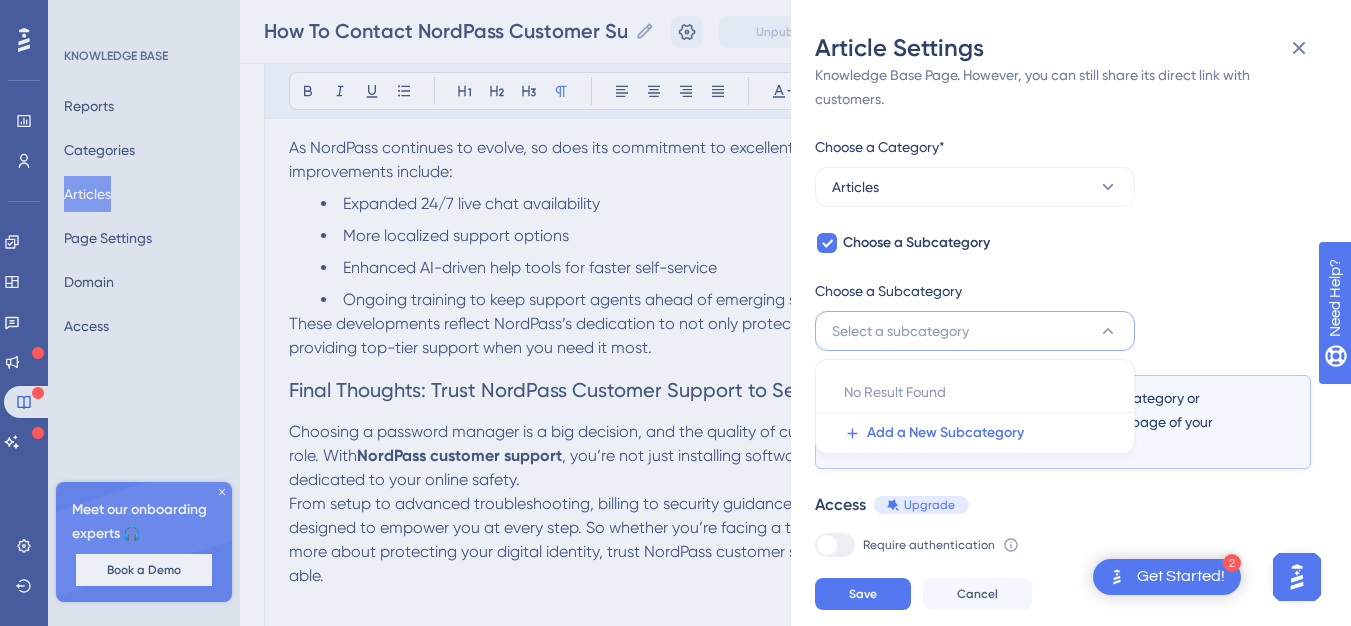 scroll, scrollTop: 145, scrollLeft: 0, axis: vertical 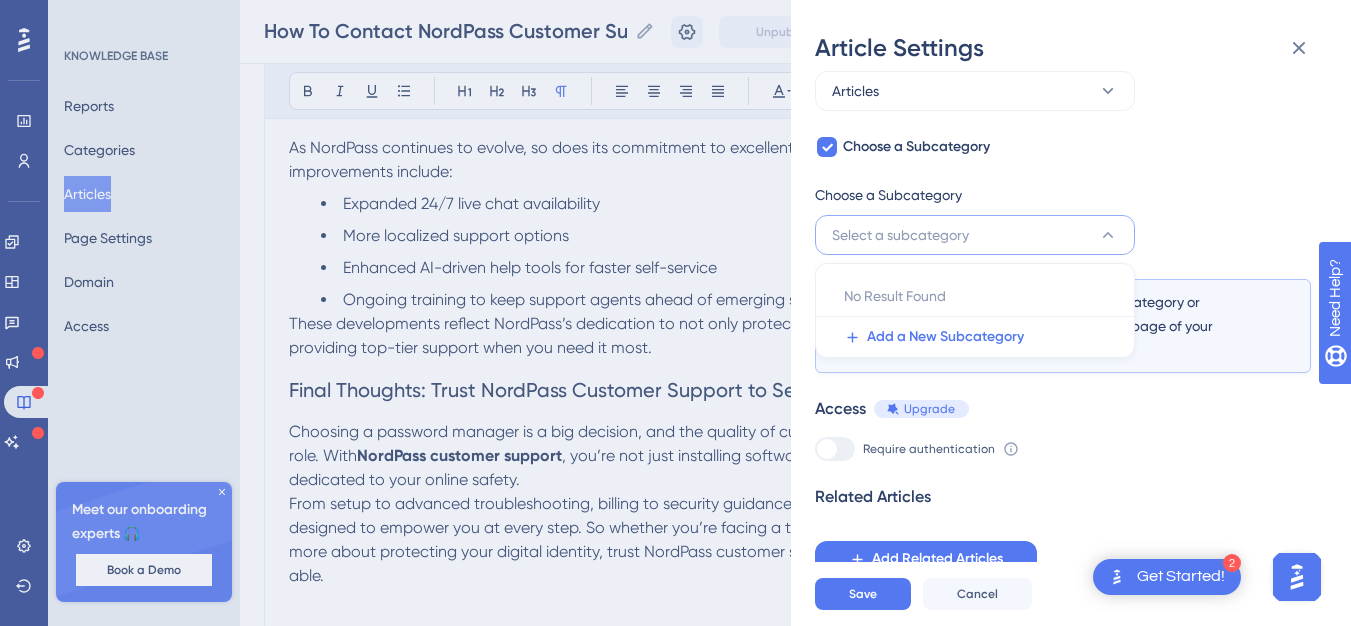 click 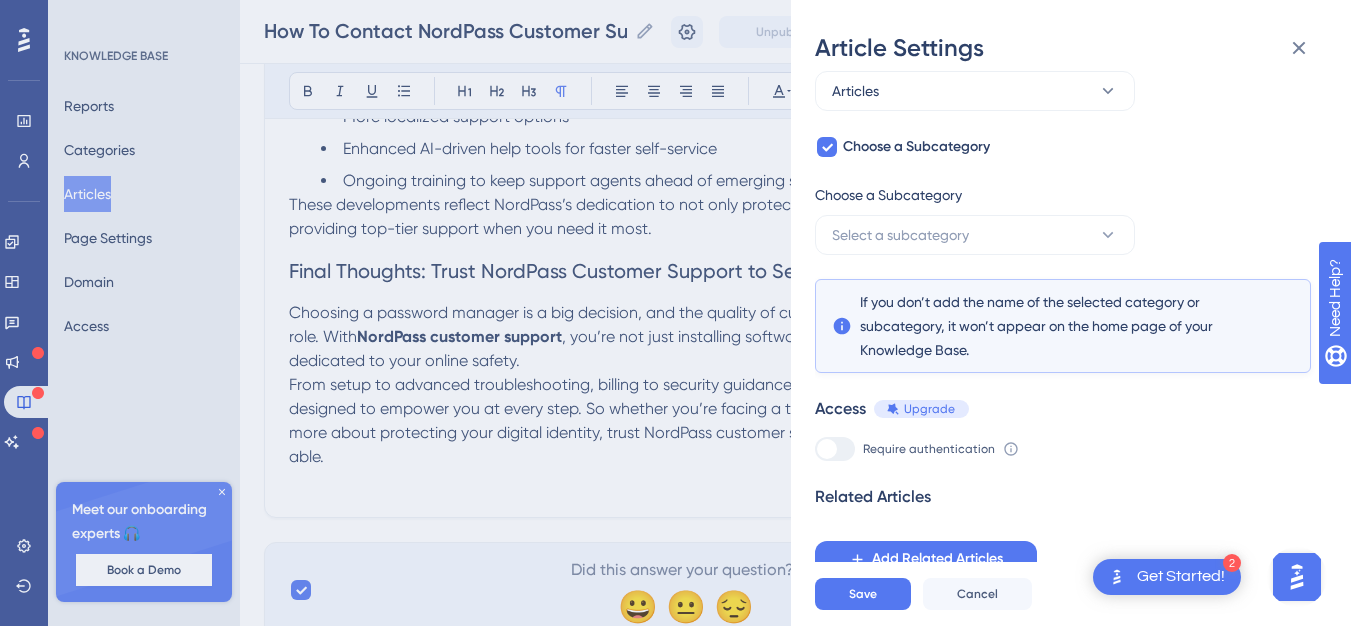 scroll, scrollTop: 4096, scrollLeft: 0, axis: vertical 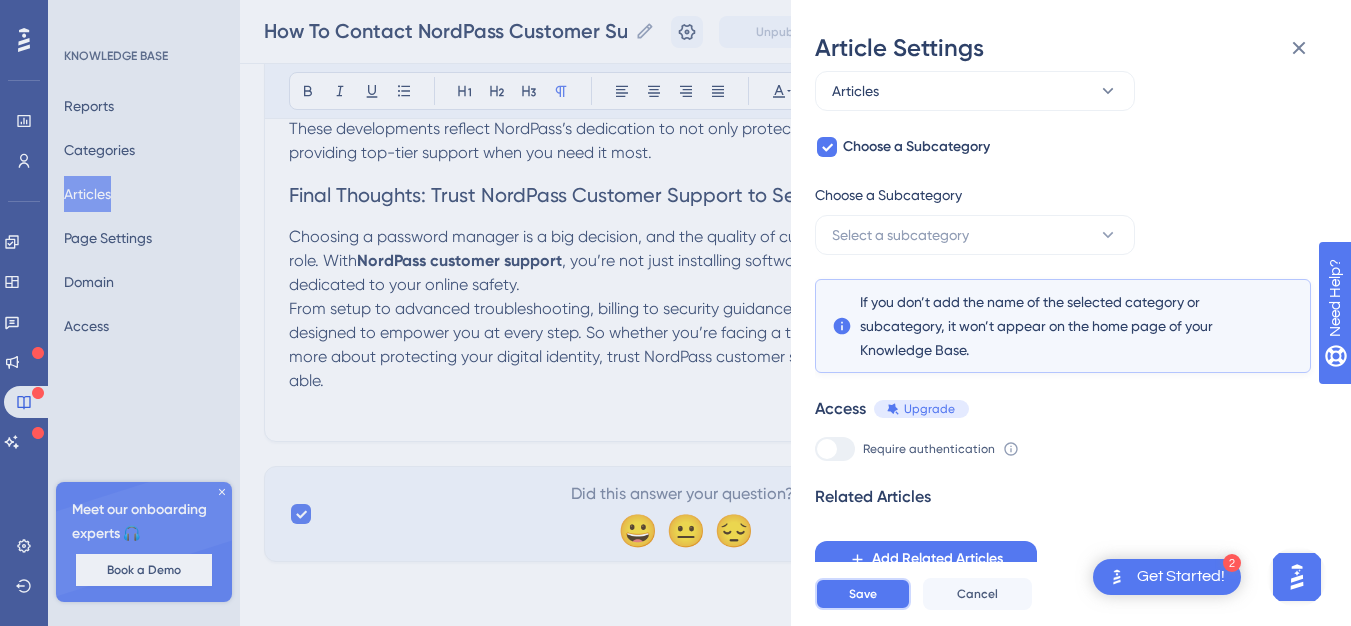 click on "Save" at bounding box center [863, 594] 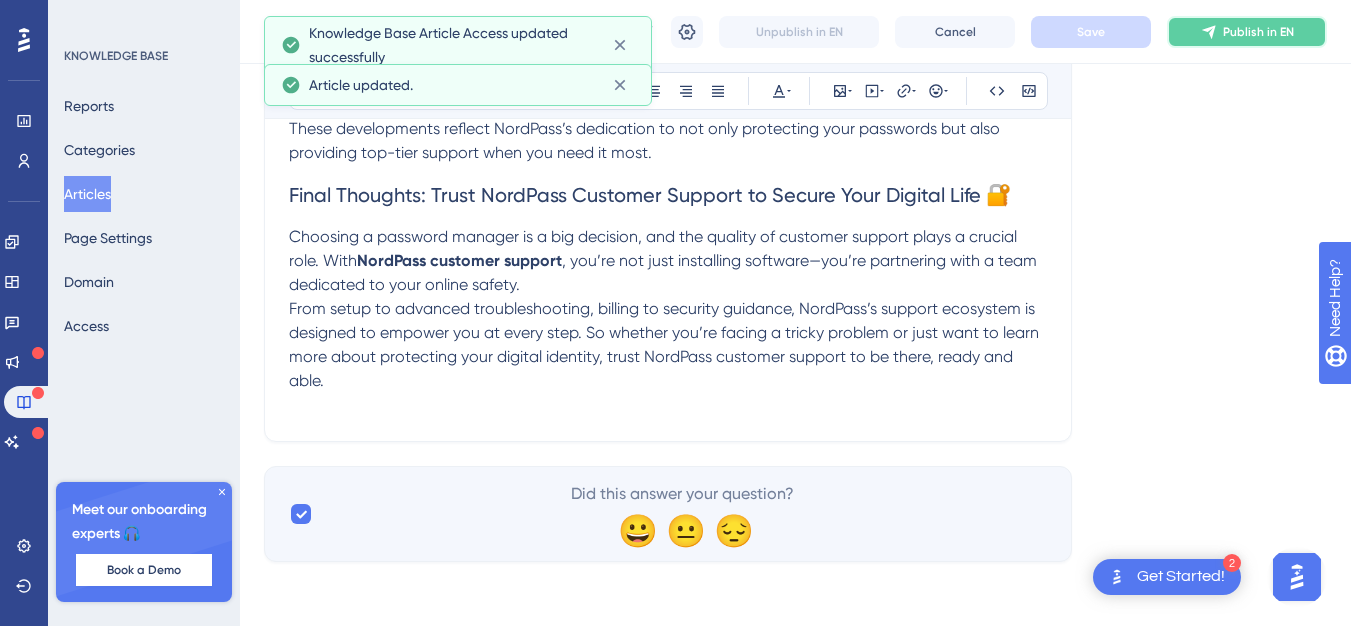 click on "Publish in EN" at bounding box center (1258, 32) 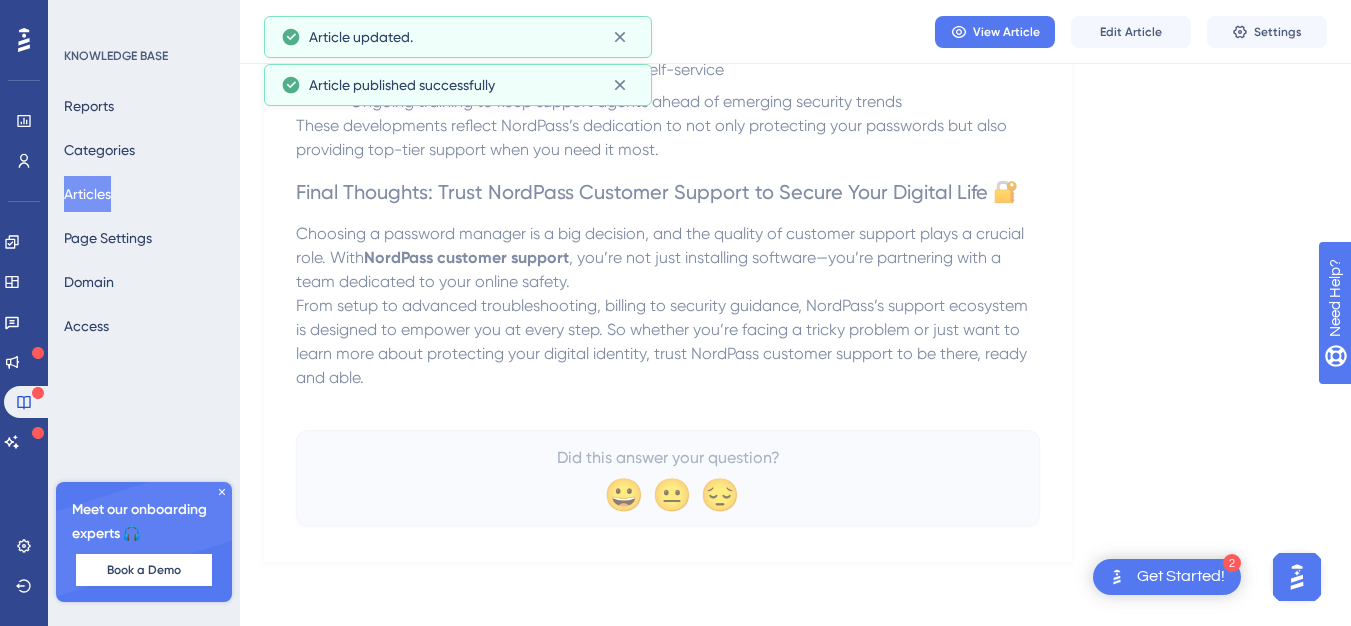 scroll, scrollTop: 4018, scrollLeft: 0, axis: vertical 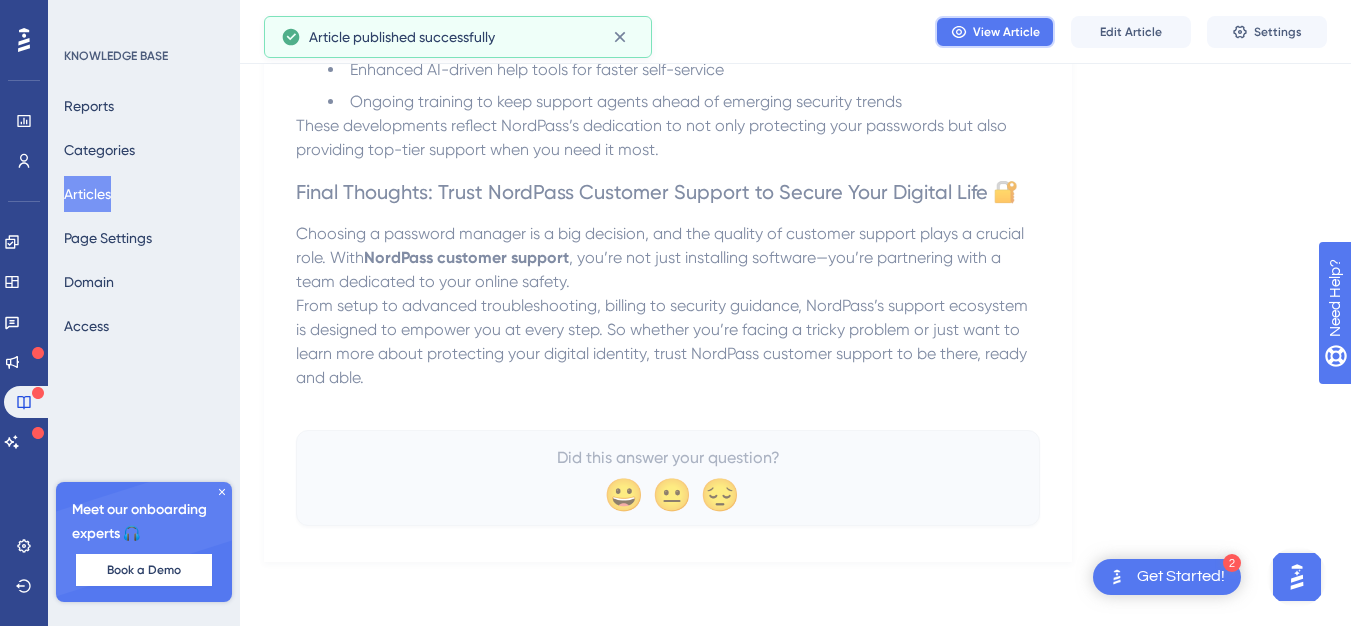 click on "View Article" at bounding box center [1006, 32] 